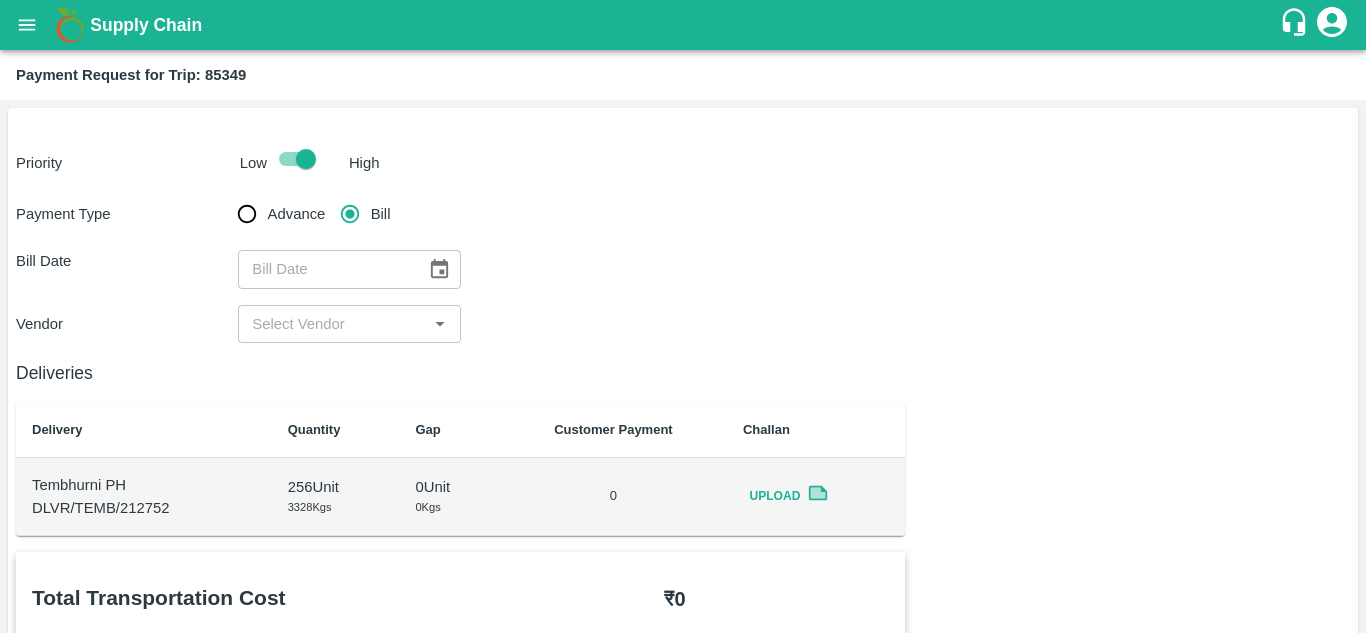 scroll, scrollTop: 0, scrollLeft: 0, axis: both 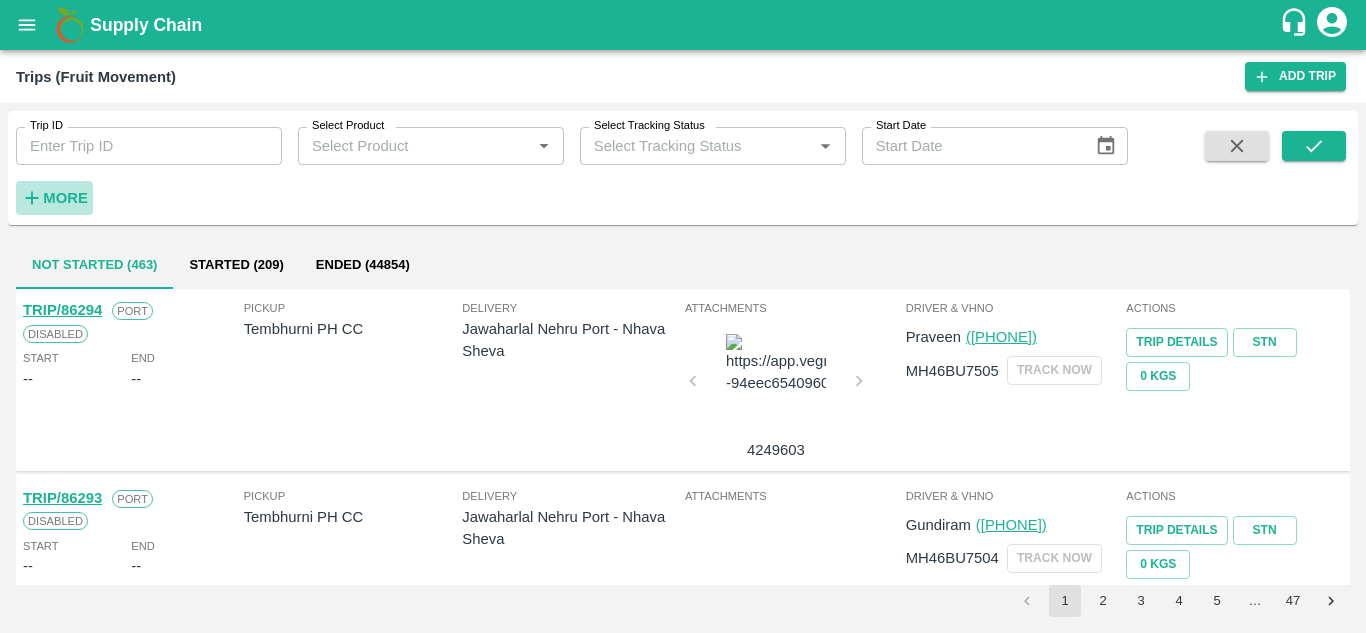 click on "More" at bounding box center (65, 198) 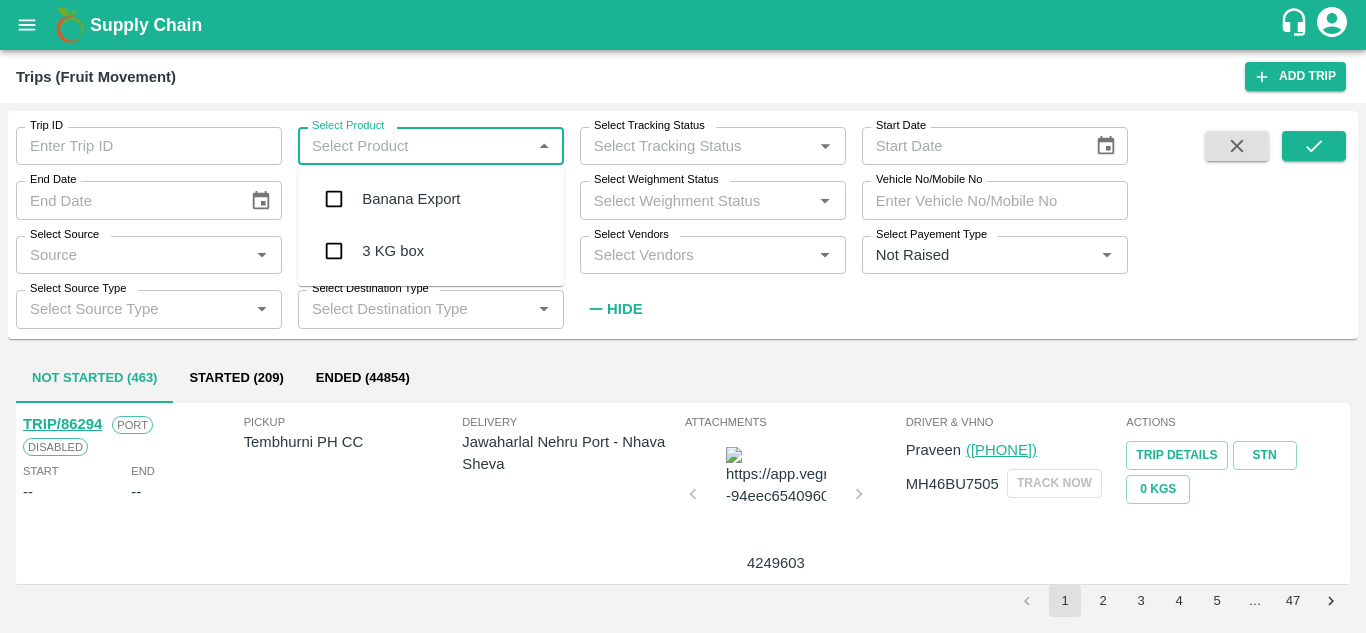 click on "Select Product" at bounding box center [414, 146] 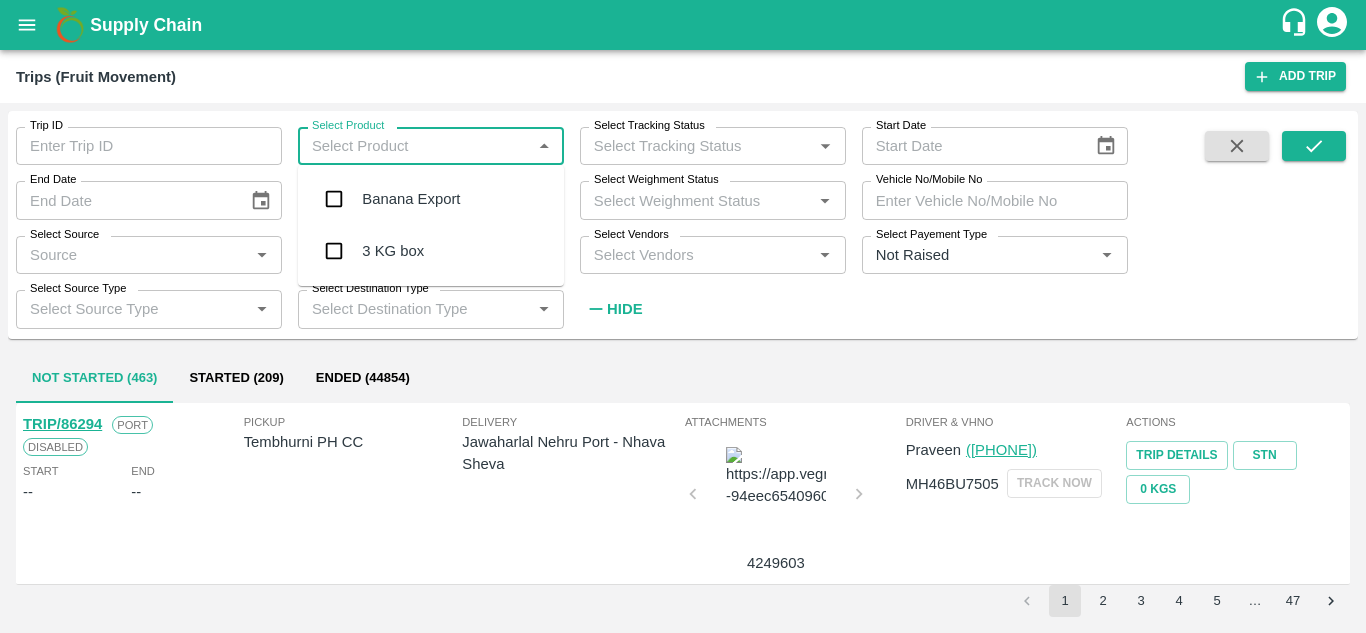 click on "Banana Export" at bounding box center [411, 199] 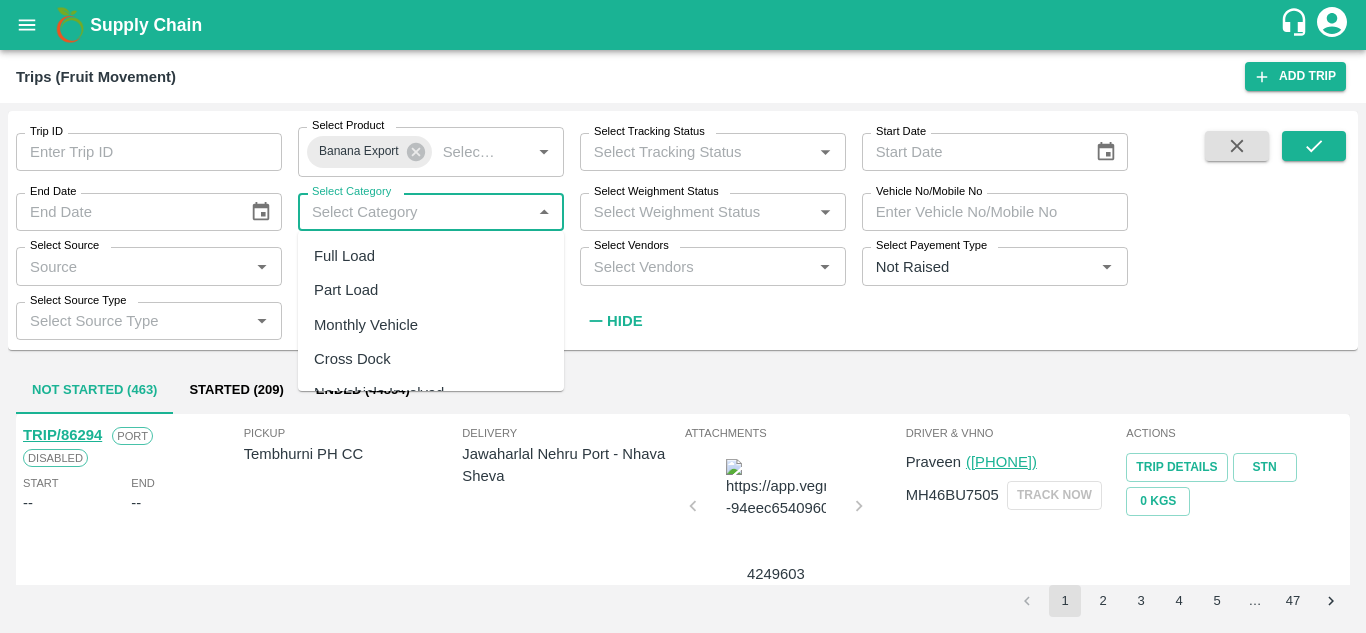click on "Select Category" at bounding box center (414, 212) 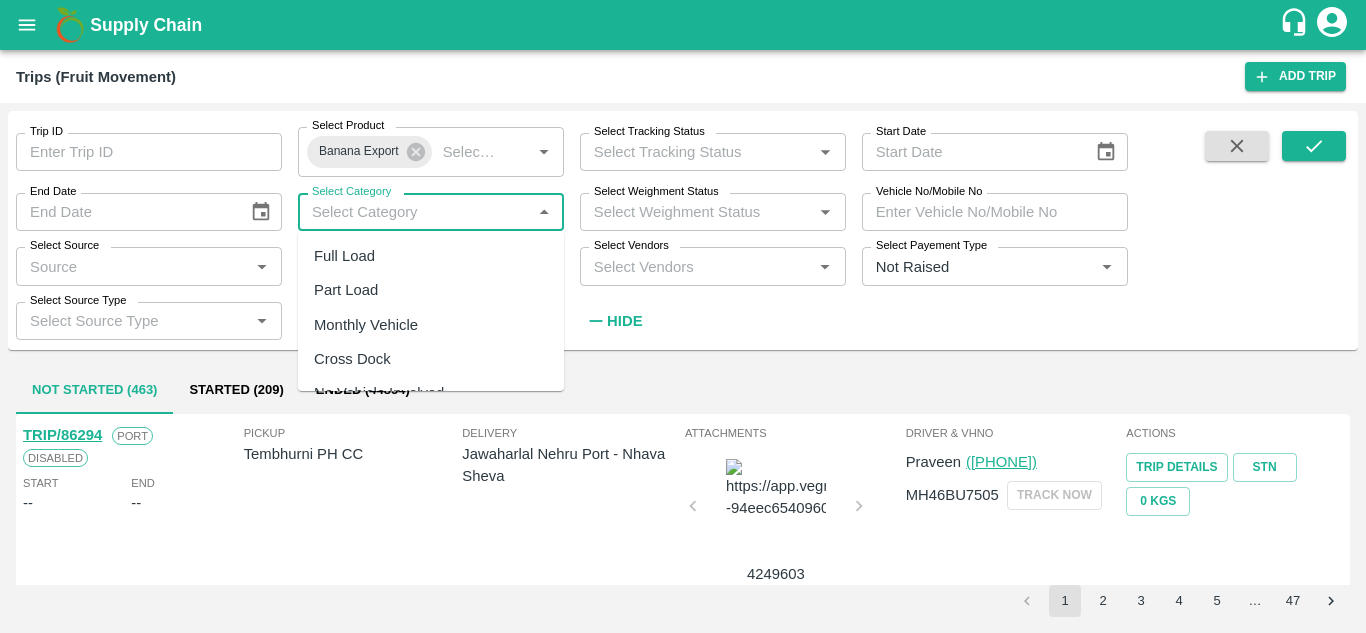 click on "Full Load" at bounding box center (344, 256) 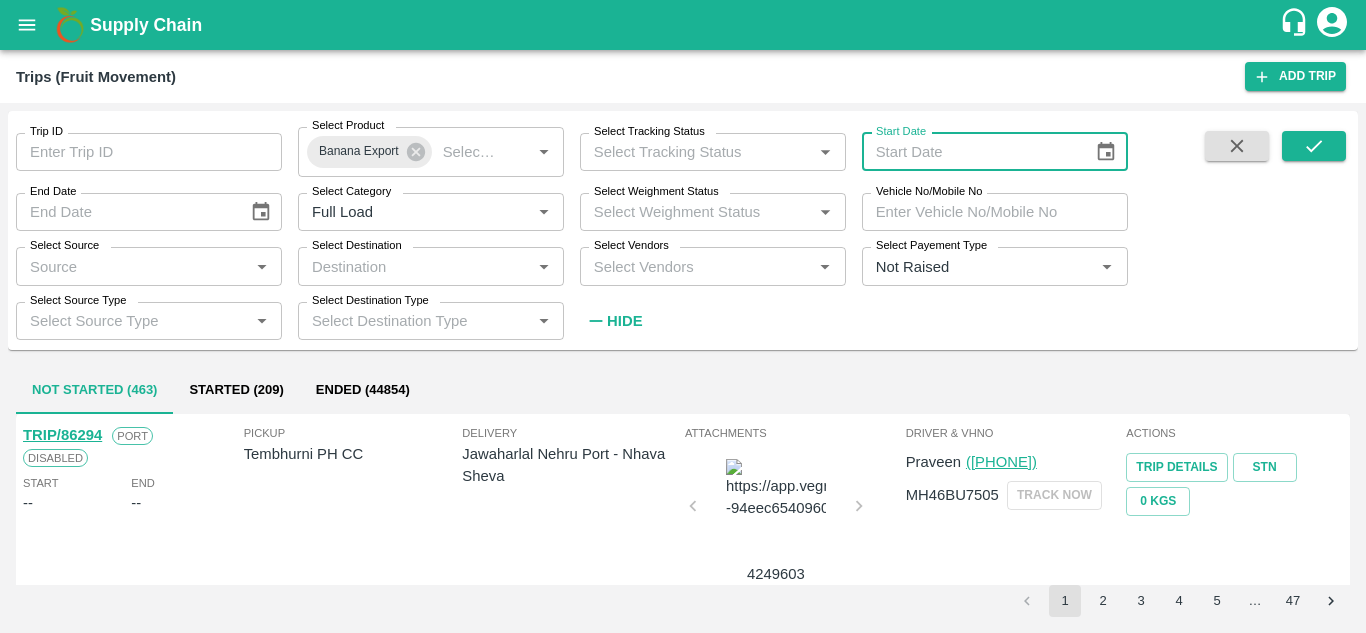 type on "DD/MM/YYYY" 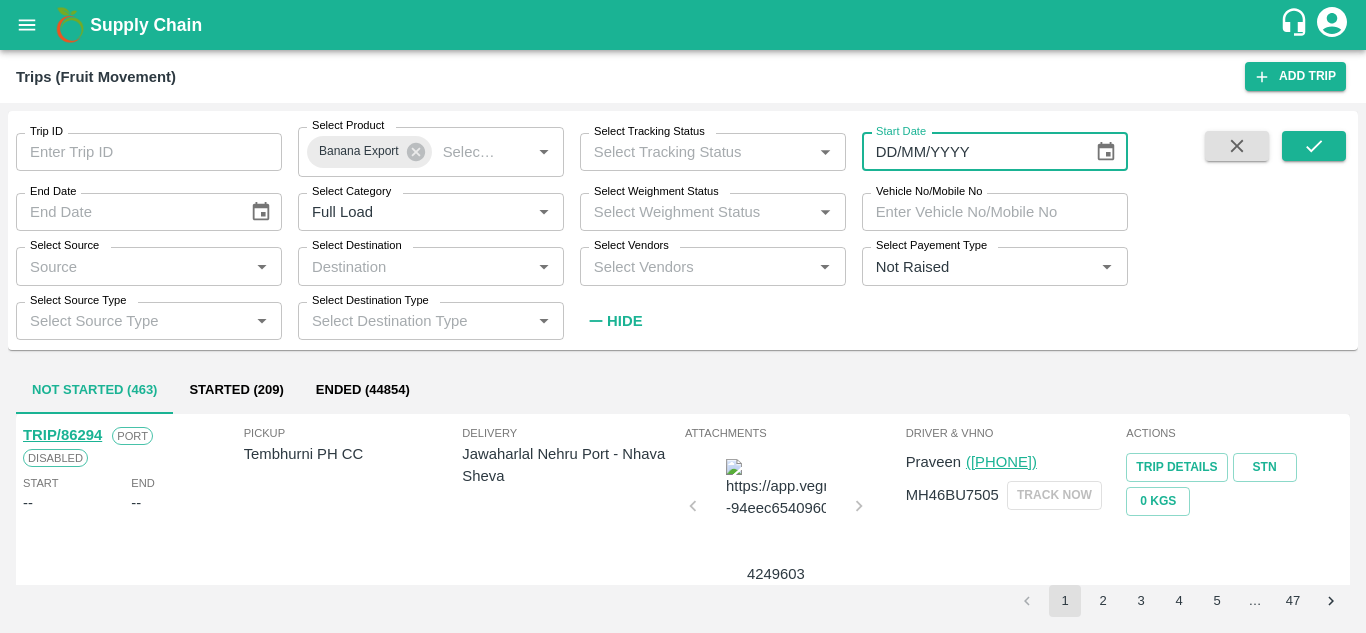 click on "DD/MM/YYYY" at bounding box center [971, 152] 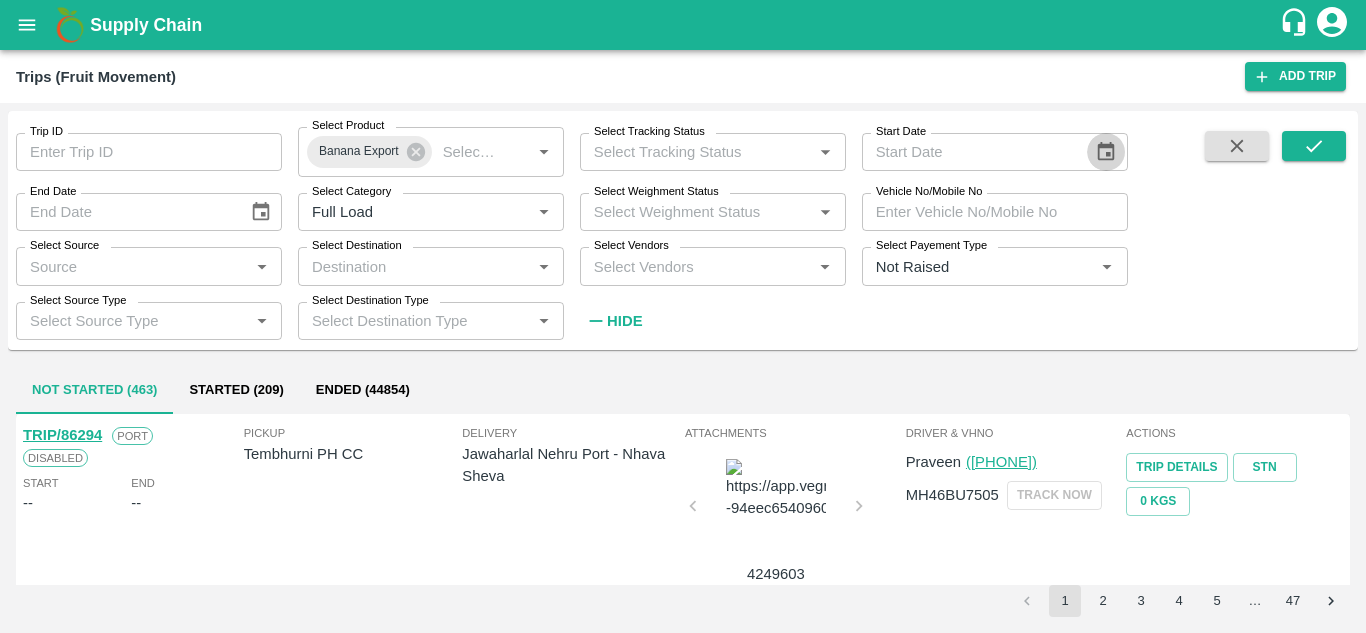 click 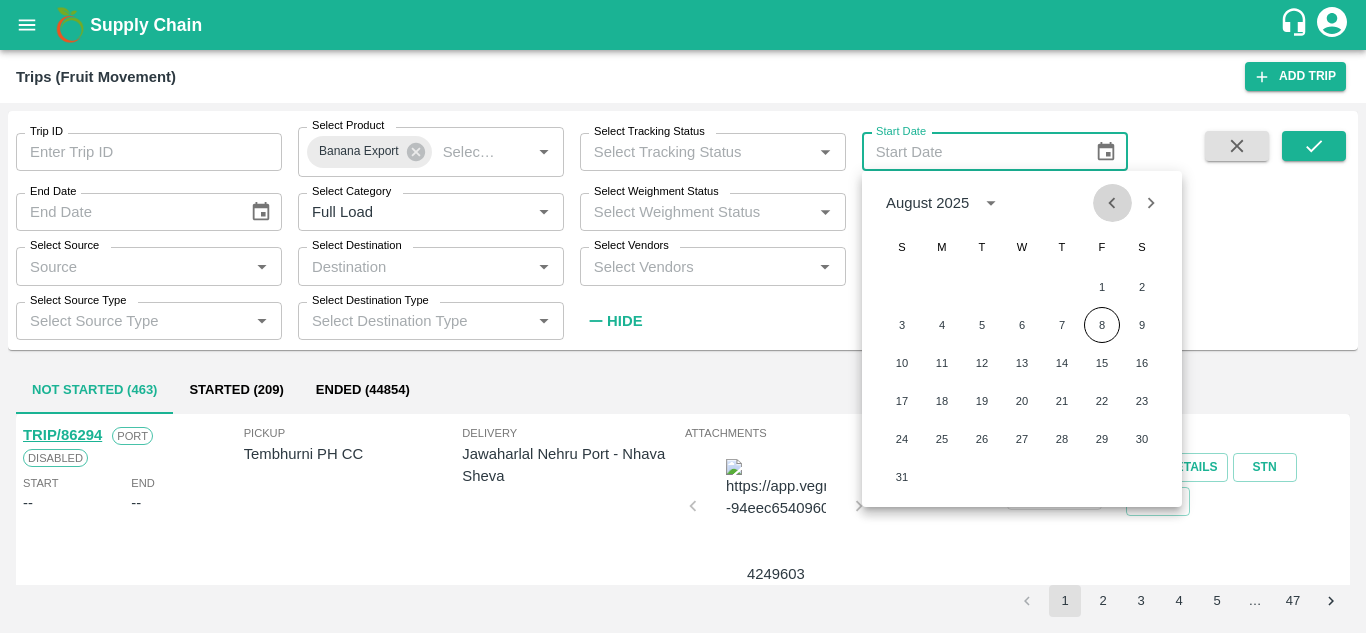 click 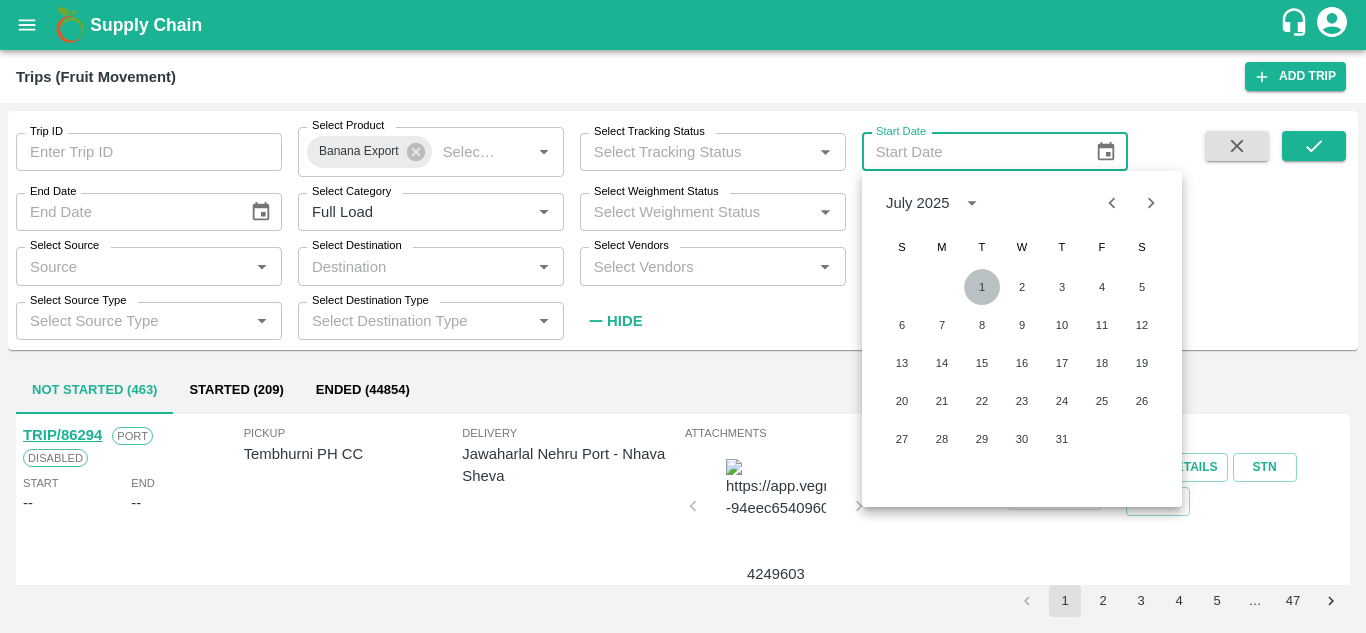 click on "1" at bounding box center (982, 287) 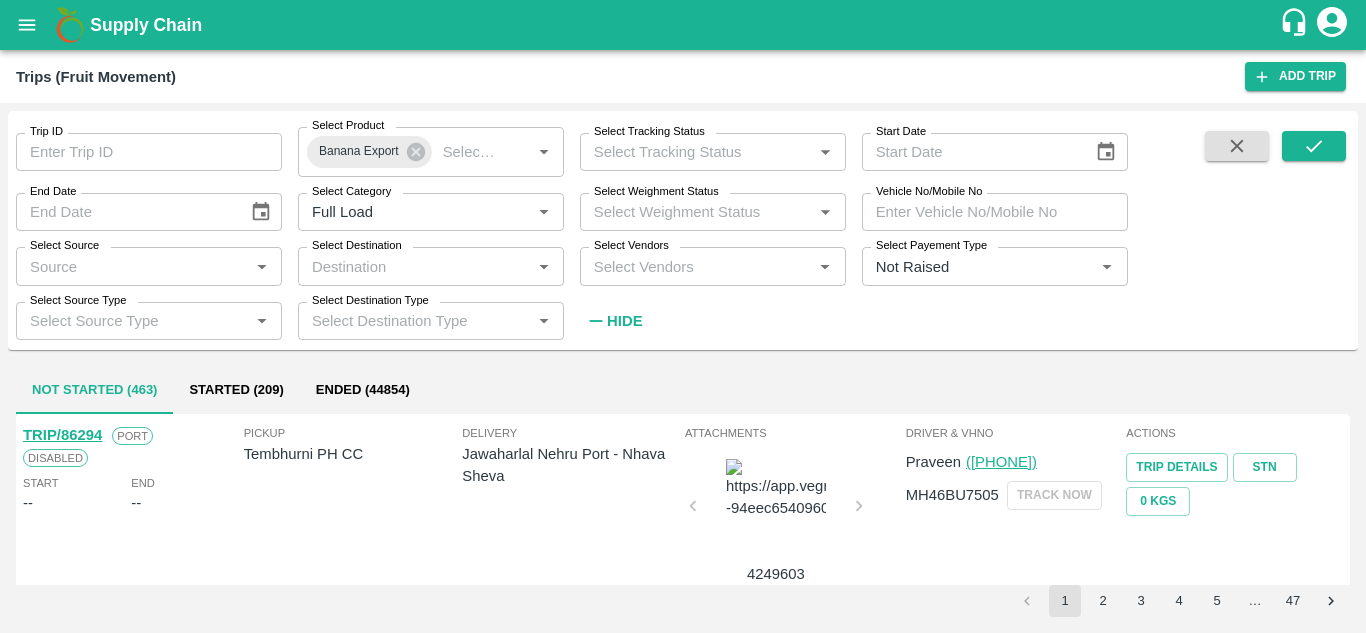 type on "01/07/2025" 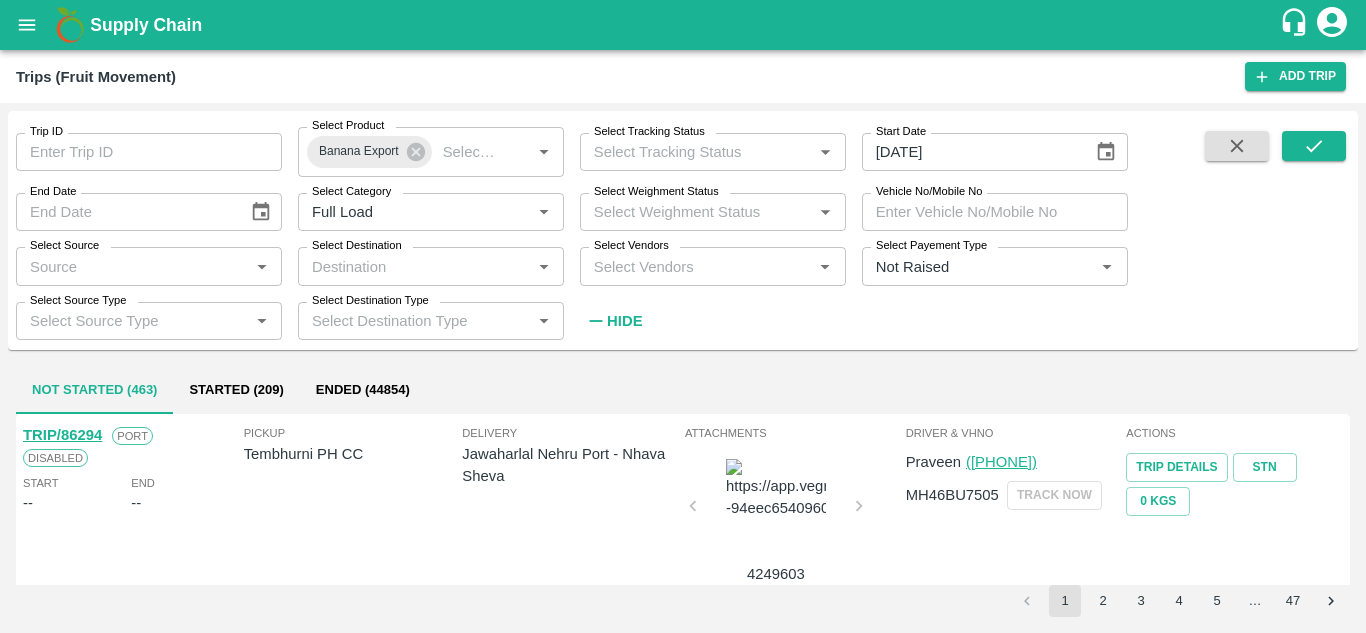 type on "DD/MM/YYYY" 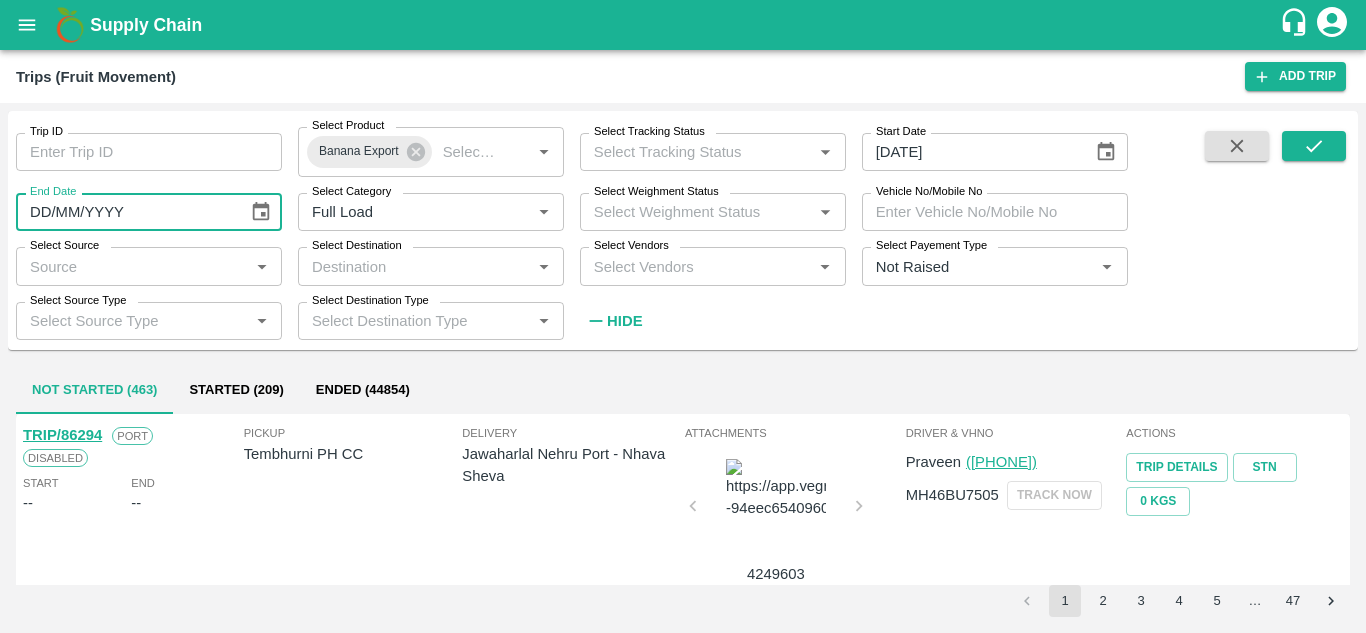click on "DD/MM/YYYY" at bounding box center [125, 212] 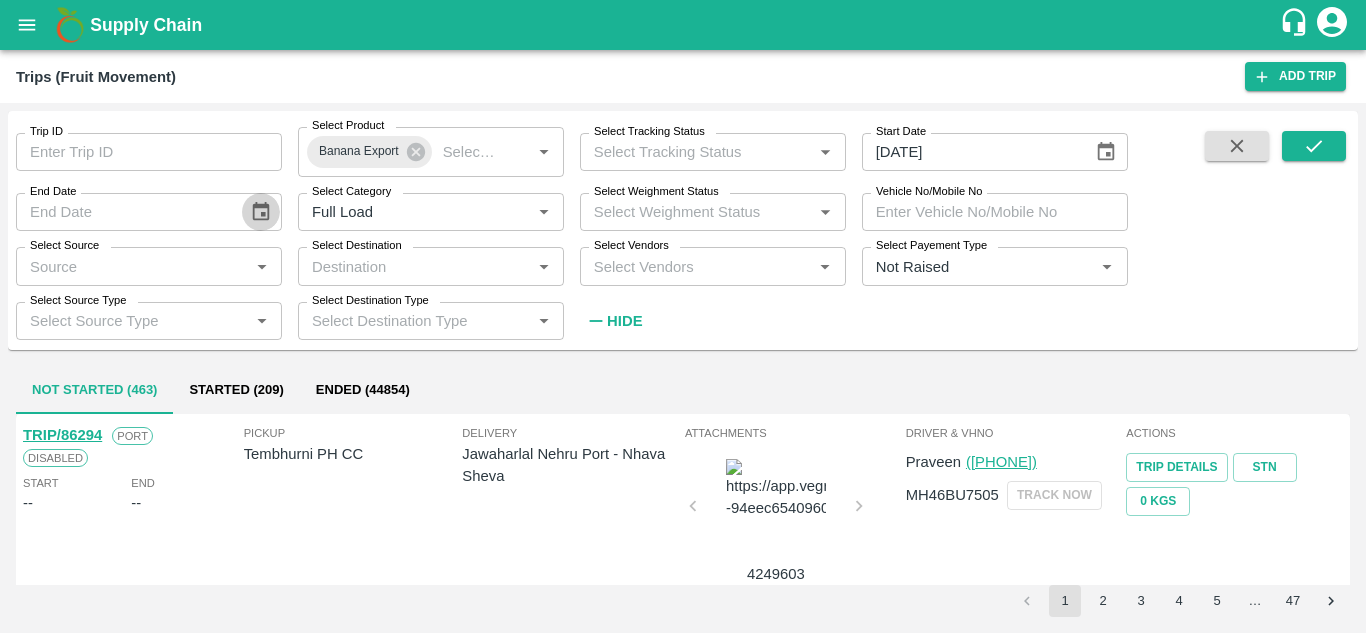 click 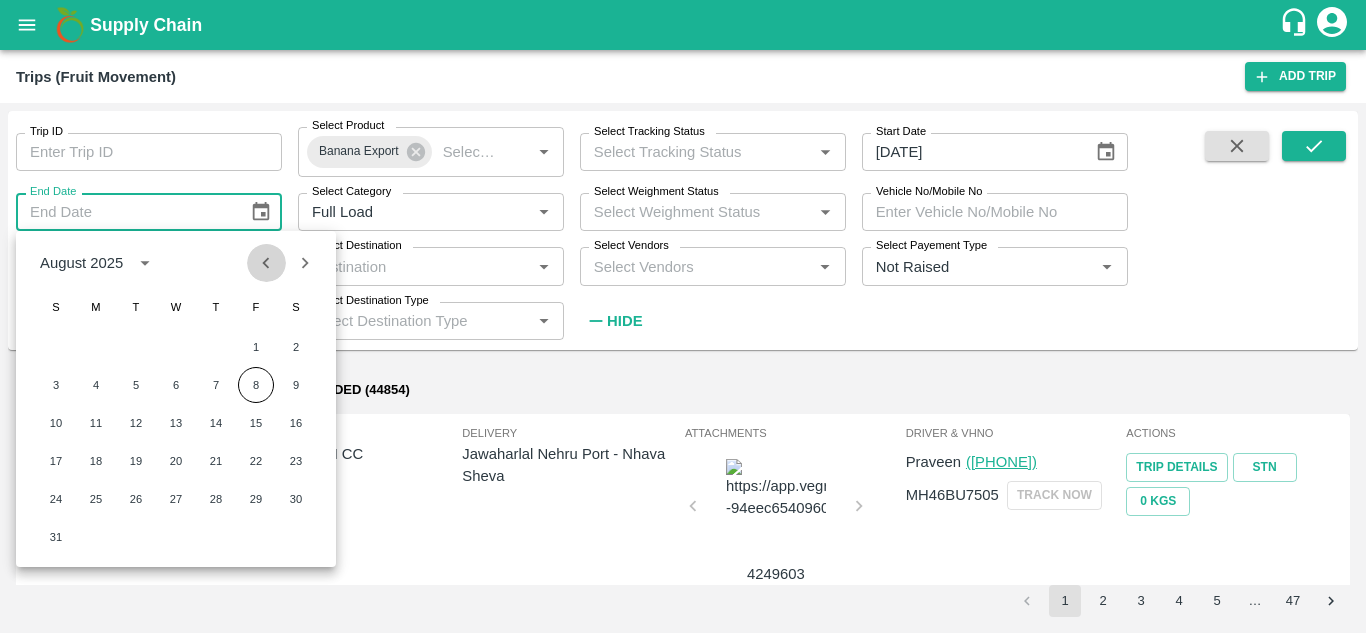 click 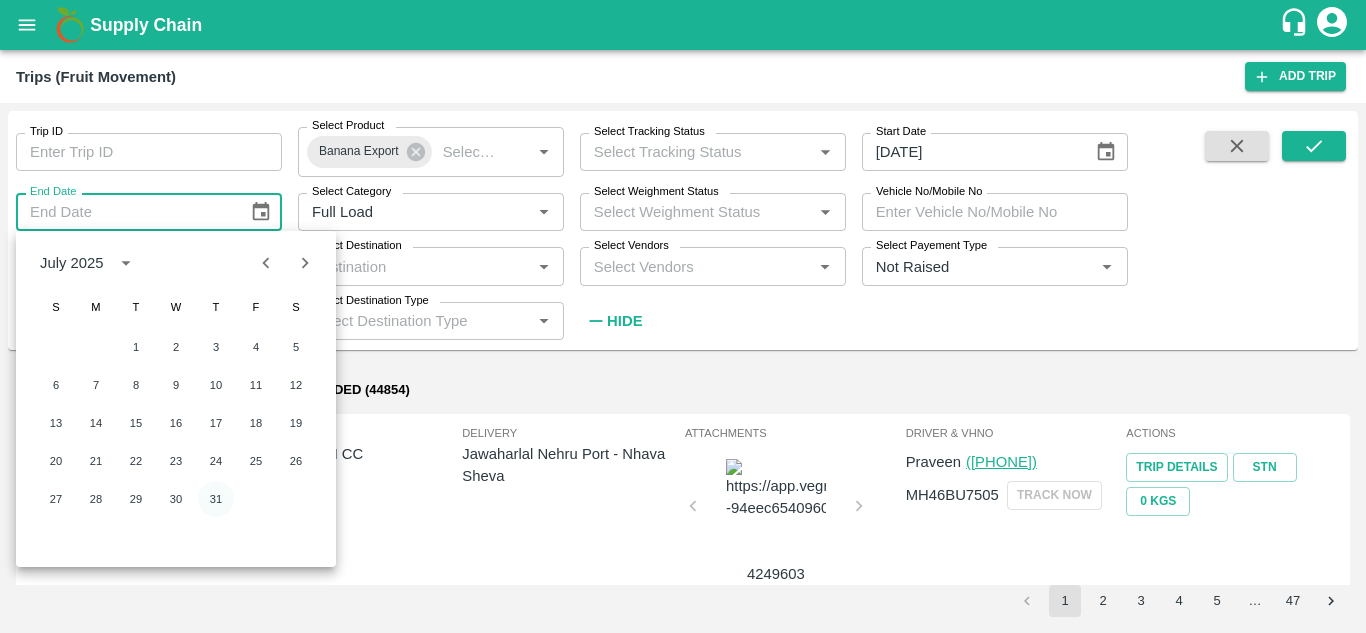 click on "31" at bounding box center (216, 499) 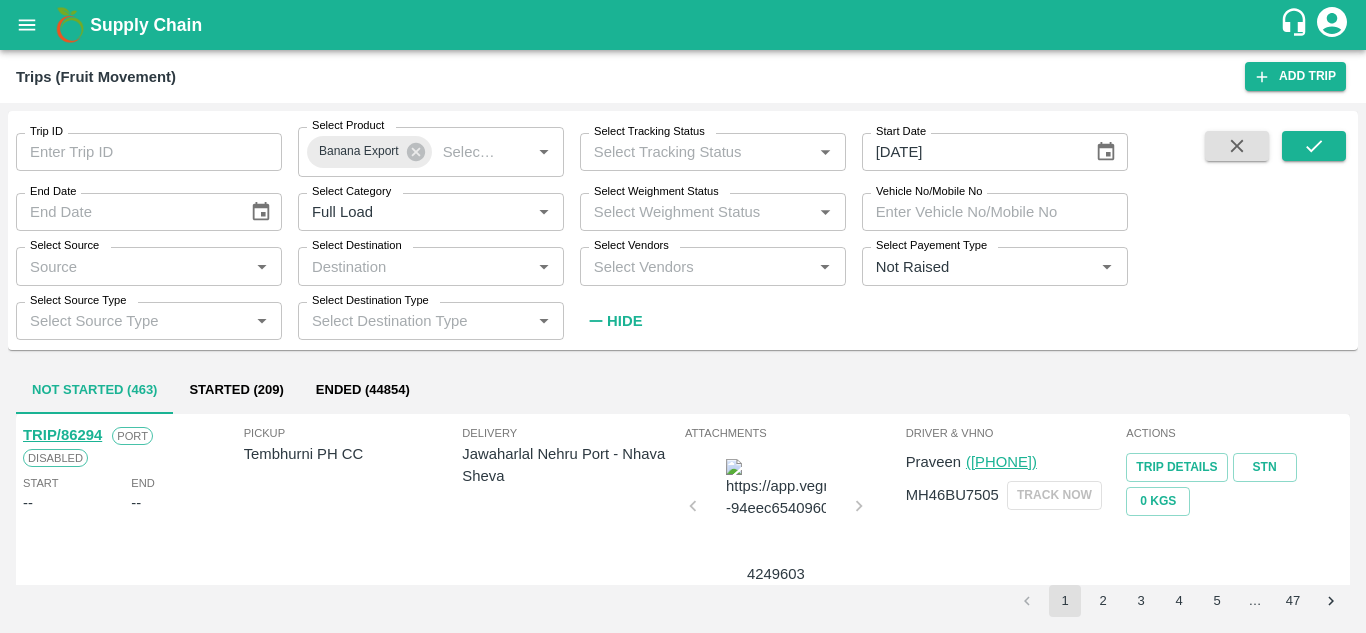 type on "31/07/2025" 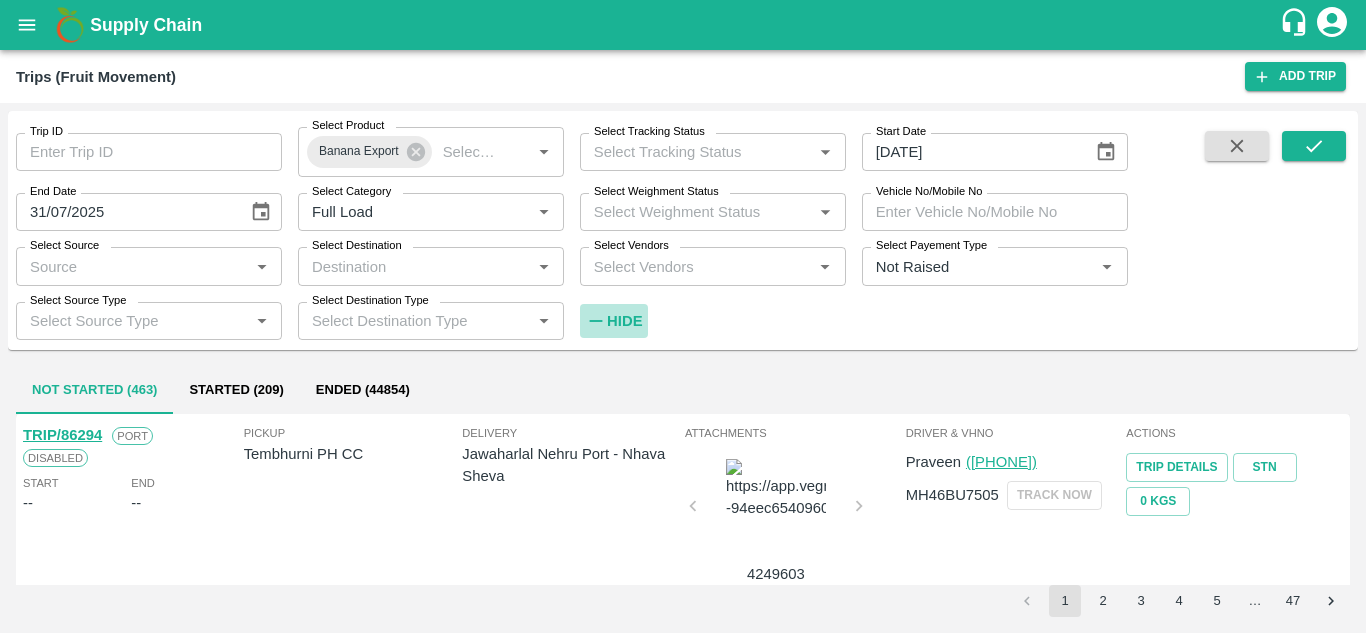 click on "Hide" at bounding box center (624, 321) 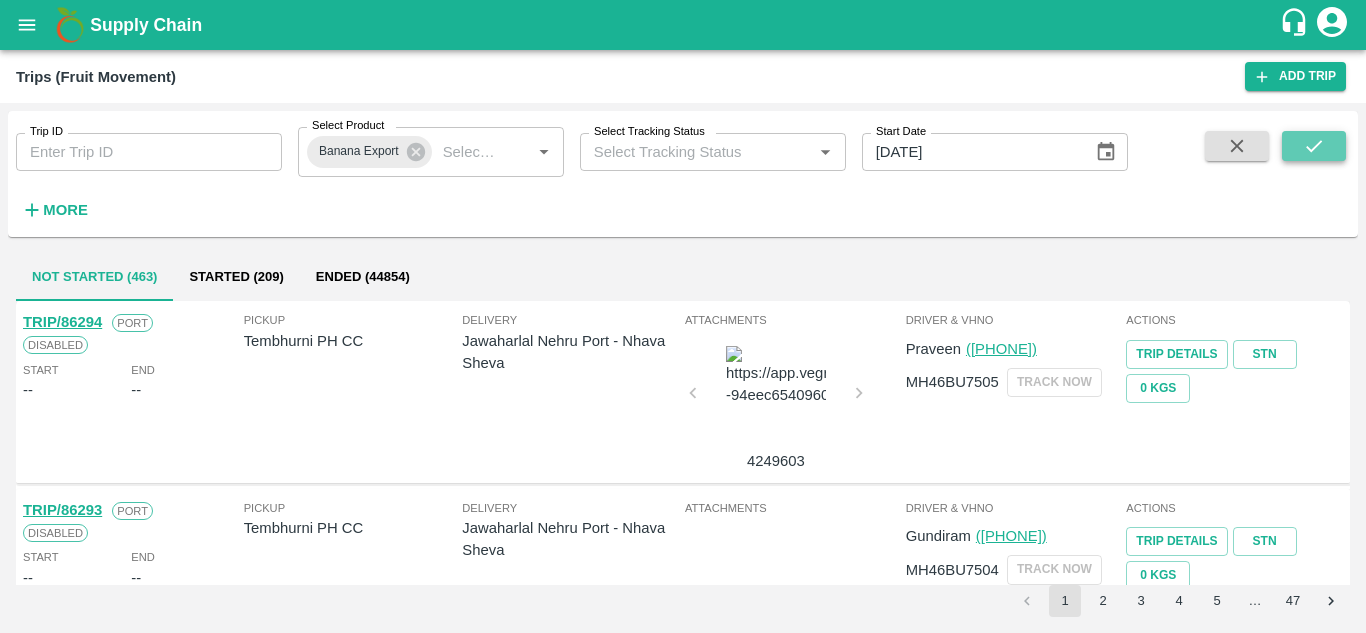 click 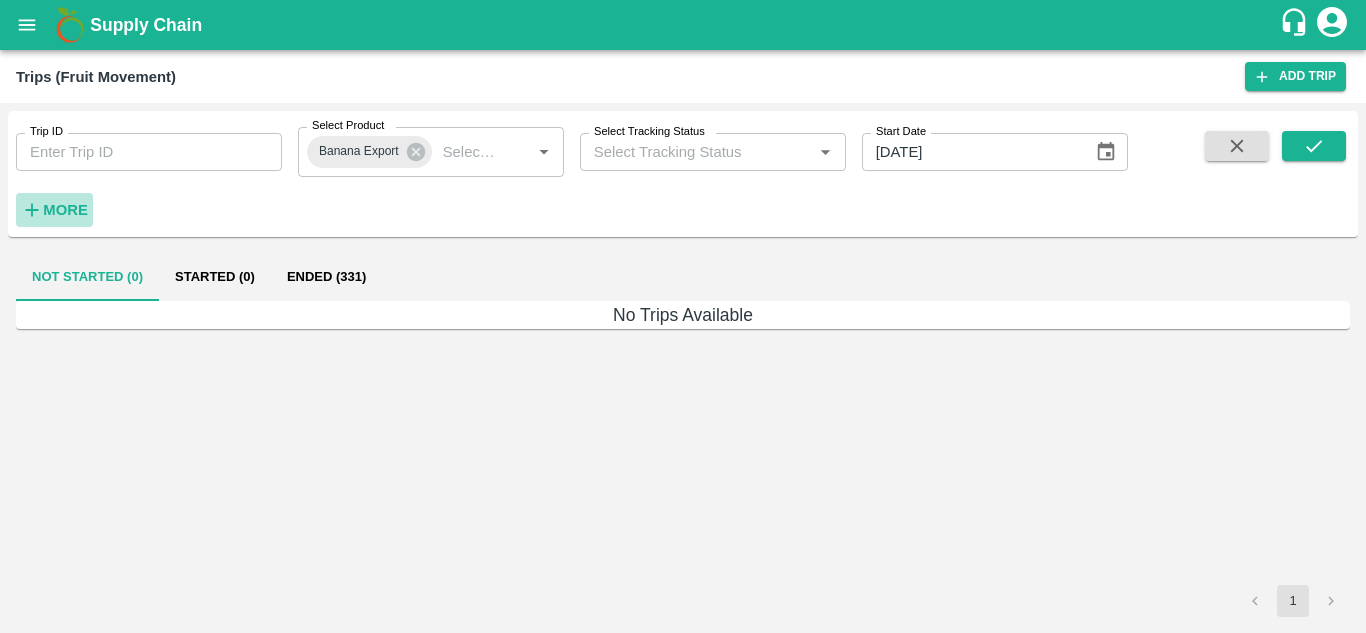 click on "More" at bounding box center (65, 210) 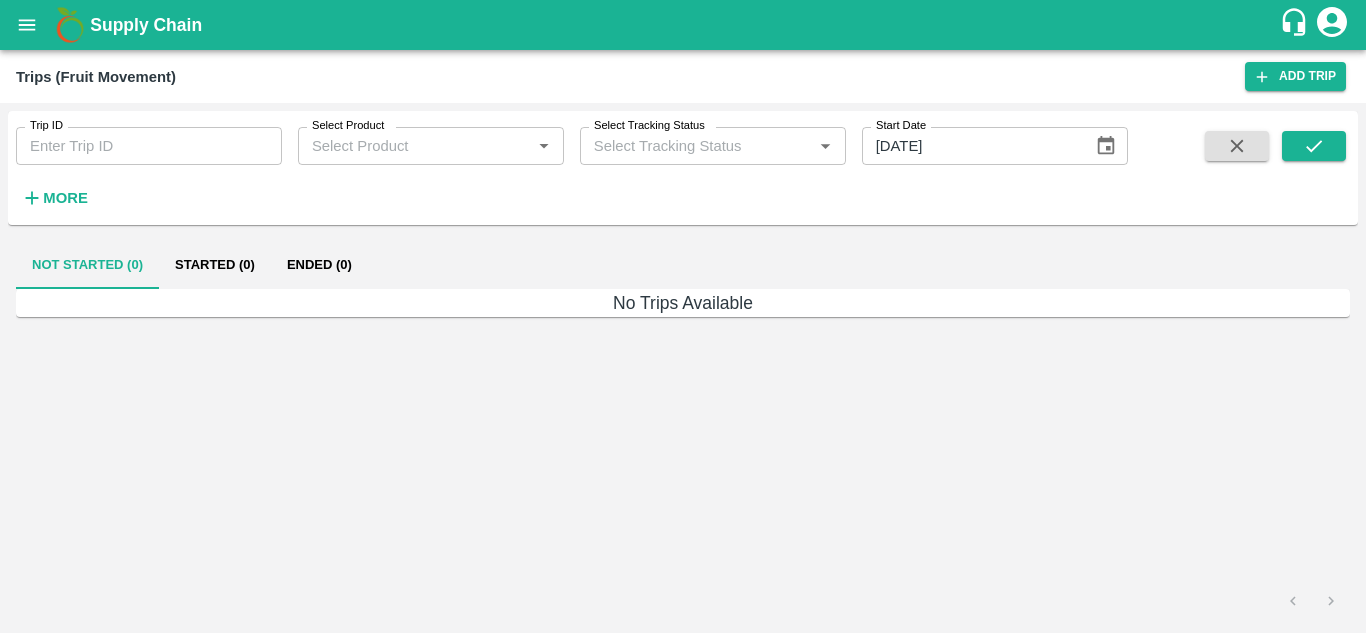 scroll, scrollTop: 0, scrollLeft: 0, axis: both 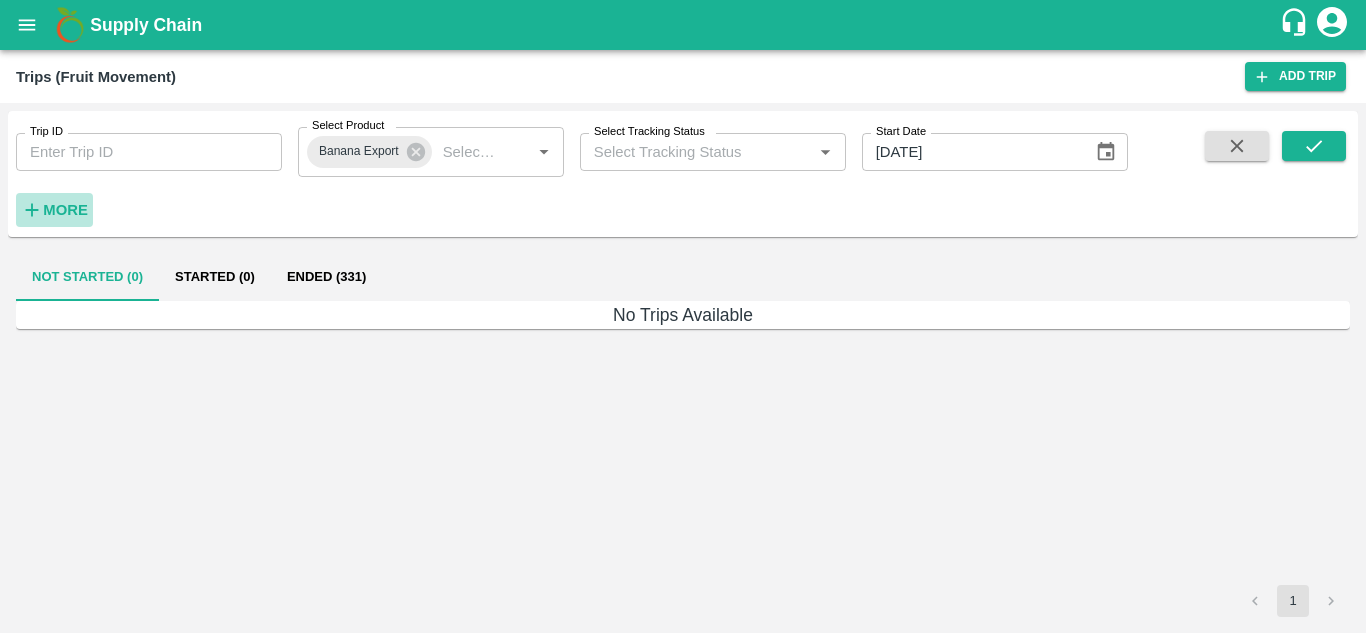 click on "More" at bounding box center (65, 210) 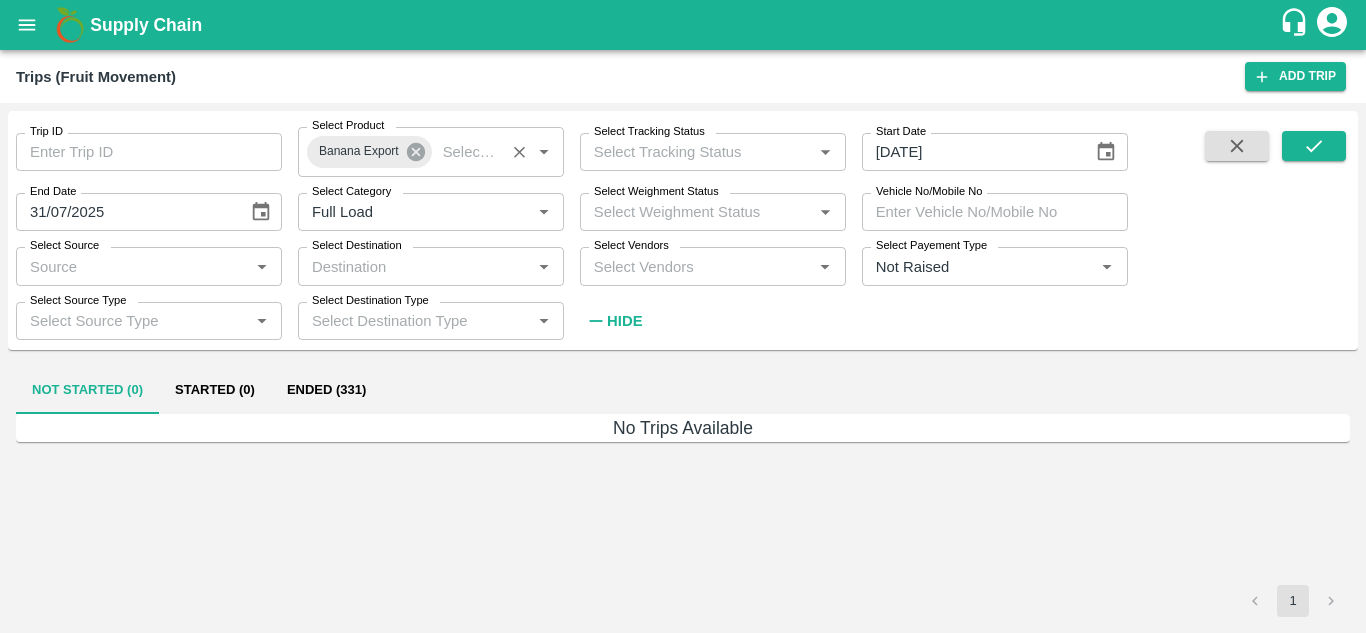 click 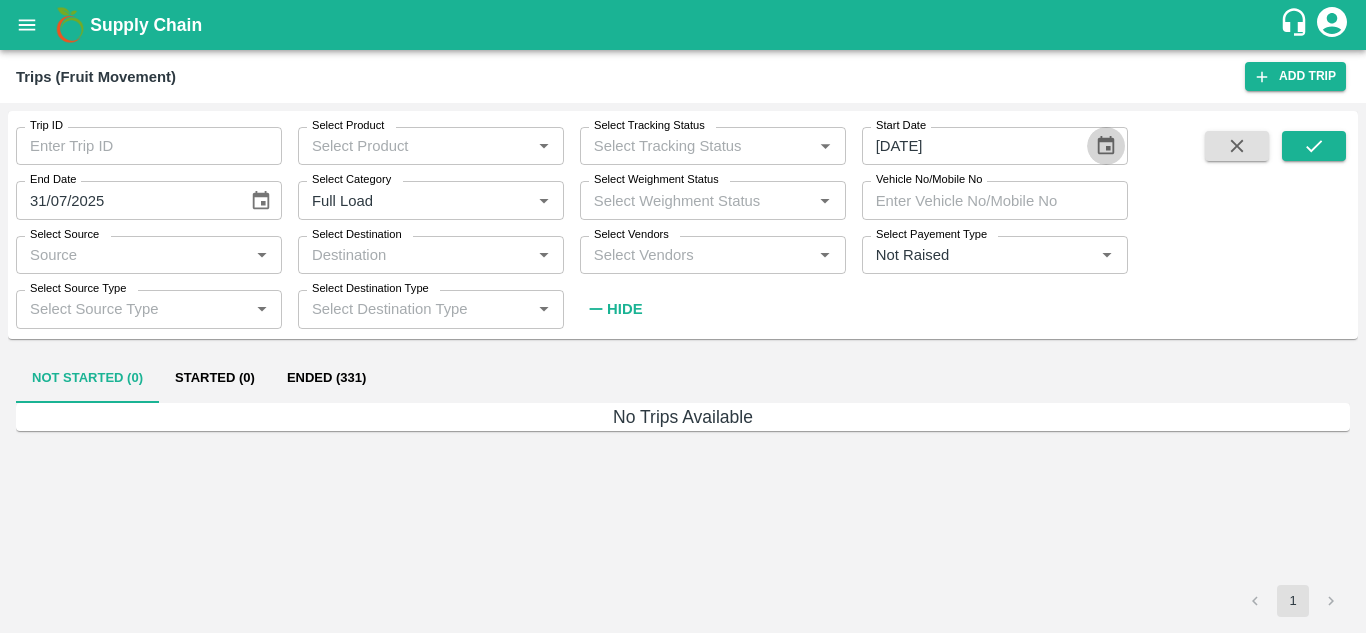 click 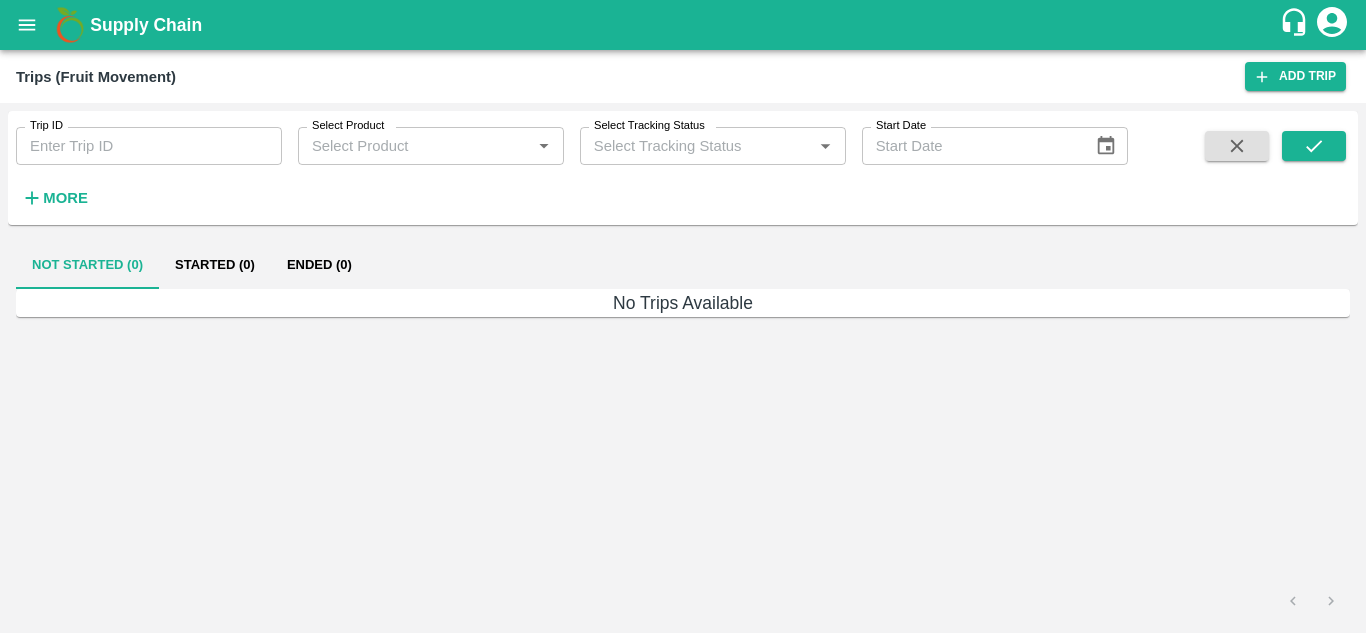 scroll, scrollTop: 0, scrollLeft: 0, axis: both 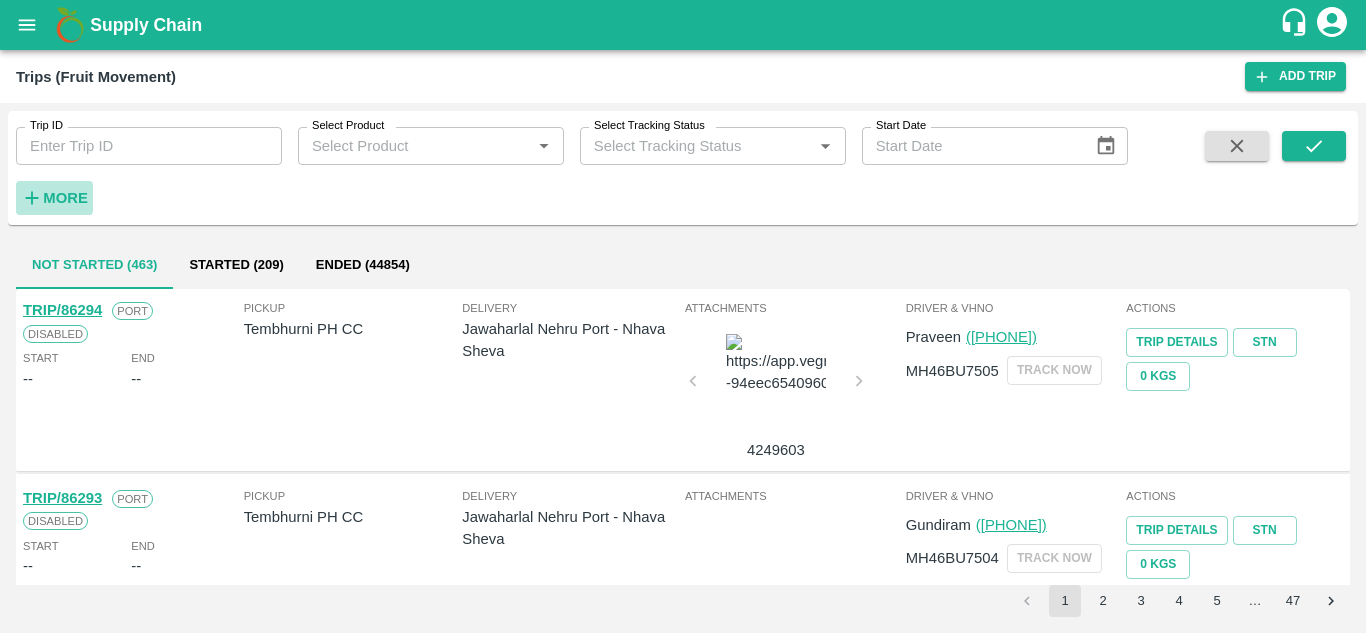 click on "More" at bounding box center [65, 198] 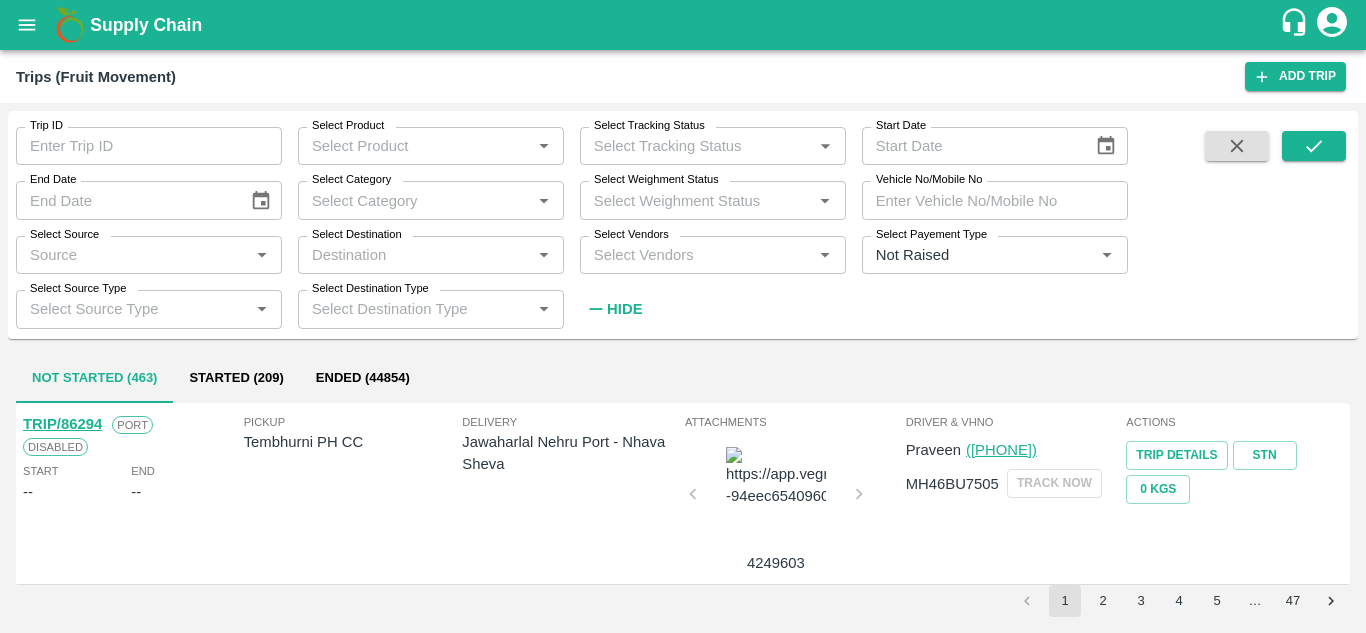 click on "Select Vendors" at bounding box center (696, 255) 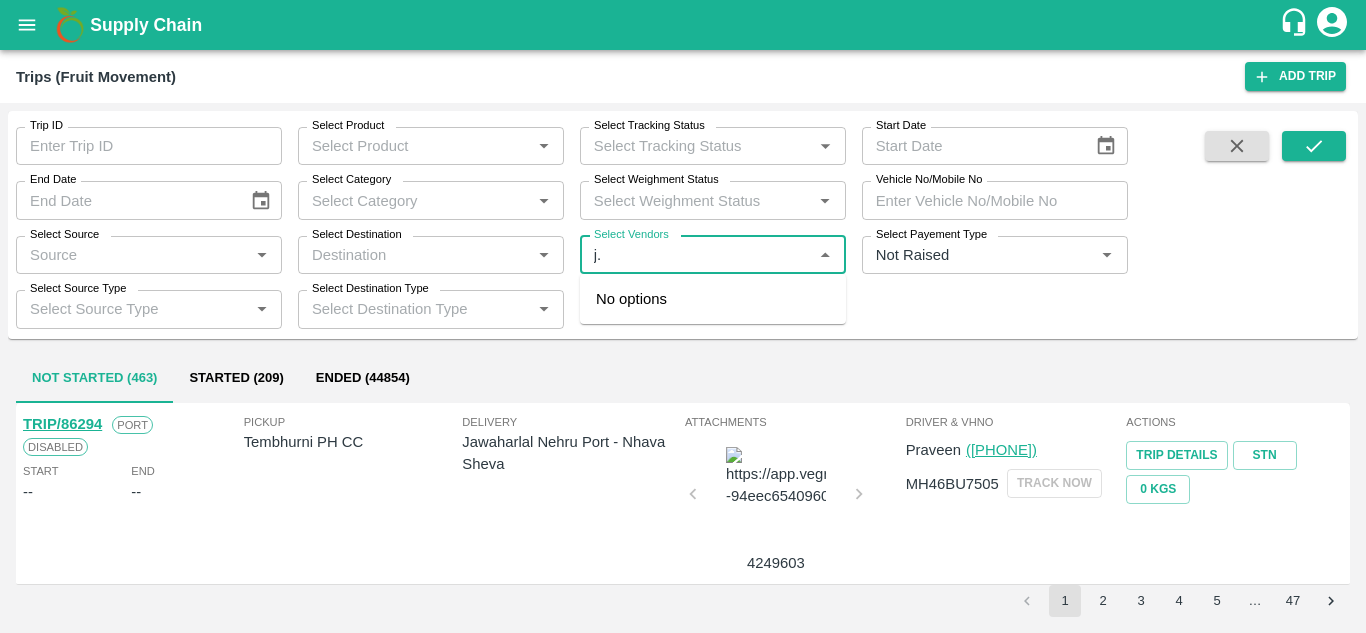 type on "j" 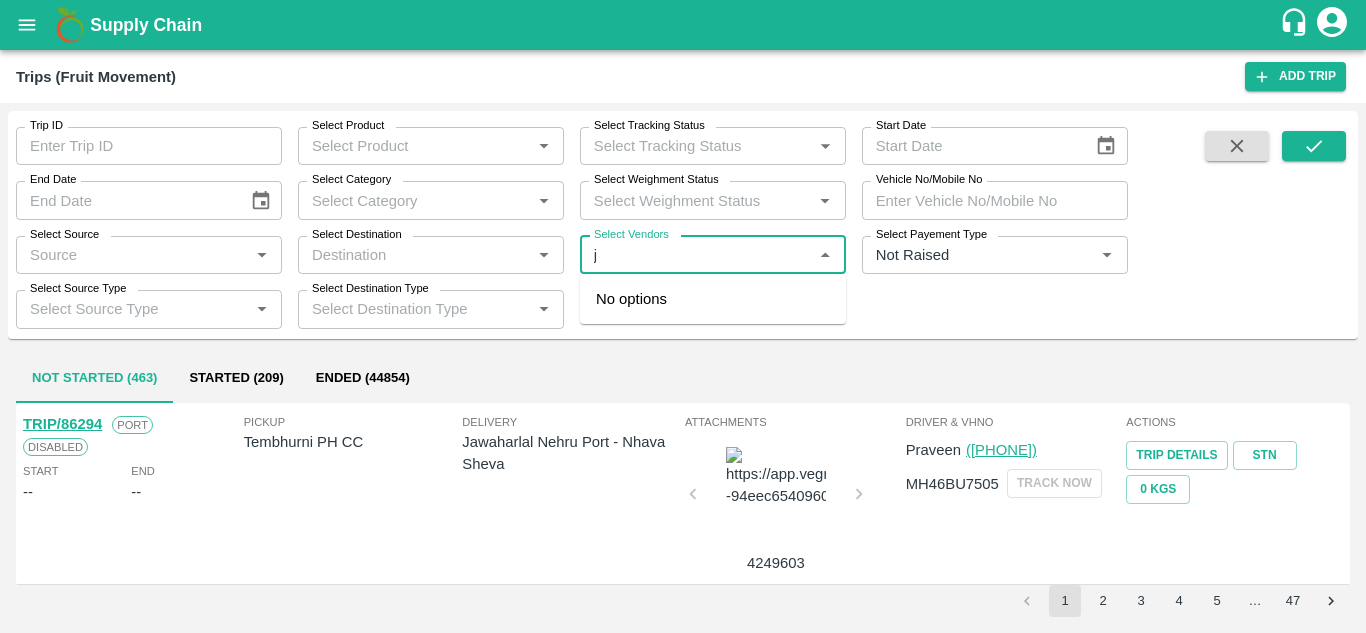 type 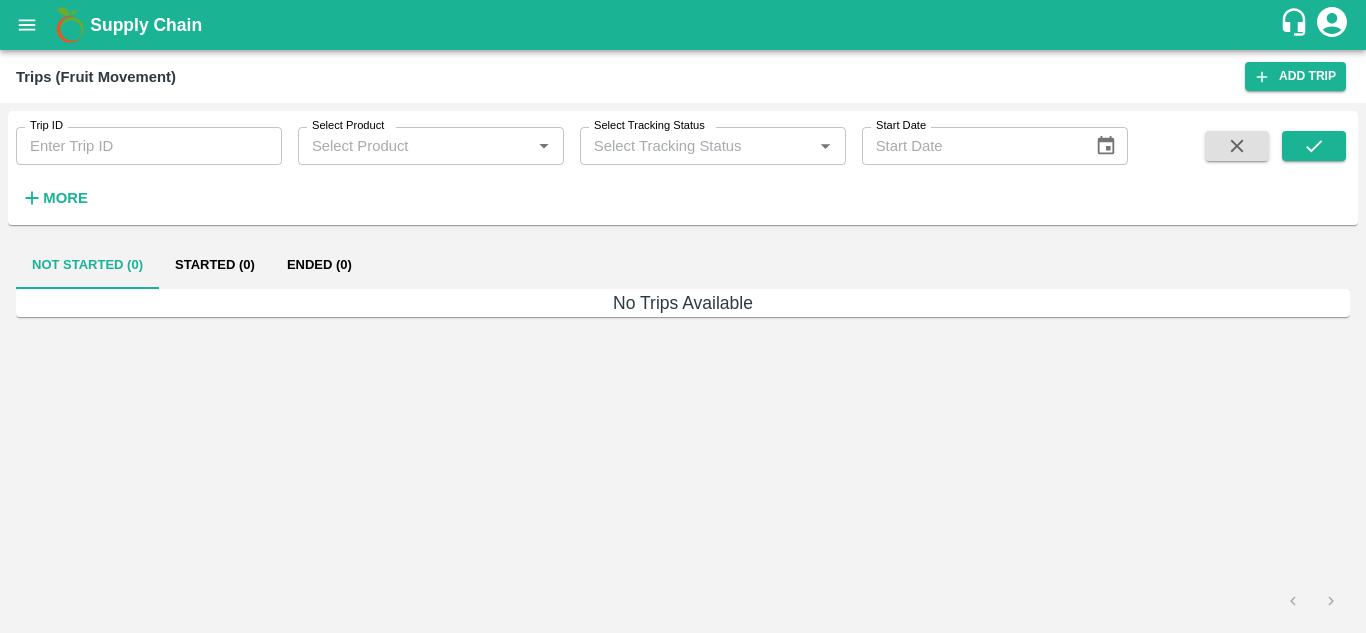 scroll, scrollTop: 0, scrollLeft: 0, axis: both 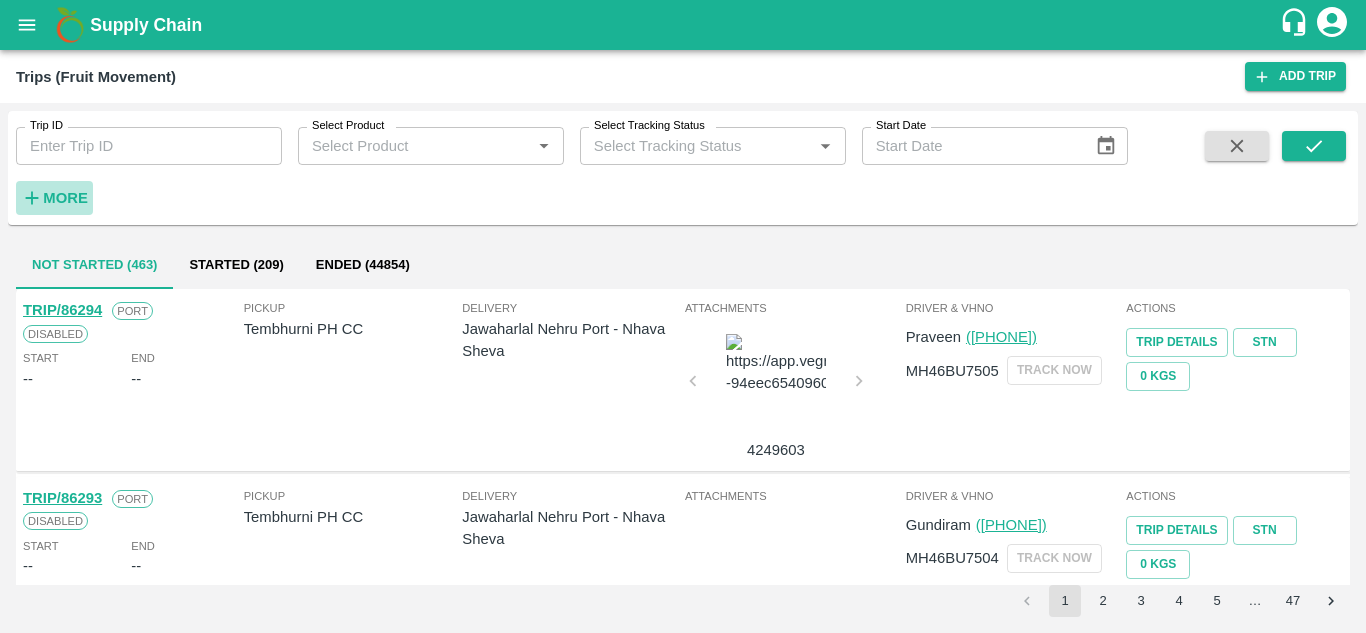 click on "More" at bounding box center [65, 198] 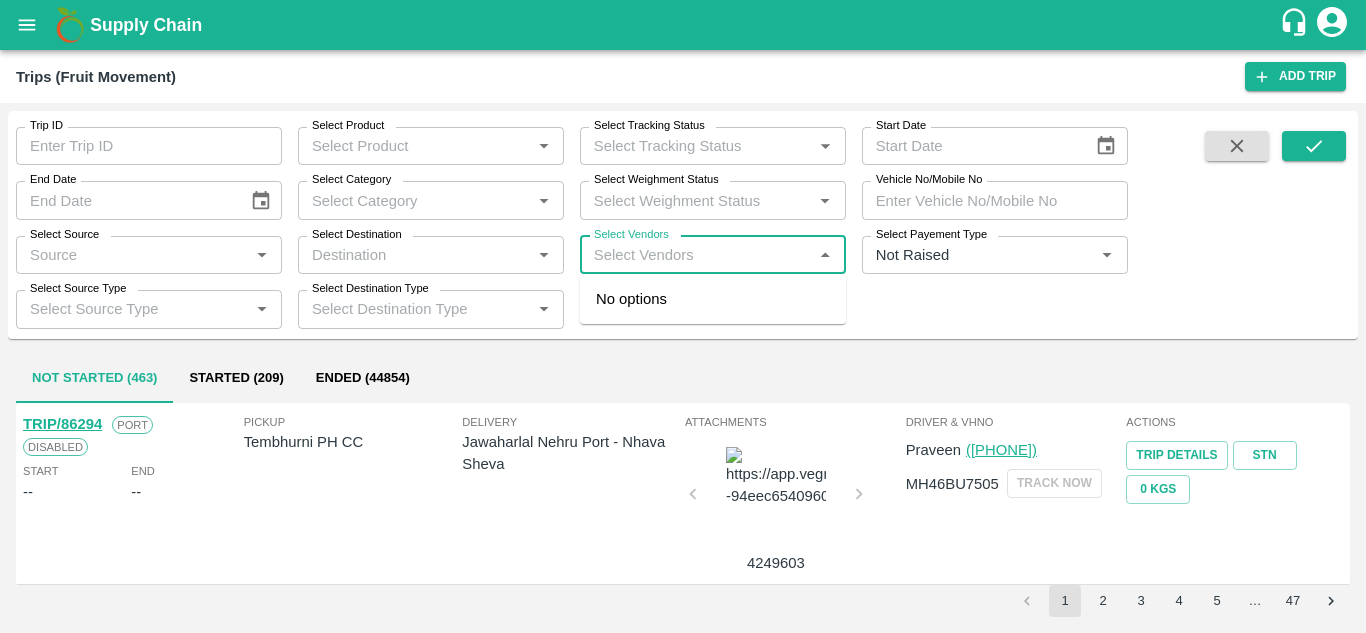 click on "Select Vendors" at bounding box center (696, 255) 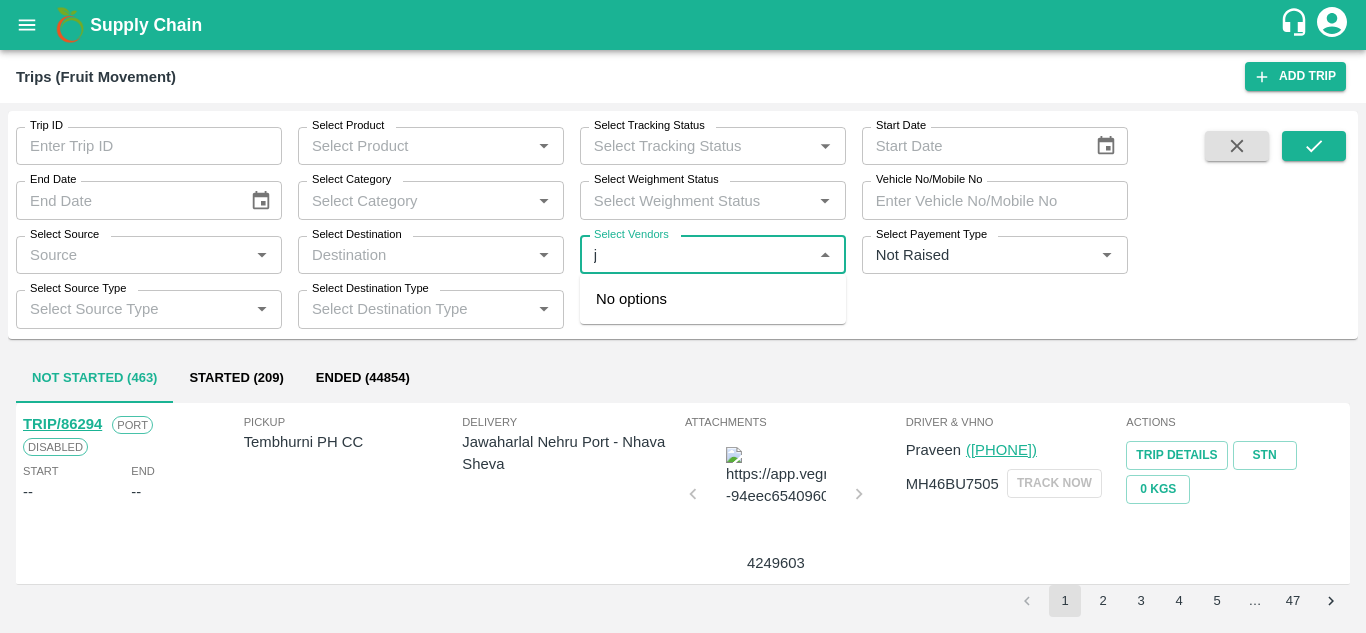 type on "j" 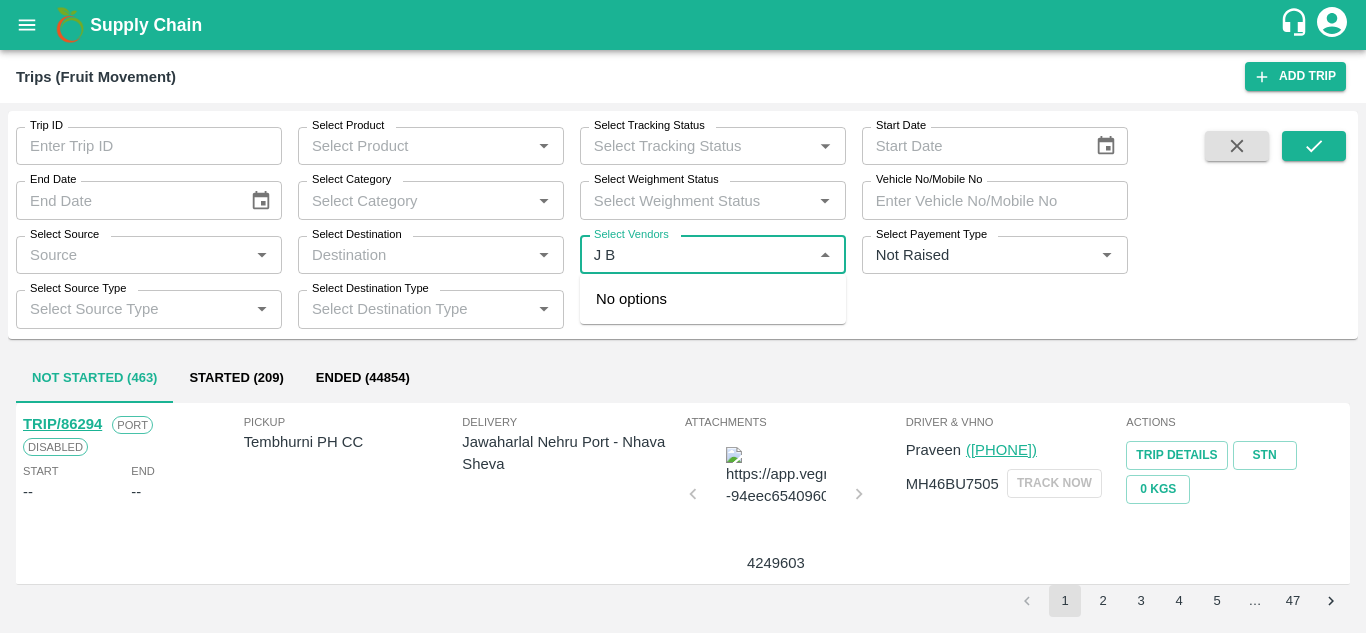 type on "J B" 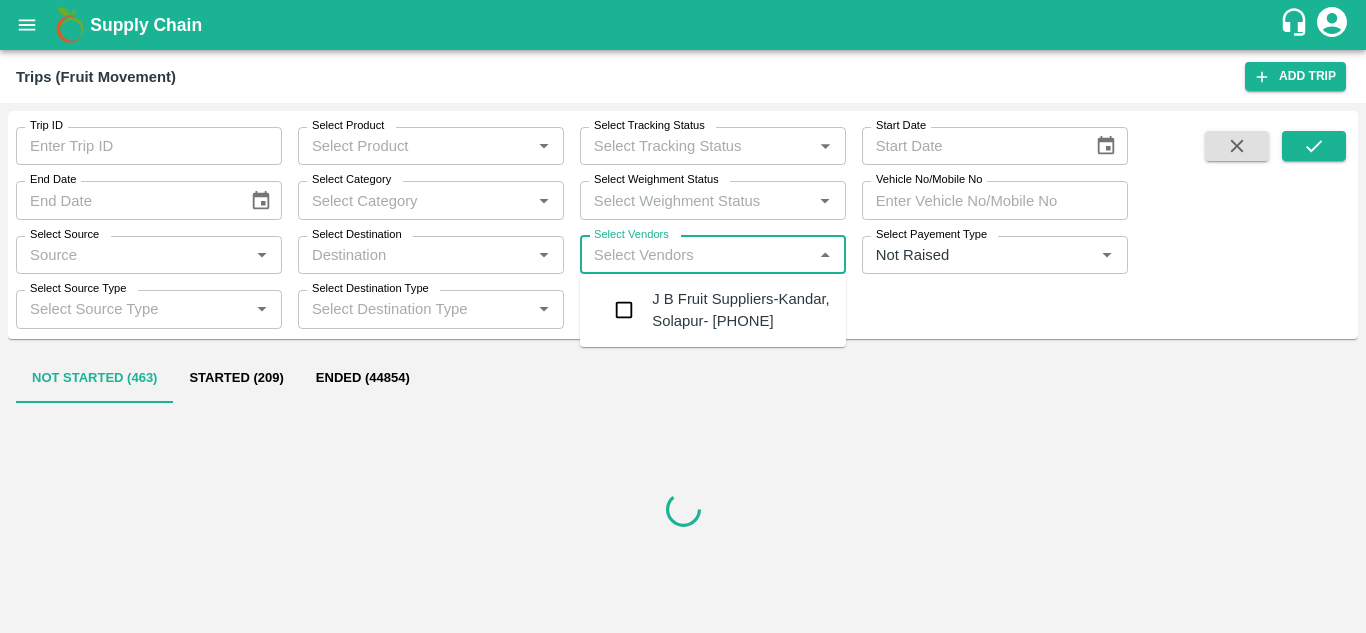 type on "F" 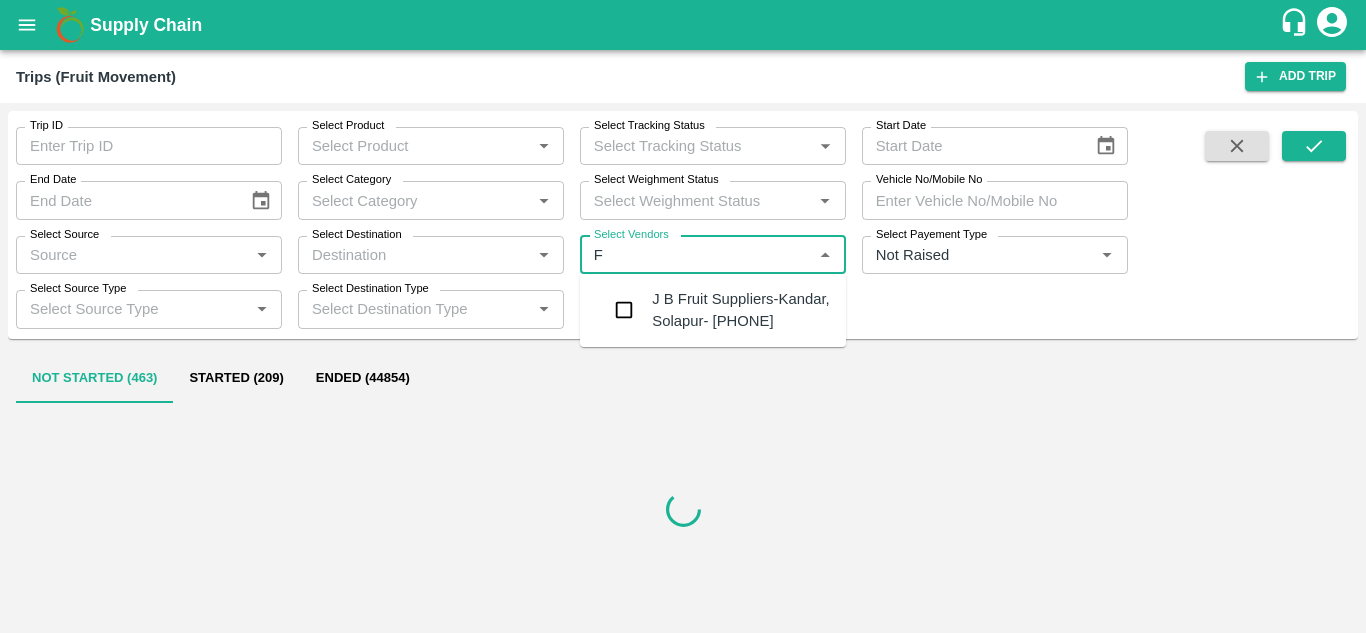 type 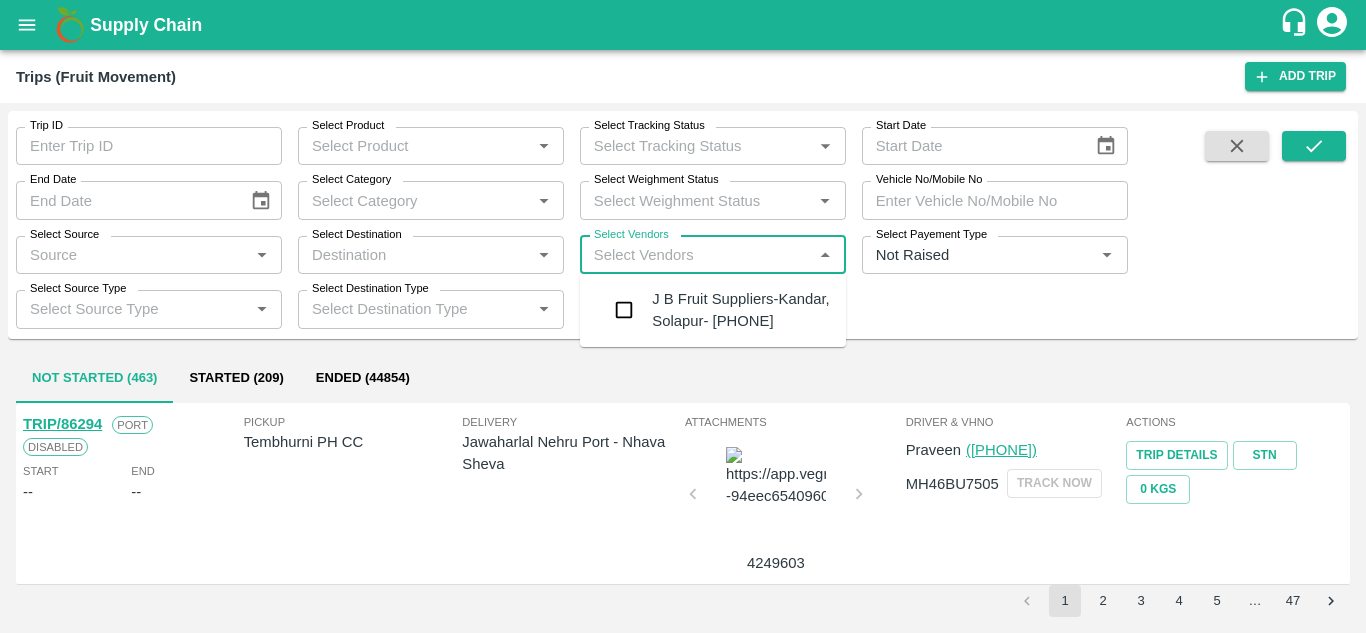 click on "J B Fruit Suppliers-Kandar, Solapur- 93592 82507" at bounding box center (741, 310) 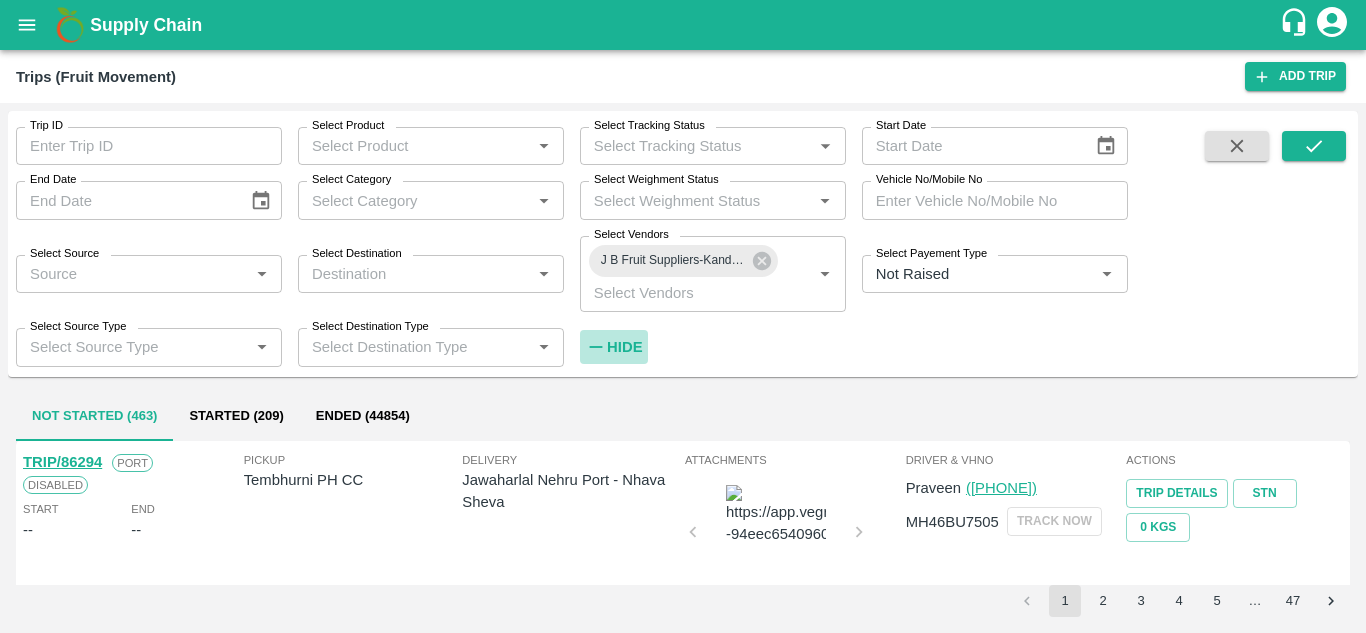 click on "Hide" at bounding box center [624, 347] 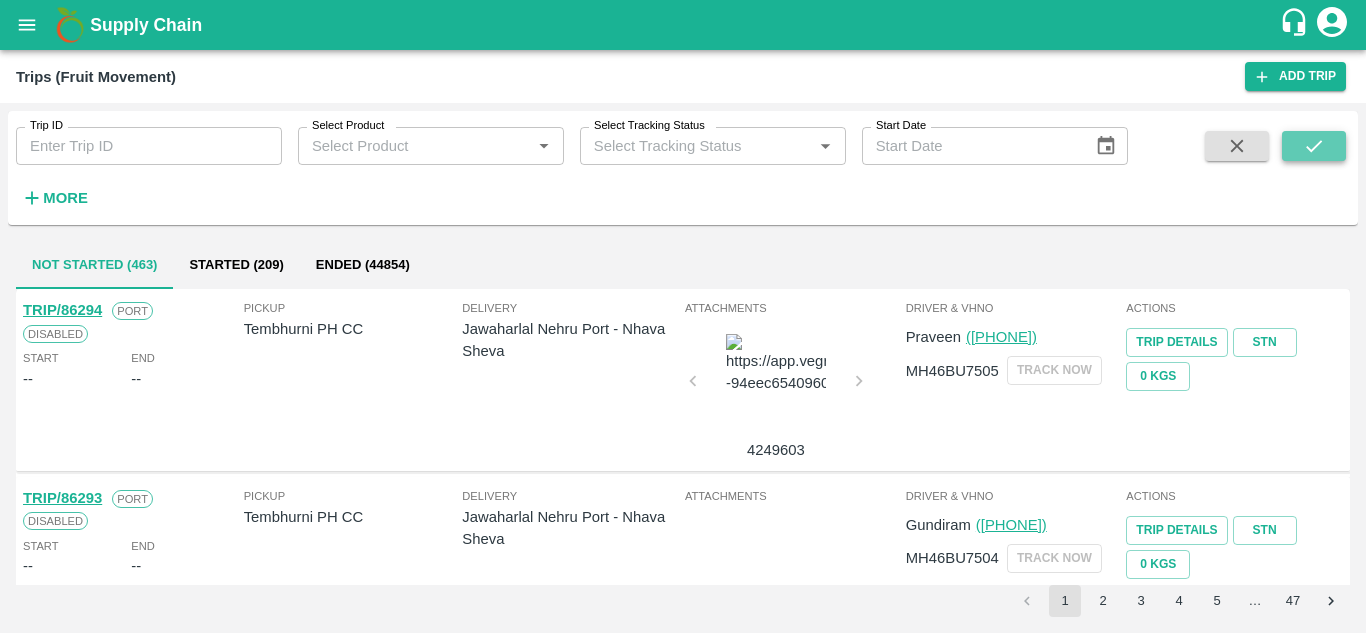 click 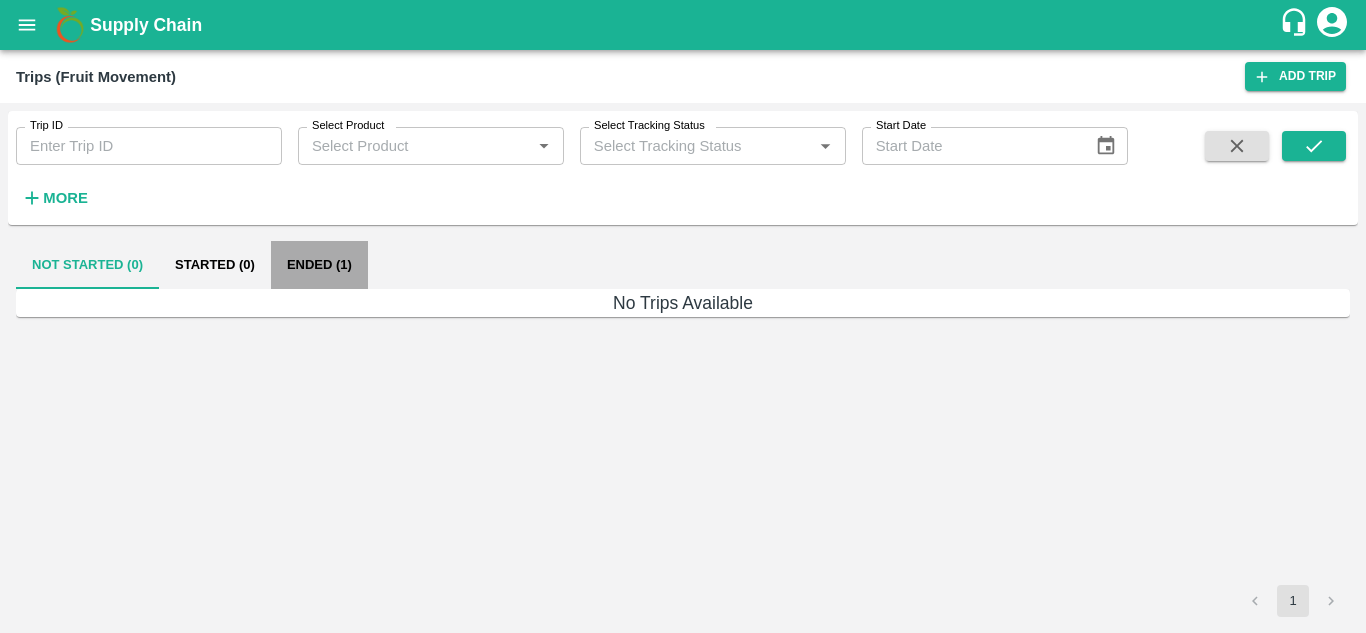click on "Ended (1)" at bounding box center (319, 265) 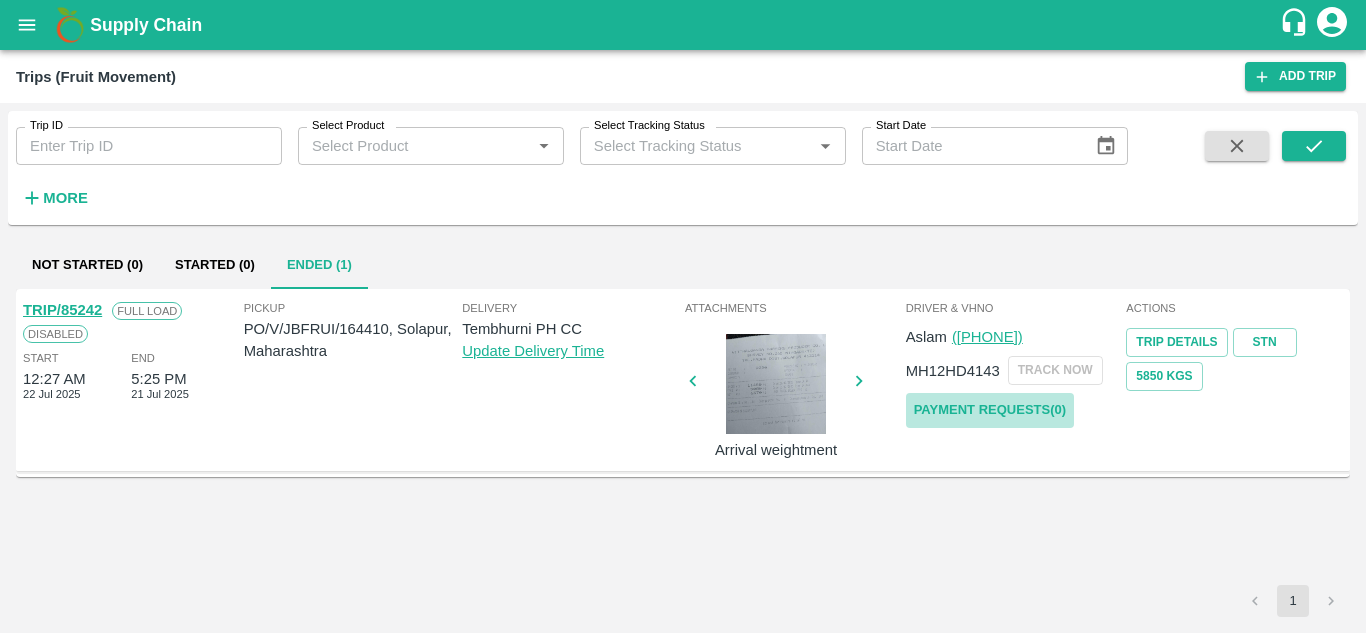 click on "Payment Requests( 0 )" at bounding box center [990, 410] 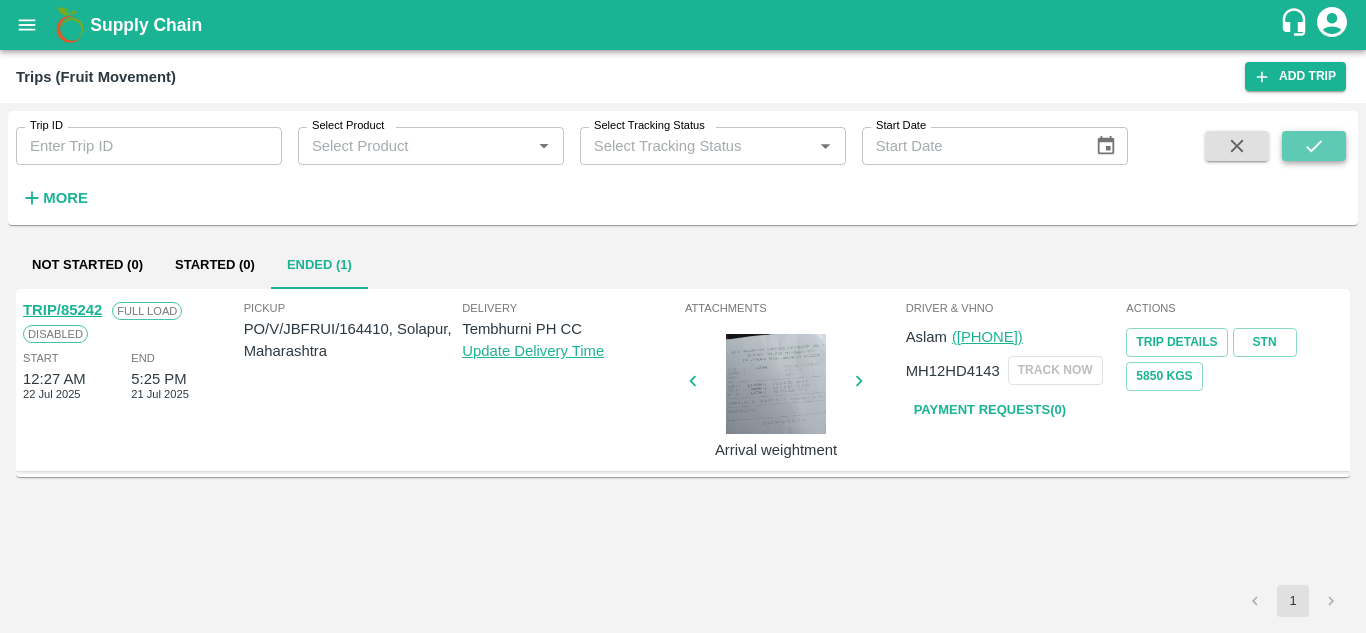 click 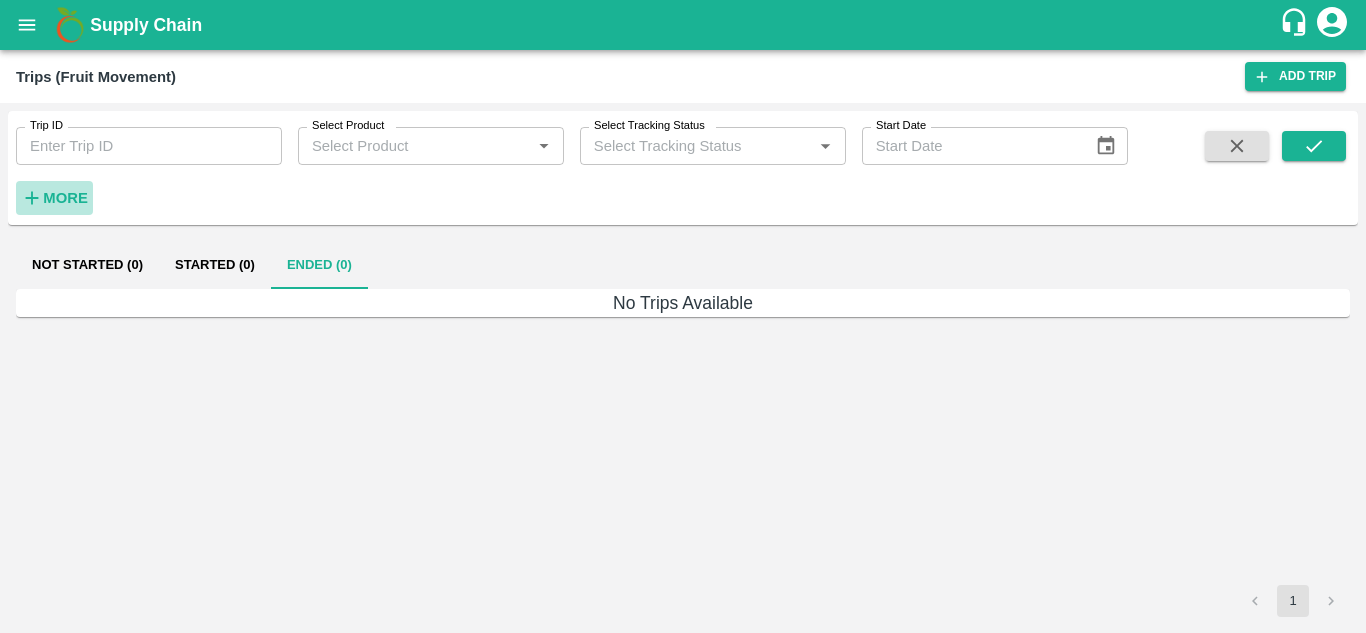 click on "More" at bounding box center [65, 198] 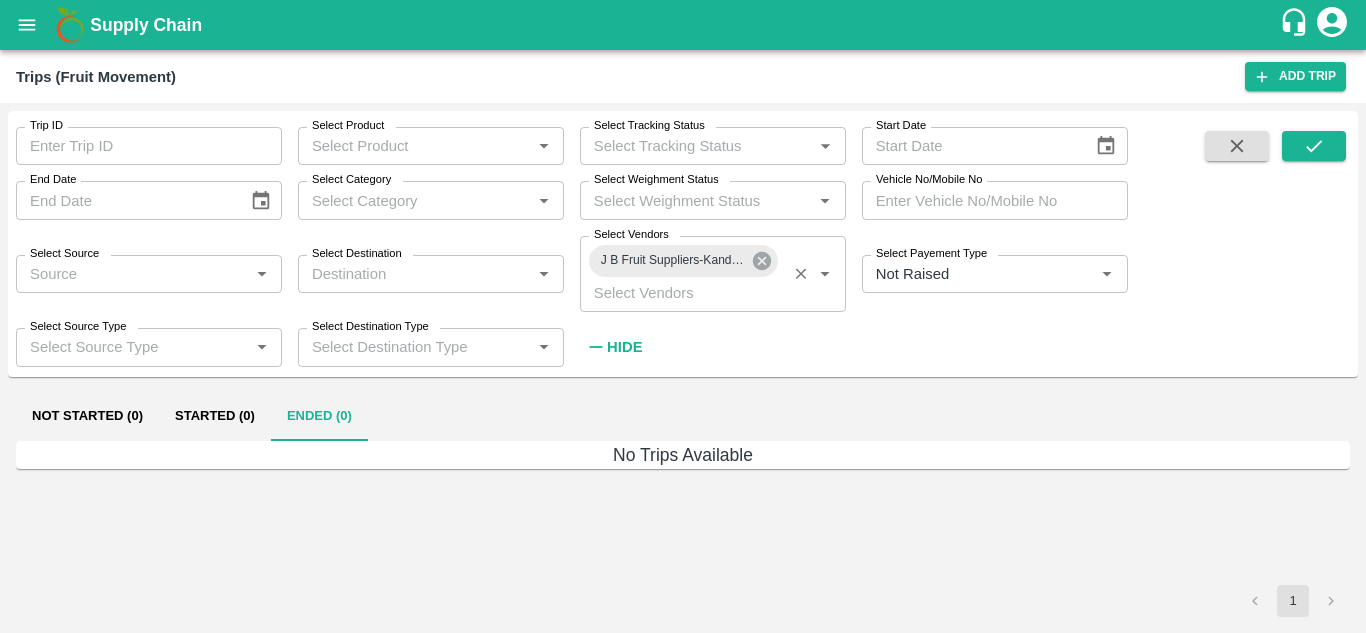 click 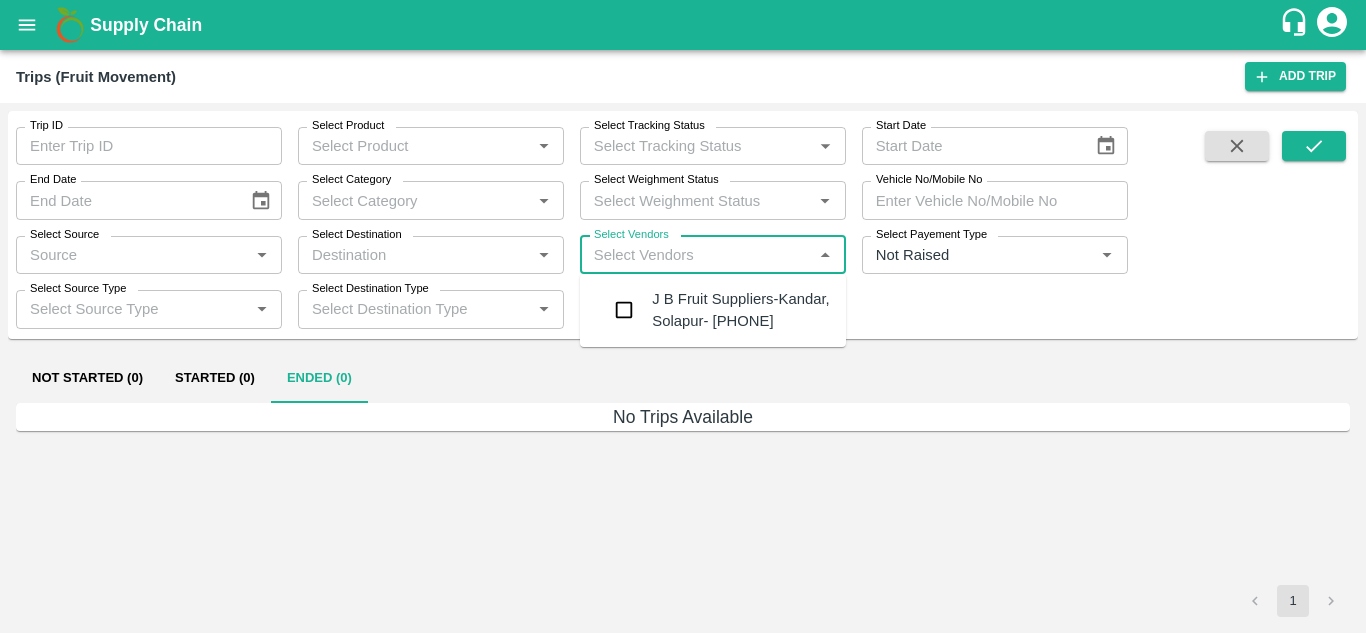 click on "Select Vendors" at bounding box center (696, 255) 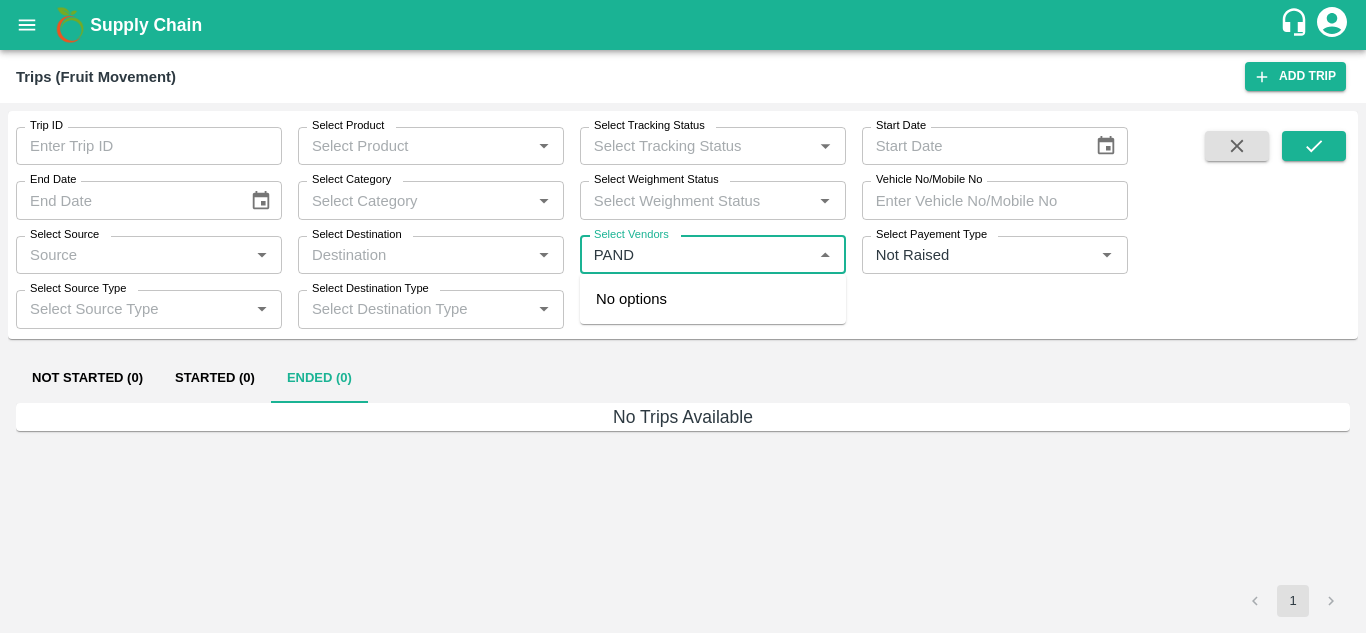 type on "PANDU" 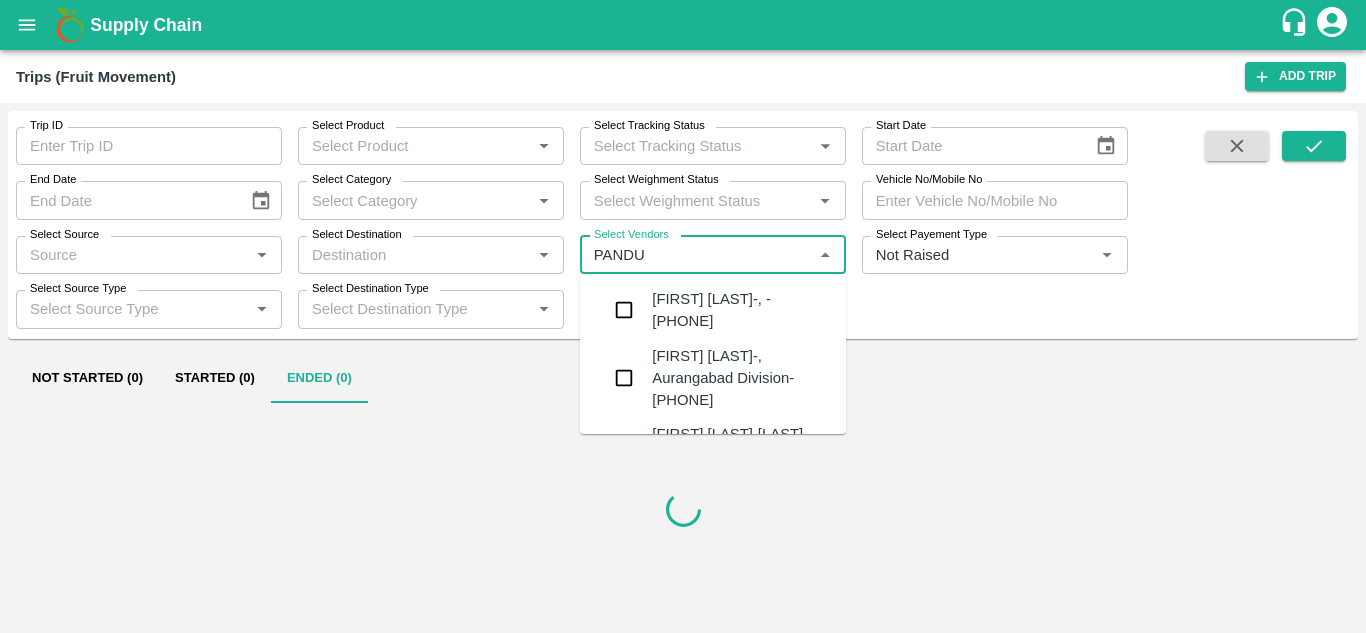 type 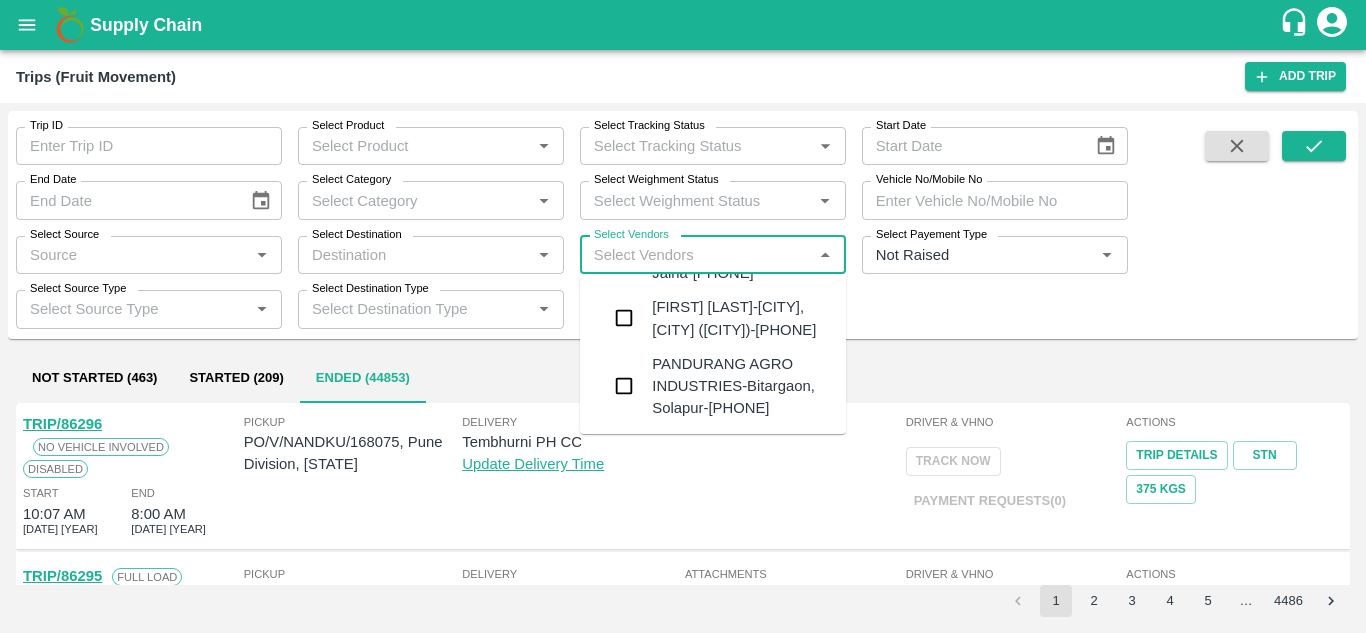 scroll, scrollTop: 859, scrollLeft: 0, axis: vertical 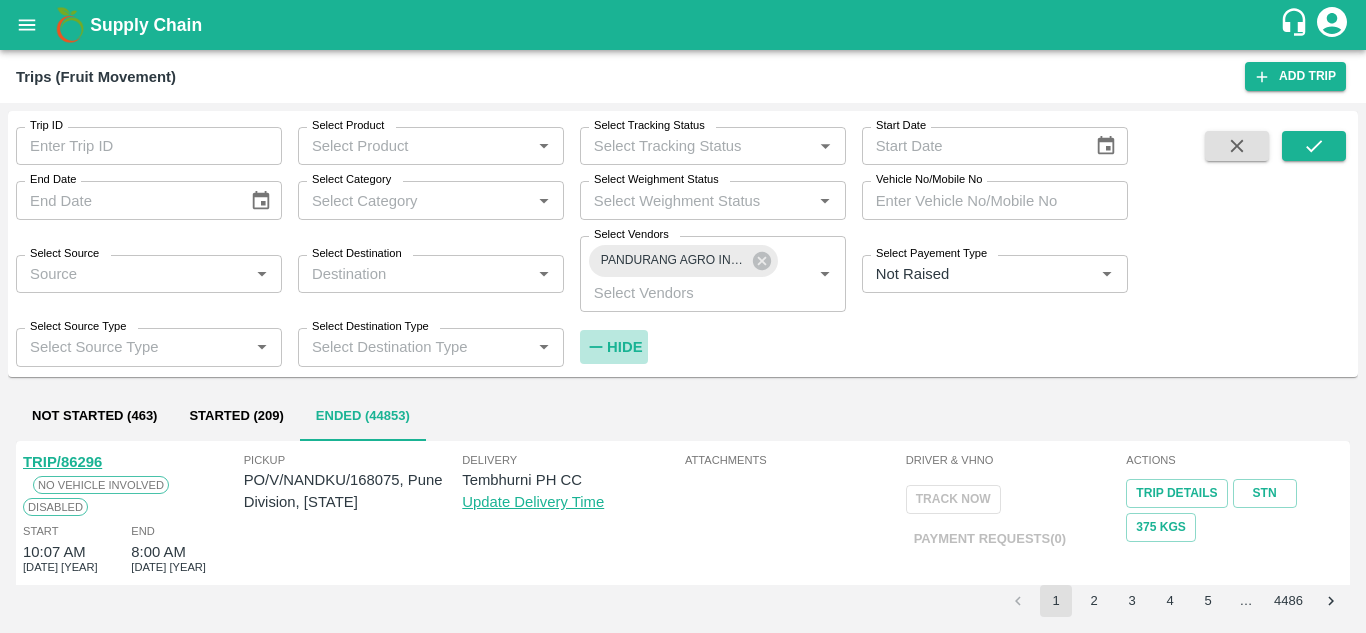 click on "Hide" at bounding box center (624, 347) 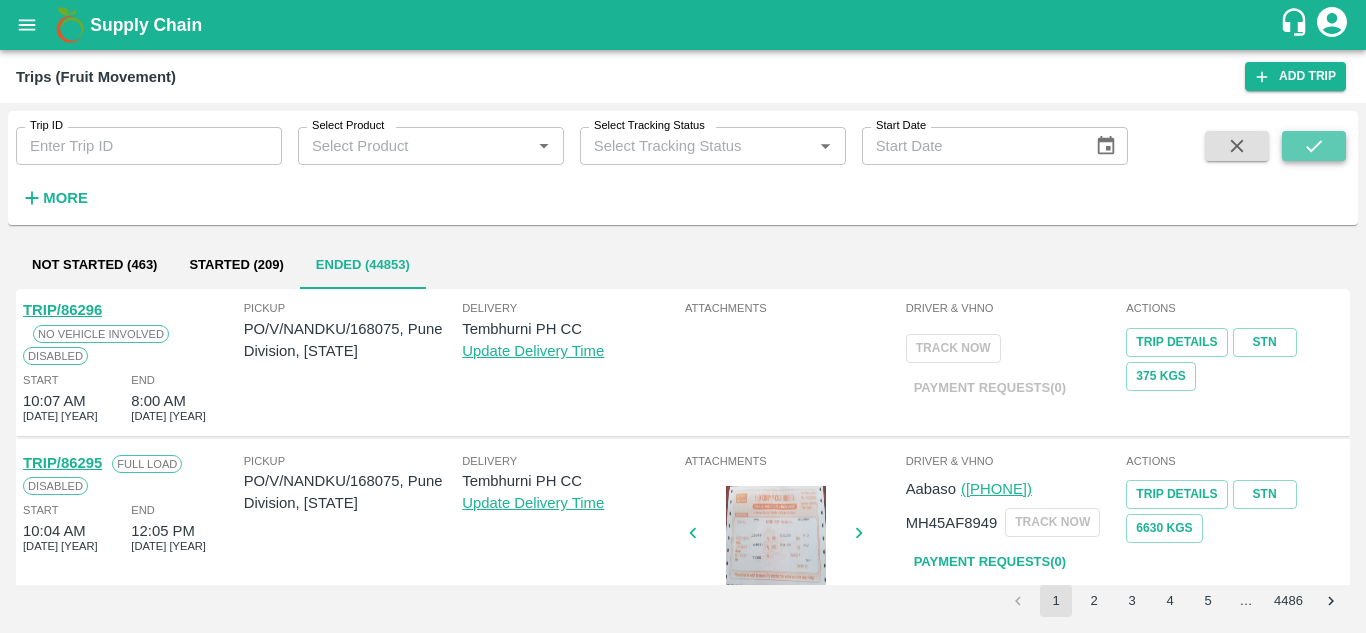 click 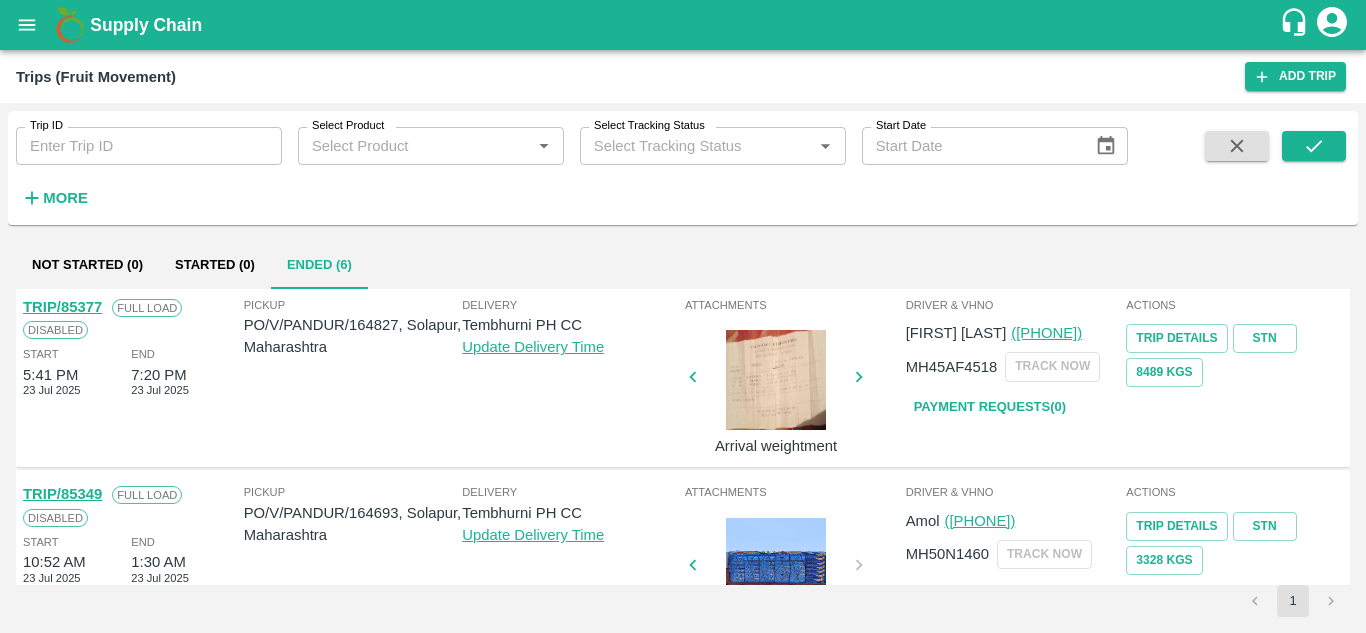 scroll, scrollTop: 829, scrollLeft: 0, axis: vertical 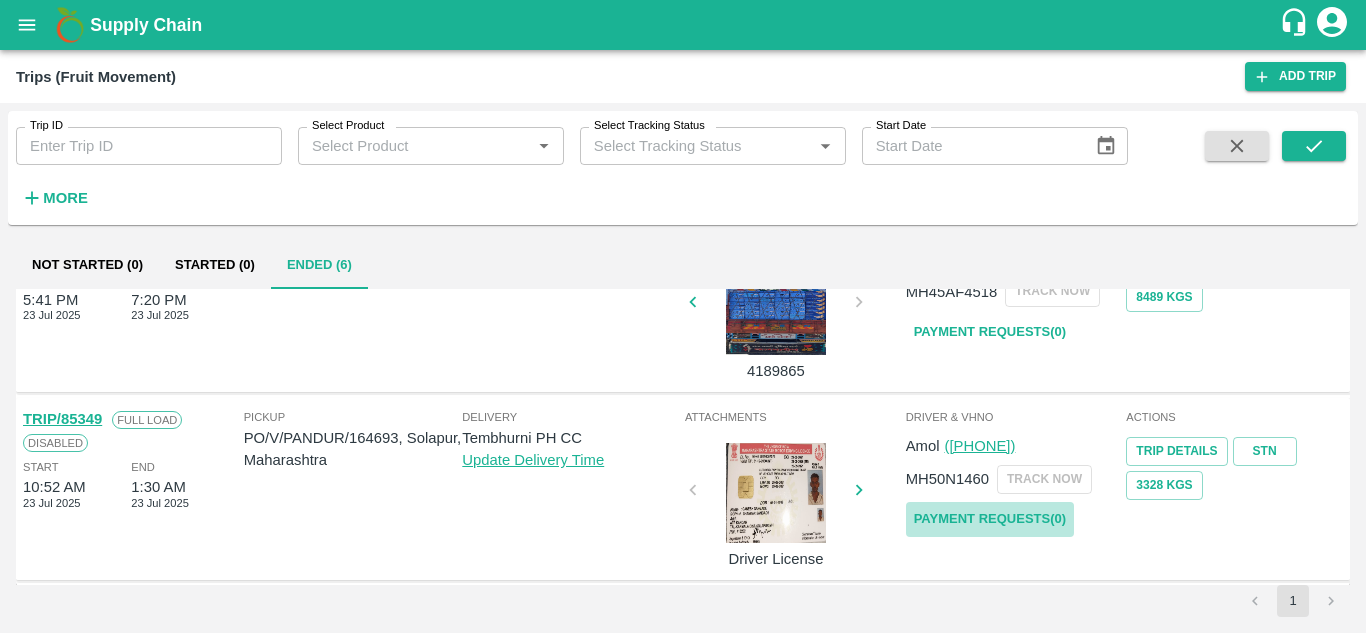 click on "Payment Requests( 0 )" at bounding box center [990, 519] 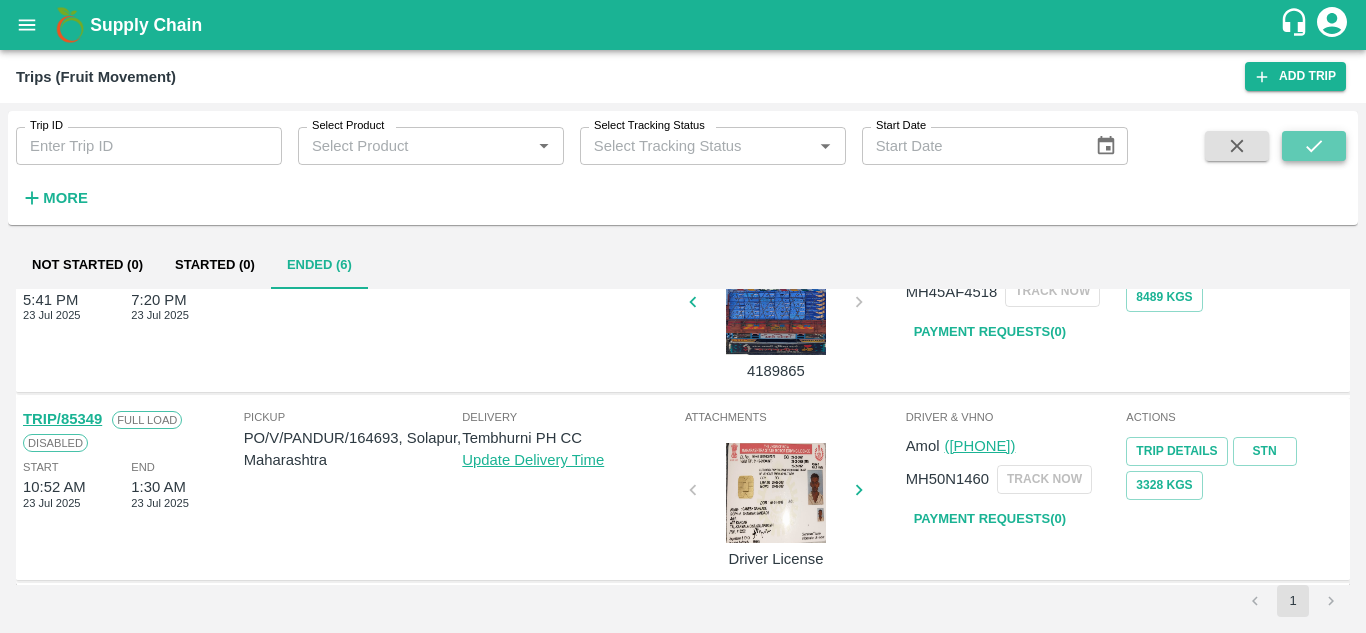 click 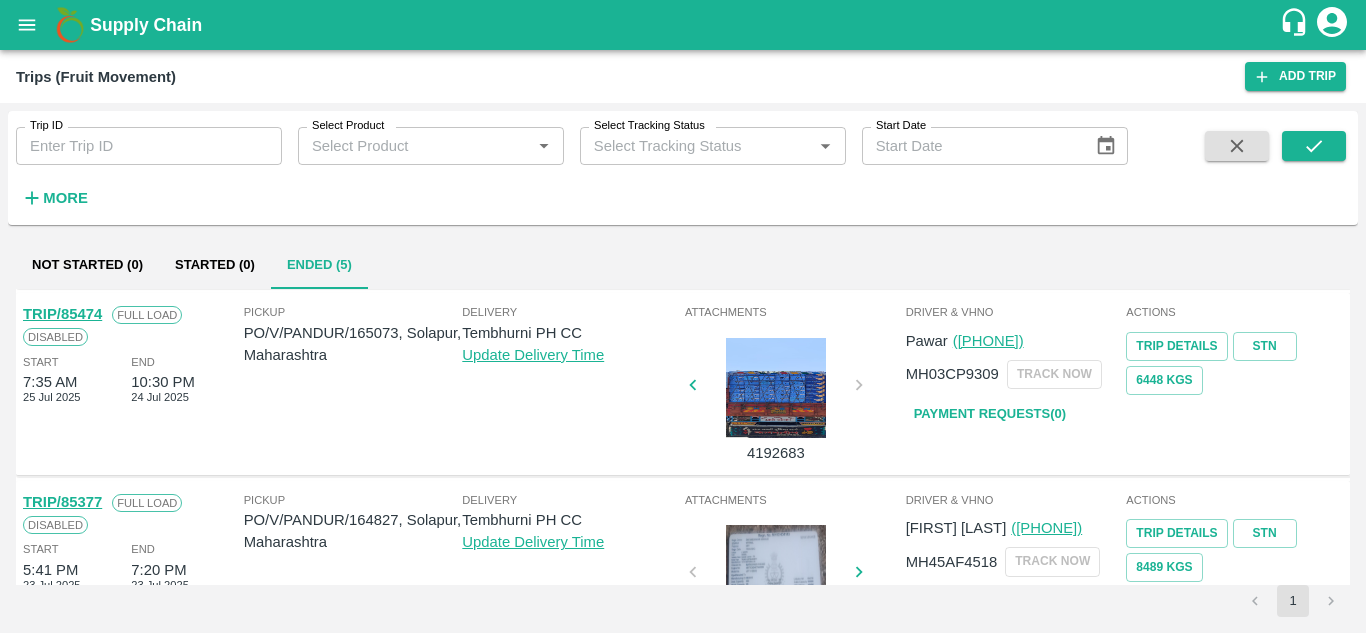 scroll, scrollTop: 642, scrollLeft: 0, axis: vertical 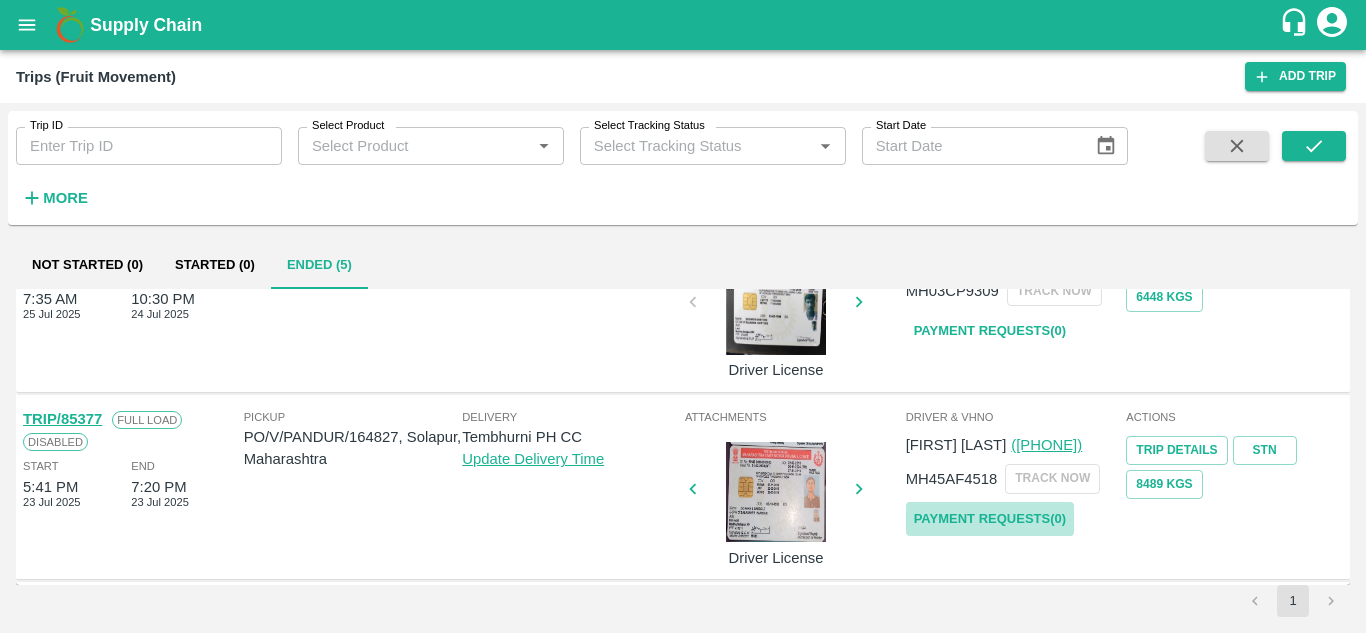 click on "Payment Requests( 0 )" at bounding box center (990, 519) 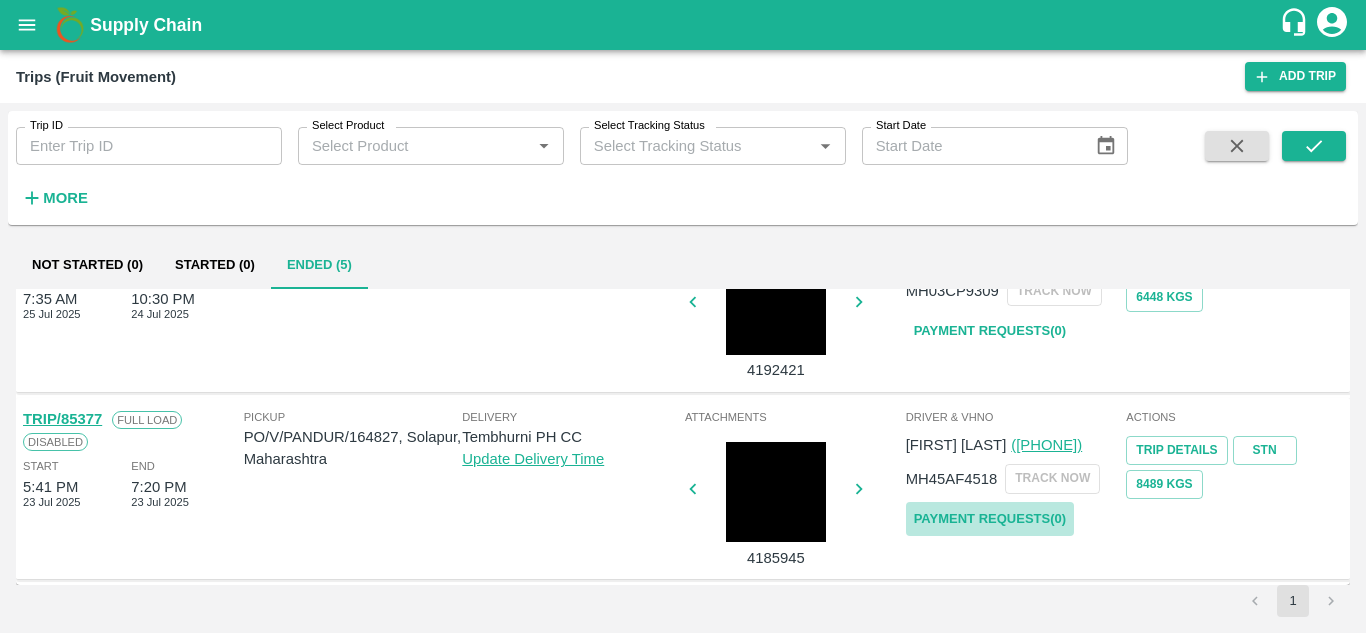 click on "Payment Requests( 0 )" at bounding box center (990, 519) 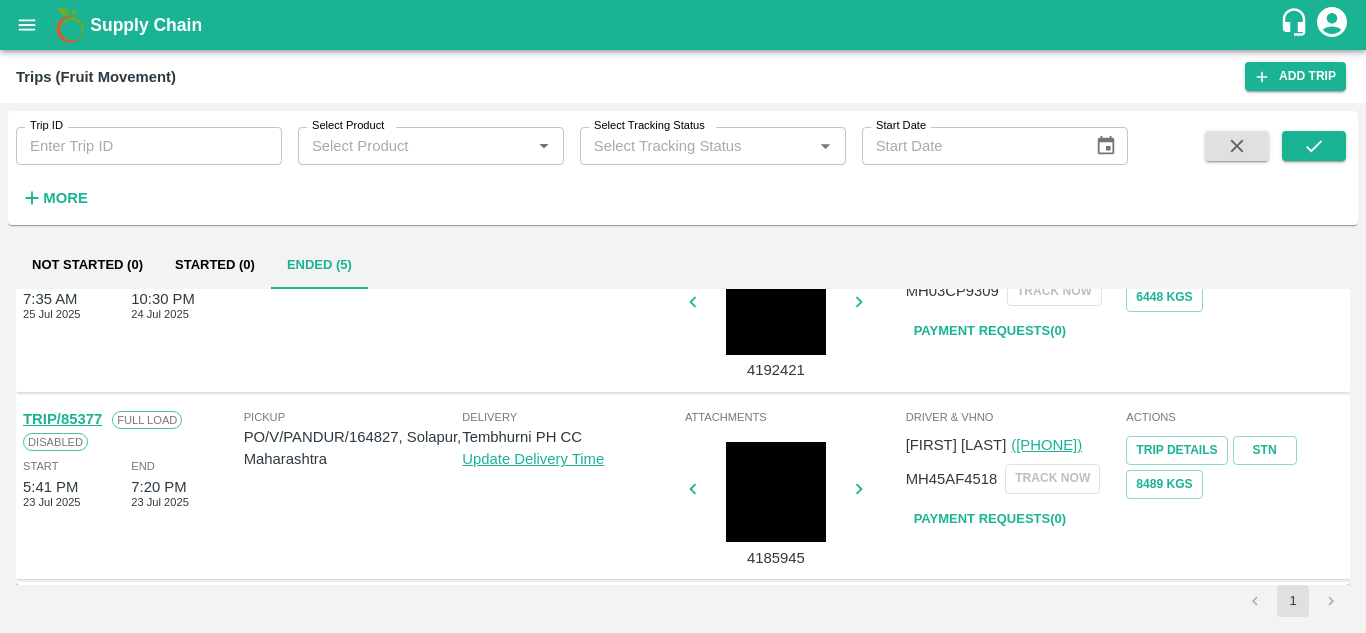 click on "Trip ID Trip ID Select Product Select Product   * Select Tracking Status Select Tracking Status   * Start Date Start Date More" at bounding box center [683, 168] 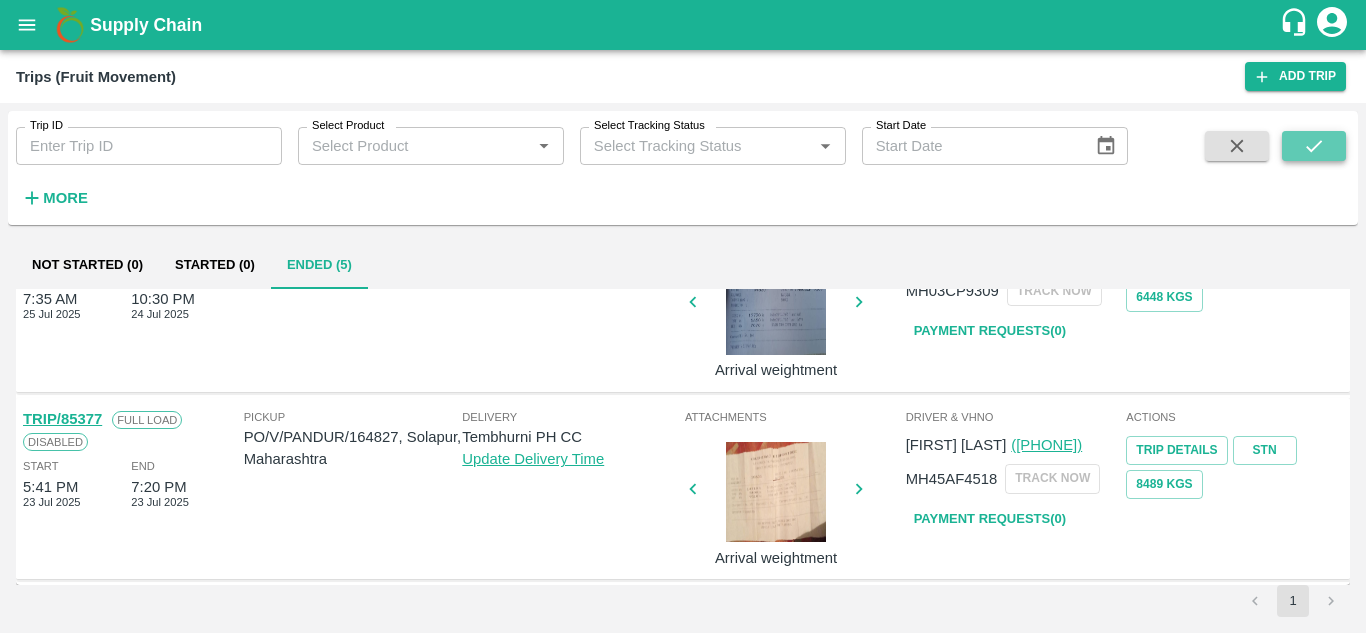 click 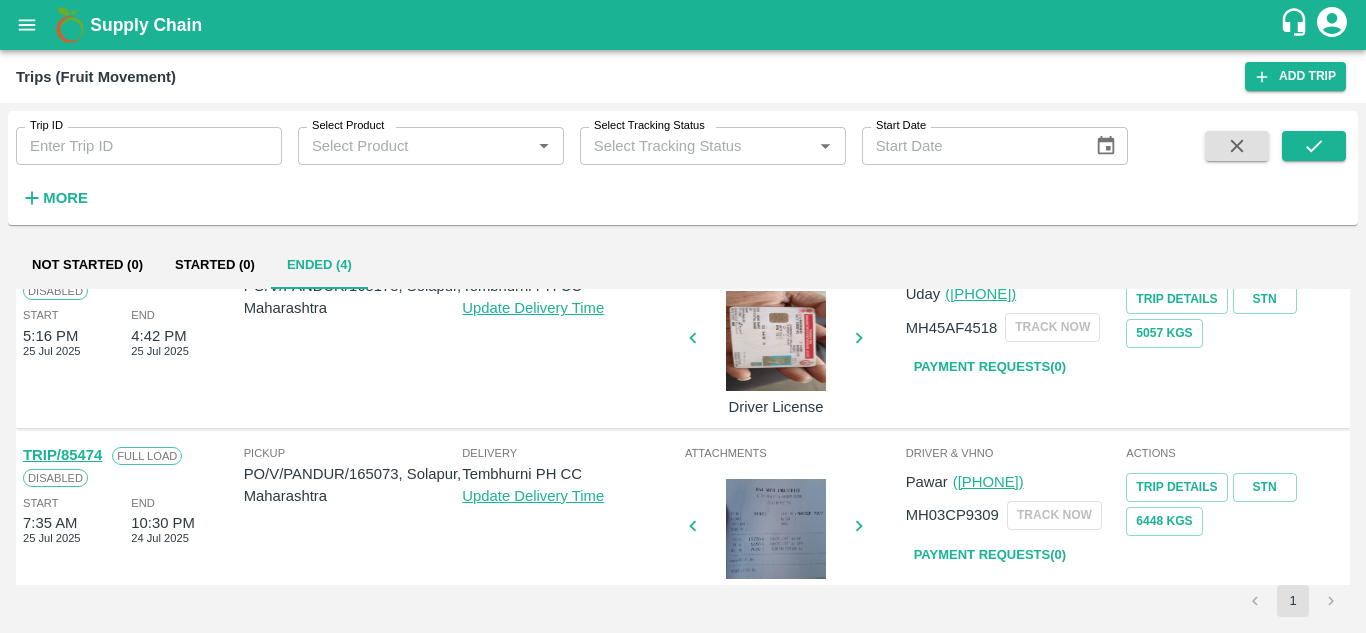 scroll, scrollTop: 454, scrollLeft: 0, axis: vertical 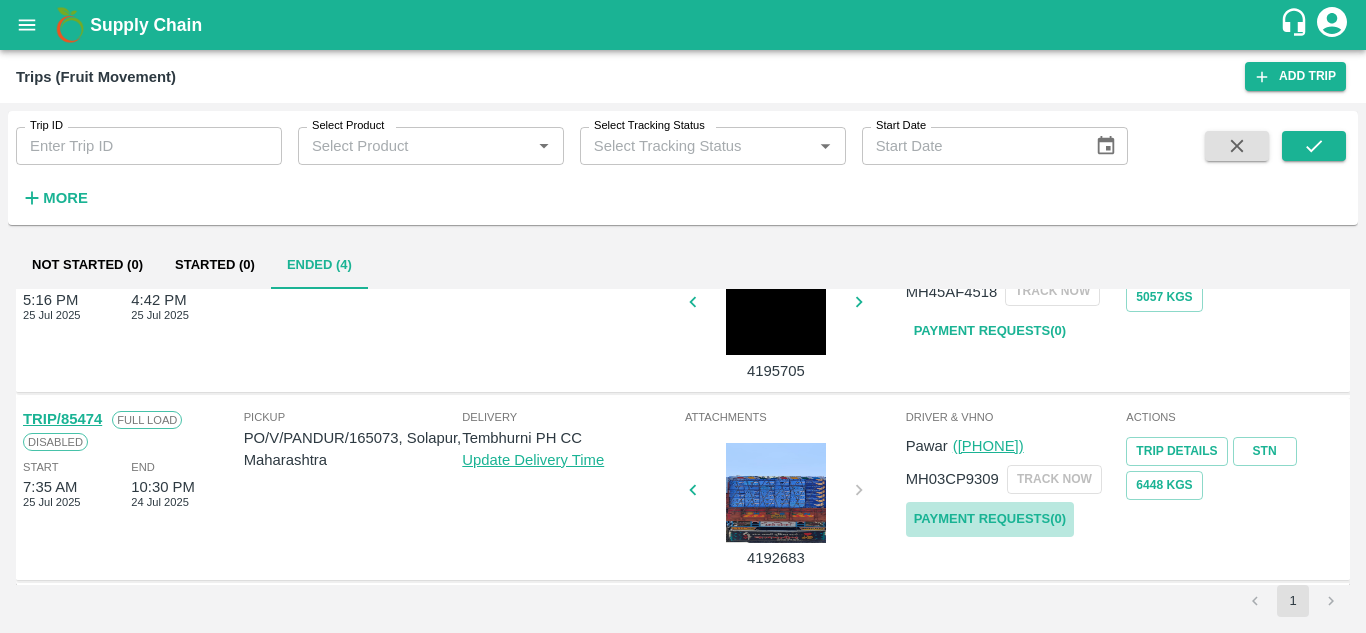 click on "Payment Requests( 0 )" at bounding box center (990, 519) 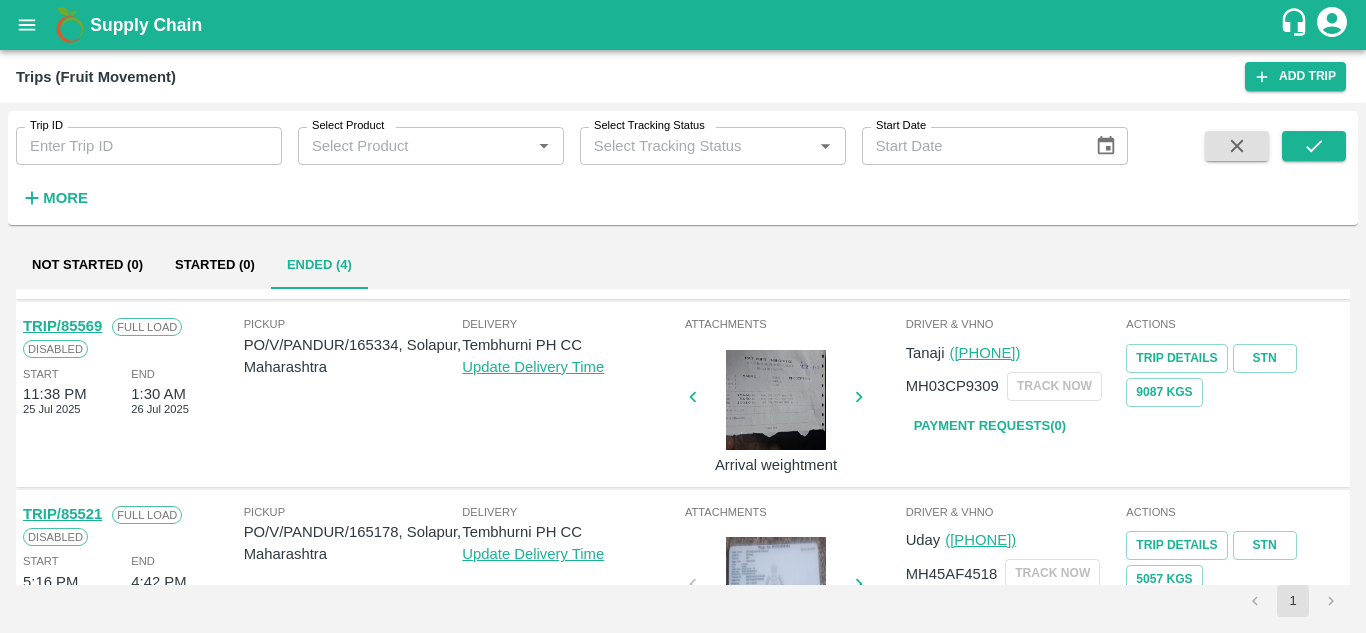 scroll, scrollTop: 154, scrollLeft: 0, axis: vertical 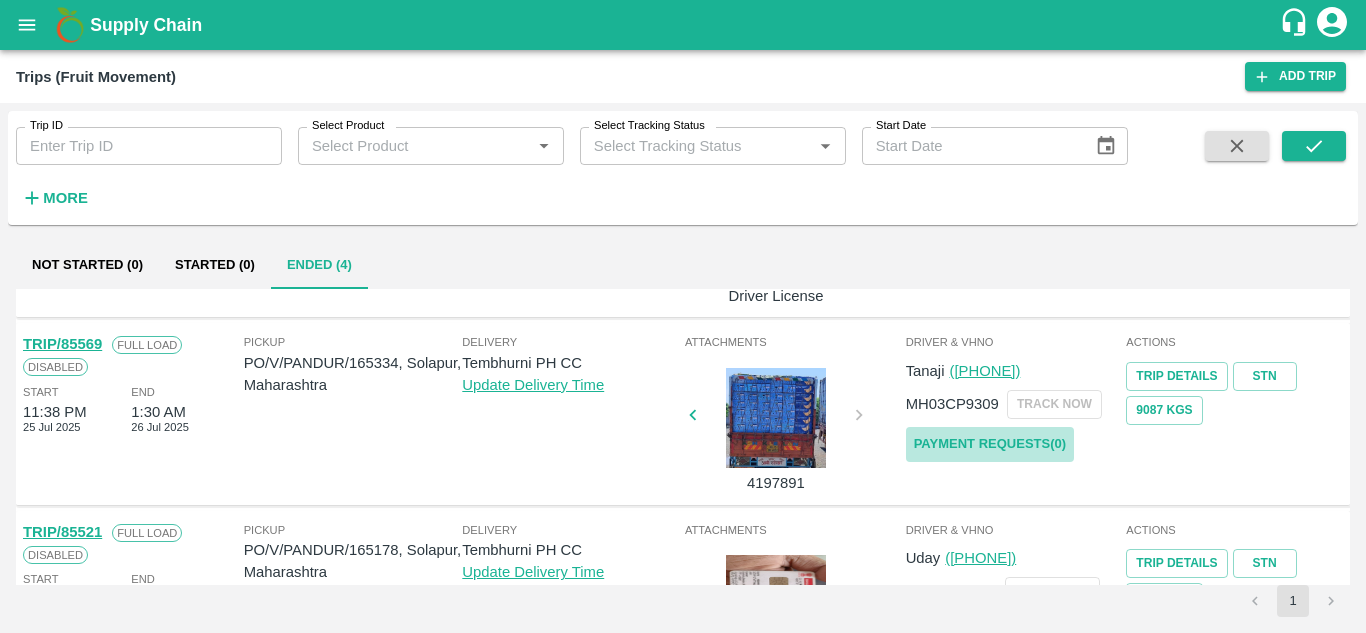 click on "Payment Requests( 0 )" at bounding box center [990, 444] 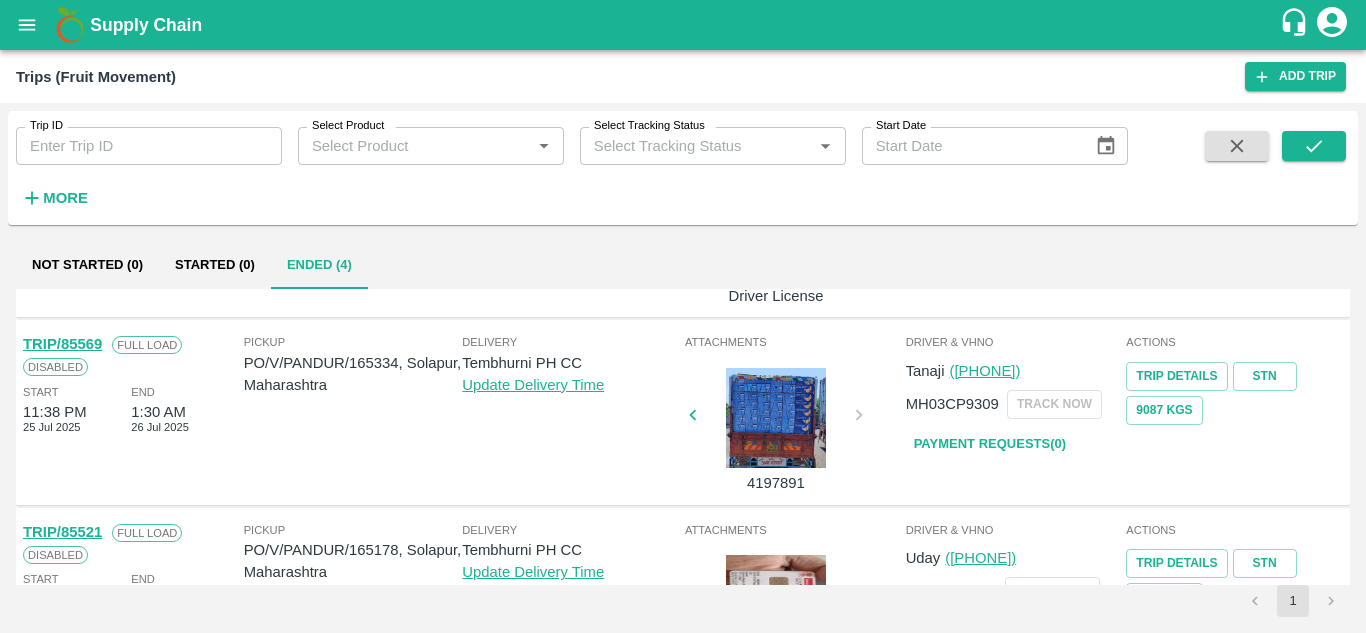 scroll, scrollTop: 454, scrollLeft: 0, axis: vertical 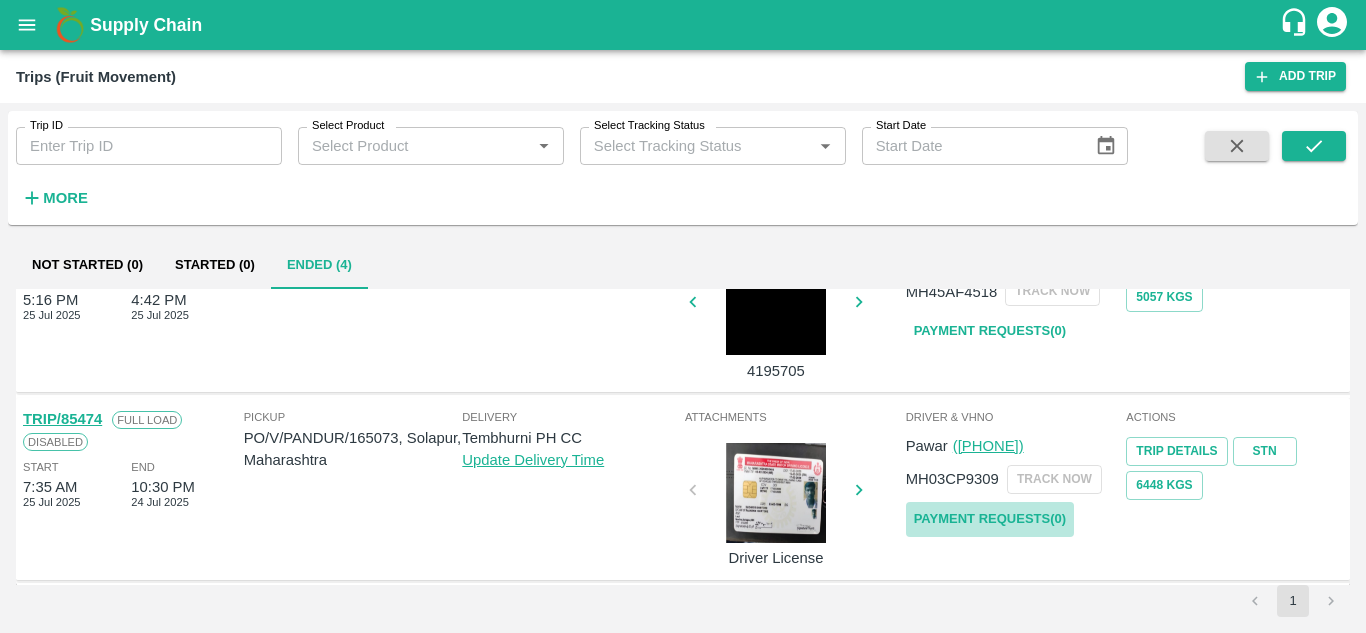 click on "Payment Requests( 0 )" at bounding box center [990, 519] 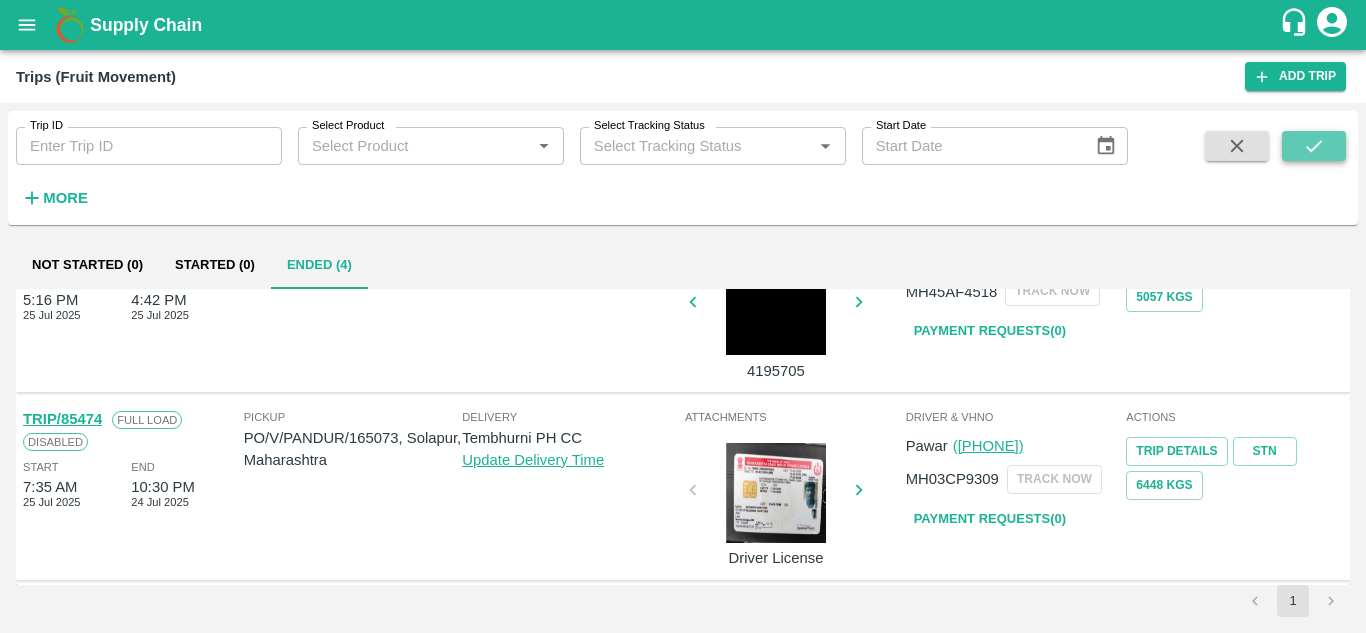 click 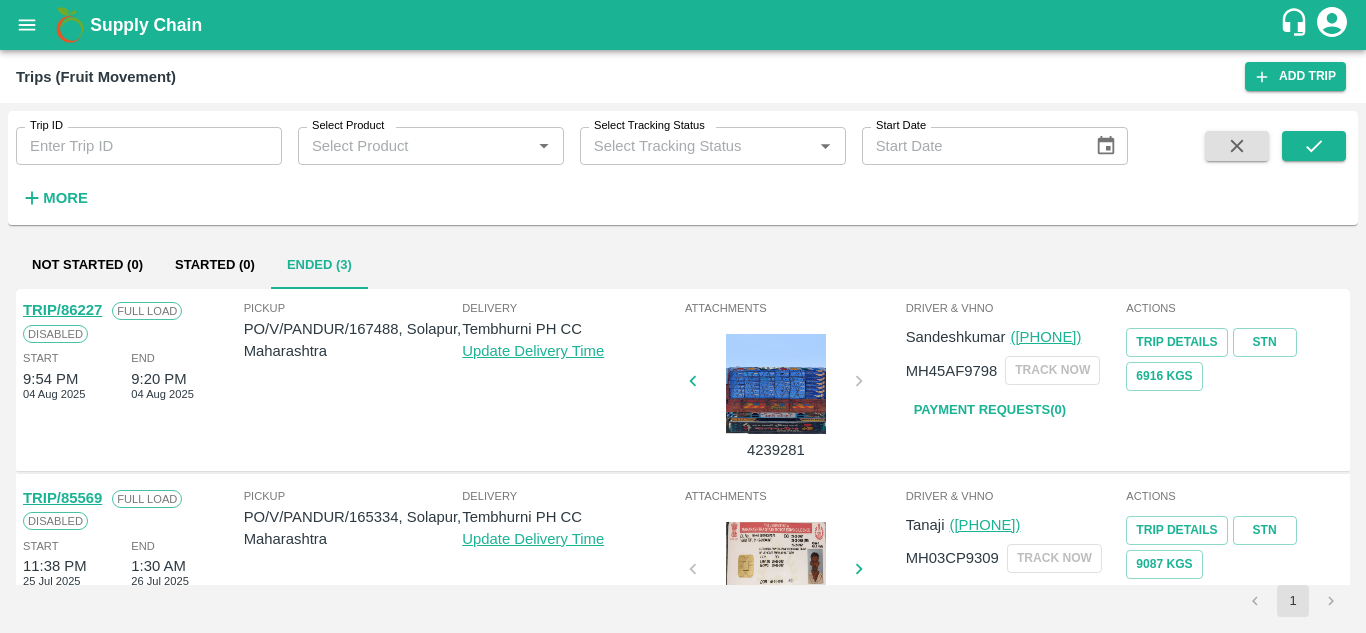 scroll, scrollTop: 267, scrollLeft: 0, axis: vertical 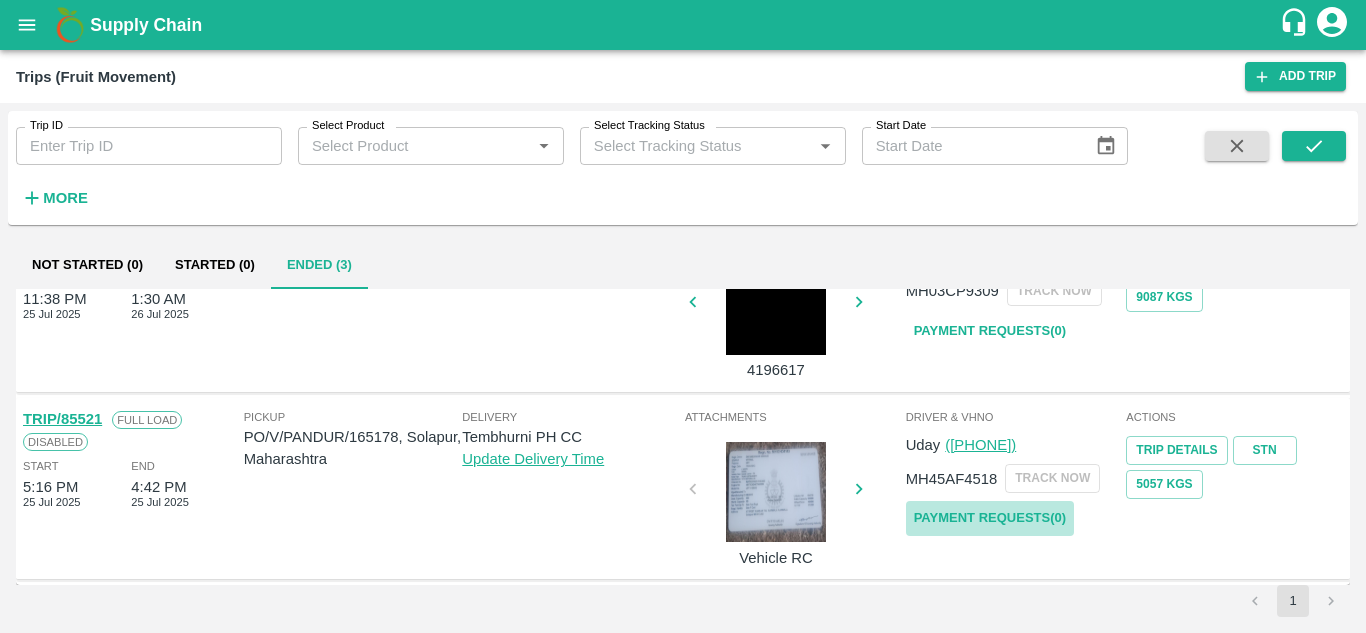 click on "Payment Requests( 0 )" at bounding box center [990, 518] 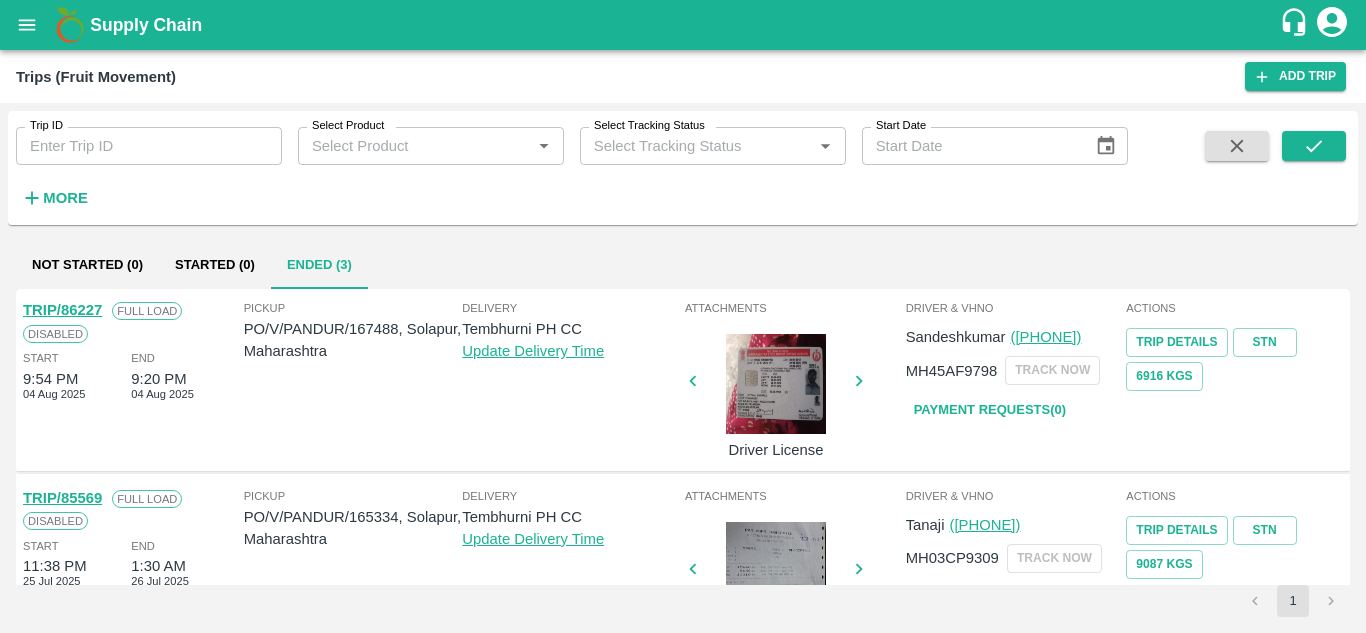 scroll, scrollTop: 267, scrollLeft: 0, axis: vertical 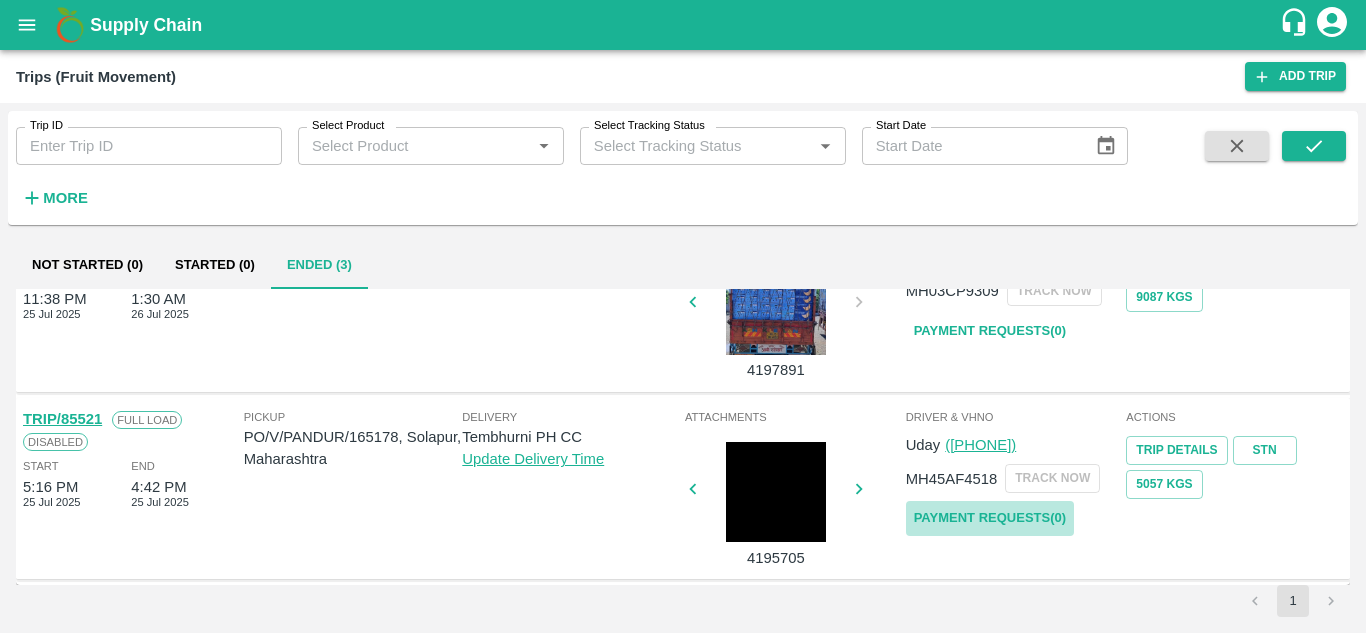 click on "Payment Requests( 0 )" at bounding box center [990, 518] 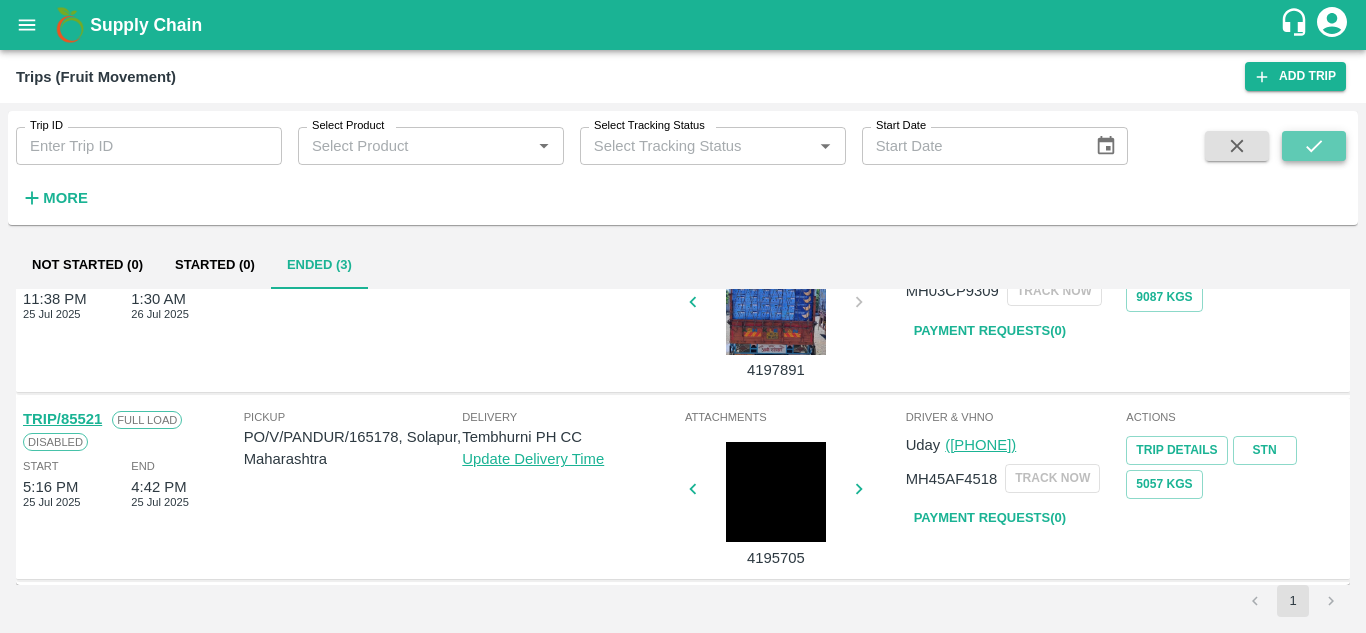 click at bounding box center (1314, 146) 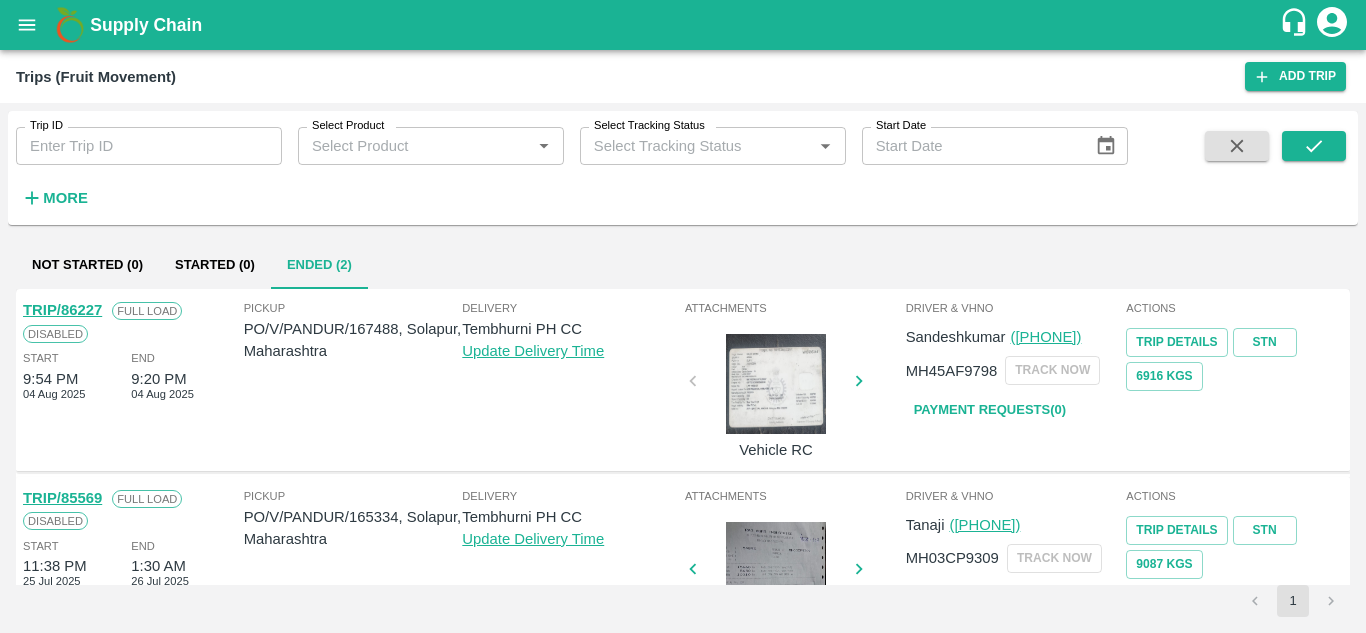 scroll, scrollTop: 79, scrollLeft: 0, axis: vertical 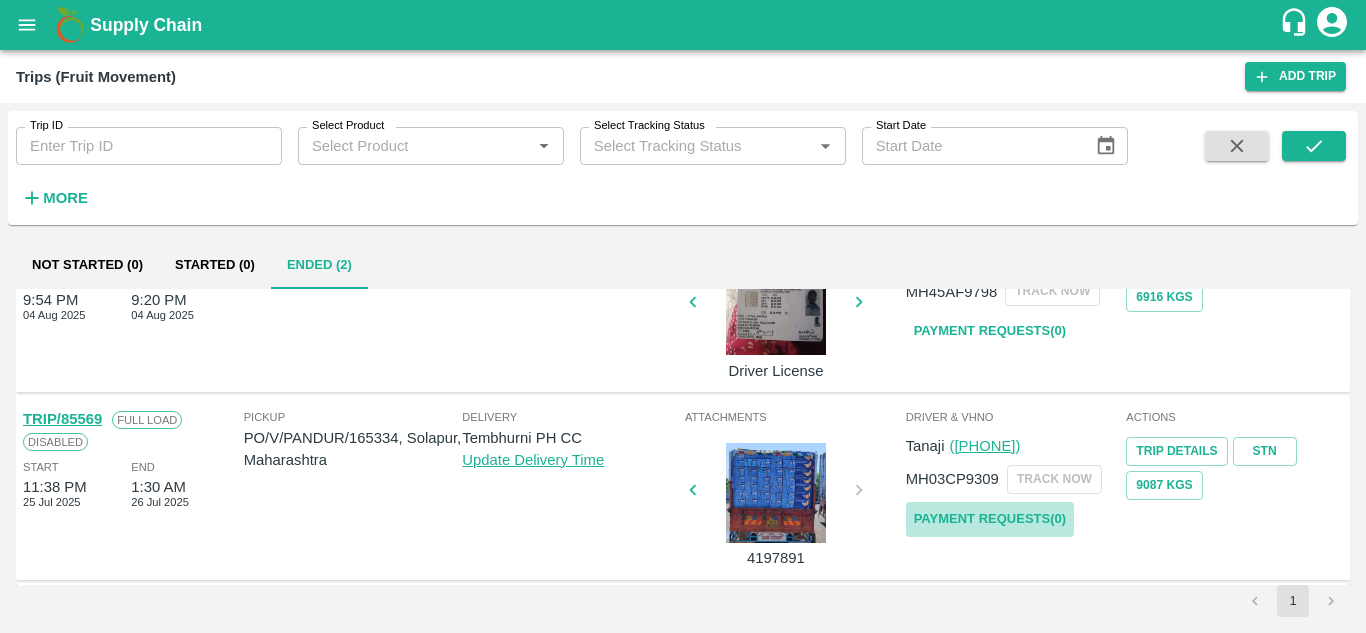 click on "Payment Requests( 0 )" at bounding box center [990, 519] 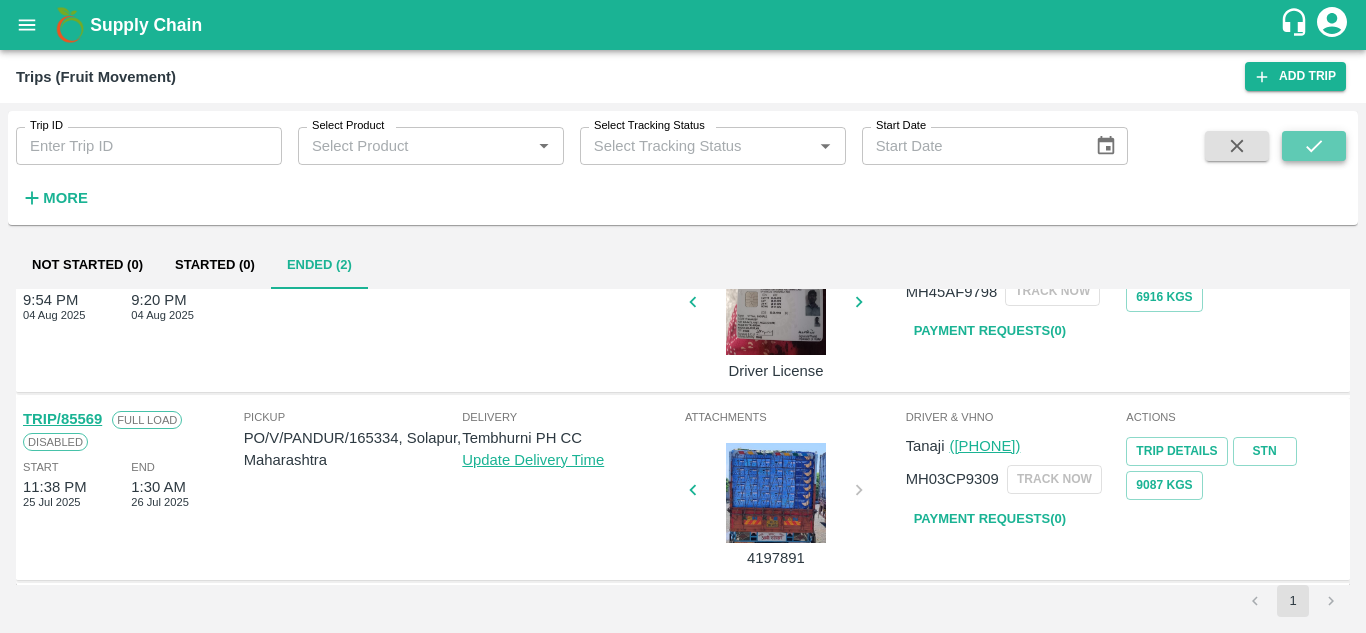 click 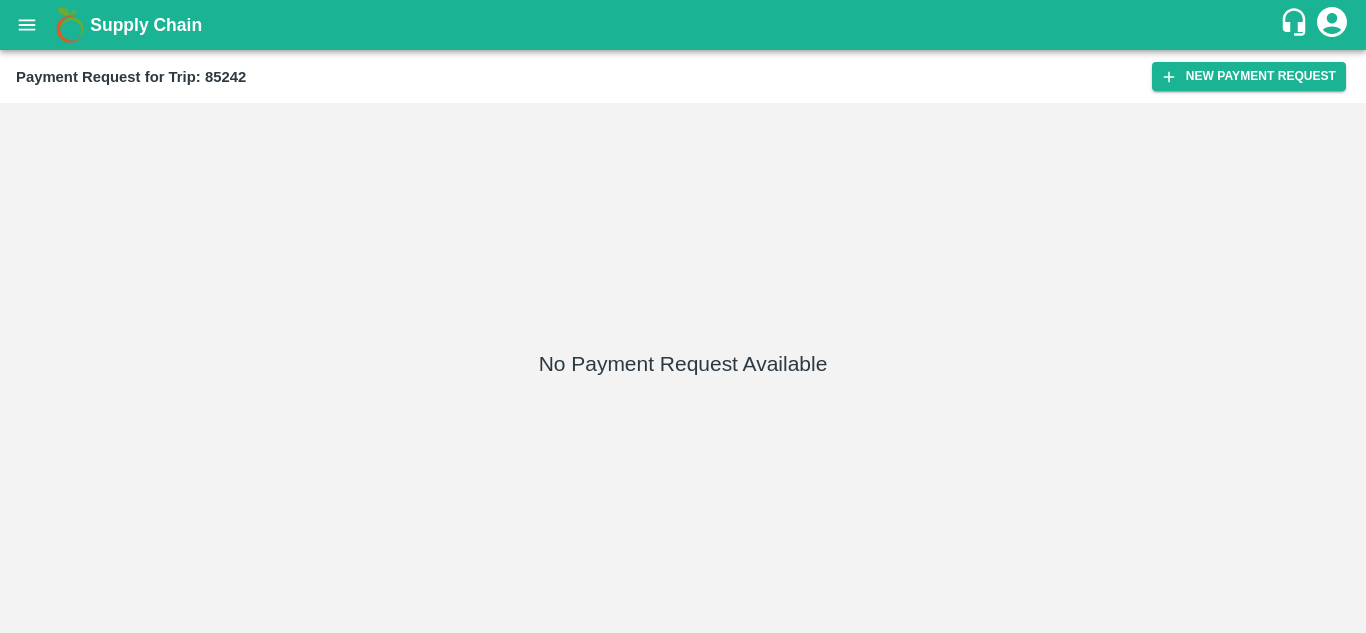 scroll, scrollTop: 0, scrollLeft: 0, axis: both 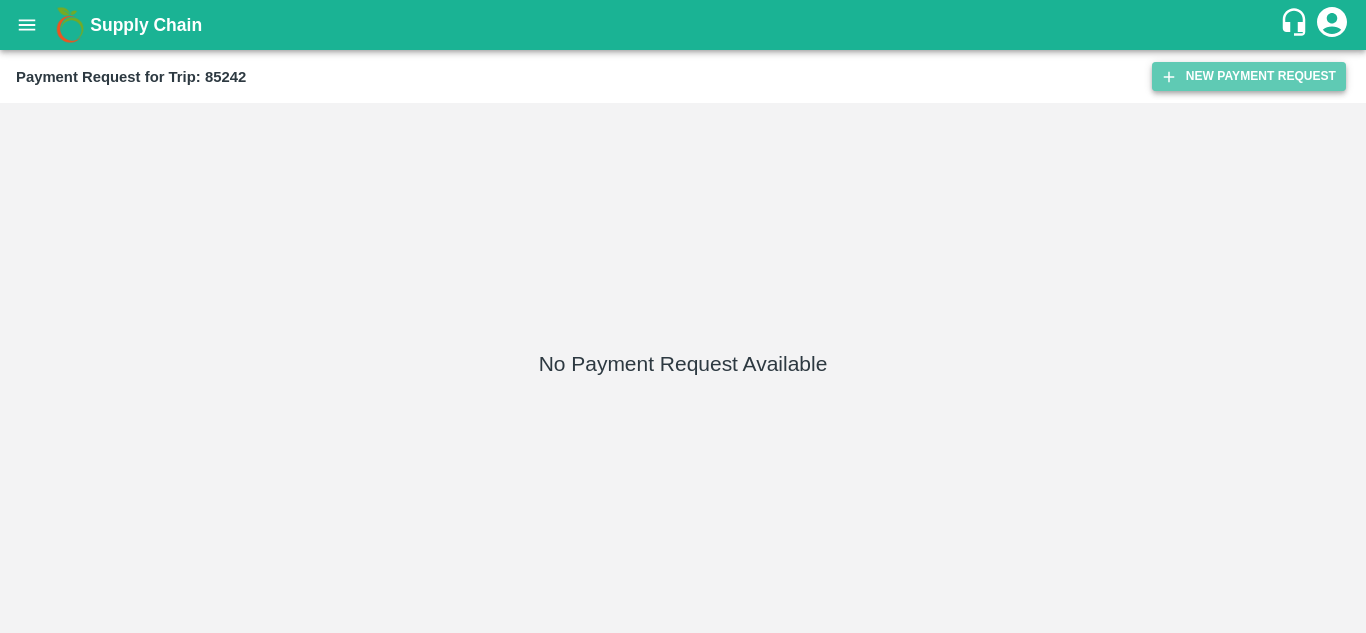 click on "New Payment Request" at bounding box center (1249, 76) 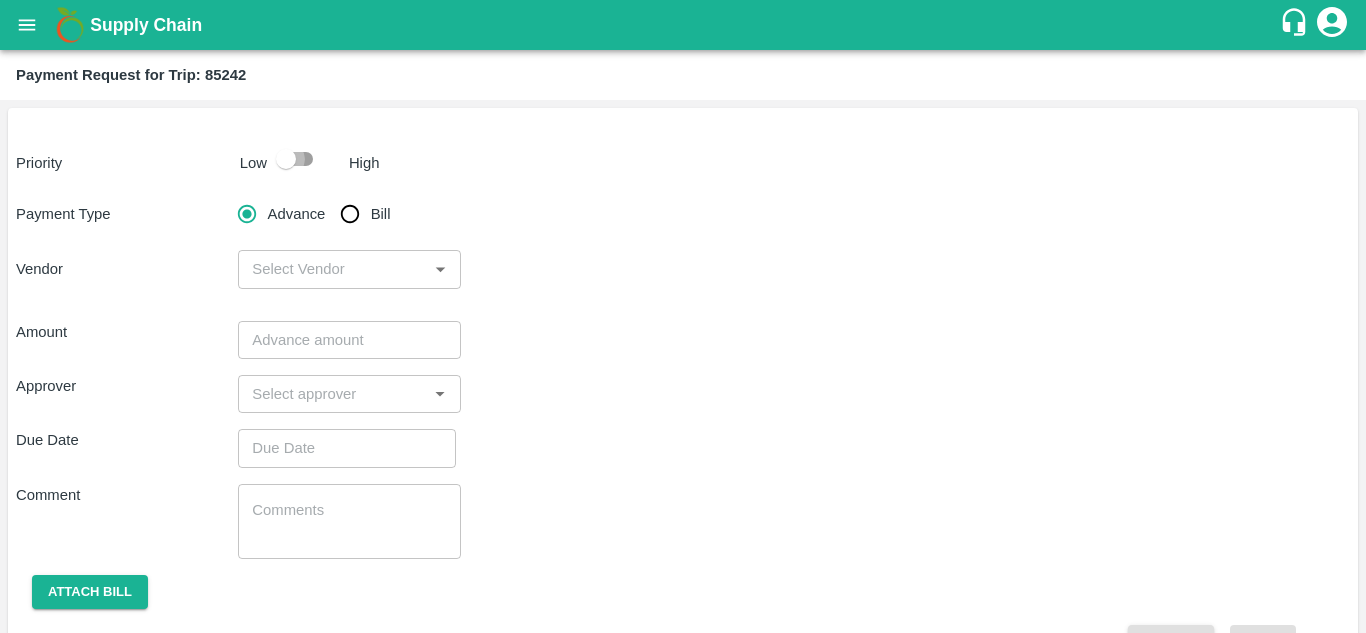 click at bounding box center (286, 159) 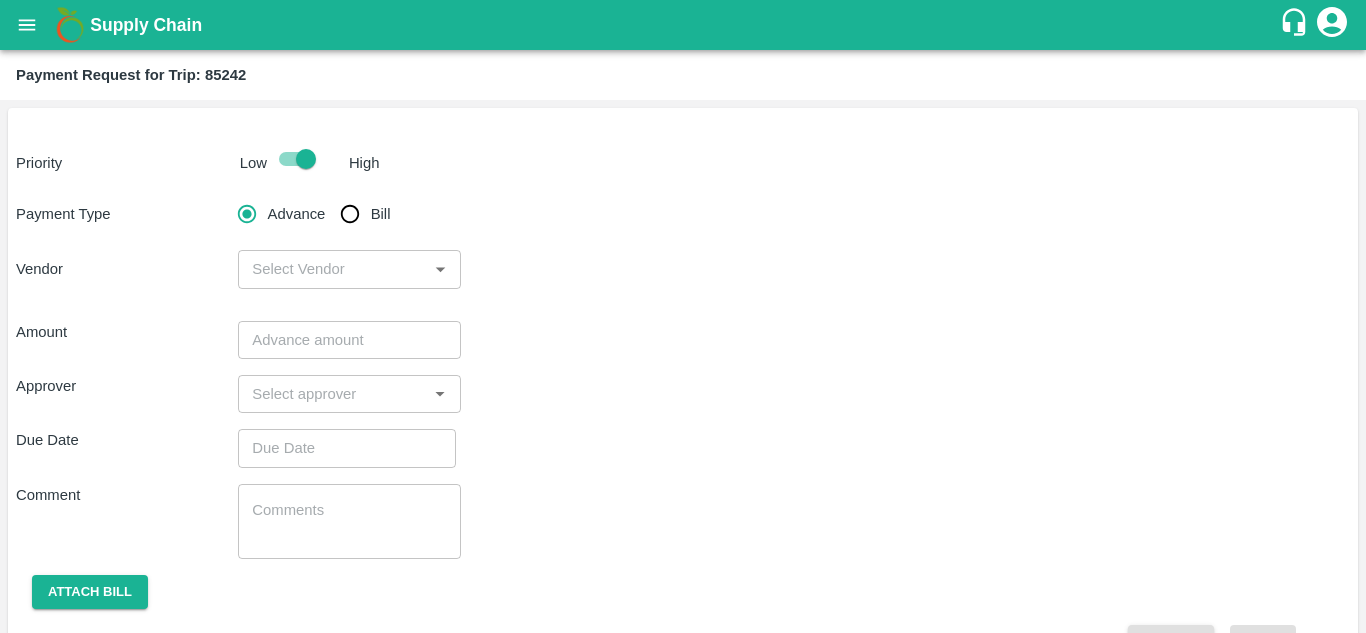 click on "Bill" at bounding box center (350, 214) 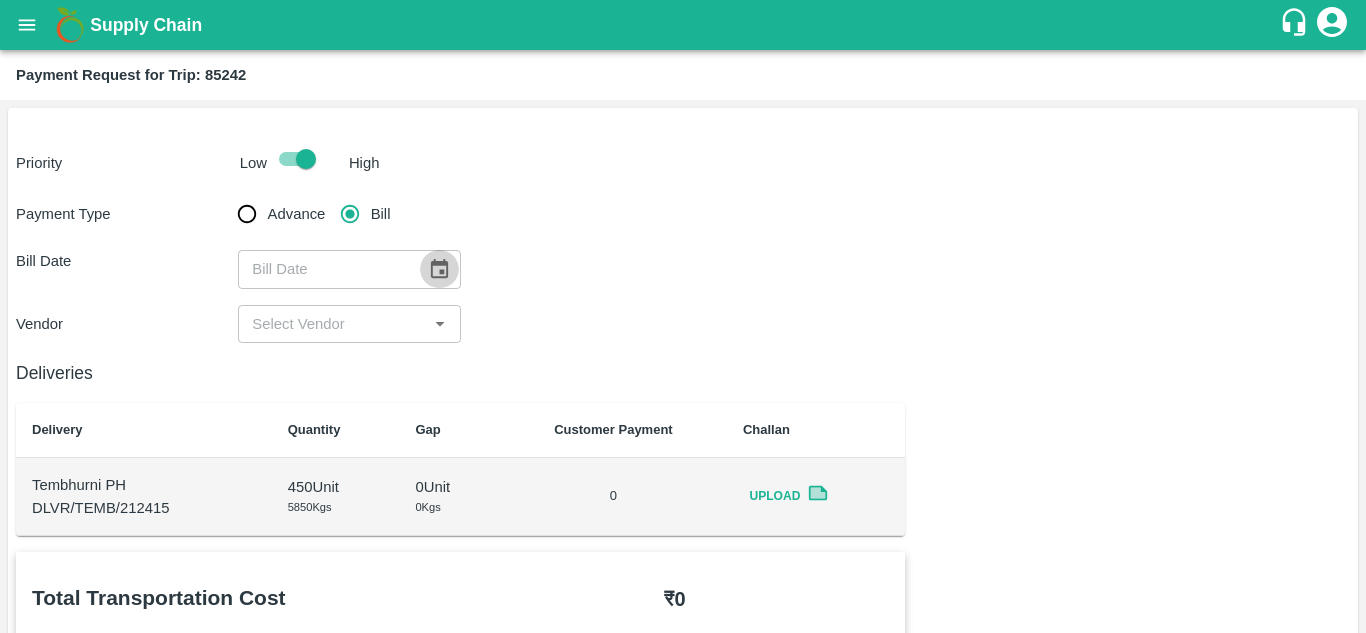 click 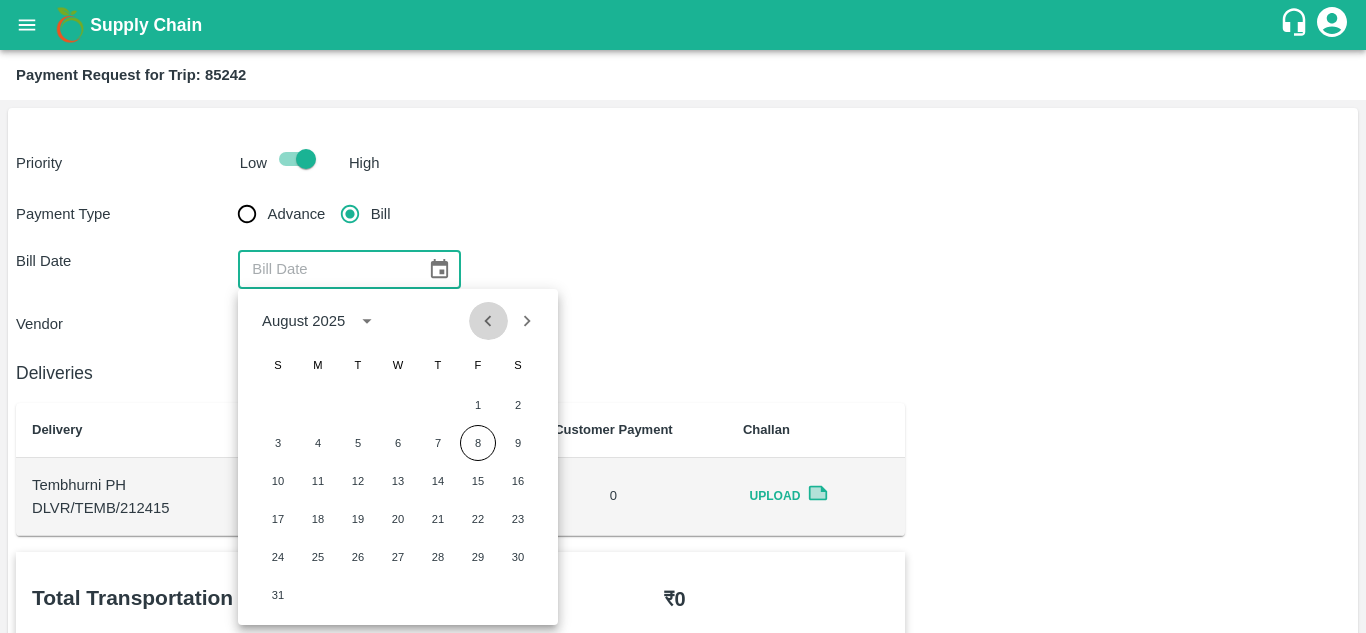 click 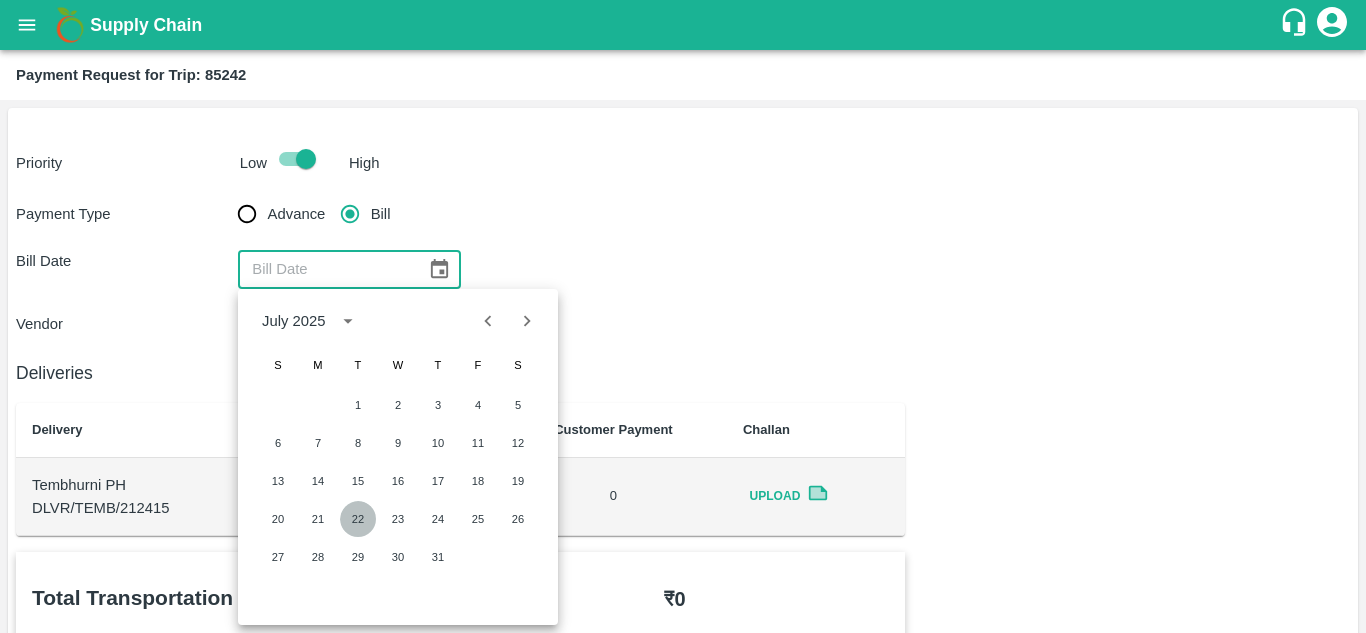 click on "22" at bounding box center (358, 519) 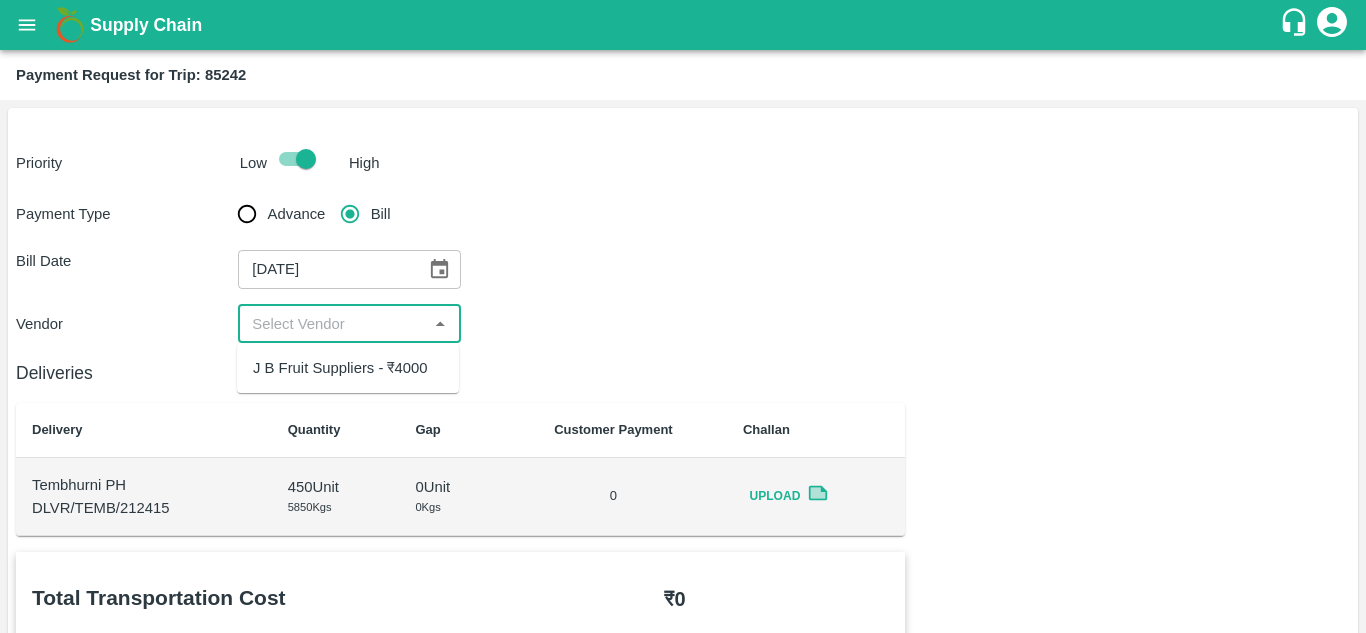 click at bounding box center [332, 324] 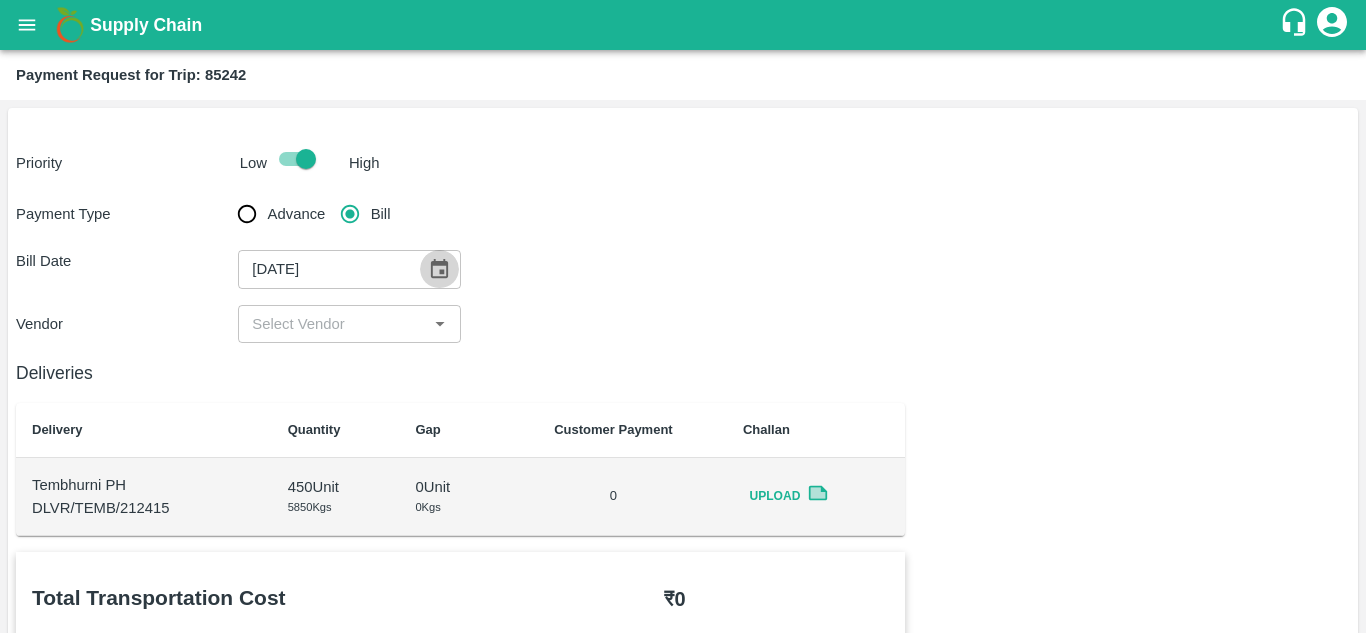 click 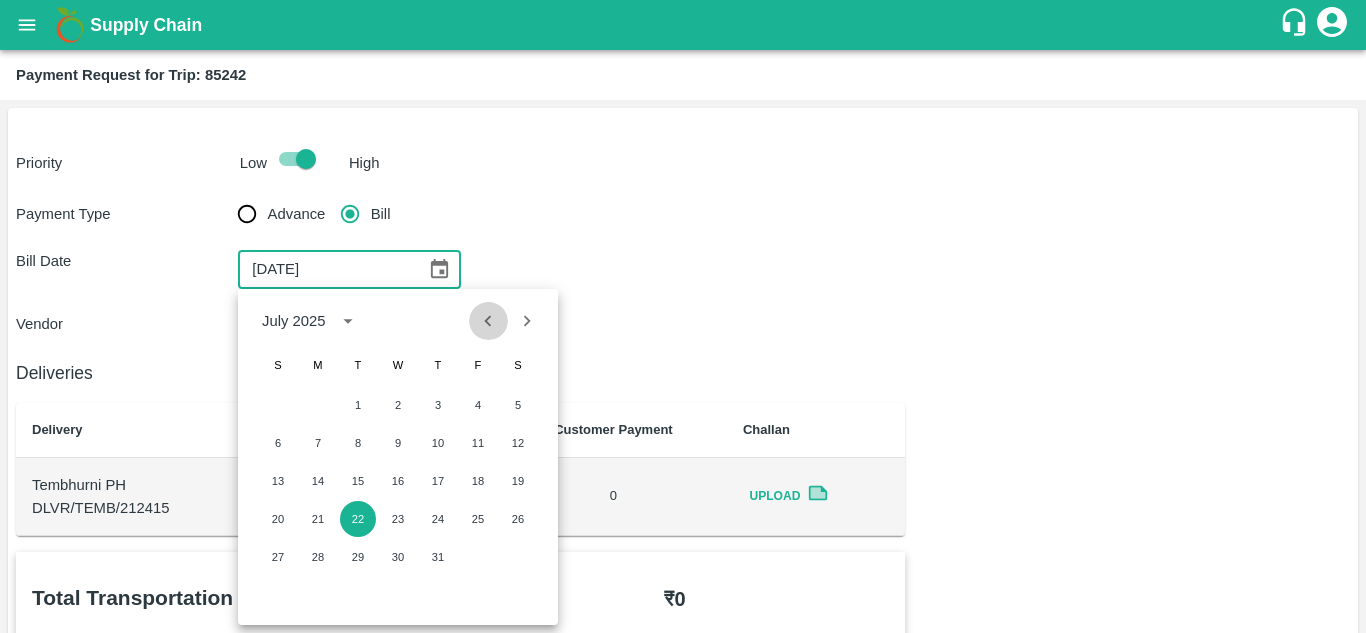 click 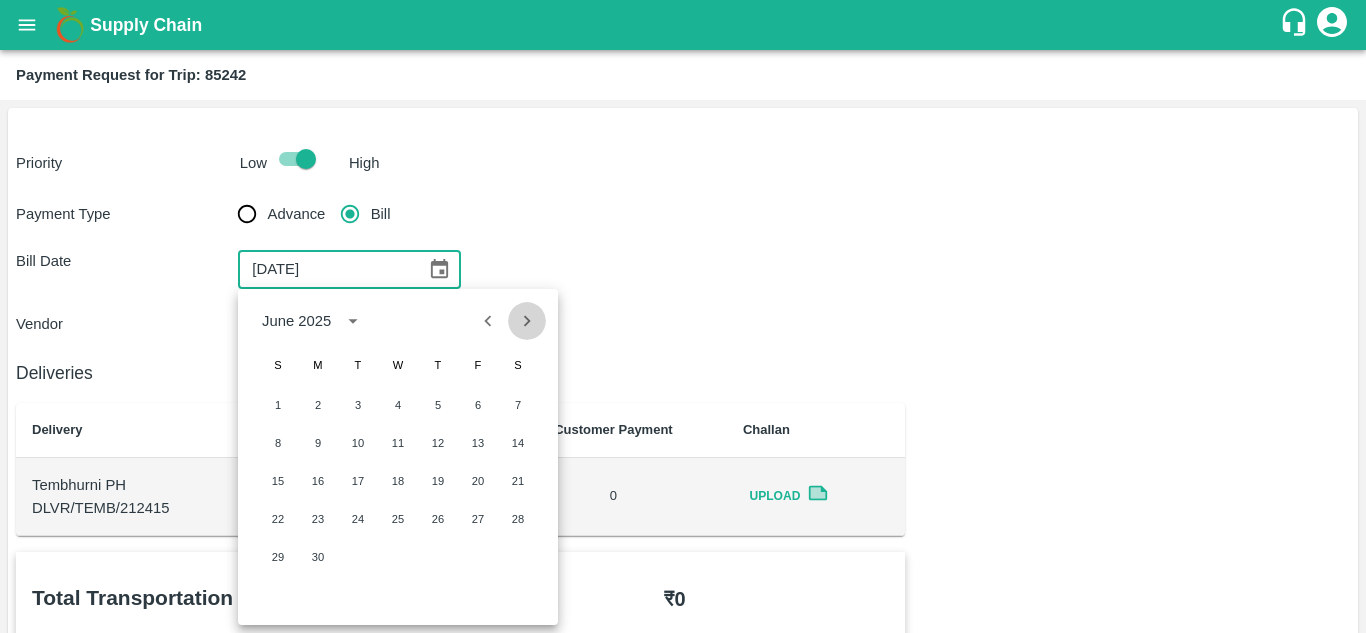 click 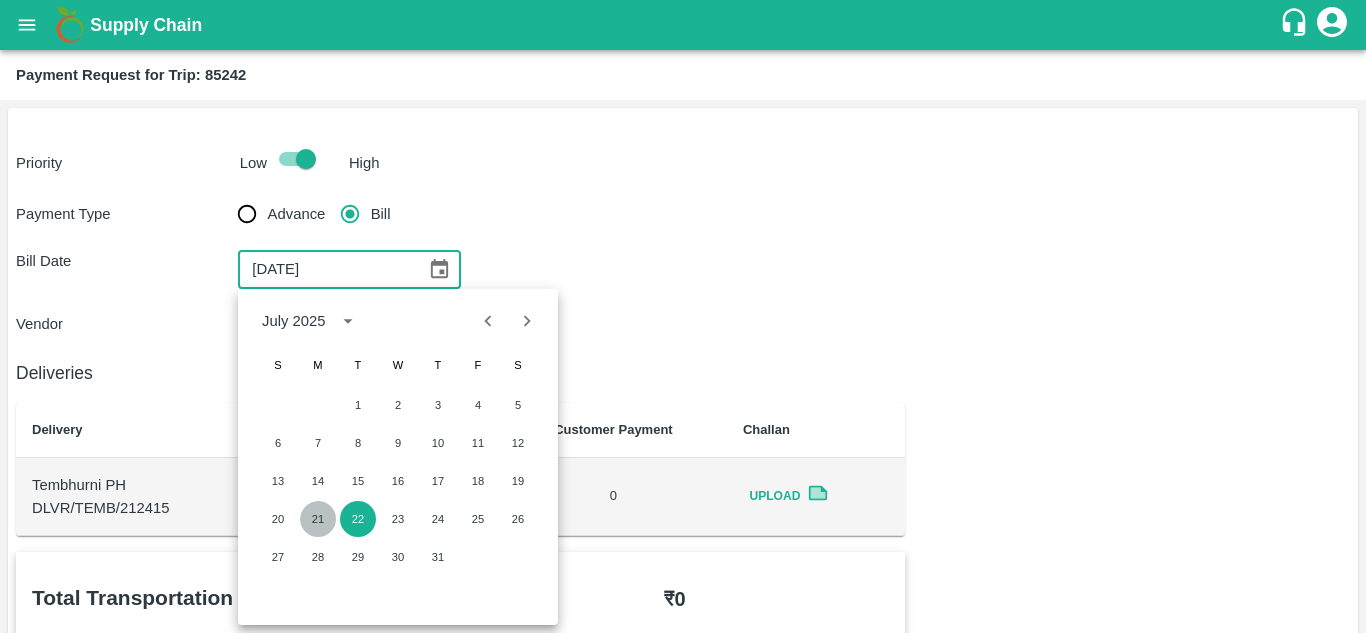 click on "21" at bounding box center [318, 519] 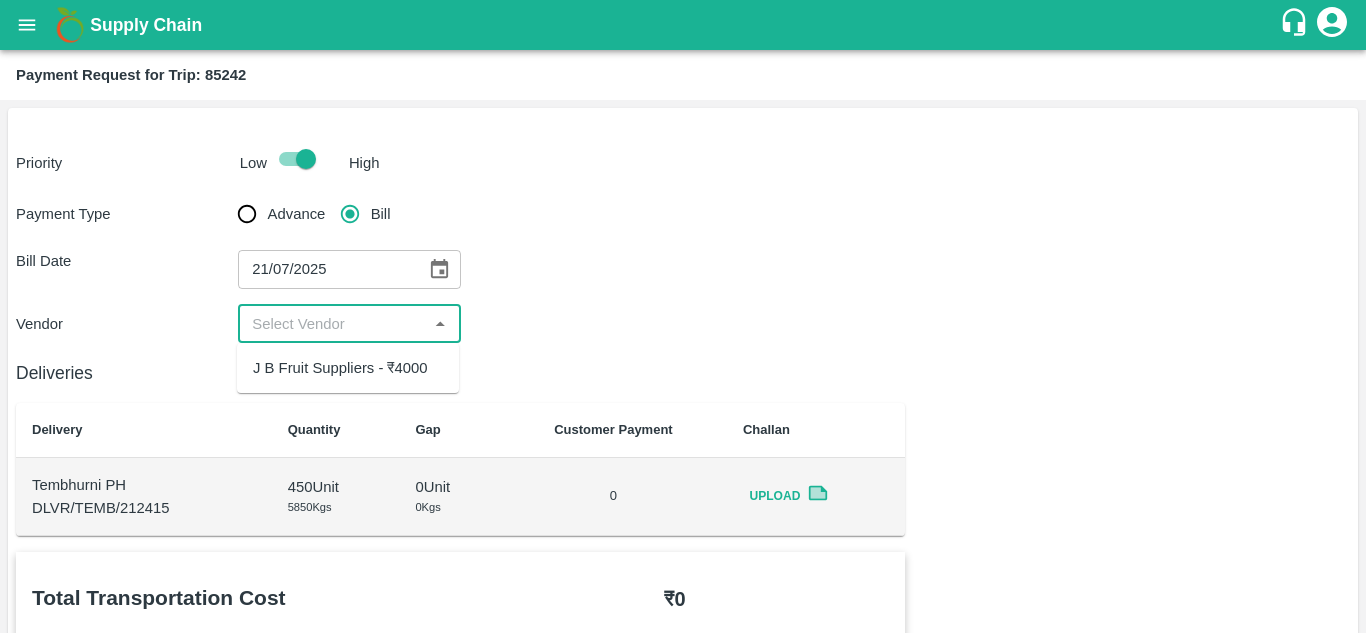 click at bounding box center (332, 324) 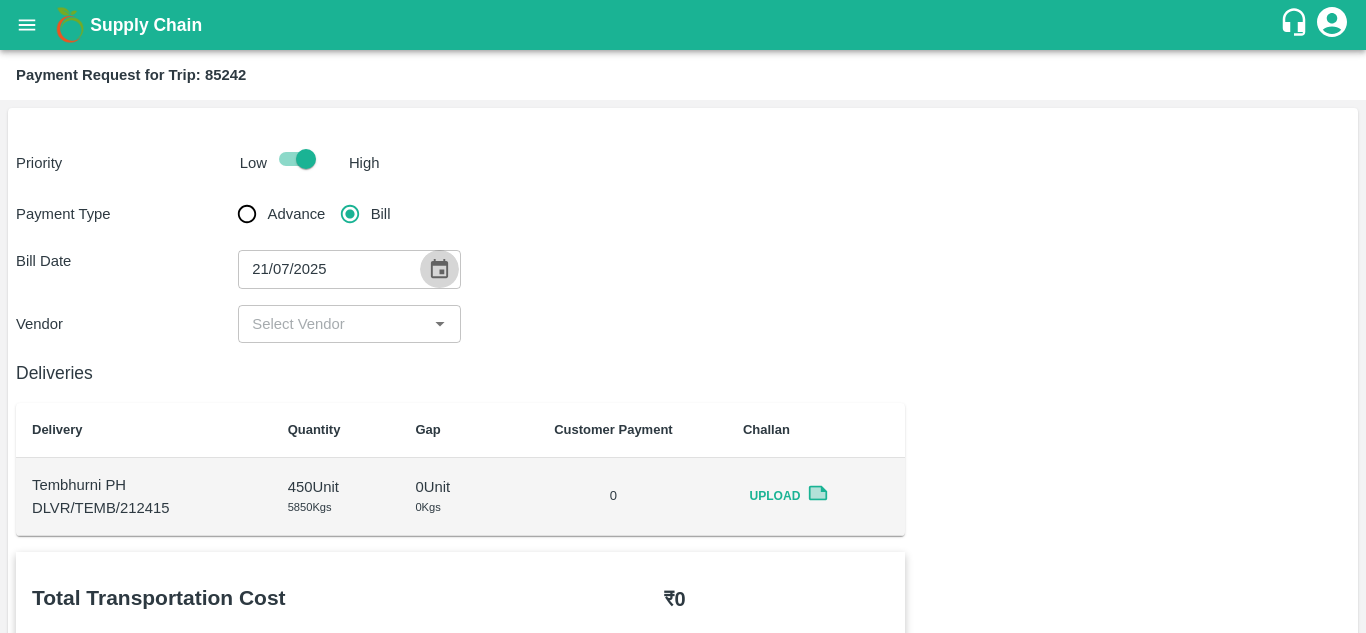 click at bounding box center [439, 269] 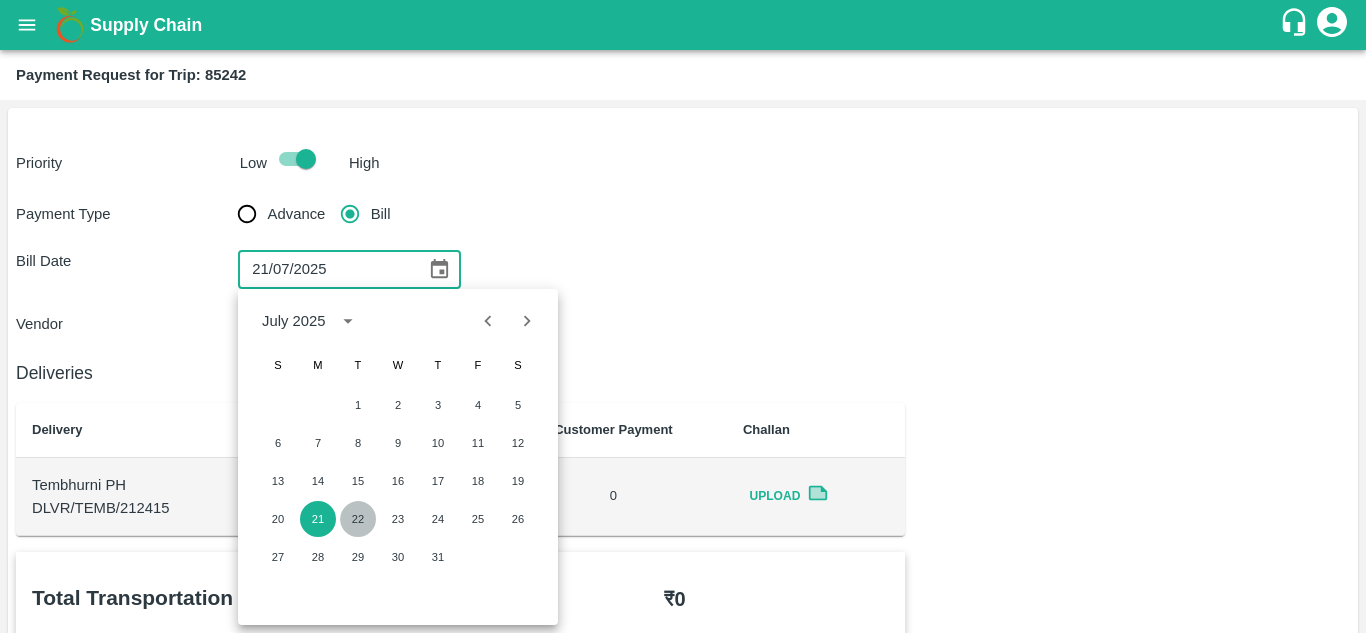 click on "22" at bounding box center [358, 519] 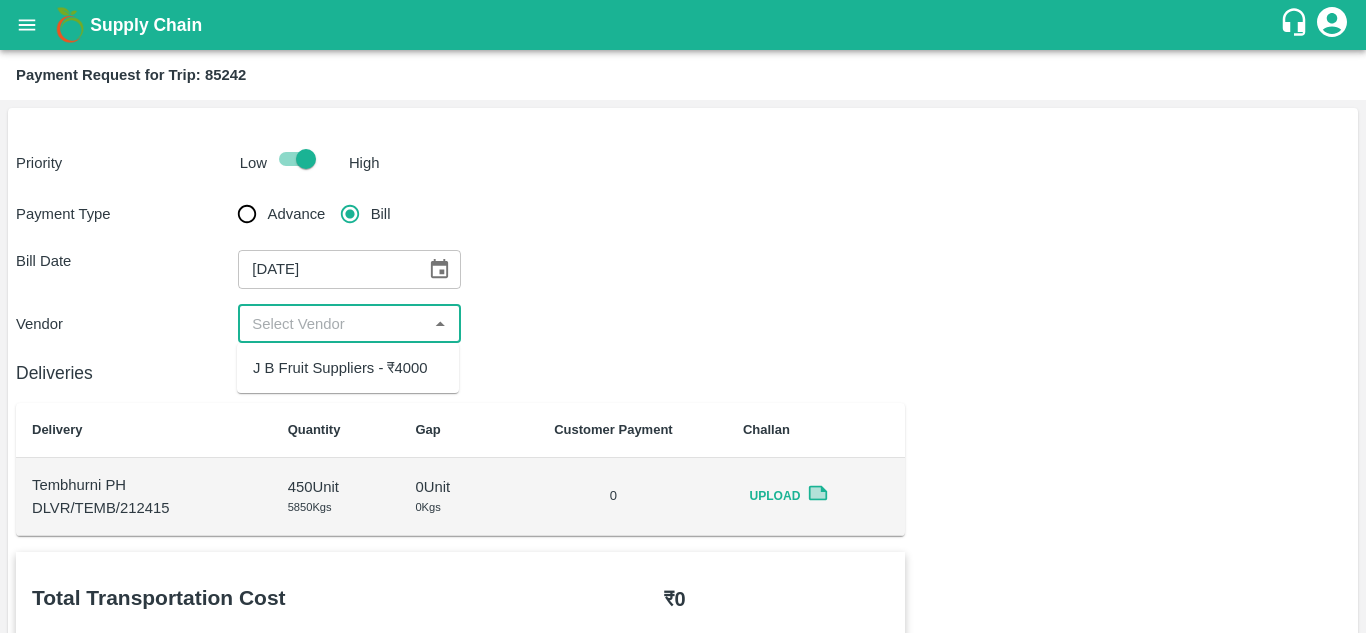 click at bounding box center (332, 324) 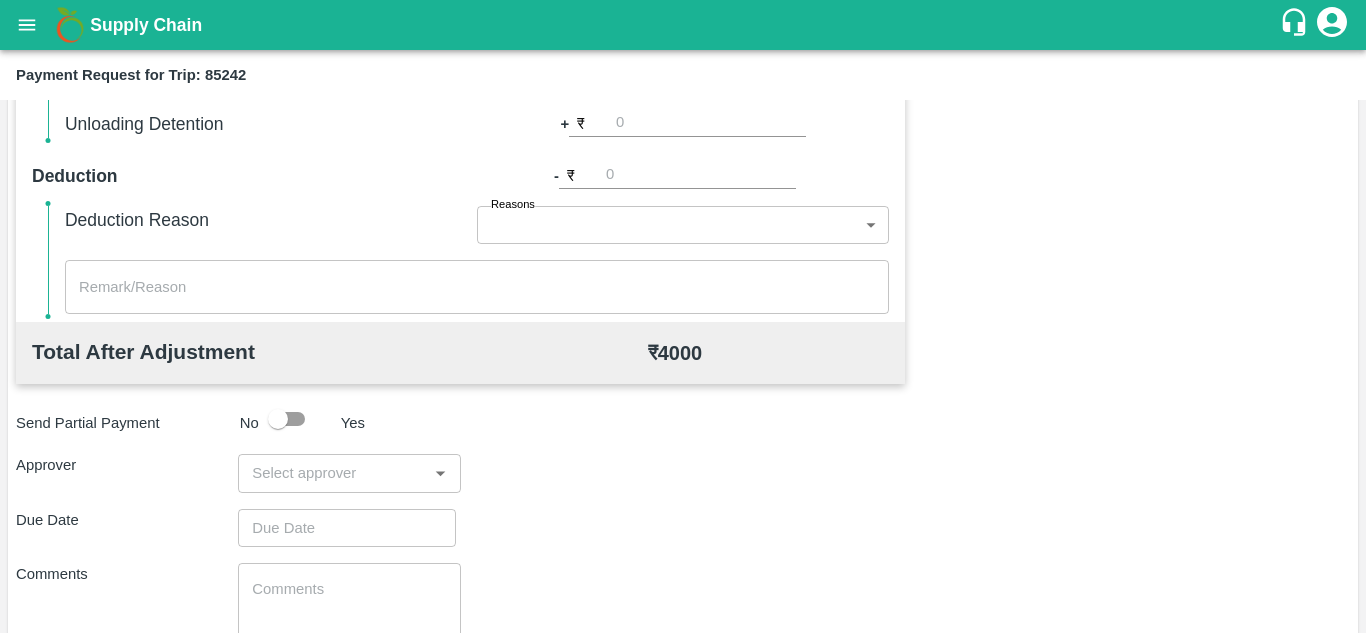 scroll, scrollTop: 910, scrollLeft: 0, axis: vertical 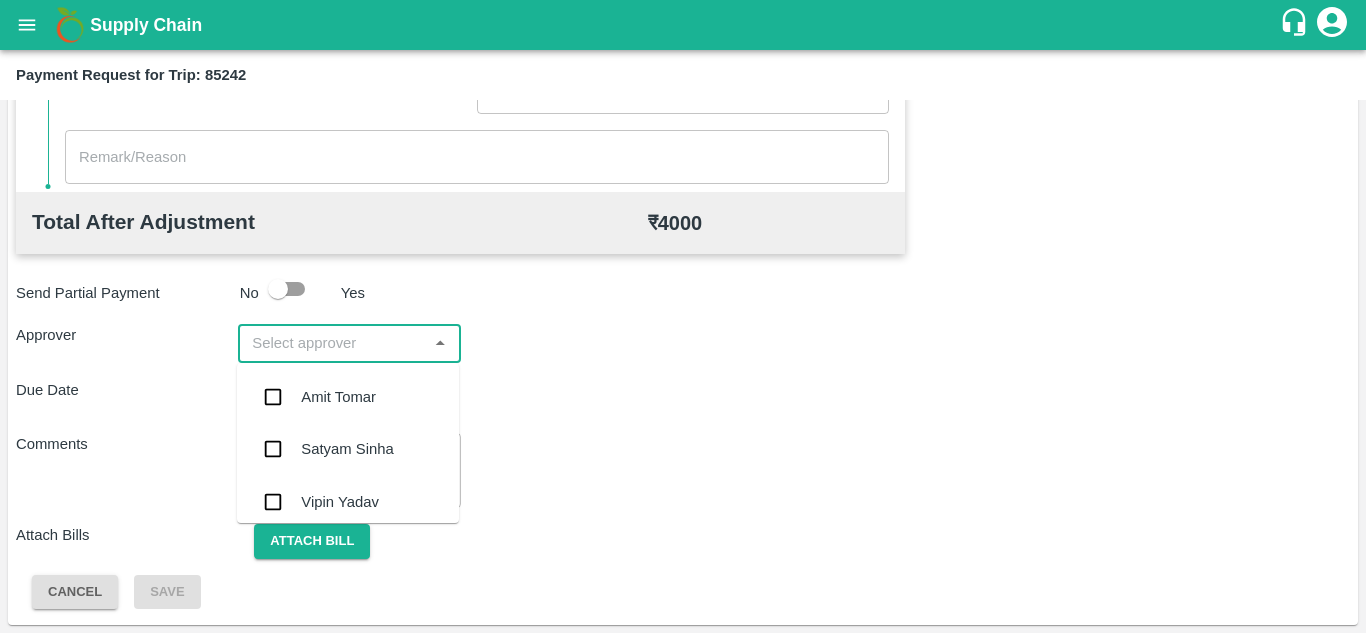 click at bounding box center (332, 343) 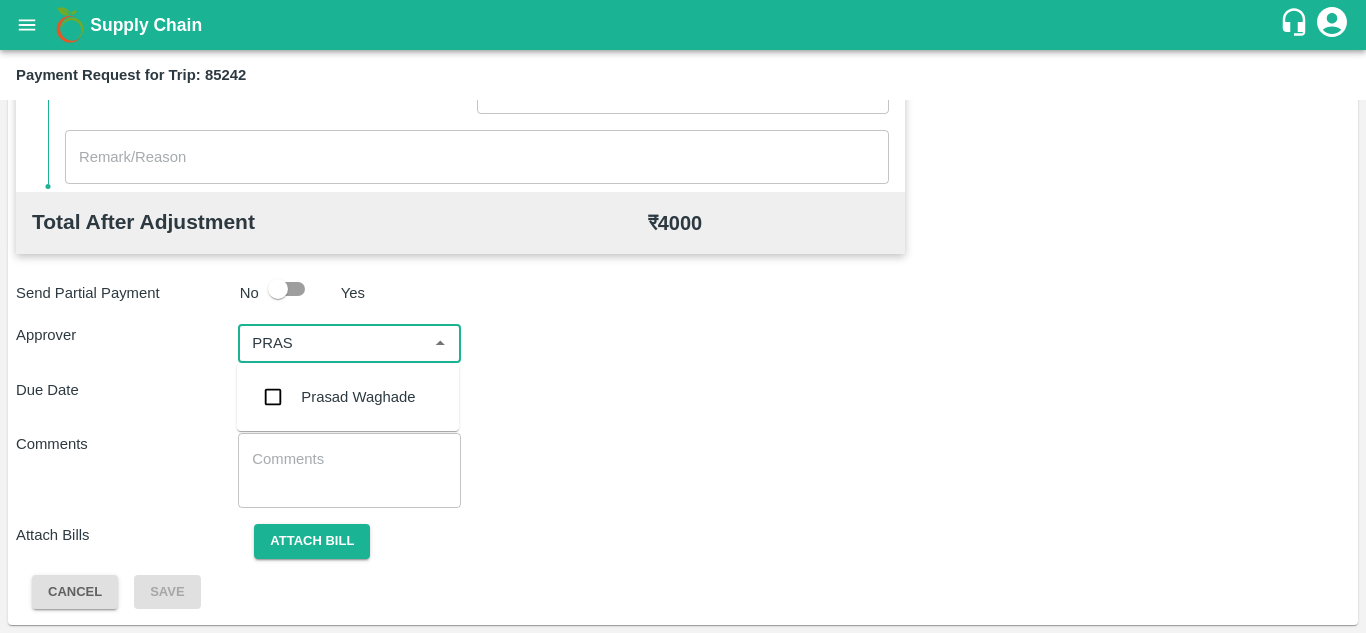 type on "PRASA" 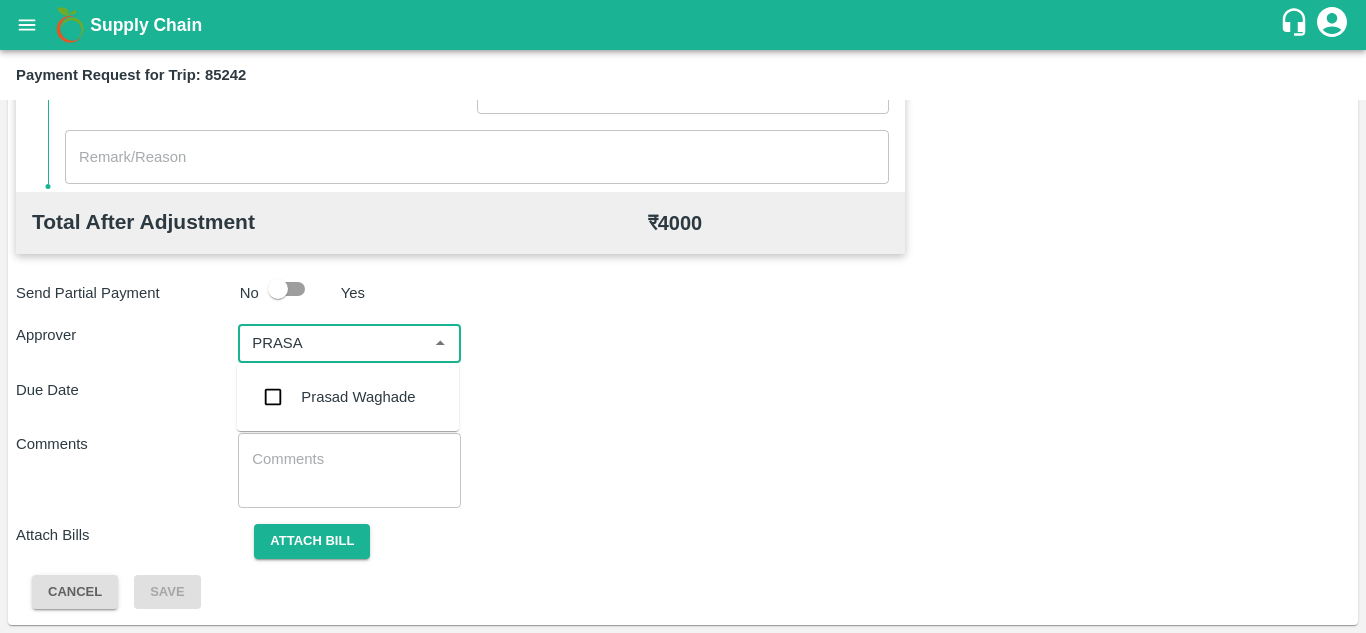 click on "Prasad Waghade" at bounding box center [348, 397] 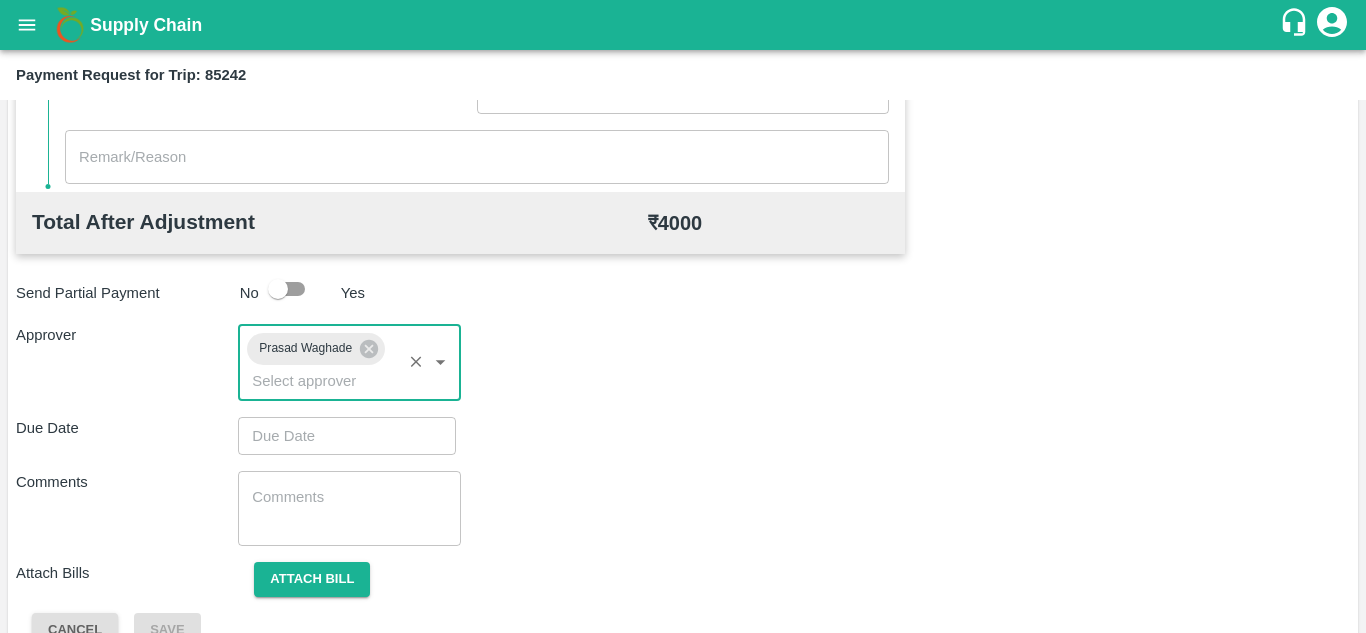 type on "DD/MM/YYYY hh:mm aa" 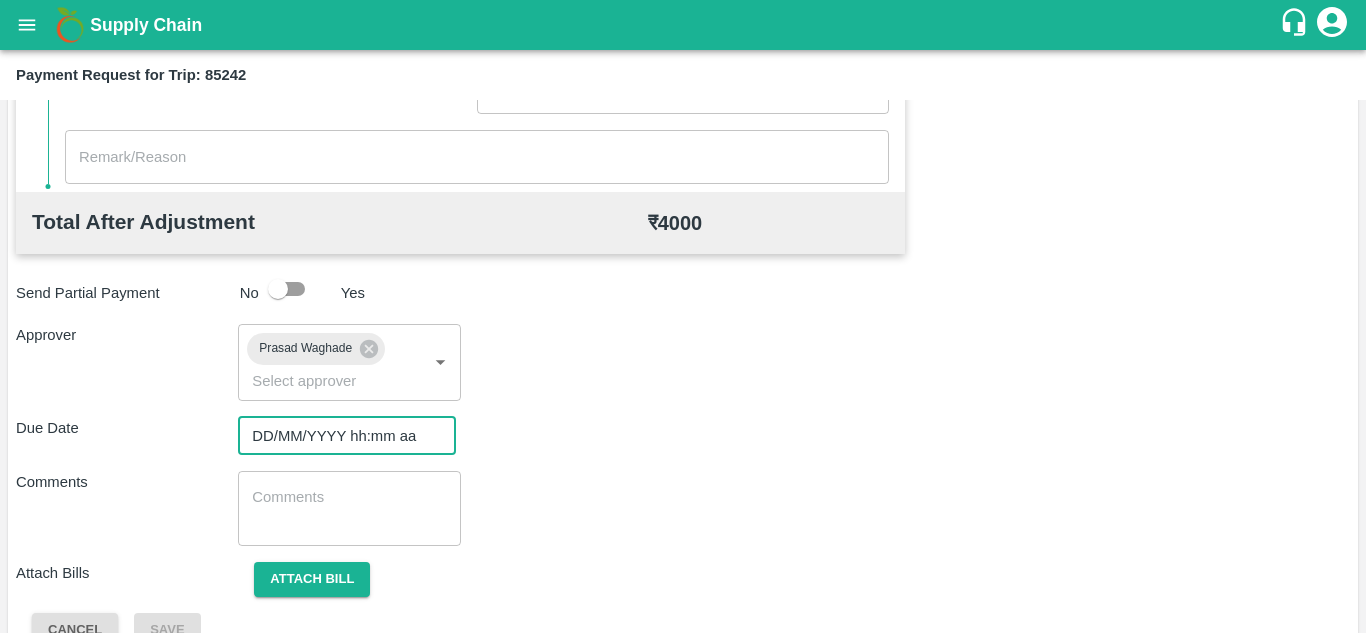 click on "DD/MM/YYYY hh:mm aa" at bounding box center (340, 436) 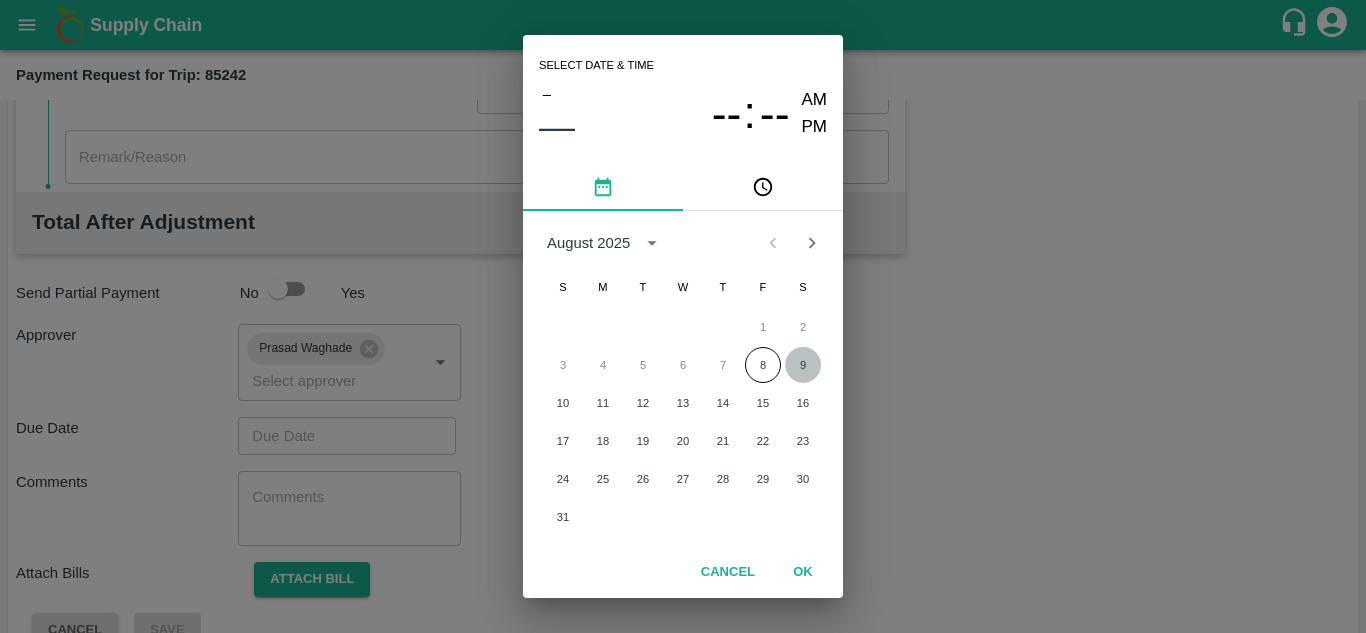 click on "9" at bounding box center (803, 365) 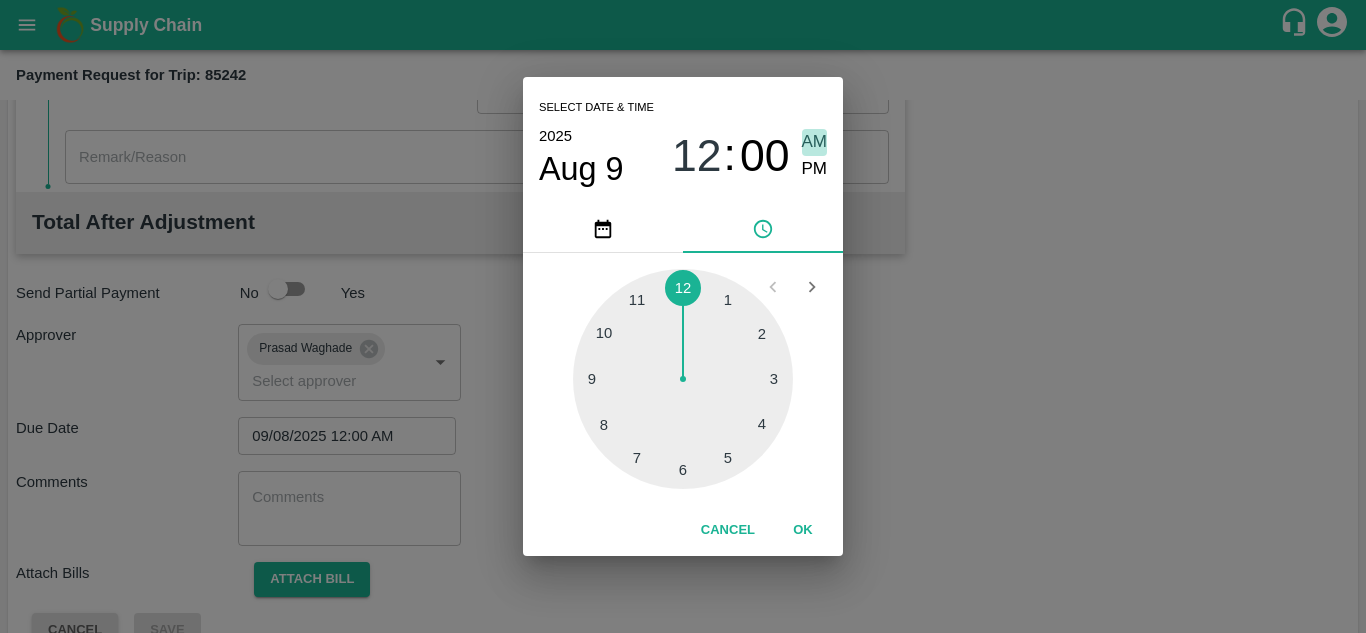 click on "AM" at bounding box center [815, 142] 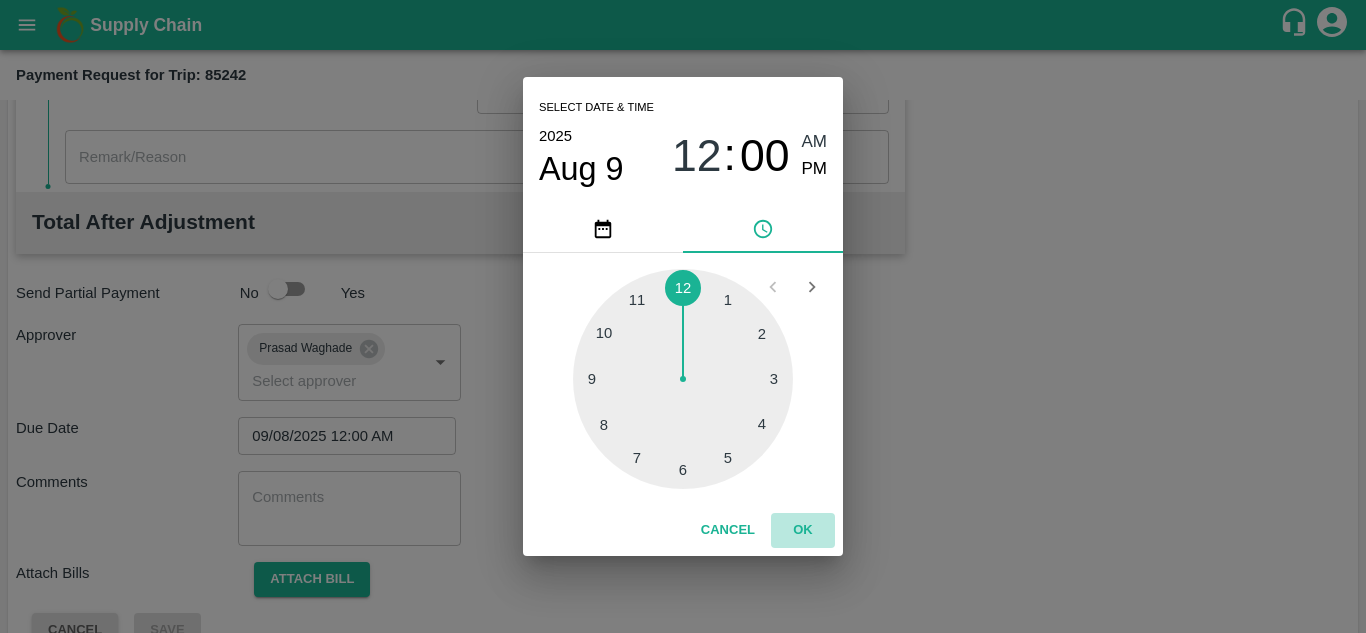 click on "OK" at bounding box center (803, 530) 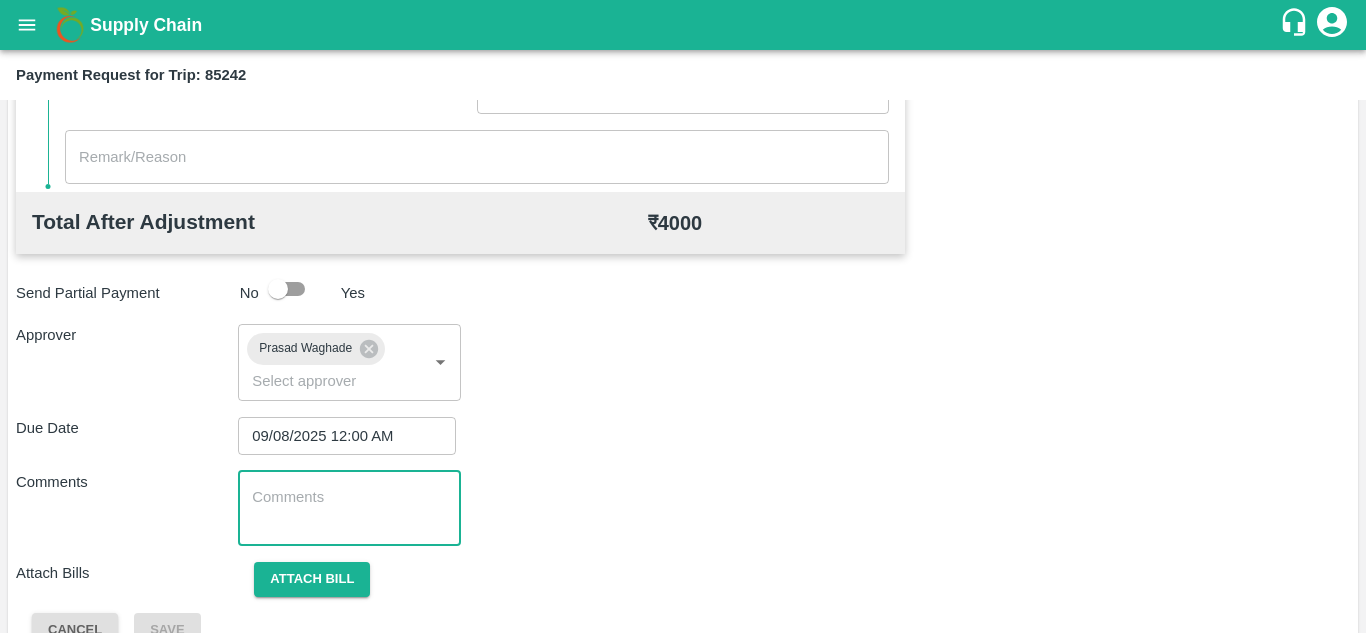 click at bounding box center [349, 508] 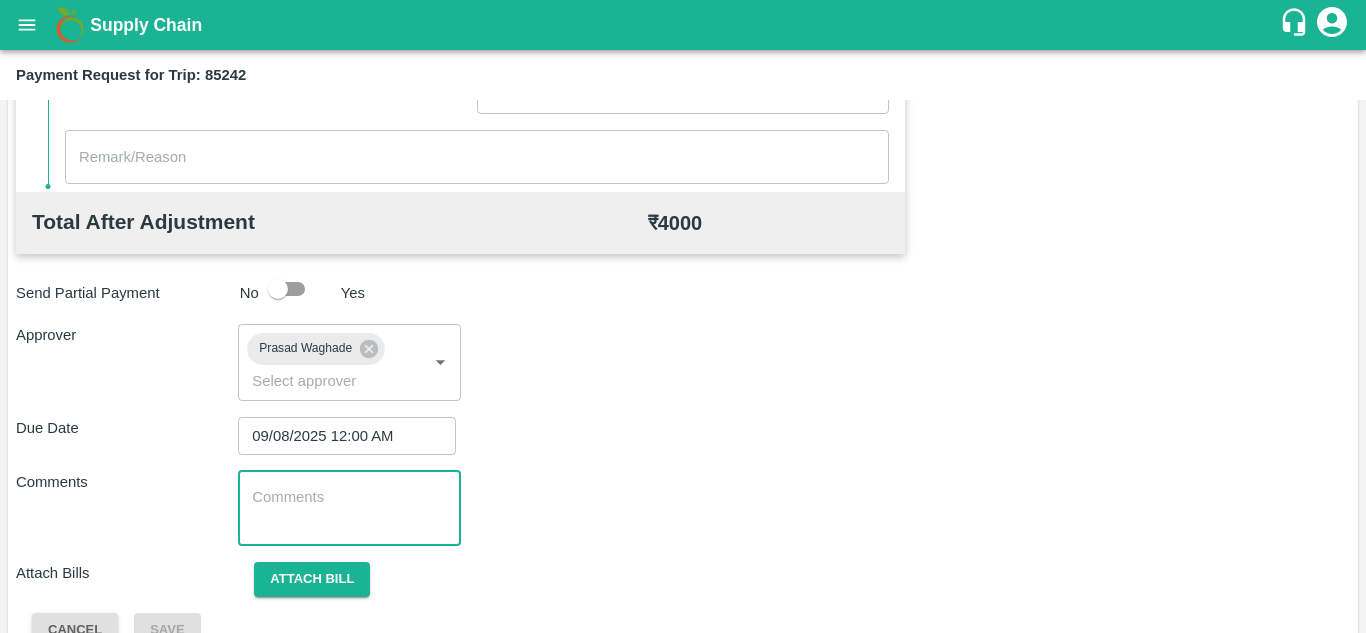 paste on "Transport Bill" 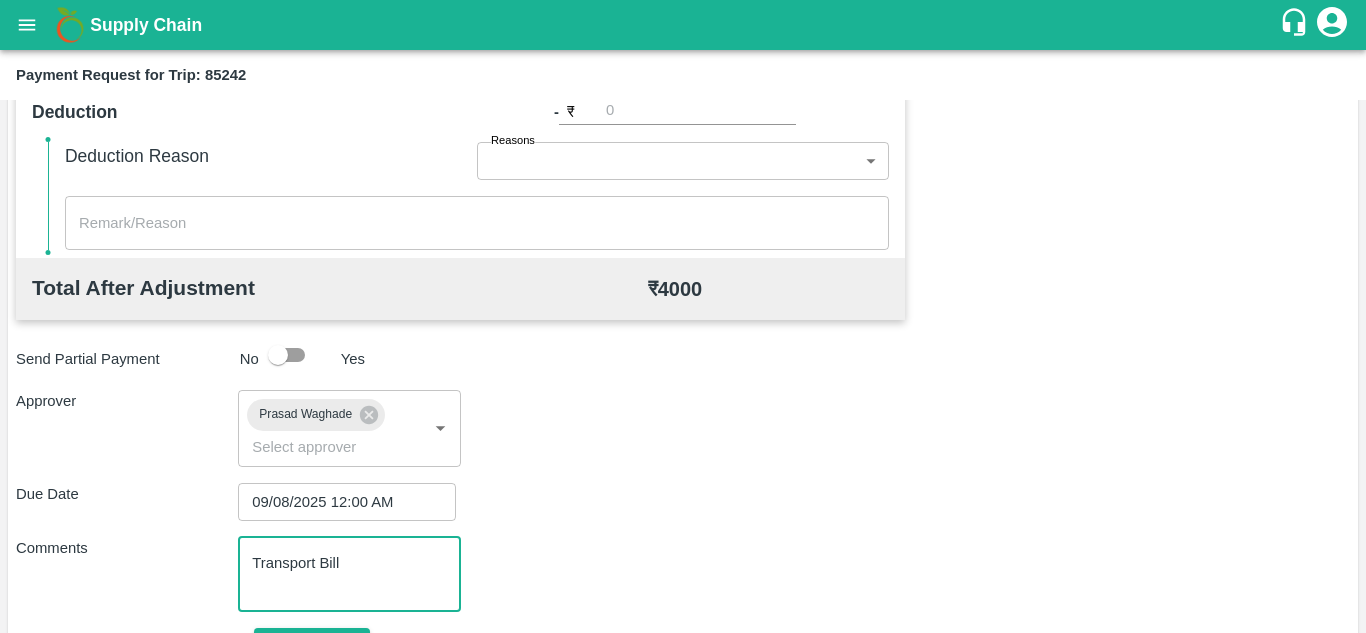 scroll, scrollTop: 948, scrollLeft: 0, axis: vertical 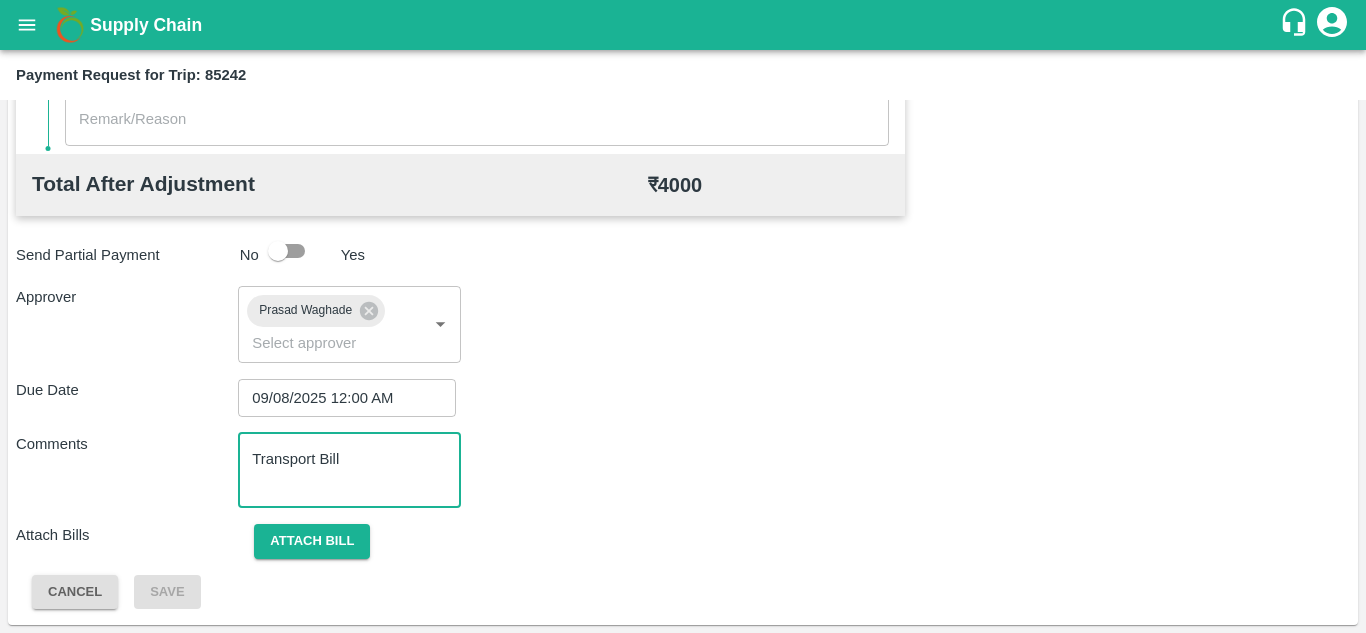 type on "Transport Bill" 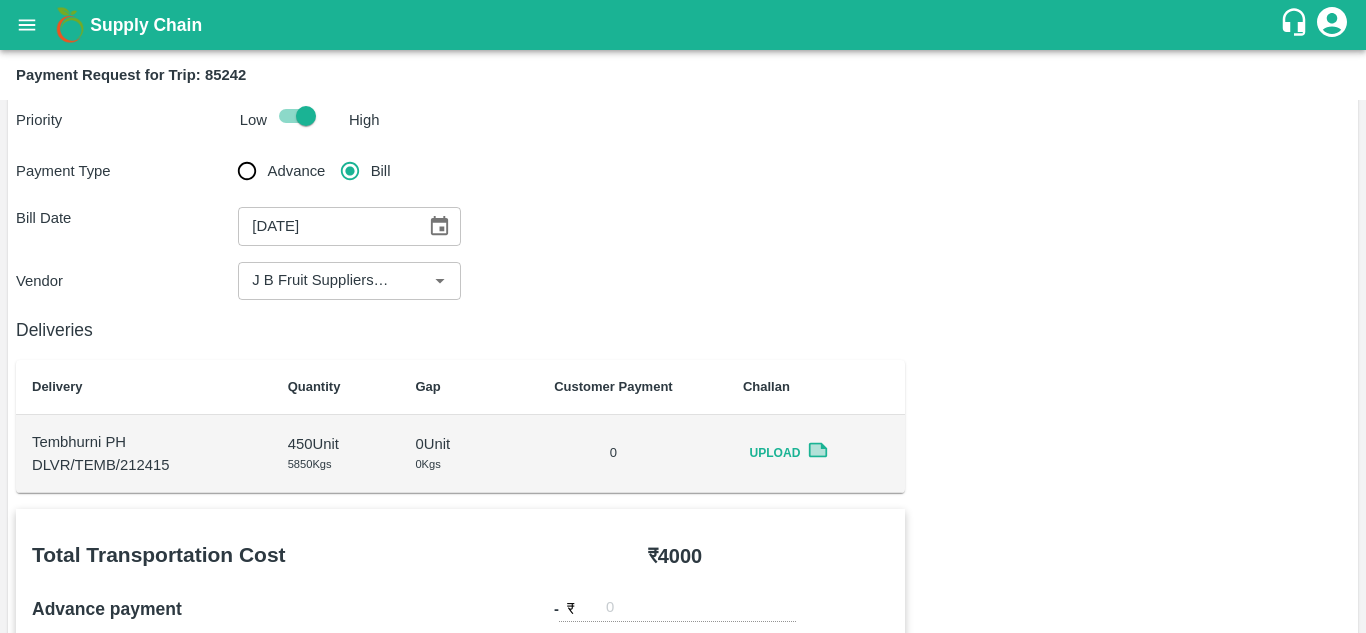 scroll, scrollTop: 0, scrollLeft: 0, axis: both 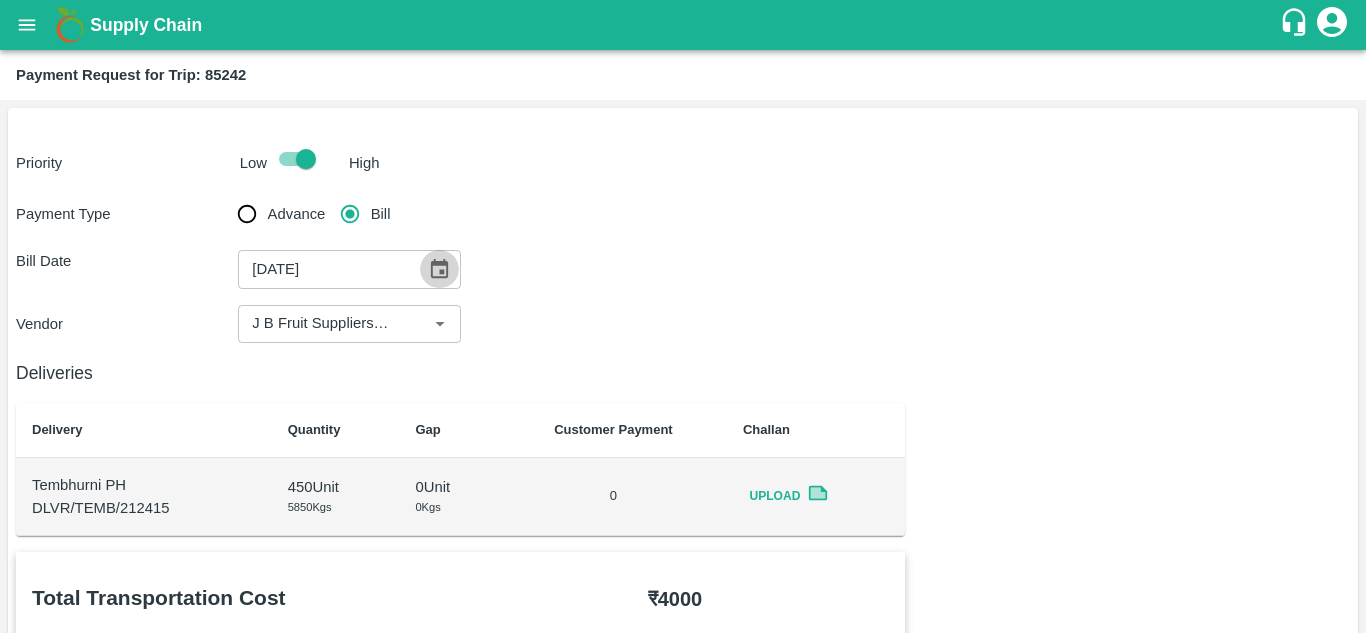 click at bounding box center [439, 269] 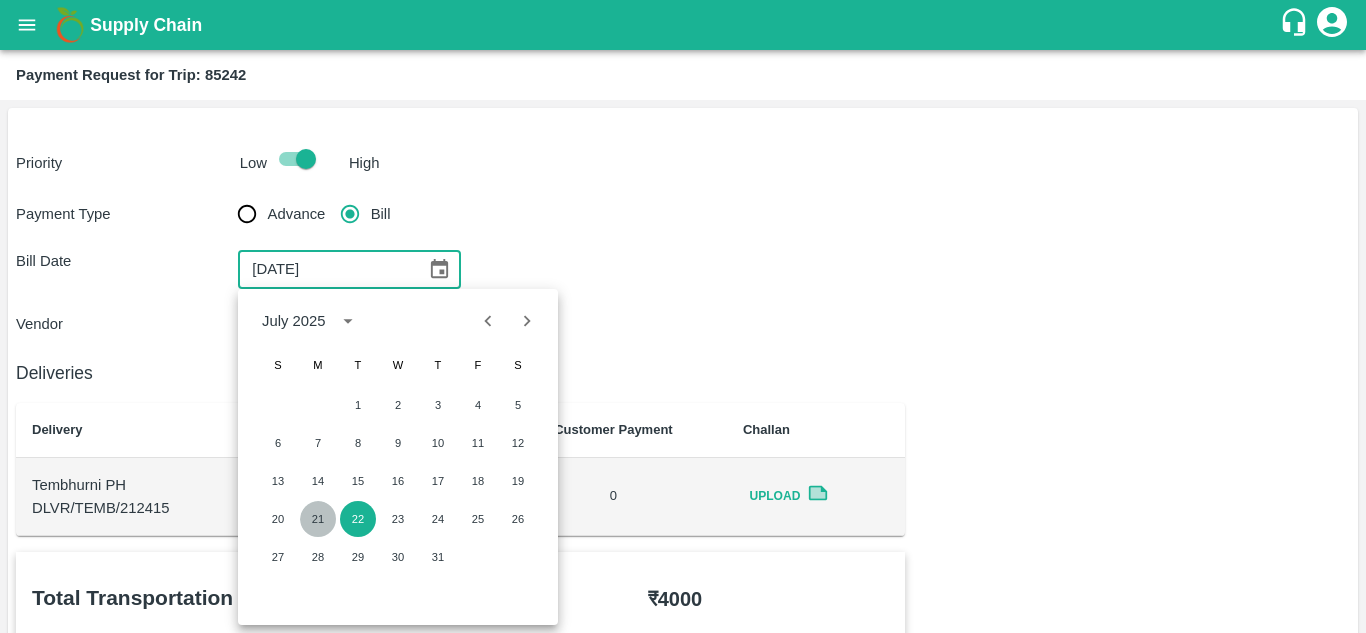 click on "21" at bounding box center (318, 519) 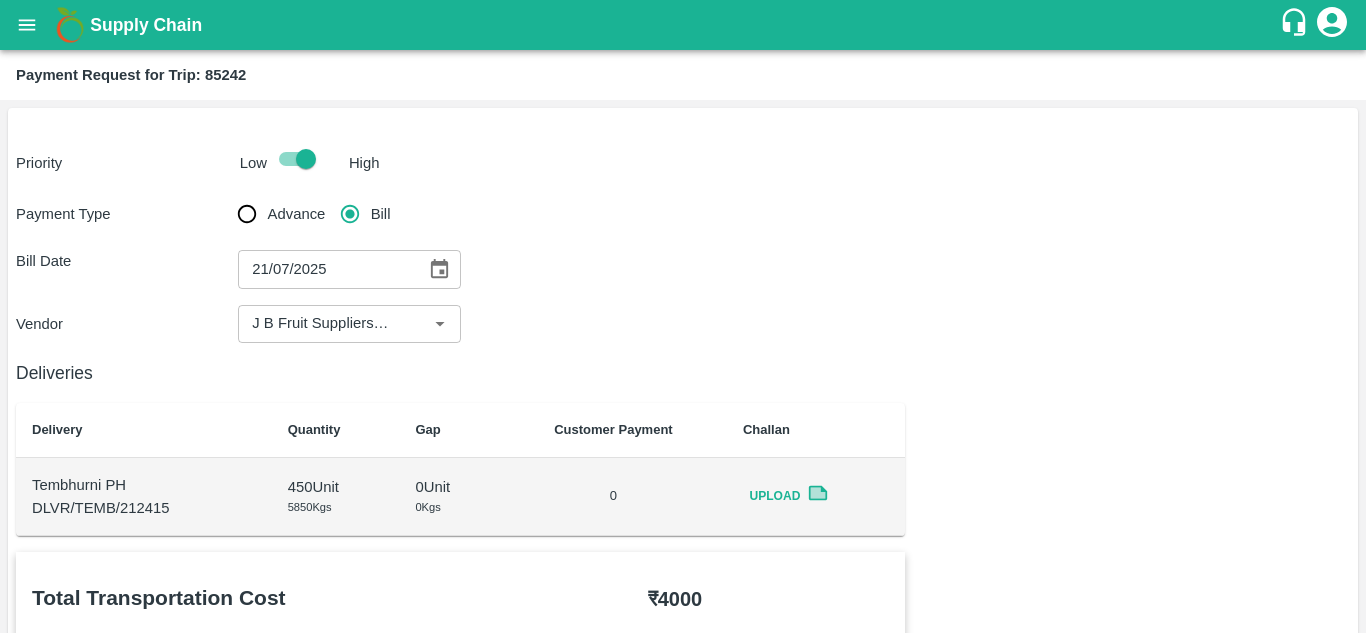 type 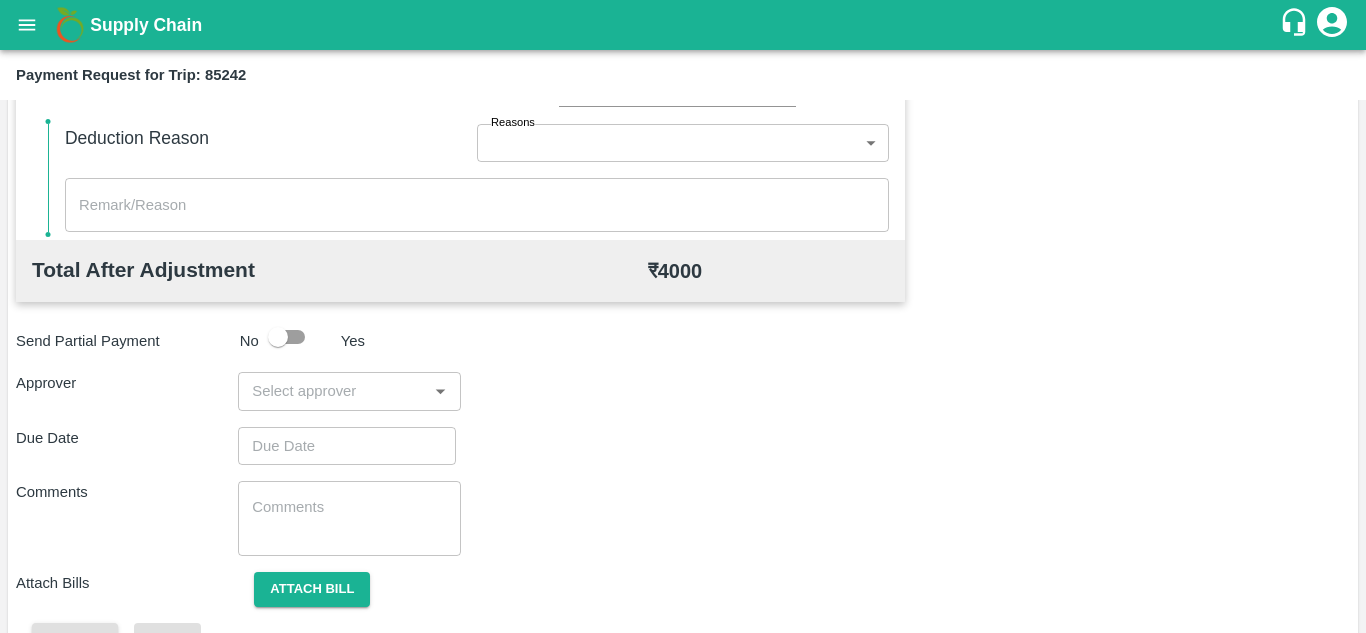 scroll, scrollTop: 910, scrollLeft: 0, axis: vertical 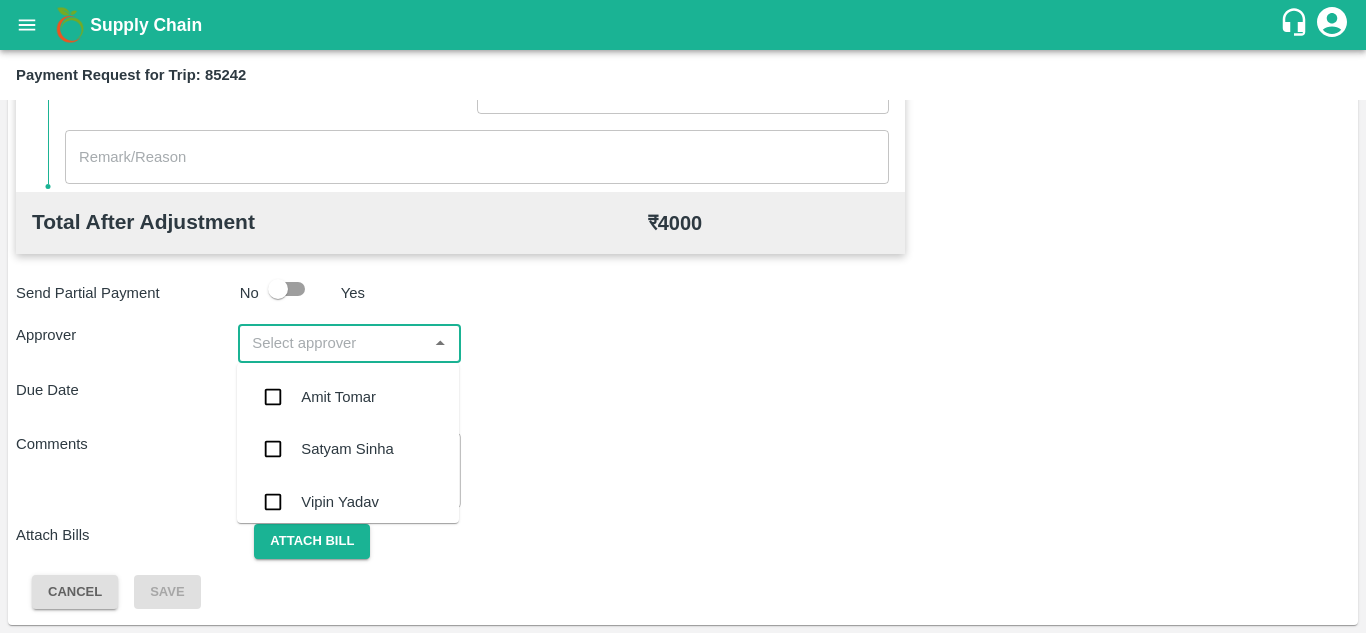 click at bounding box center [332, 343] 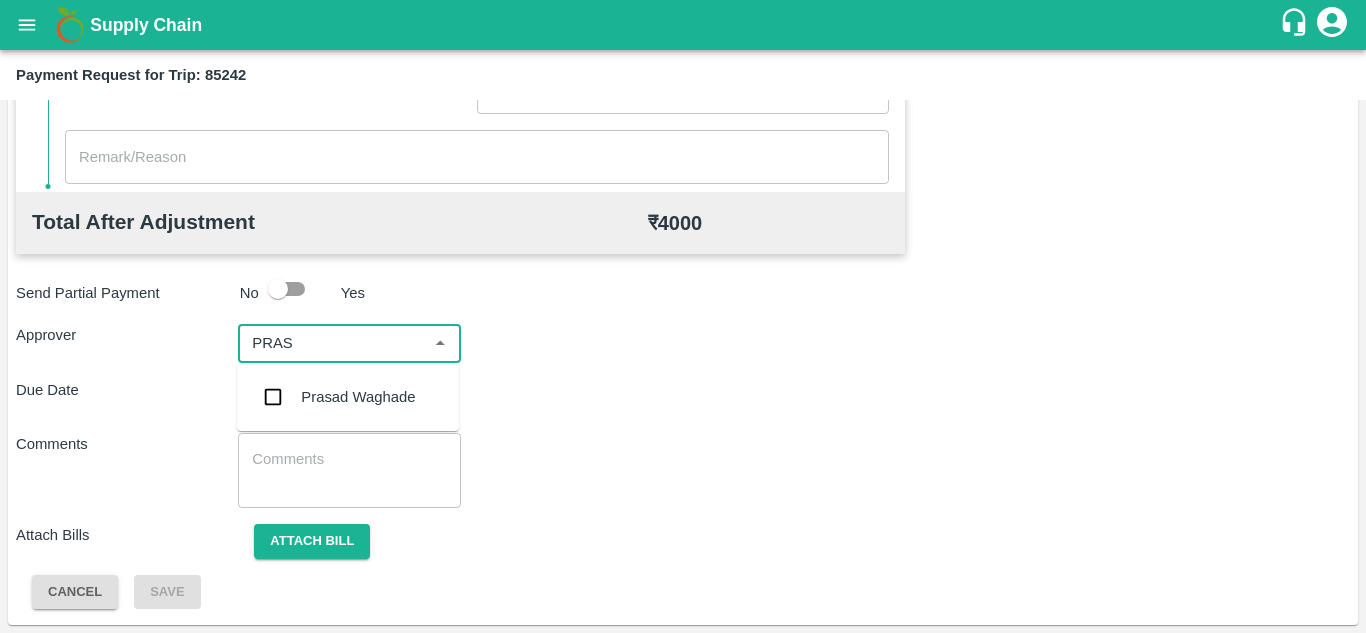 type on "PRASA" 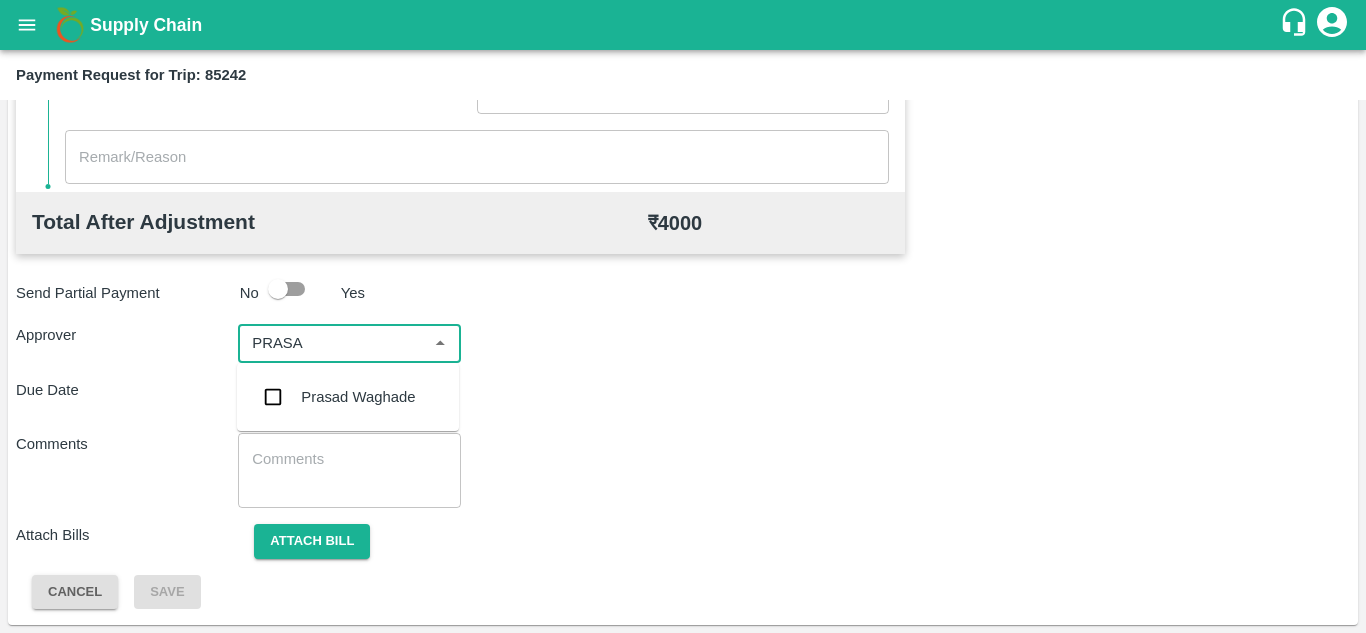 click on "Prasad Waghade" at bounding box center (358, 397) 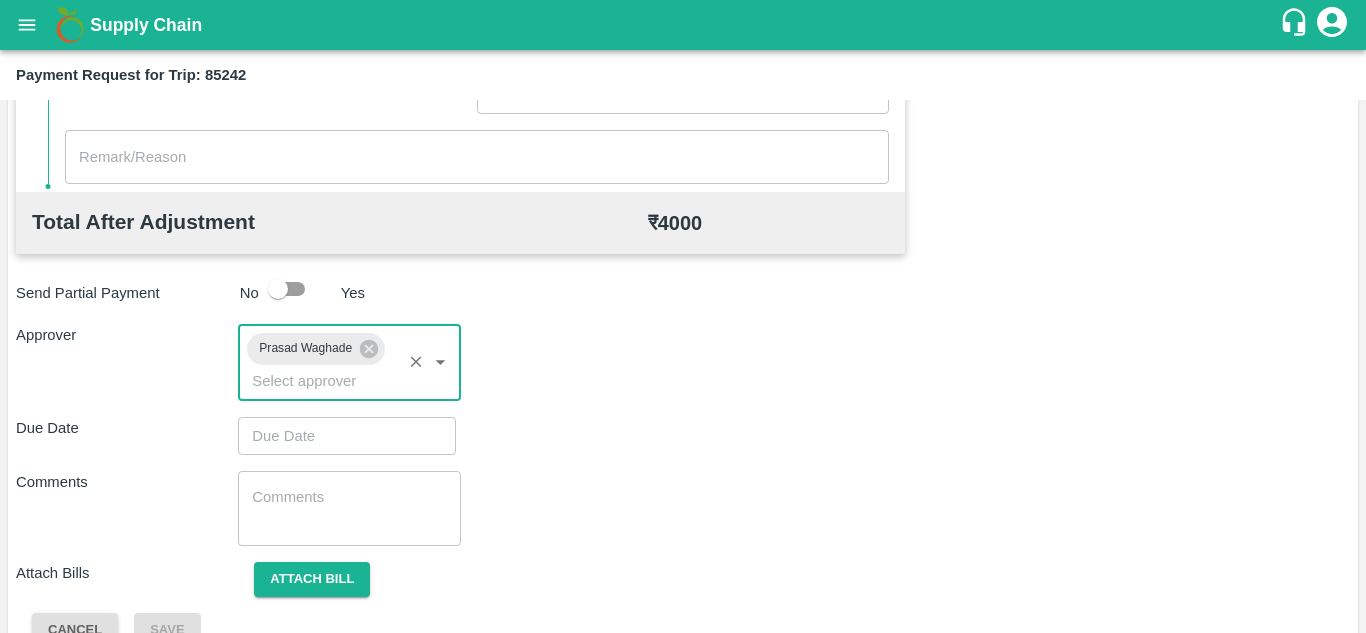 type on "DD/MM/YYYY hh:mm aa" 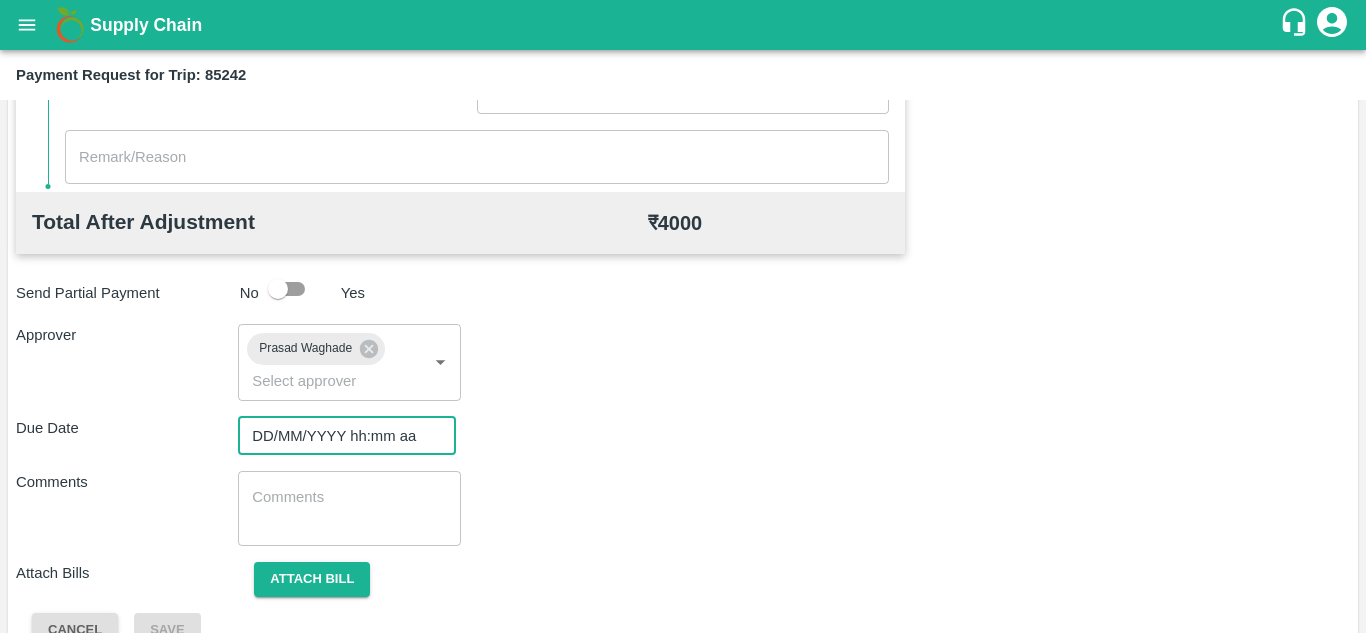 click on "DD/MM/YYYY hh:mm aa" at bounding box center (340, 436) 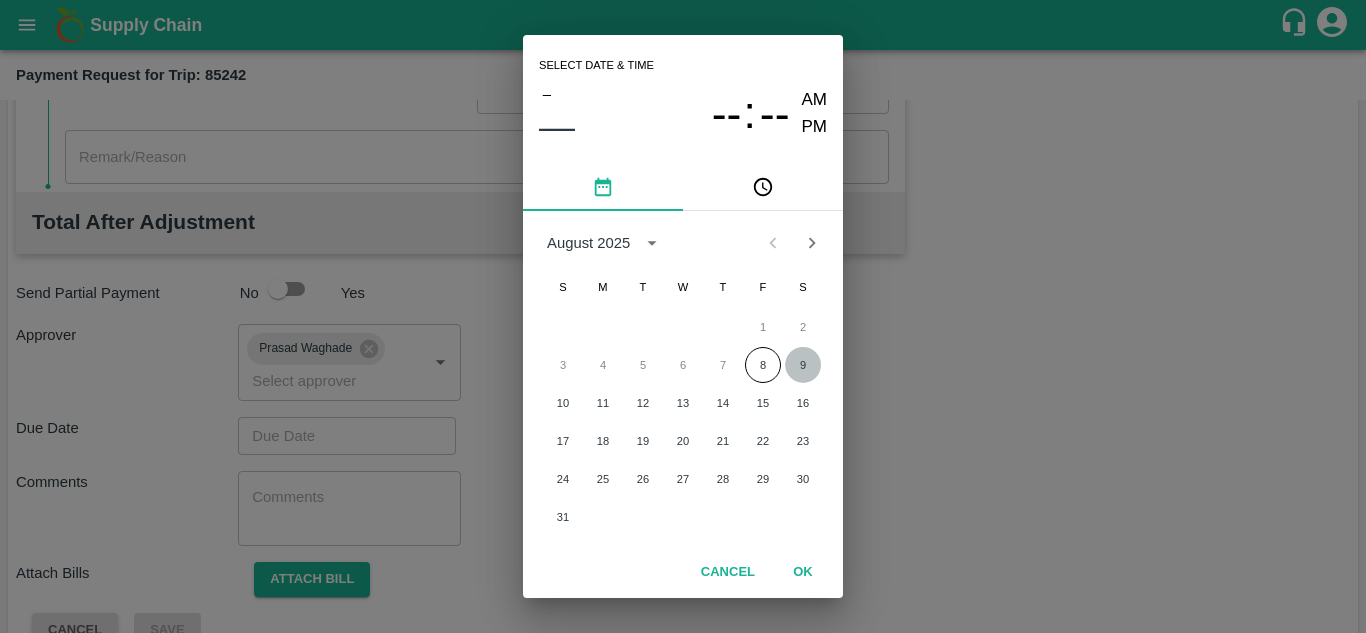 click on "9" at bounding box center [803, 365] 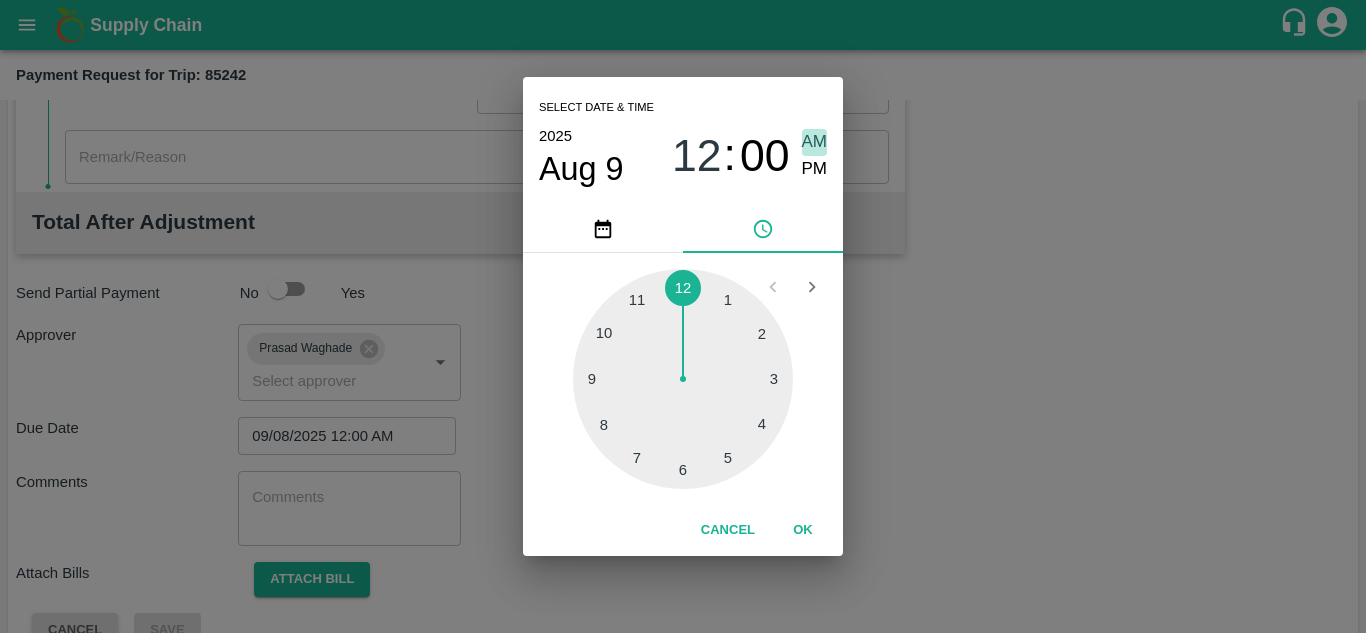 click on "AM" at bounding box center (815, 142) 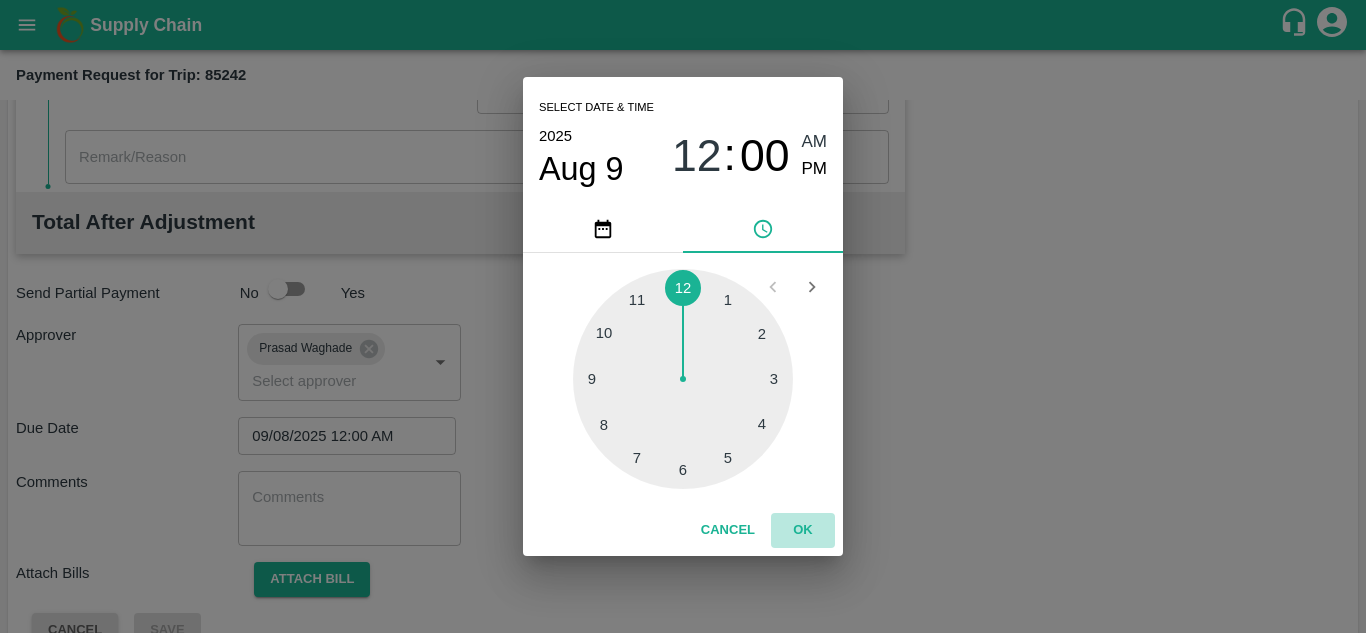 click on "OK" at bounding box center [803, 530] 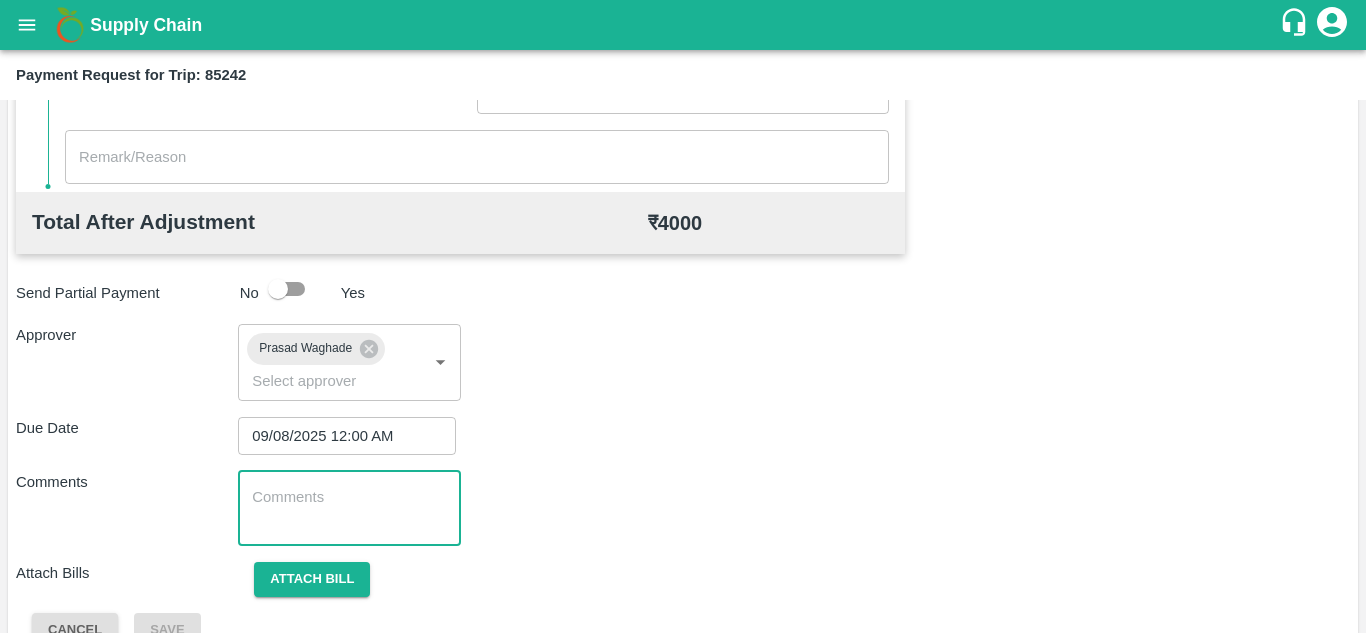 click at bounding box center (349, 508) 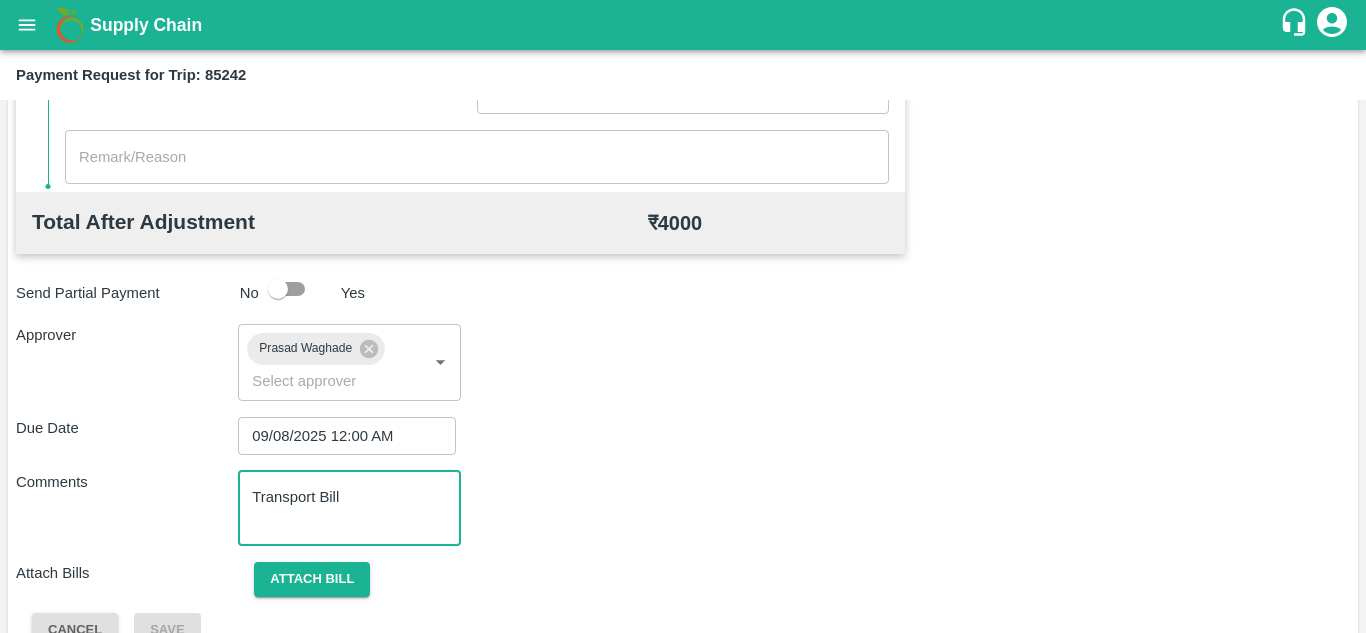 scroll, scrollTop: 948, scrollLeft: 0, axis: vertical 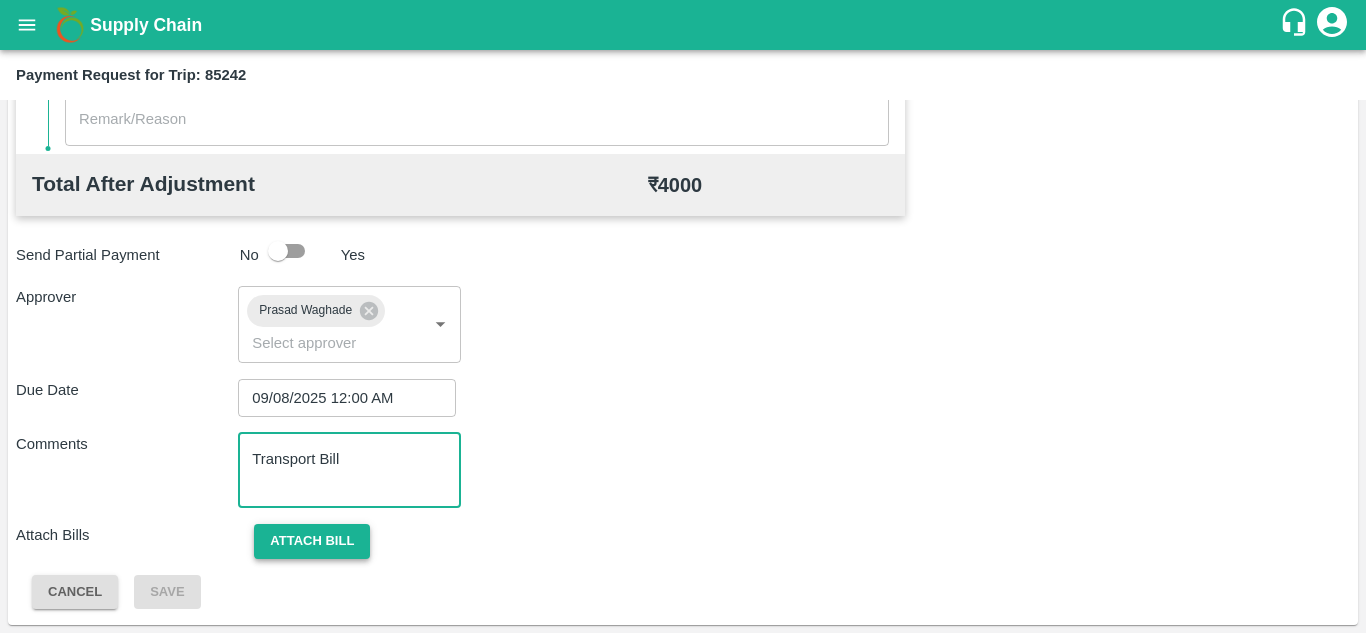 type on "Transport Bill" 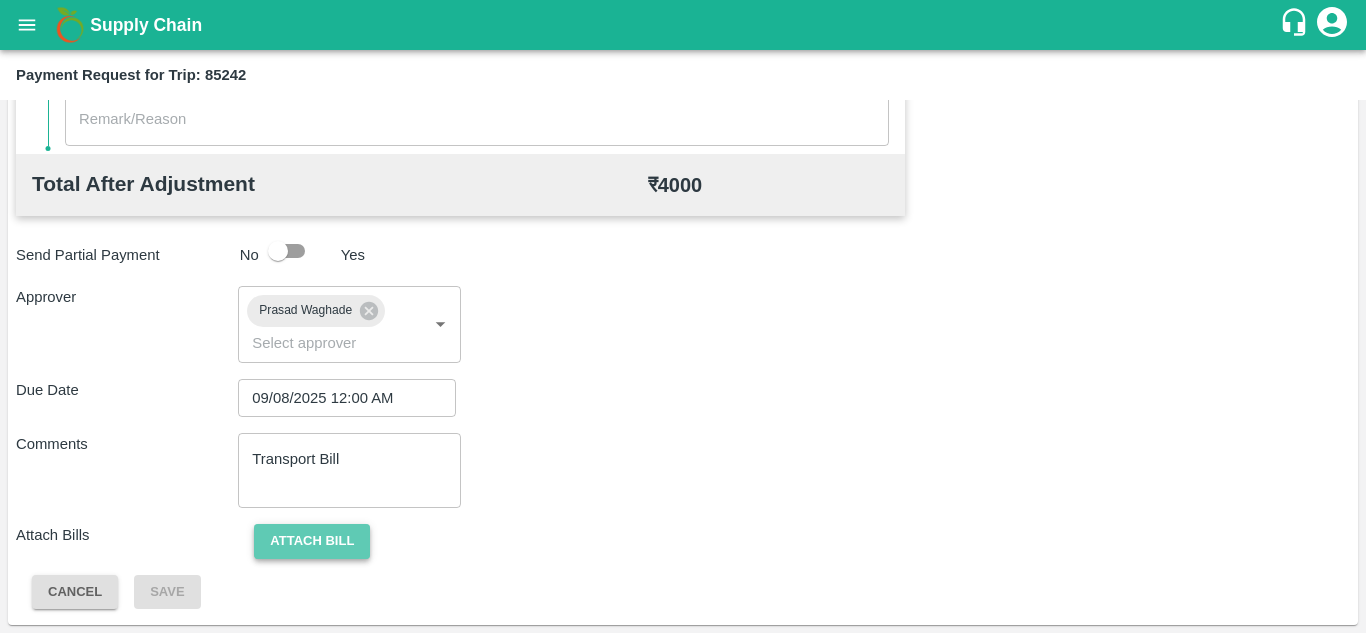 click on "Attach bill" at bounding box center [312, 541] 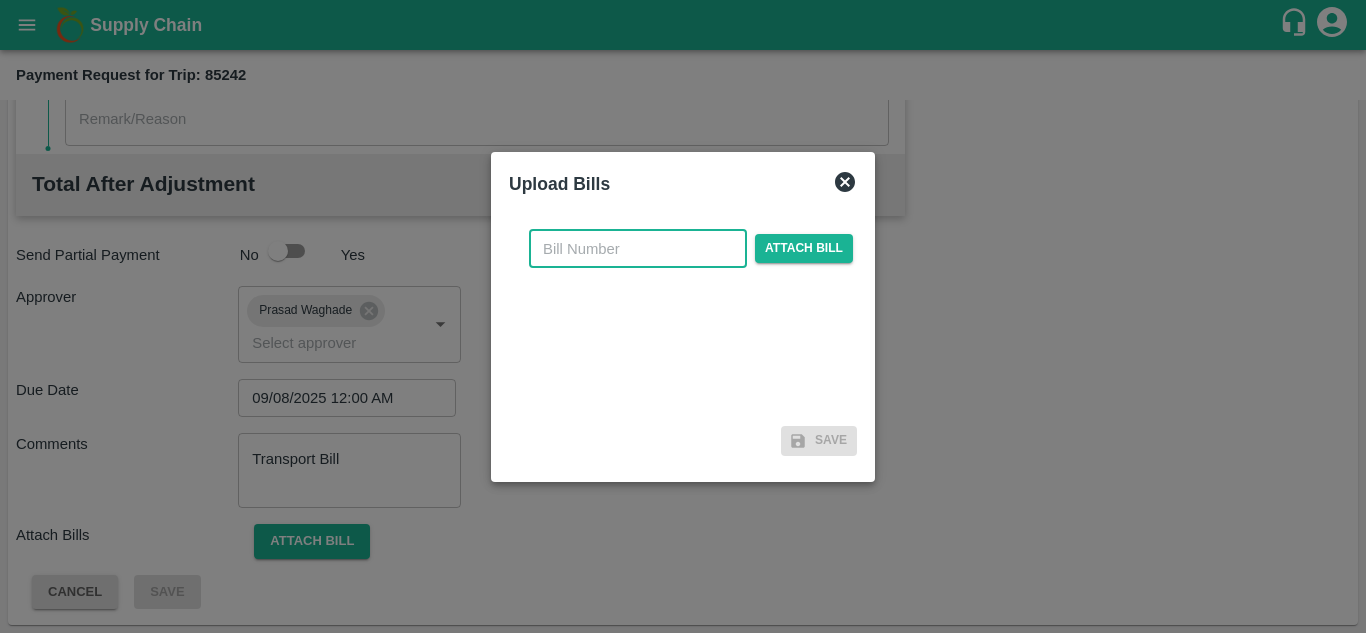 click at bounding box center [638, 249] 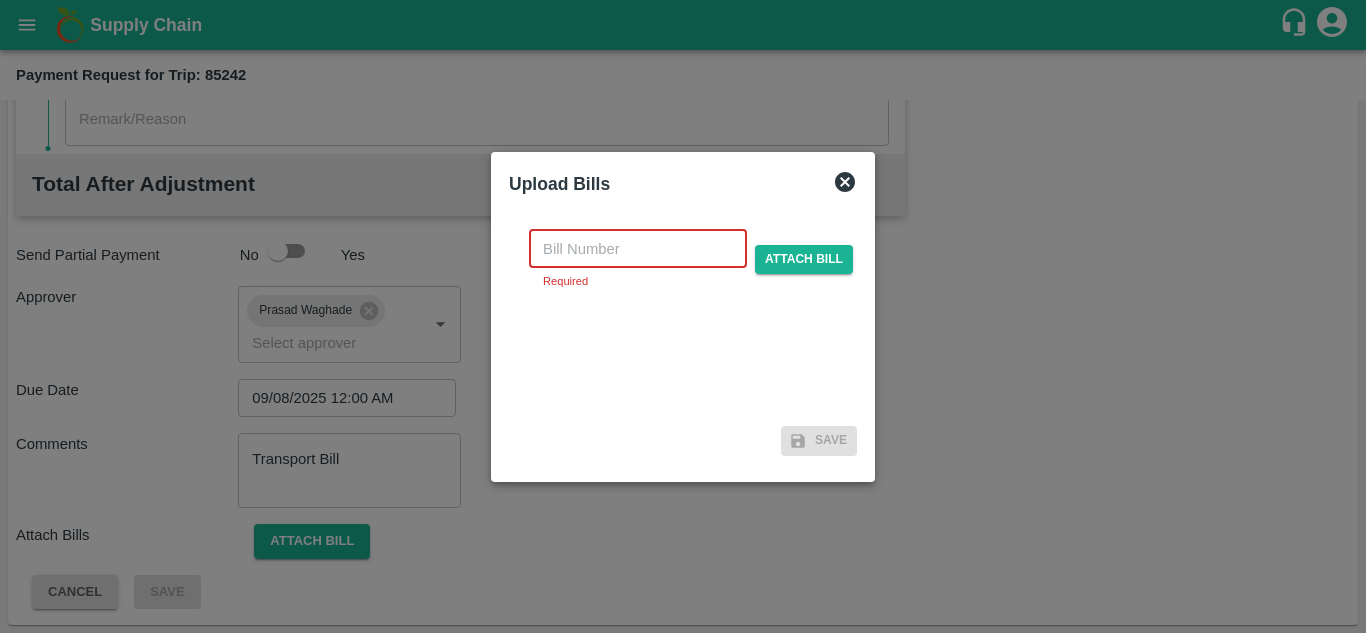 click at bounding box center [638, 249] 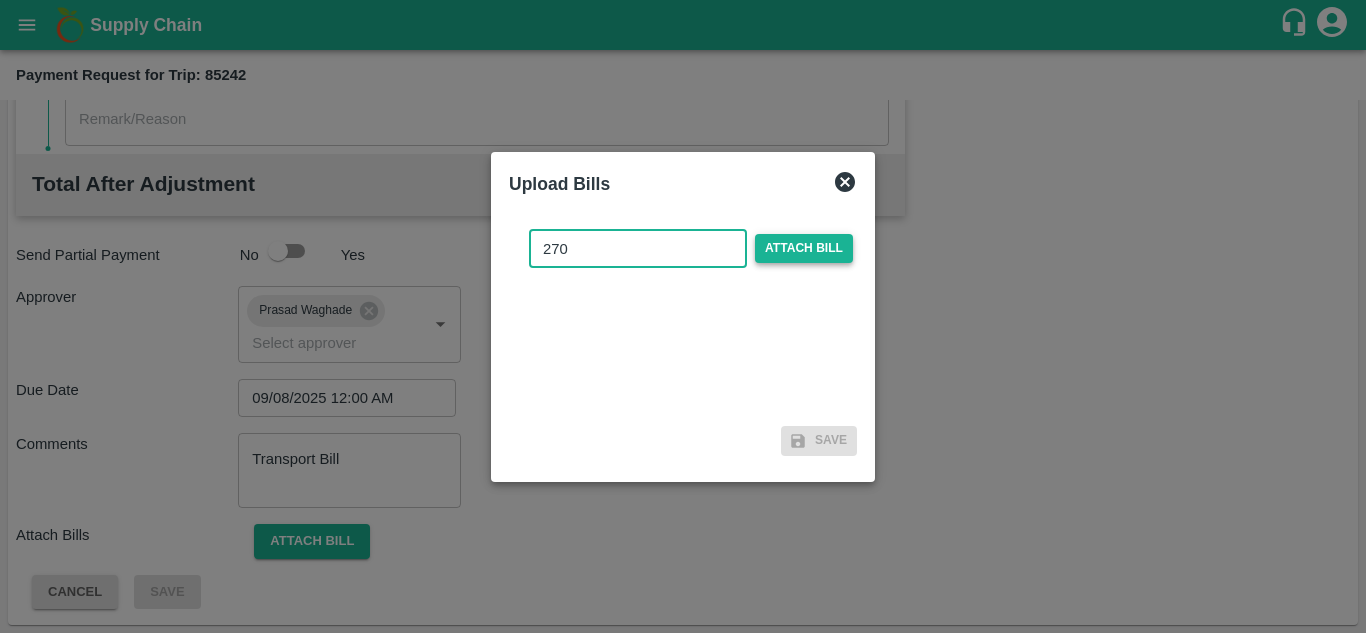 type on "270" 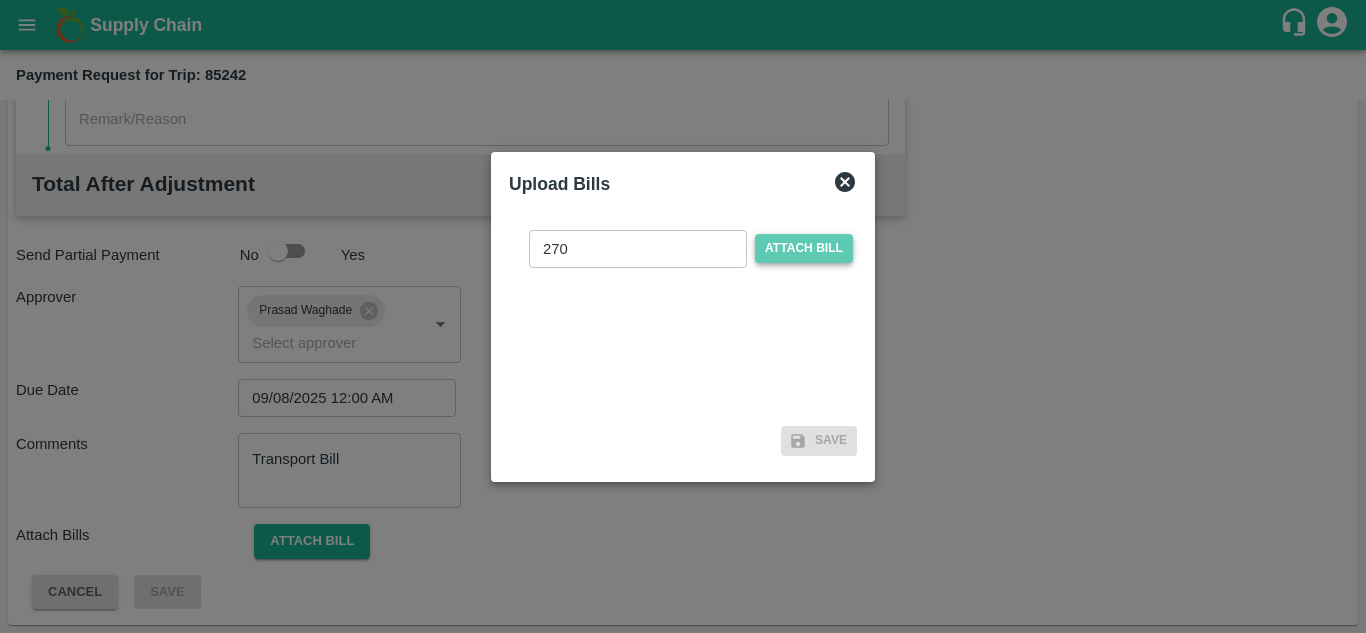 click on "Attach bill" at bounding box center (804, 248) 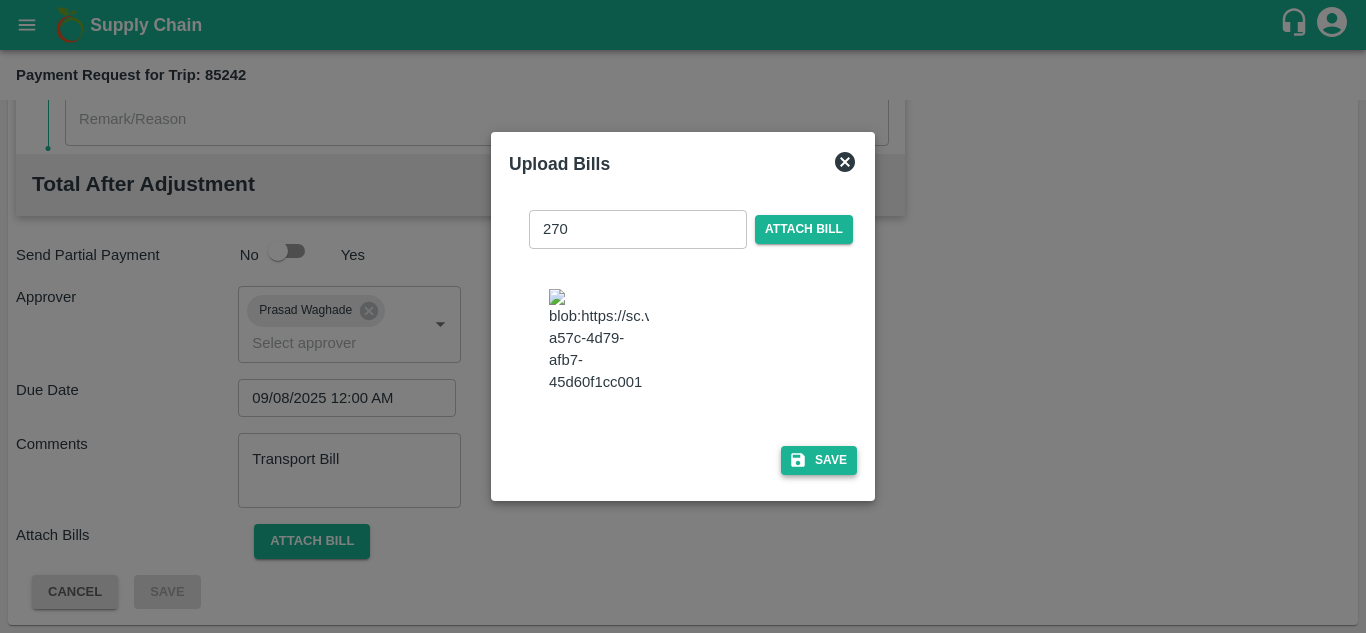 click on "Save" at bounding box center [819, 460] 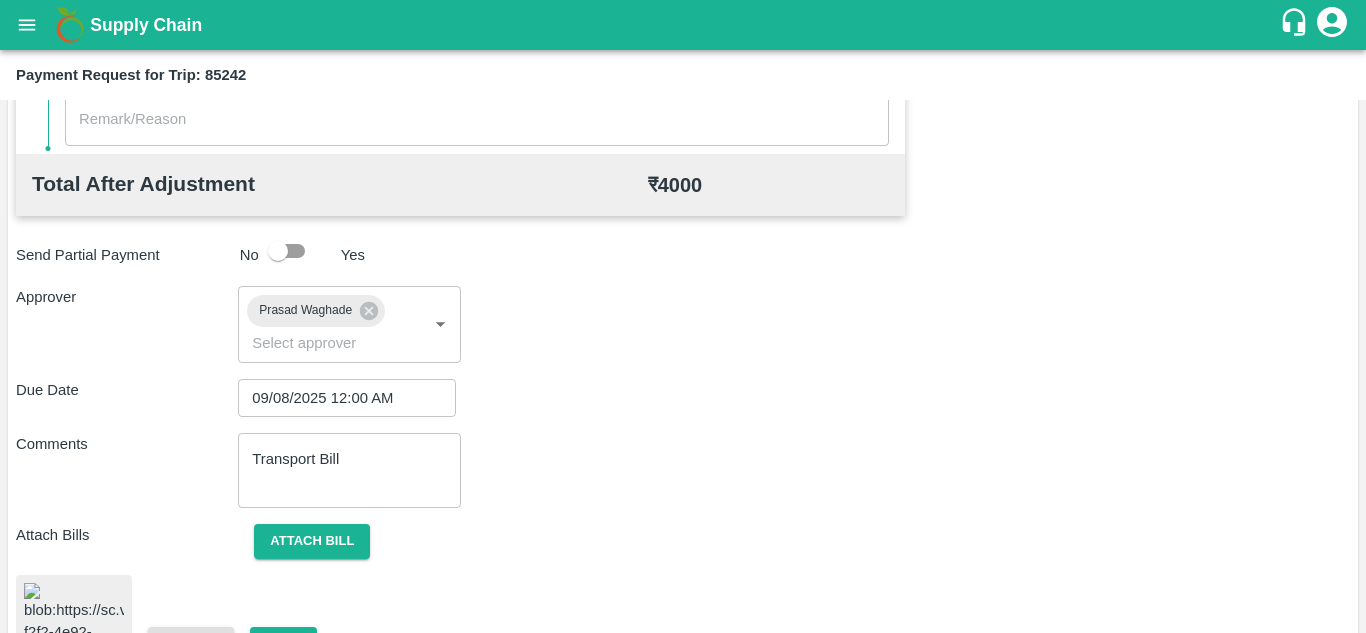 scroll, scrollTop: 1082, scrollLeft: 0, axis: vertical 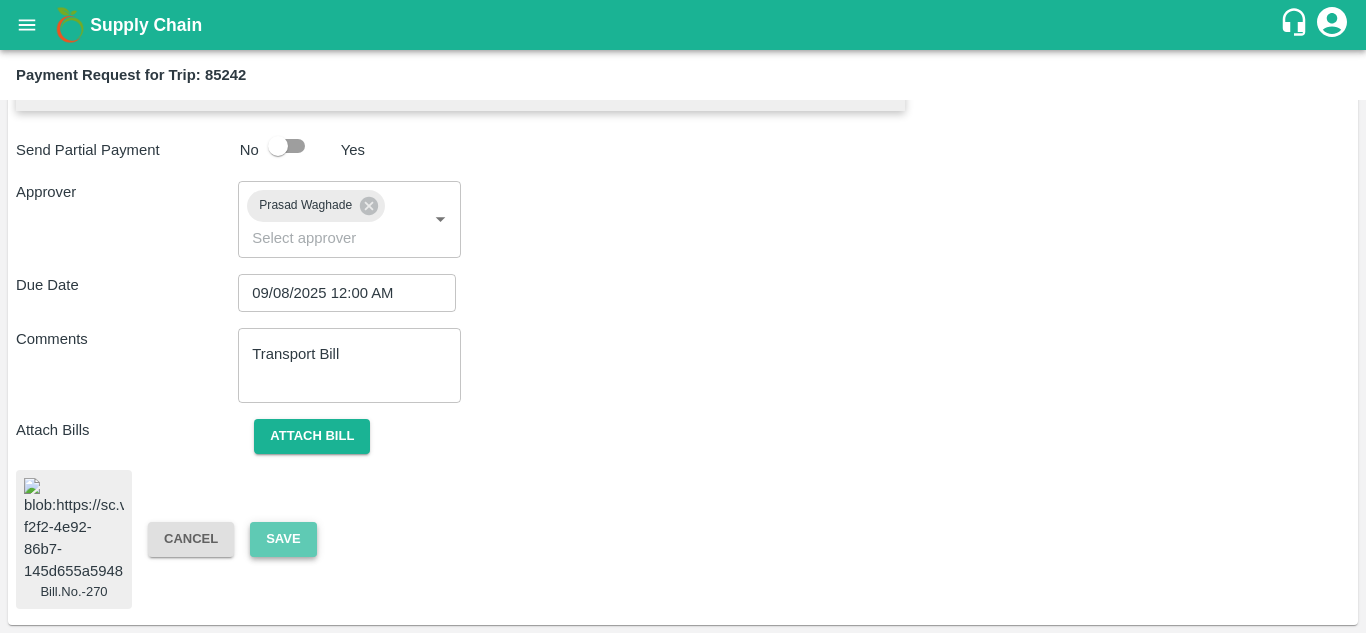 click on "Save" at bounding box center (283, 539) 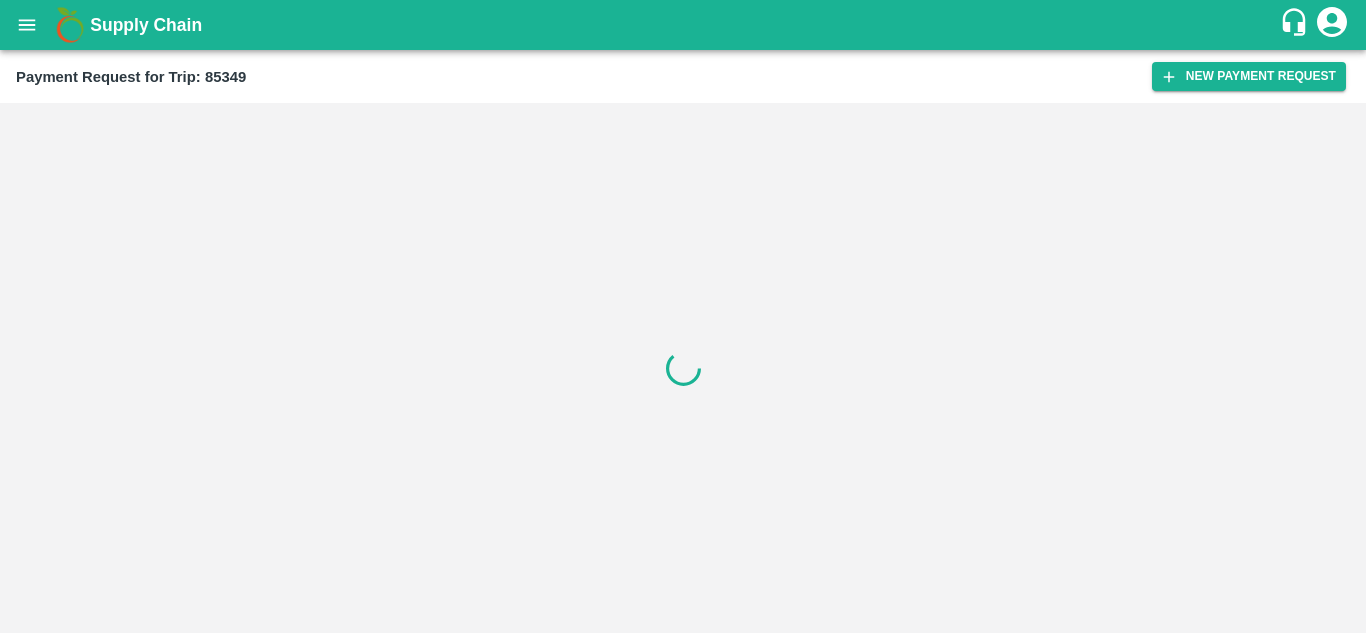 scroll, scrollTop: 0, scrollLeft: 0, axis: both 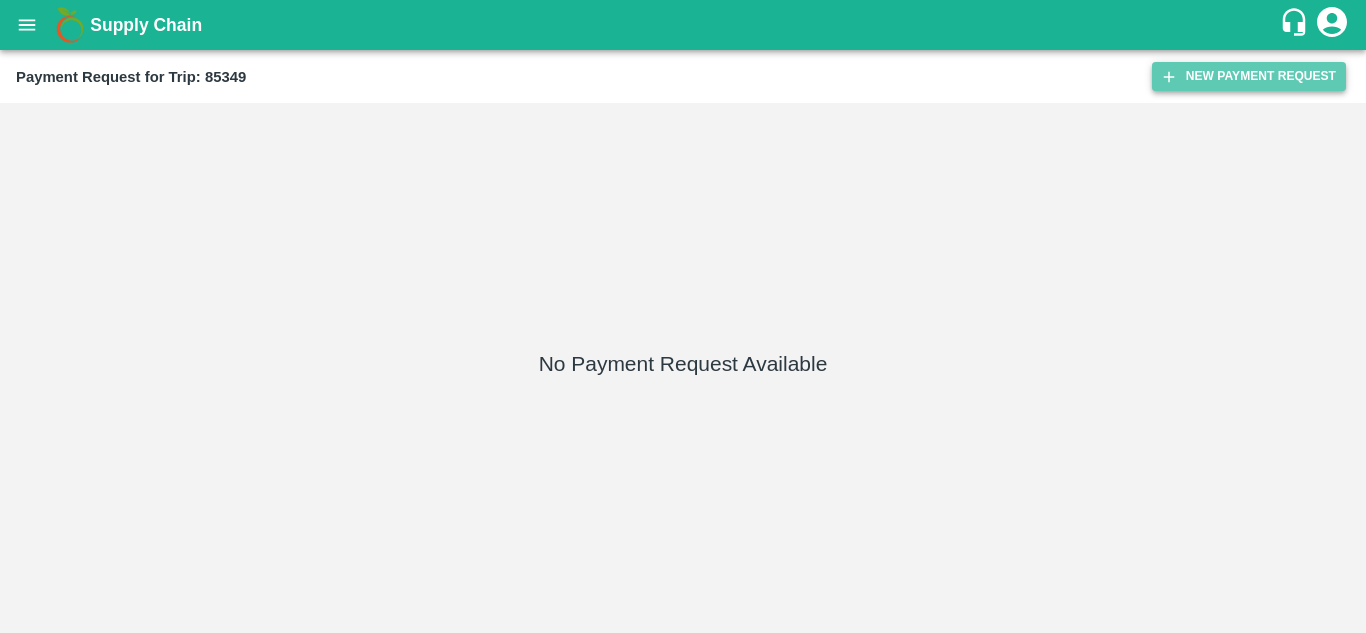 click on "New Payment Request" at bounding box center [1249, 76] 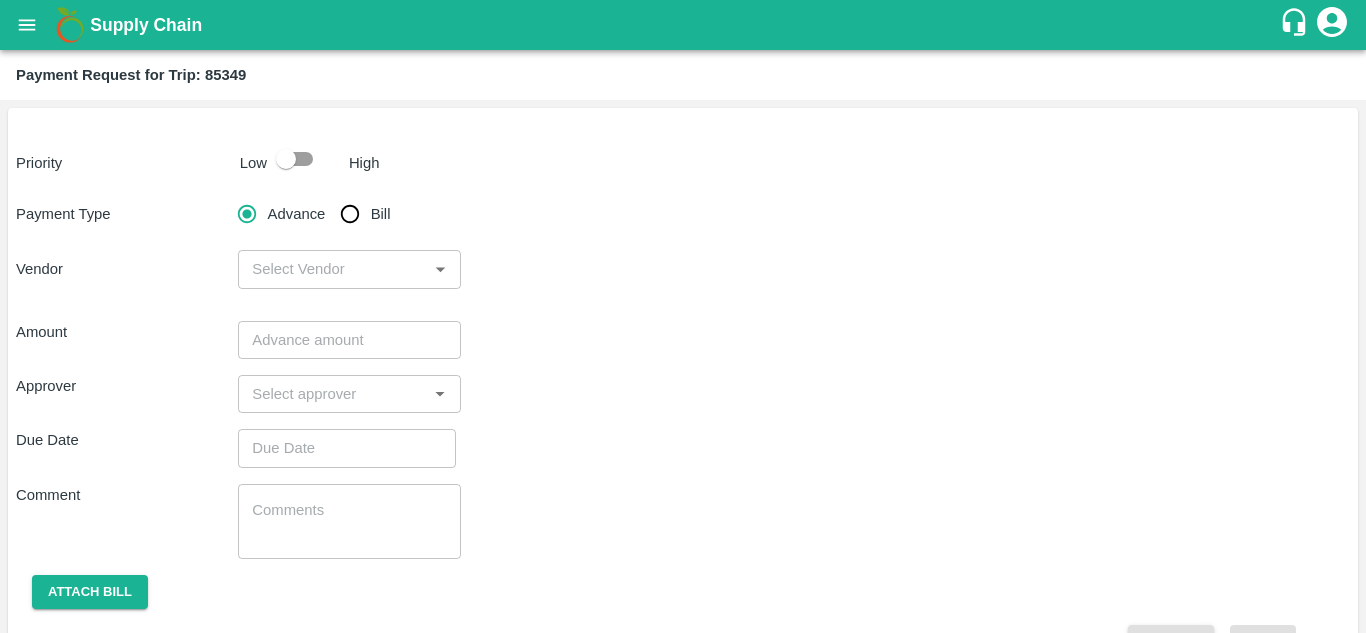 click at bounding box center (286, 159) 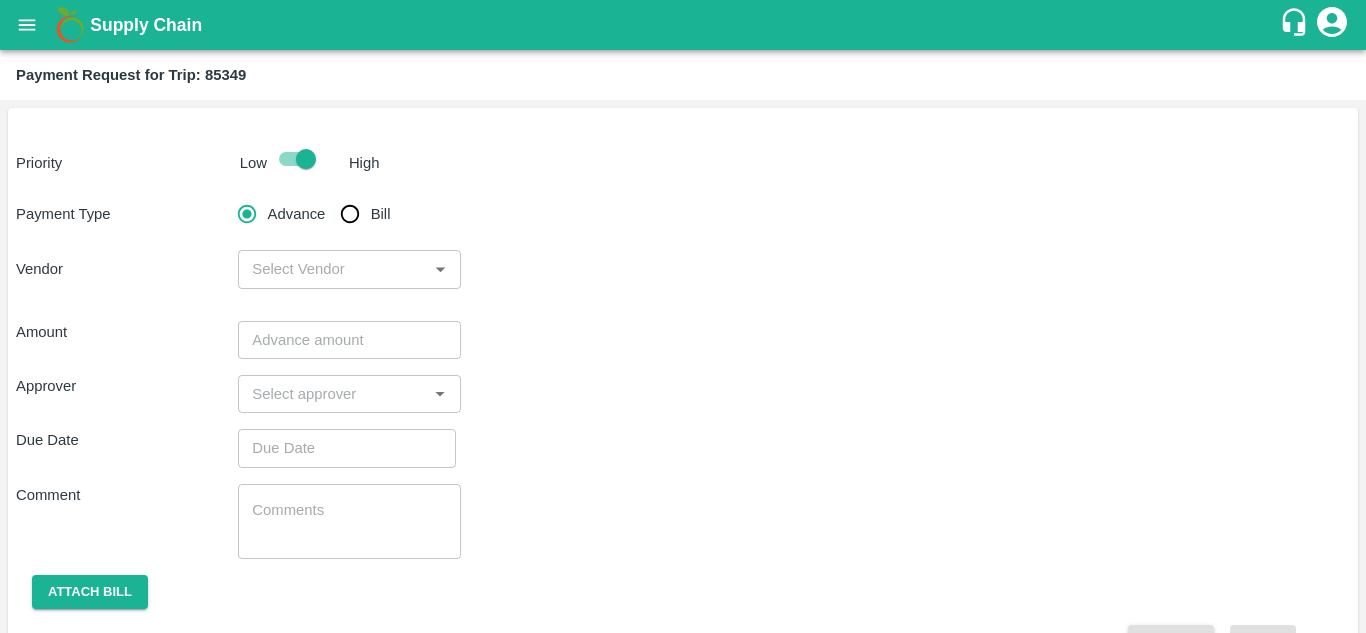 click on "Bill" at bounding box center (350, 214) 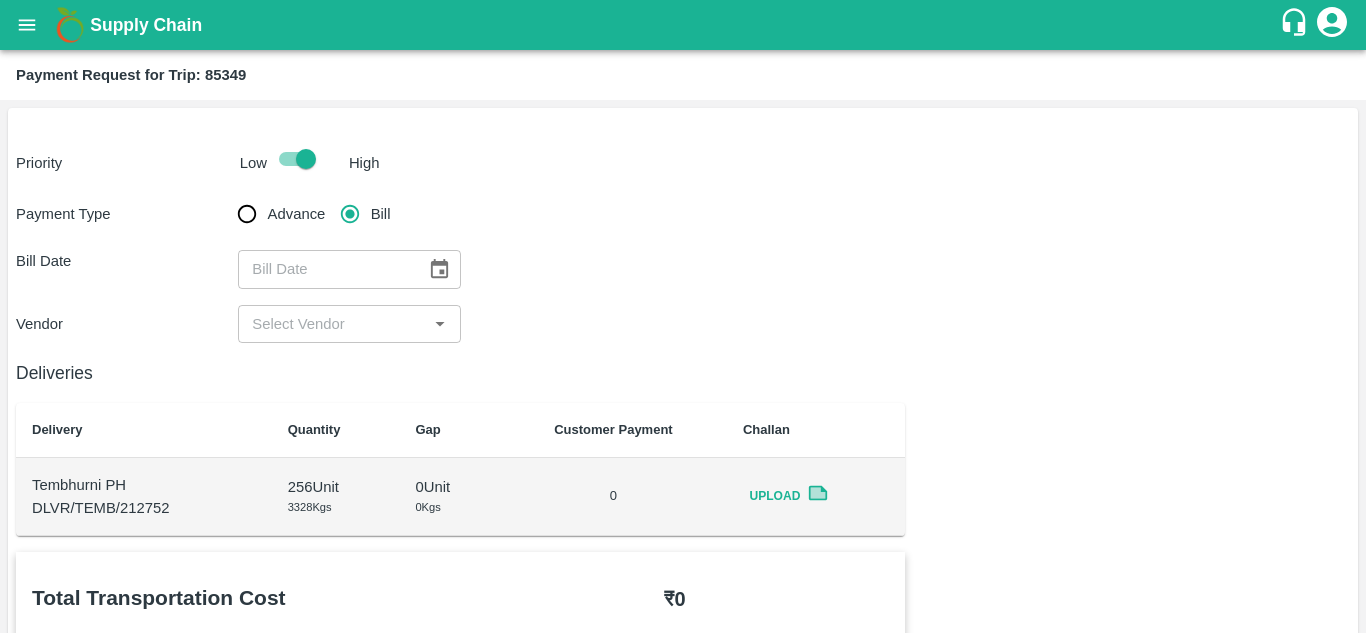 click 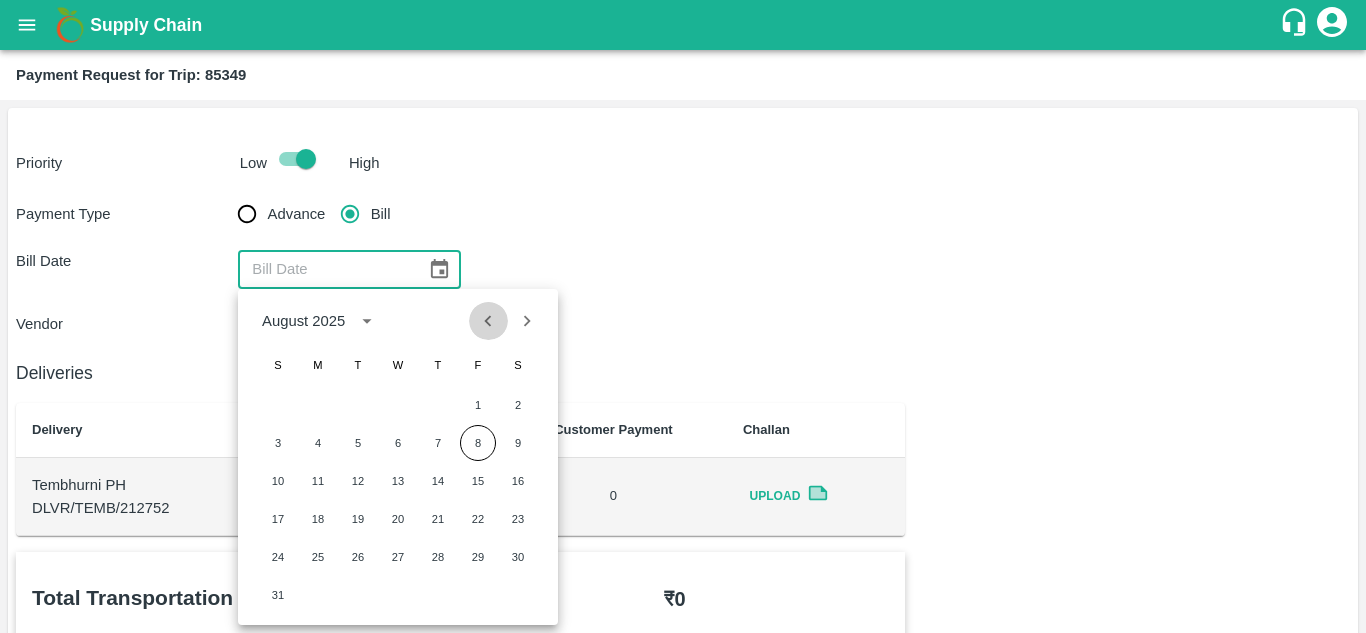 click 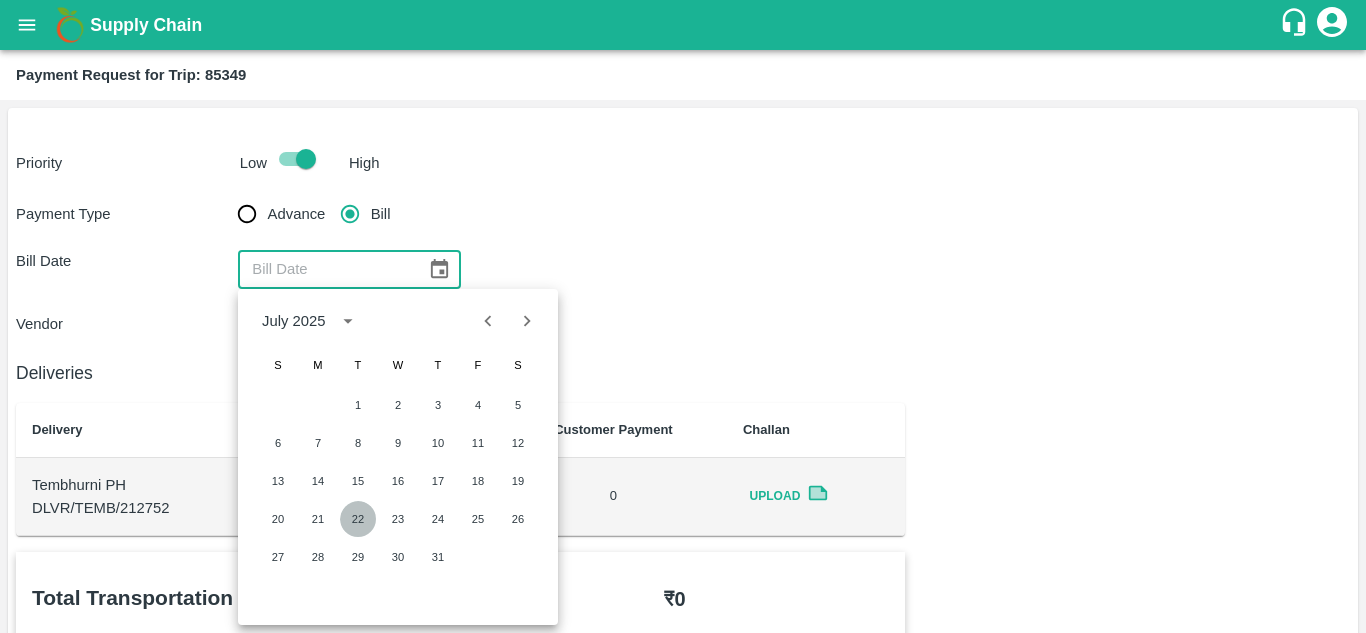 click on "22" at bounding box center (358, 519) 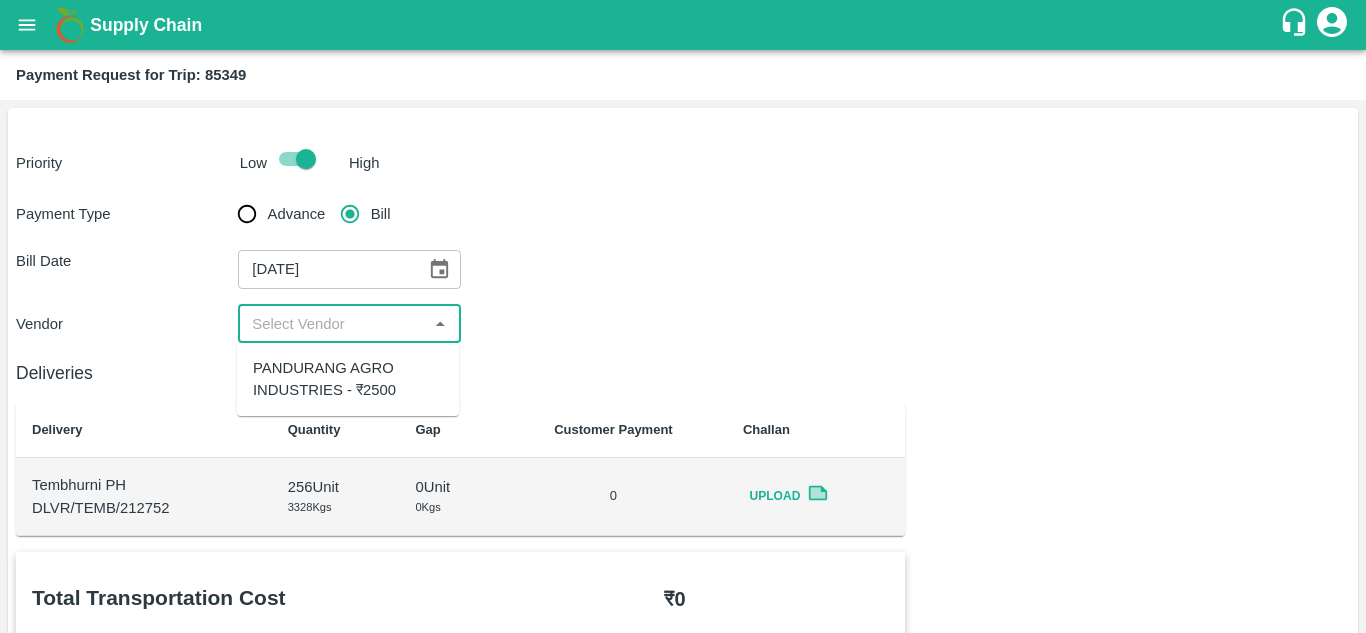 click at bounding box center [332, 324] 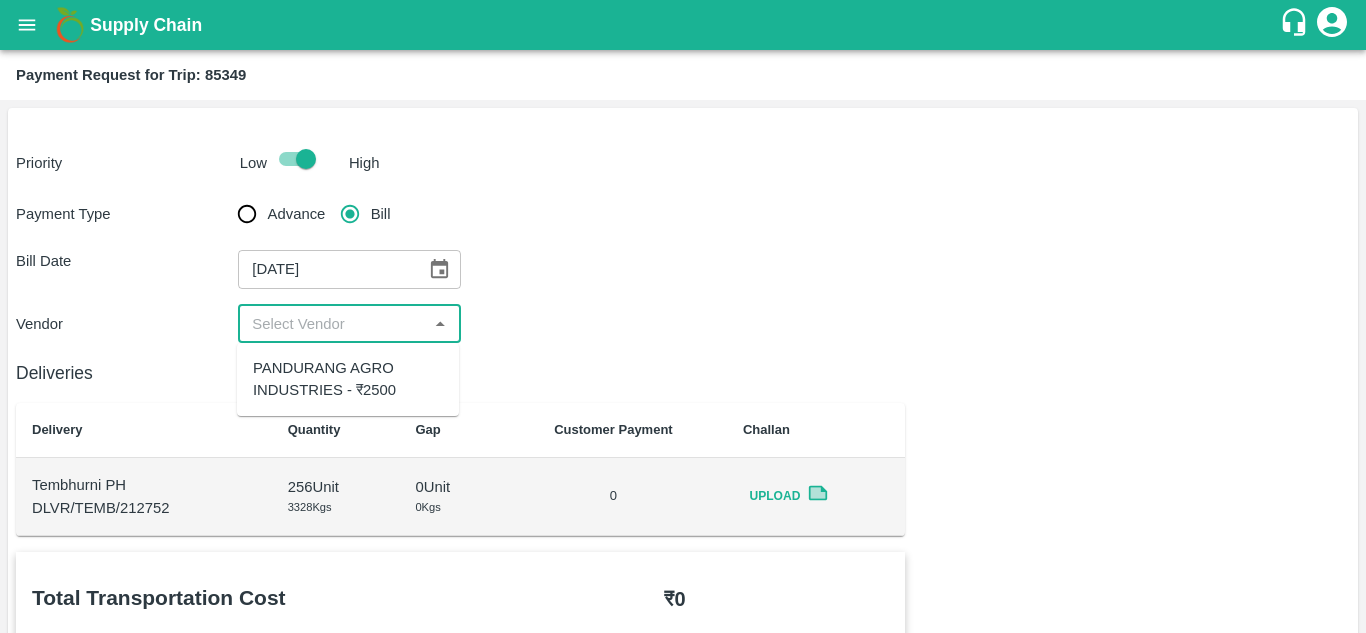 click on "PANDURANG AGRO INDUSTRIES - ₹2500" at bounding box center [348, 379] 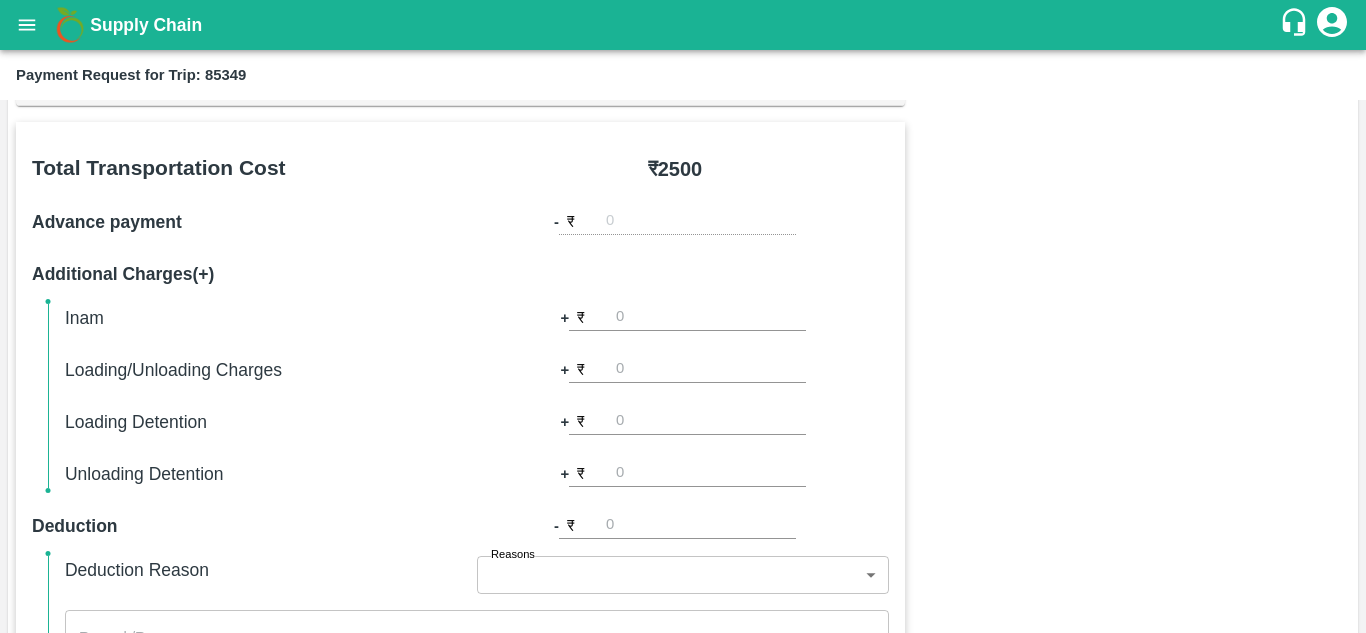 scroll, scrollTop: 0, scrollLeft: 0, axis: both 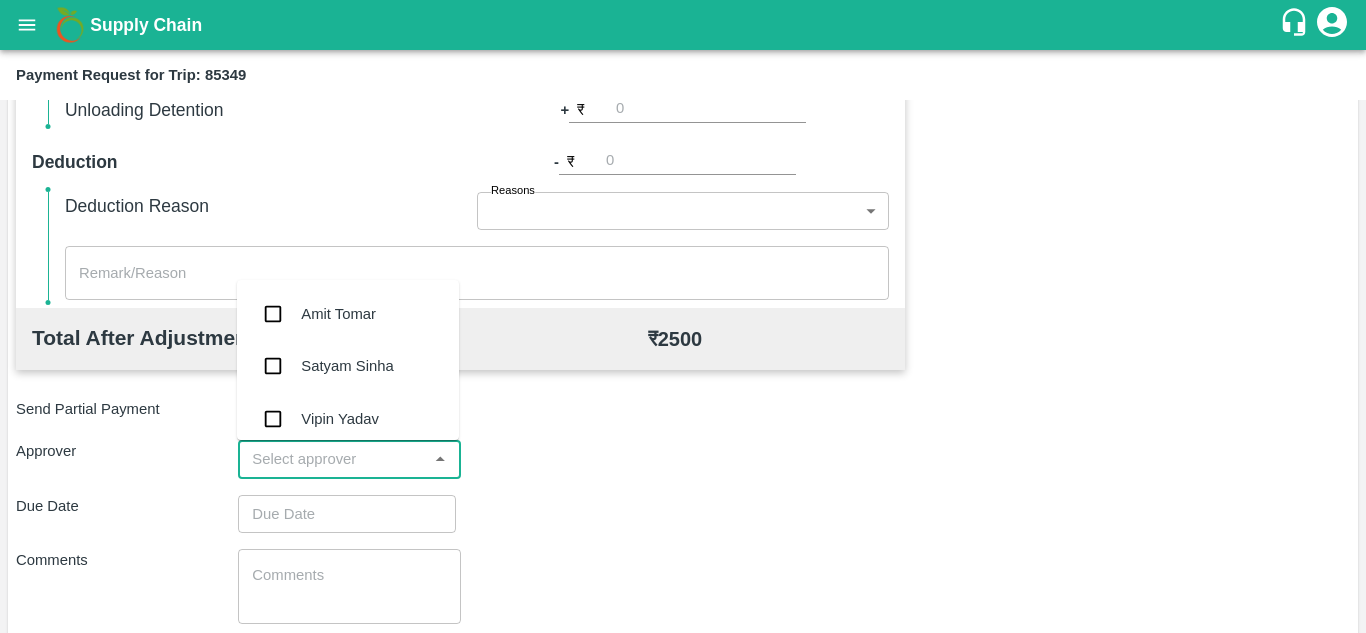 click at bounding box center (332, 459) 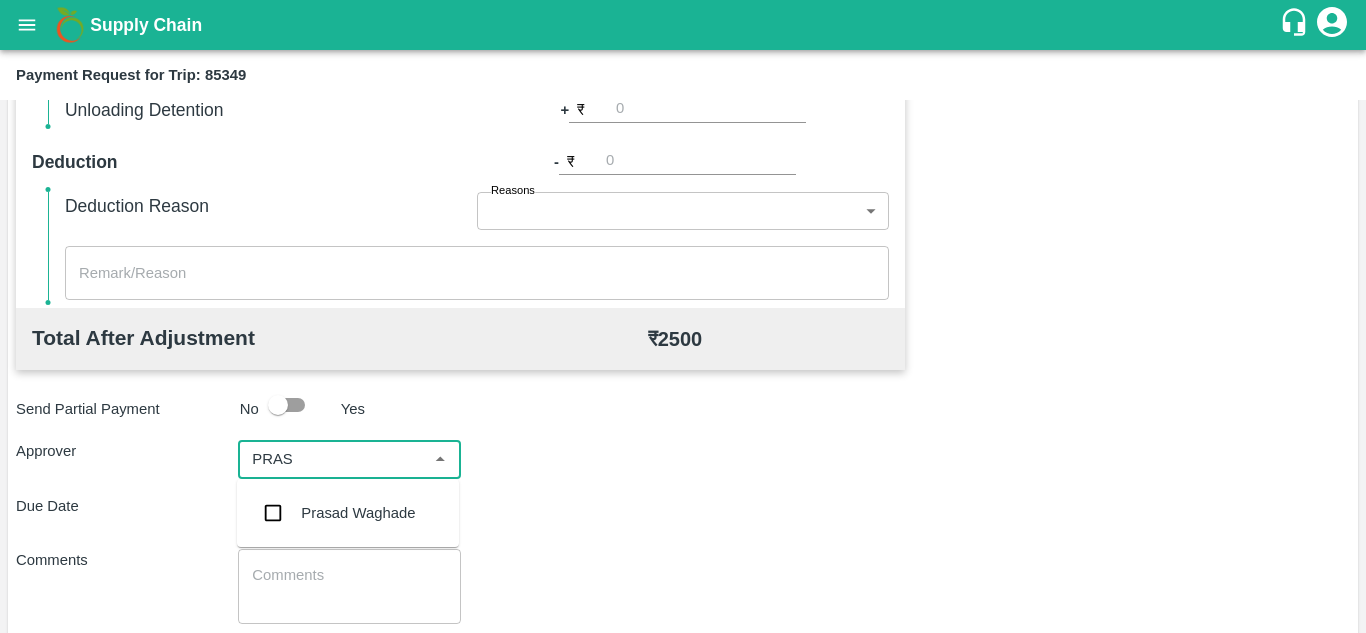 type on "PRASA" 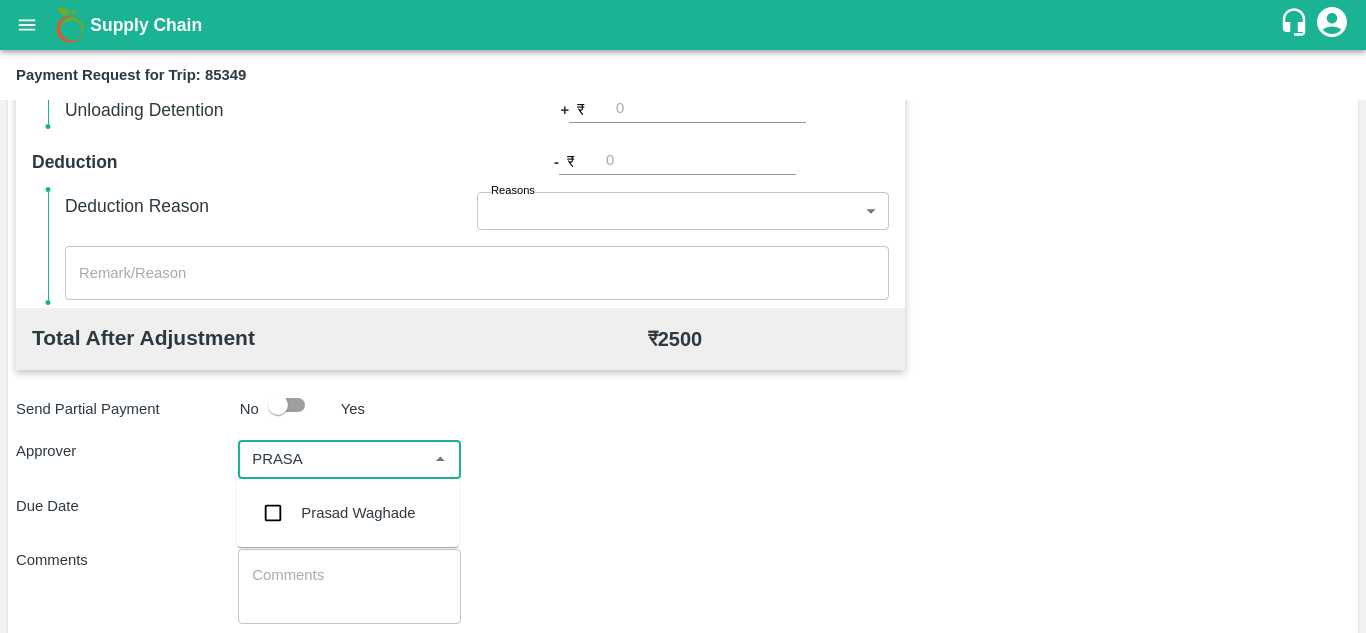 click on "Prasad Waghade" at bounding box center [358, 513] 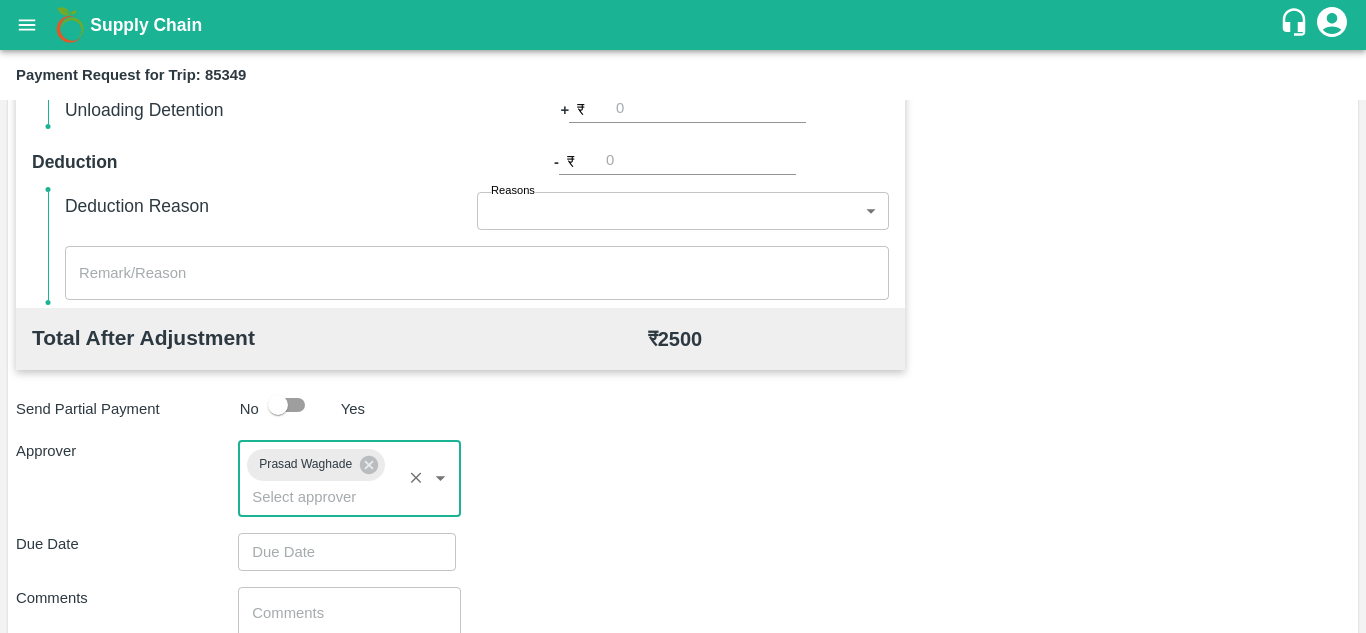 type on "DD/MM/YYYY hh:mm aa" 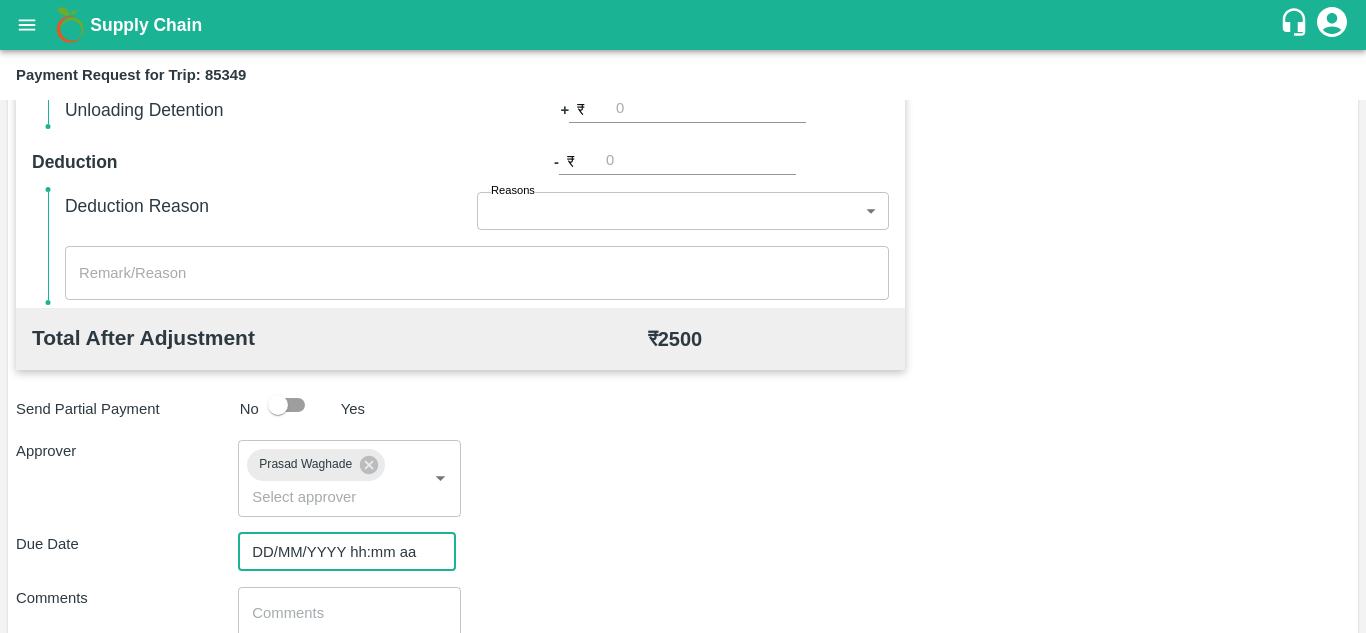 click on "DD/MM/YYYY hh:mm aa" at bounding box center [340, 552] 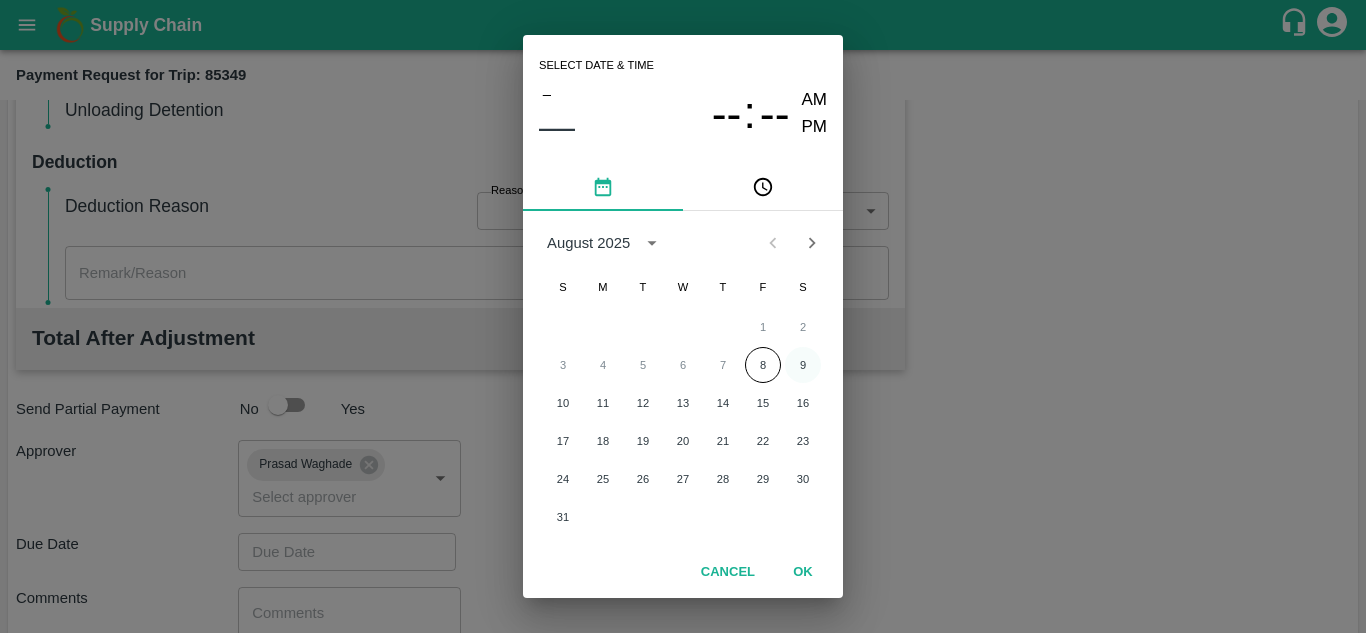 click on "9" at bounding box center [803, 365] 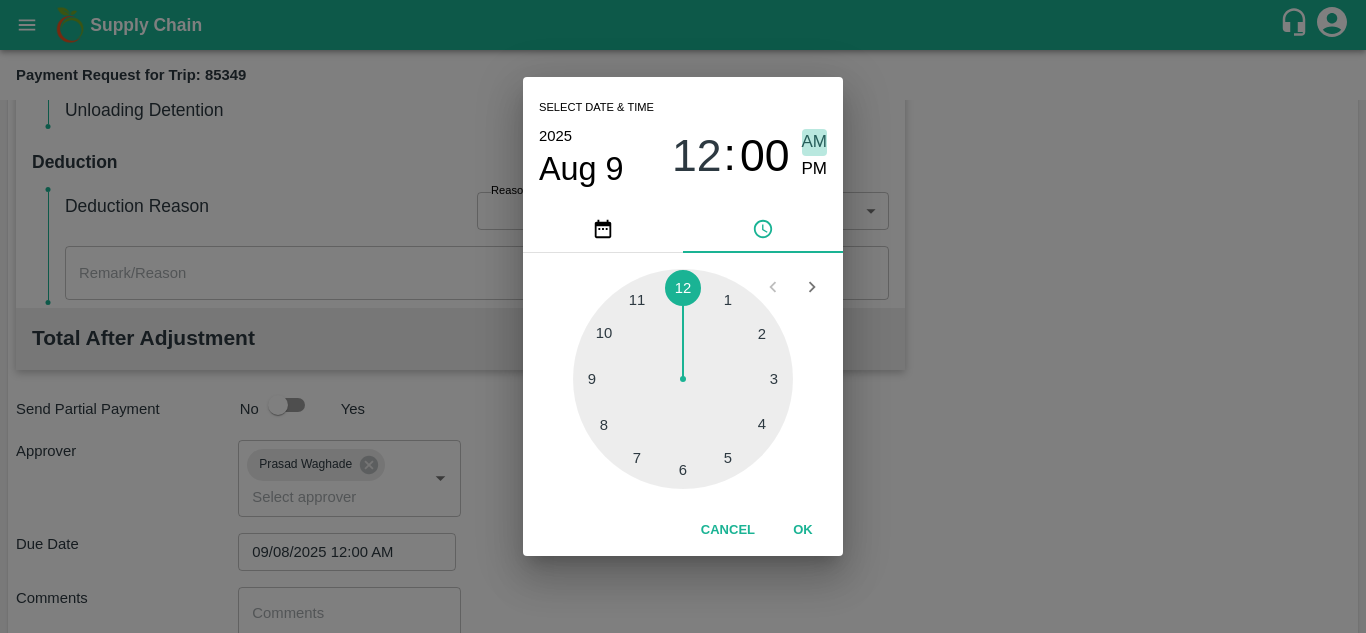 click on "AM" at bounding box center [815, 142] 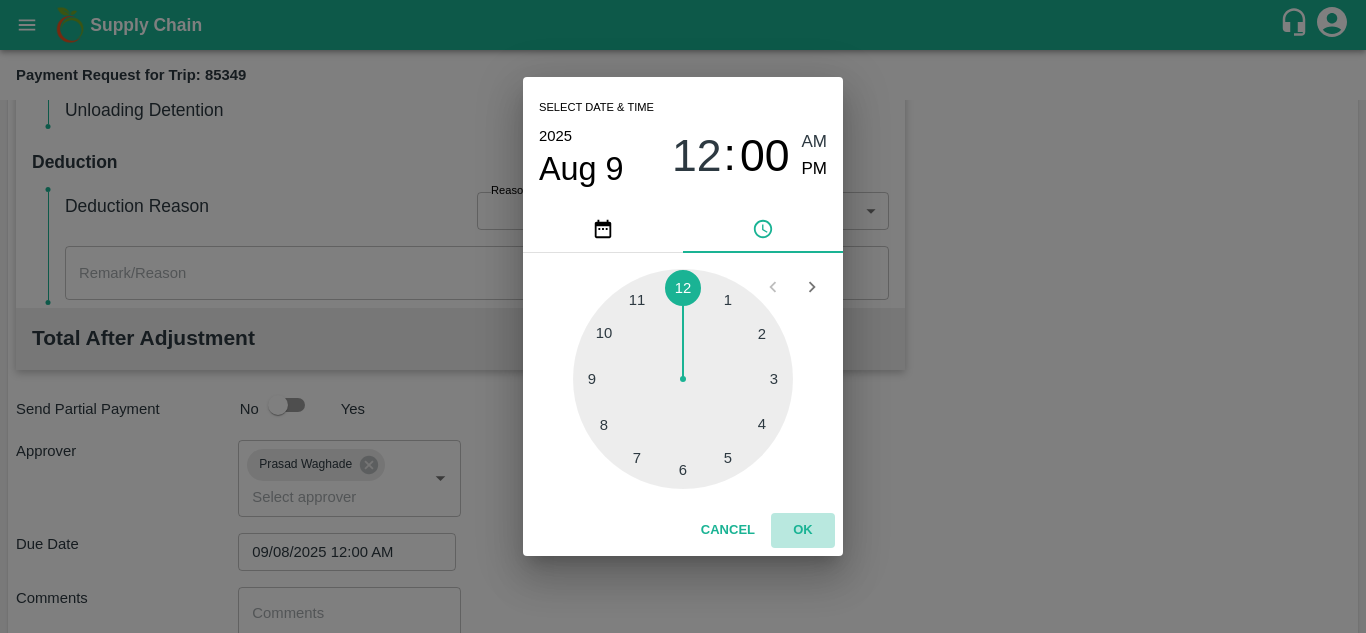 click on "OK" at bounding box center [803, 530] 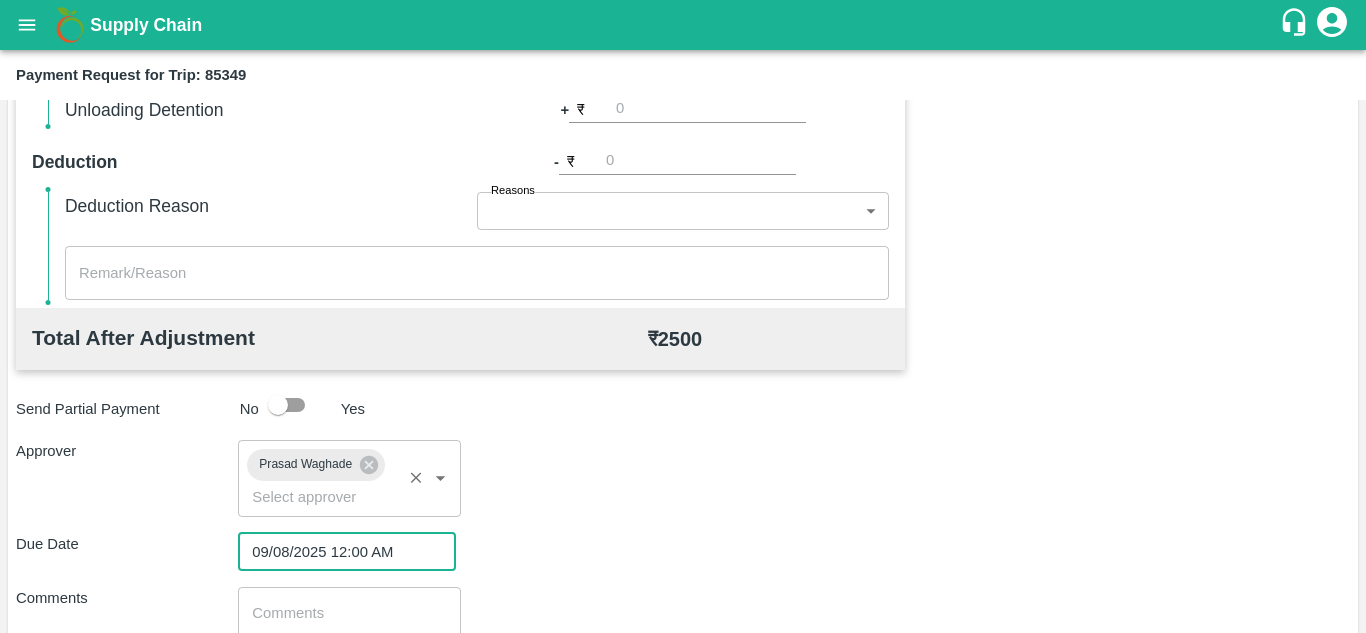 scroll, scrollTop: 948, scrollLeft: 0, axis: vertical 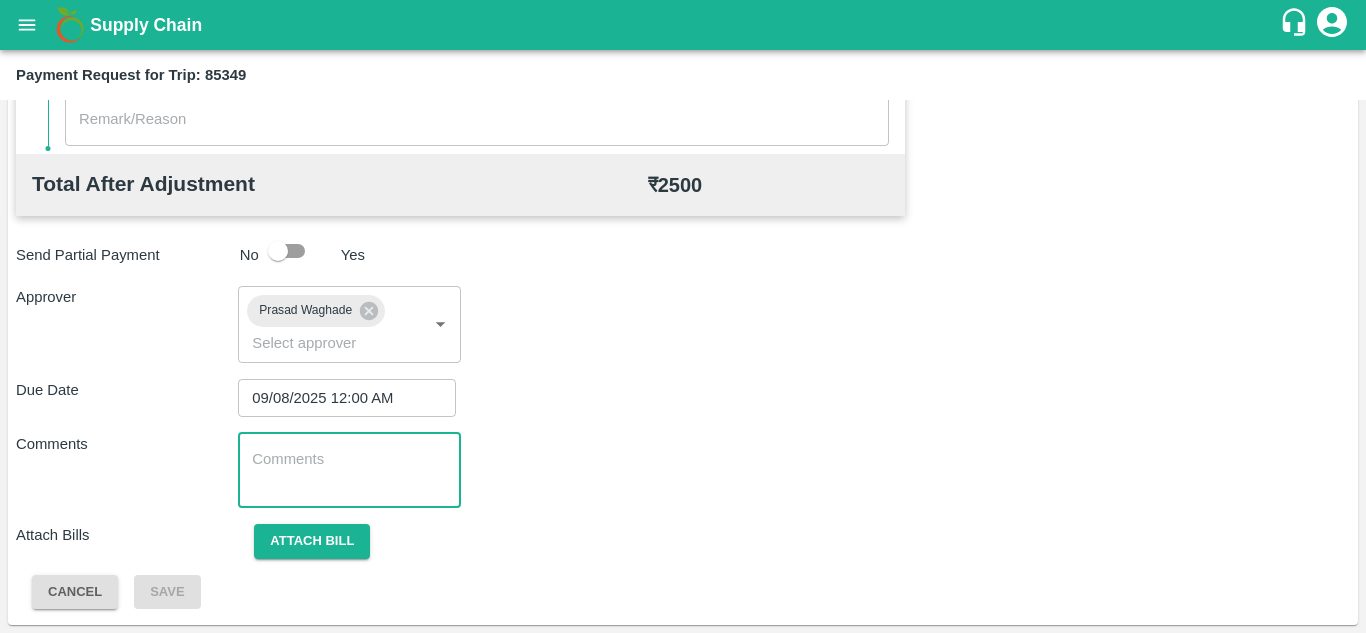 click at bounding box center (349, 470) 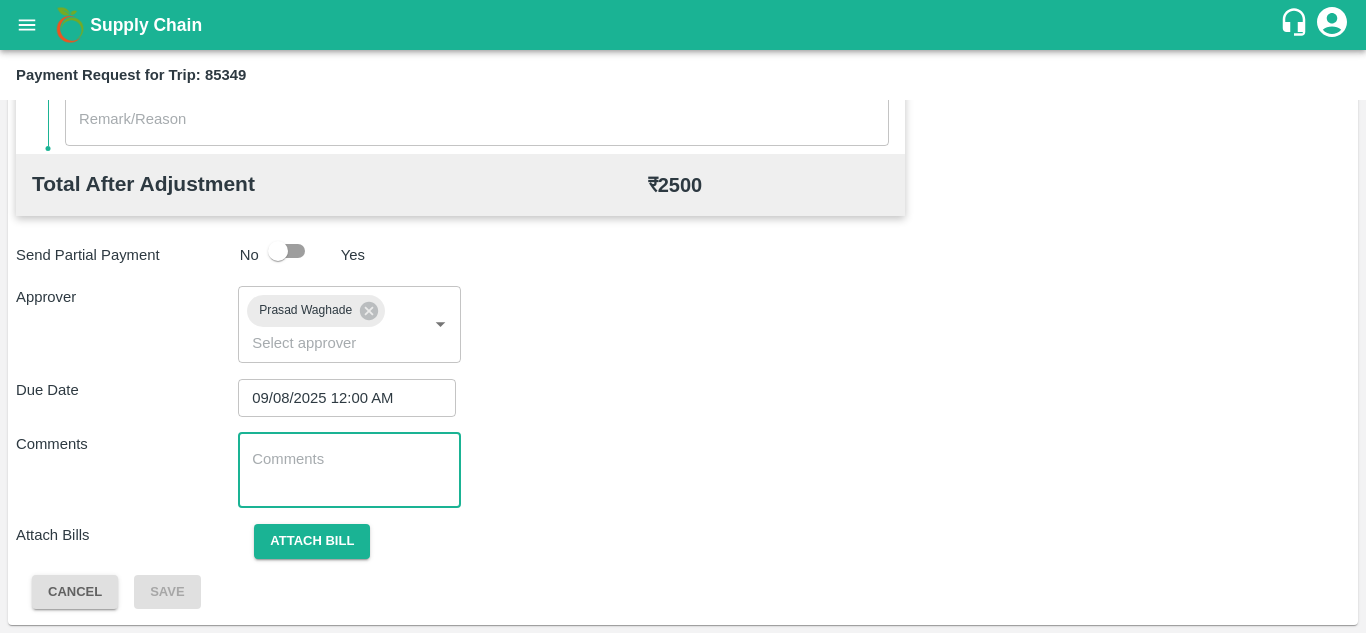 paste on "Transport Bill" 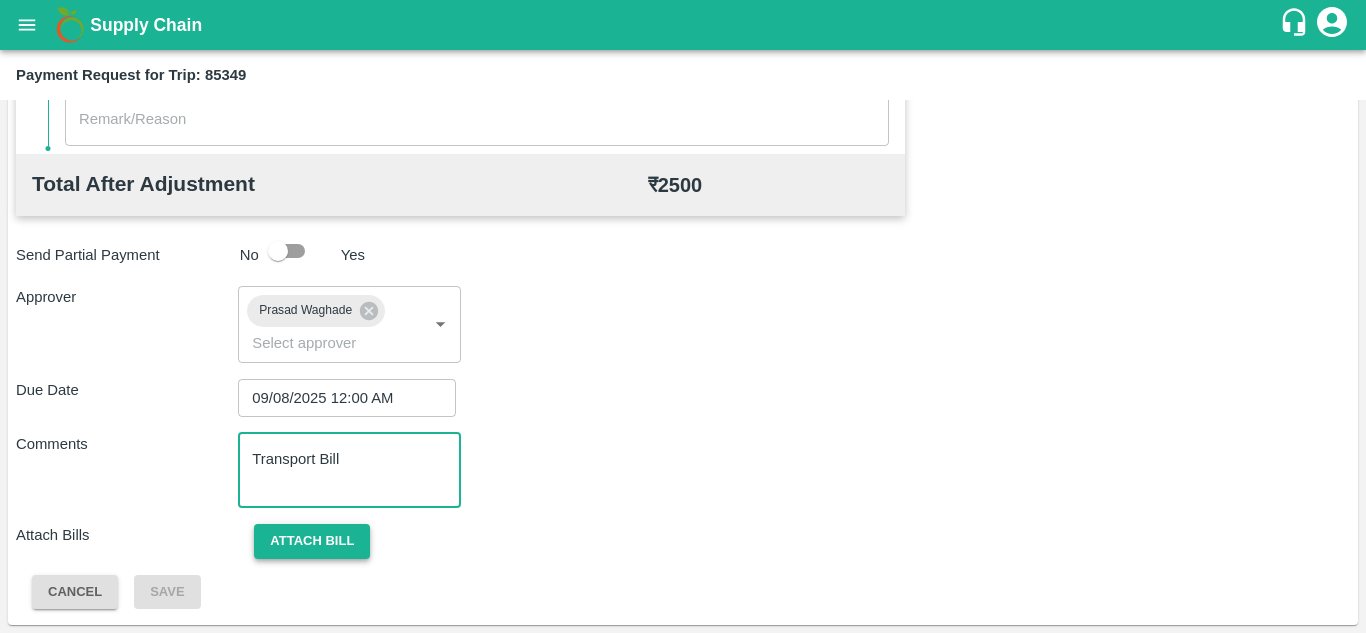 type on "Transport Bill" 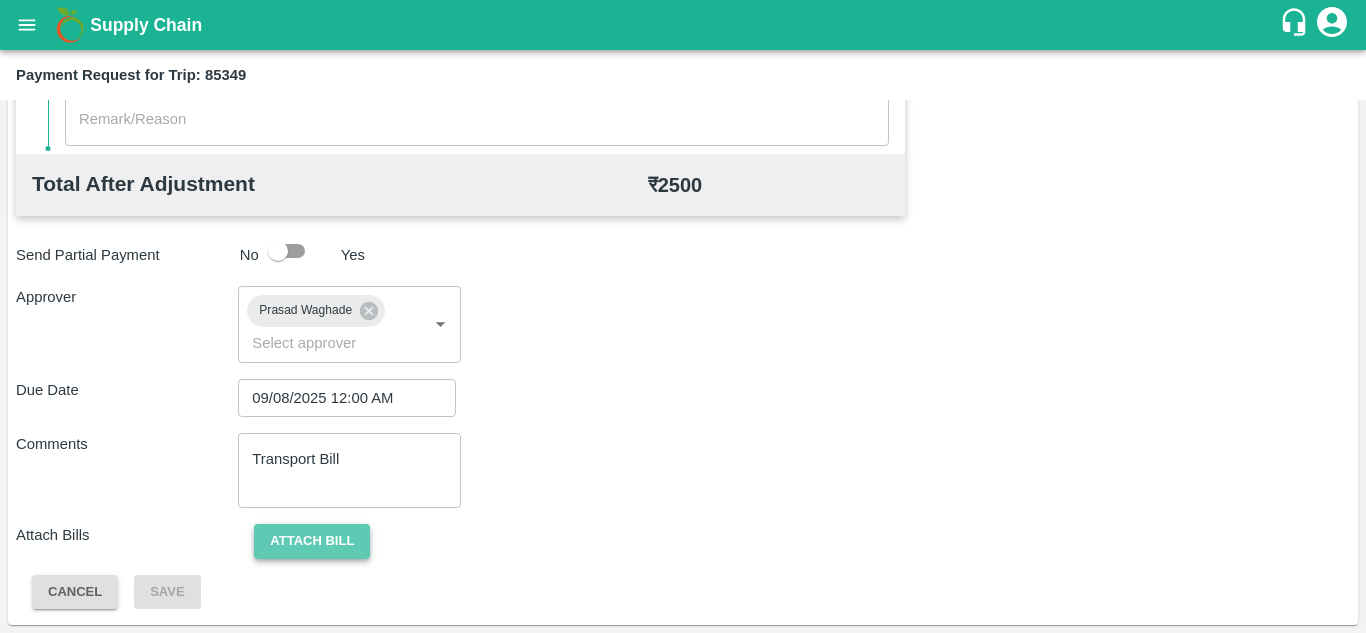 click on "Attach bill" at bounding box center [312, 541] 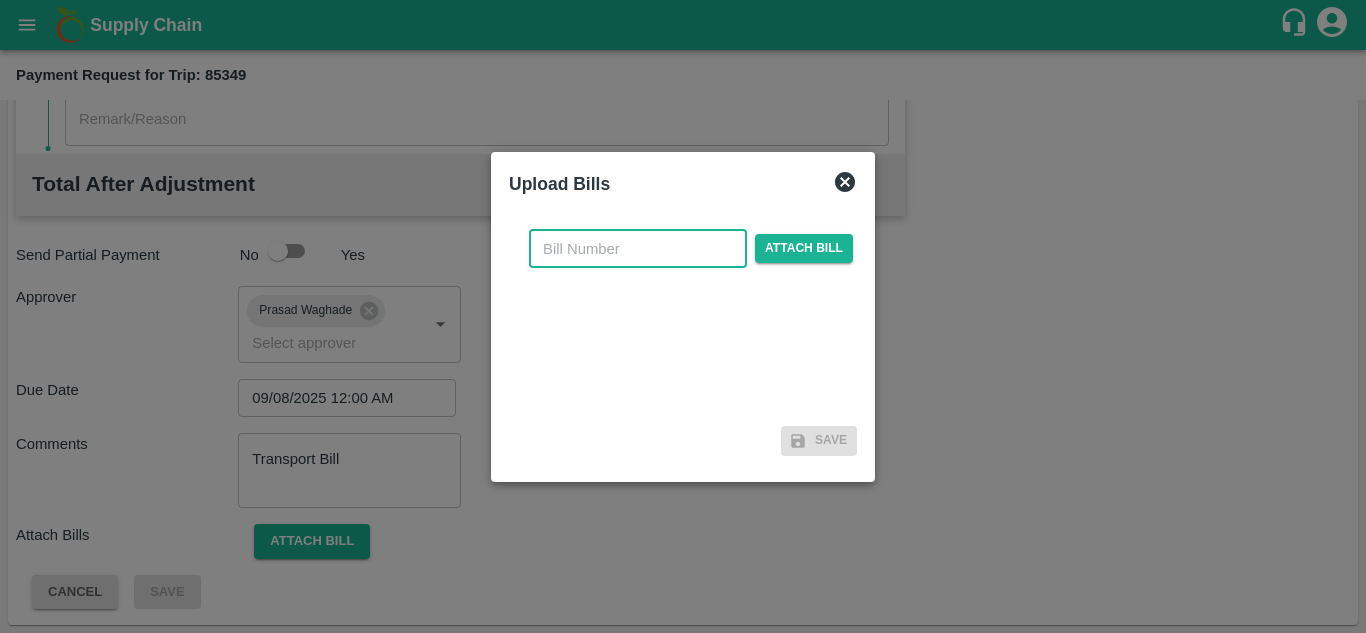 click at bounding box center [638, 249] 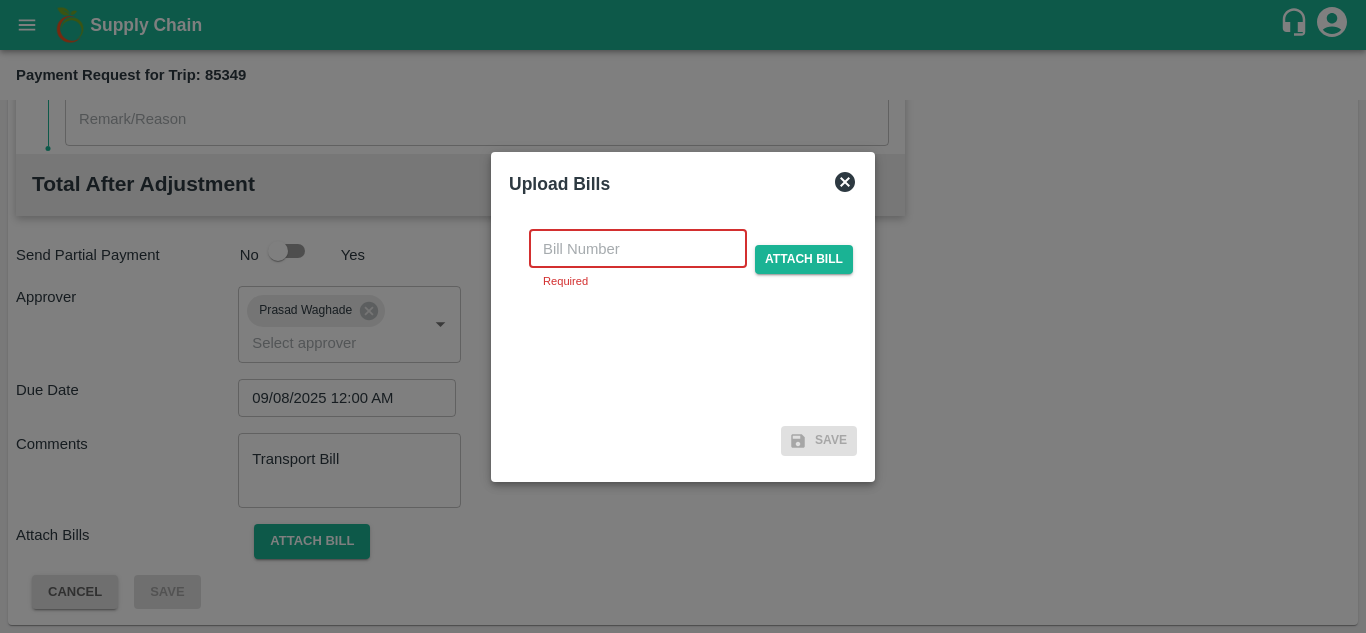 click at bounding box center (638, 249) 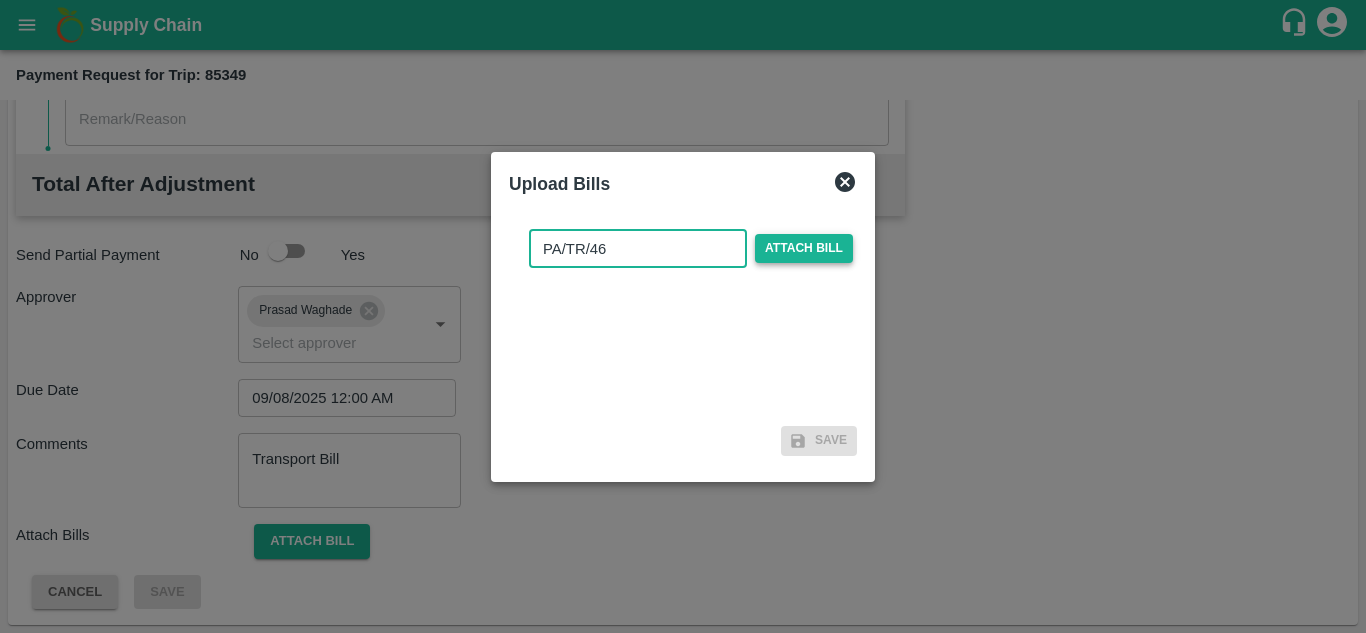 type on "PA/TR/46" 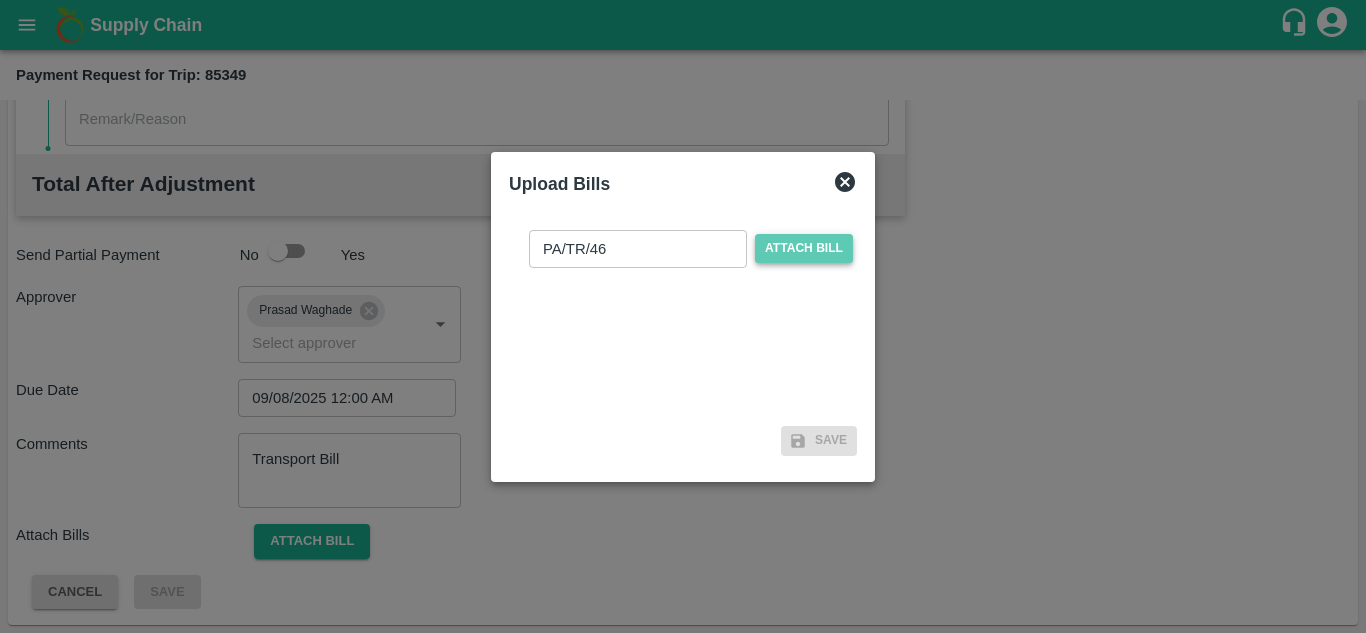 click on "Attach bill" at bounding box center (804, 248) 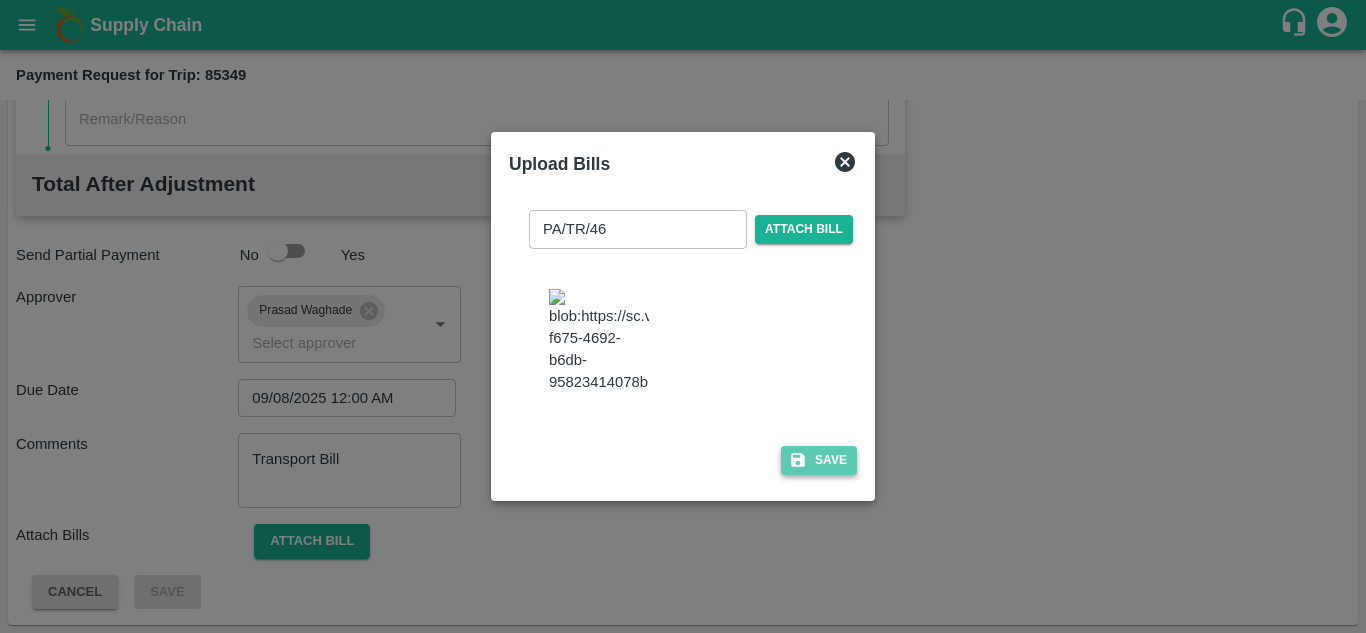 click on "Save" at bounding box center [819, 460] 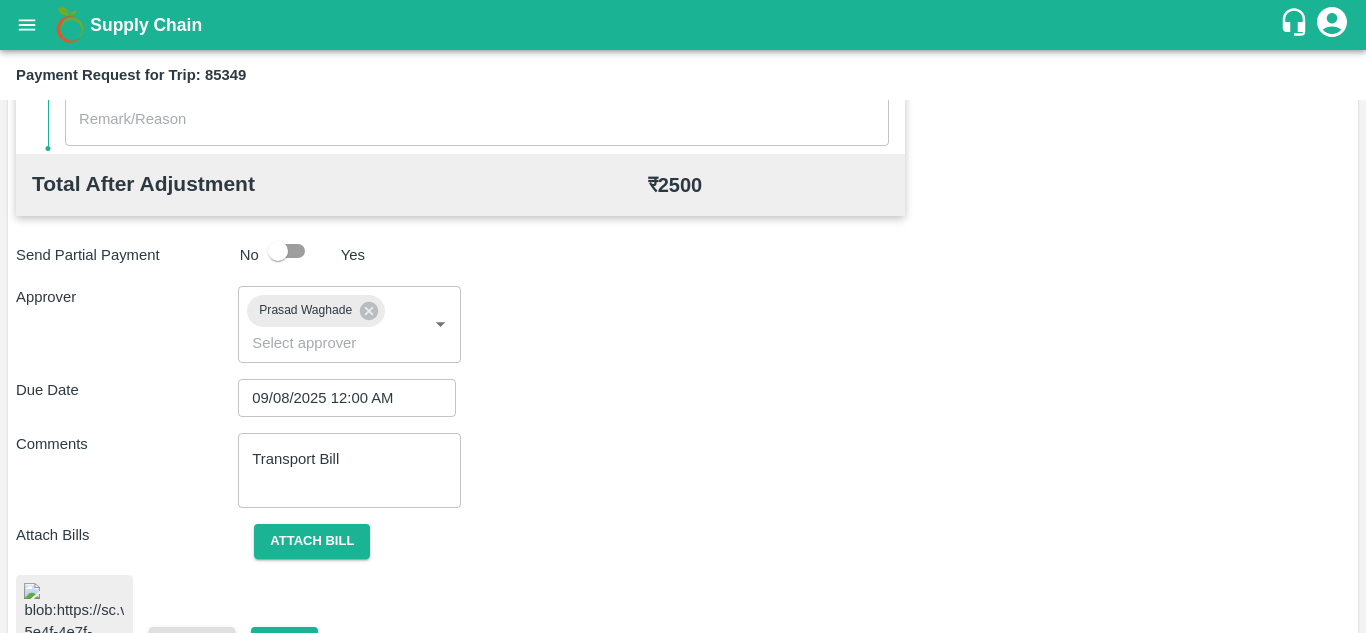 scroll, scrollTop: 1091, scrollLeft: 0, axis: vertical 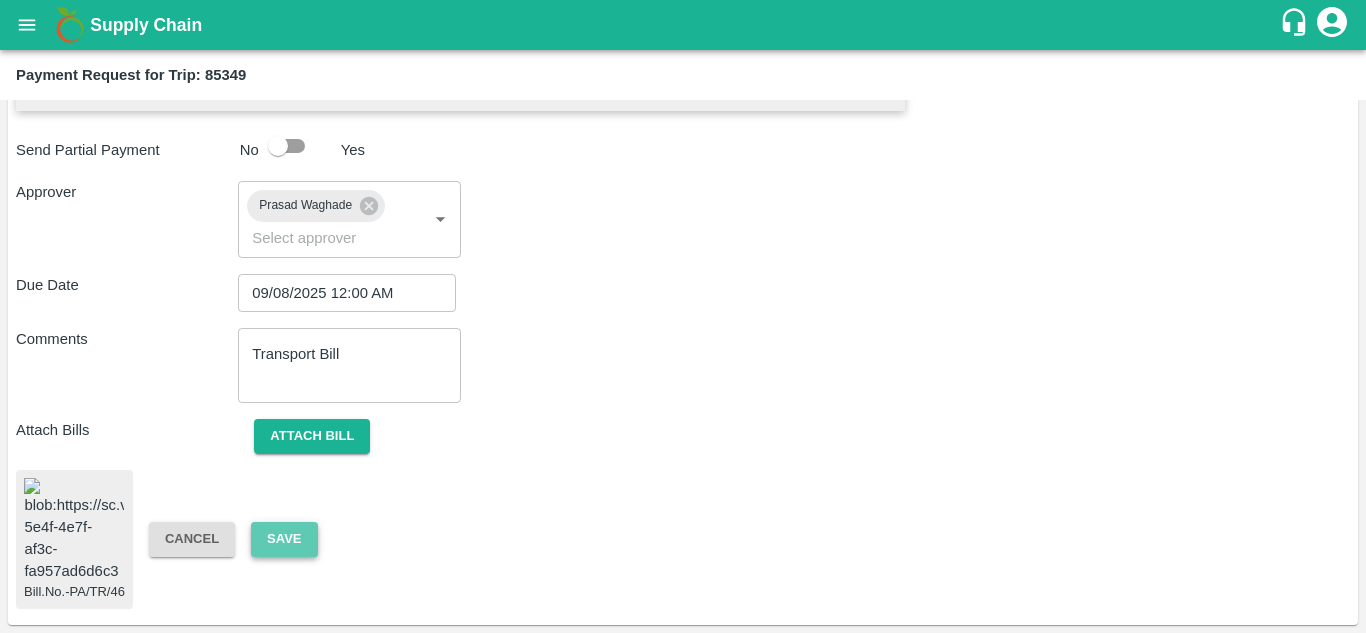 click on "Save" at bounding box center (284, 539) 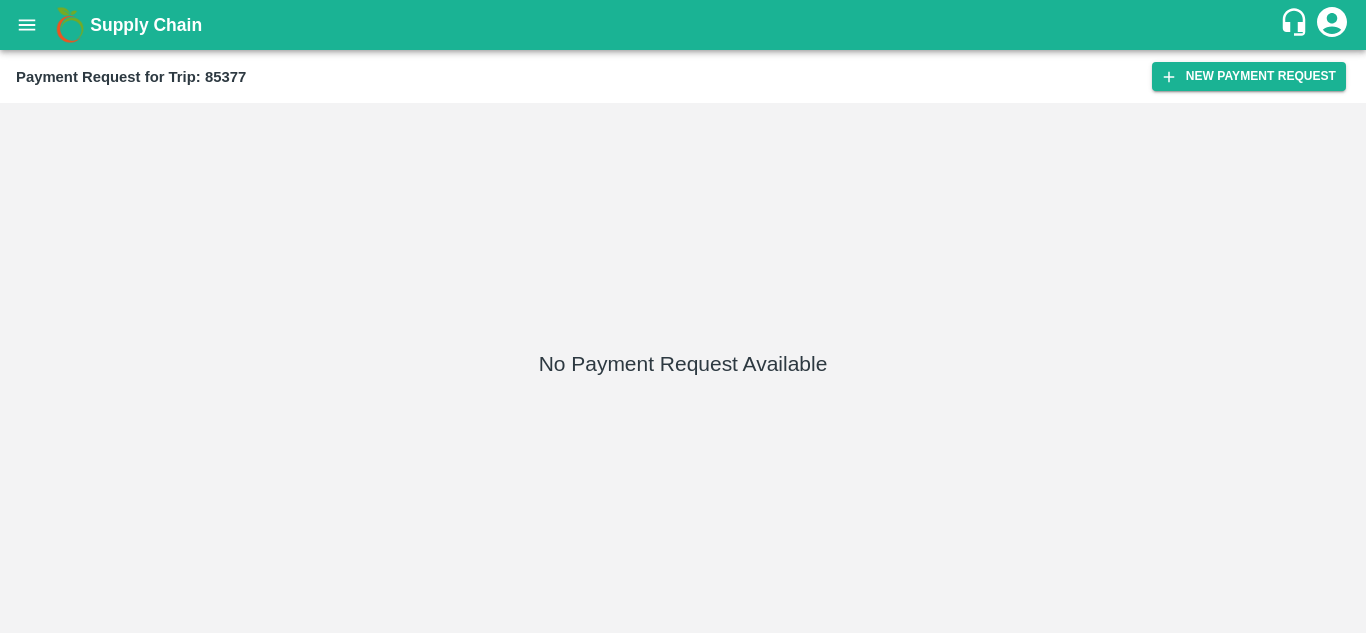 scroll, scrollTop: 0, scrollLeft: 0, axis: both 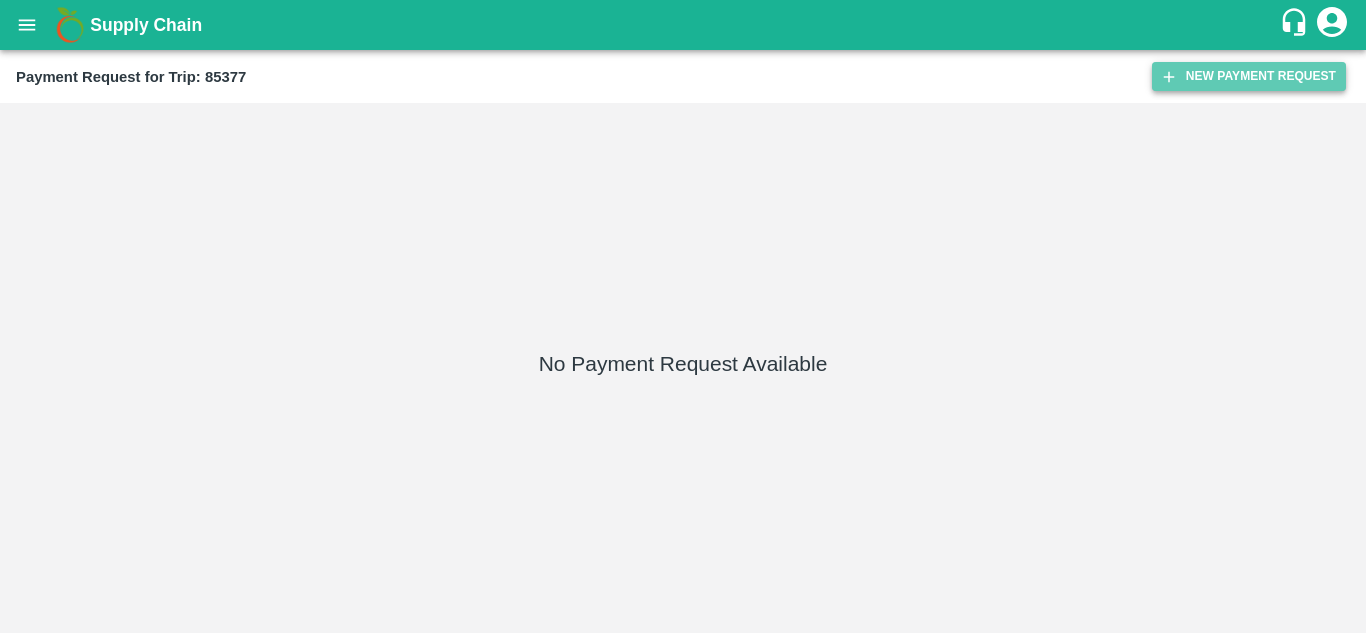 click on "New Payment Request" at bounding box center [1249, 76] 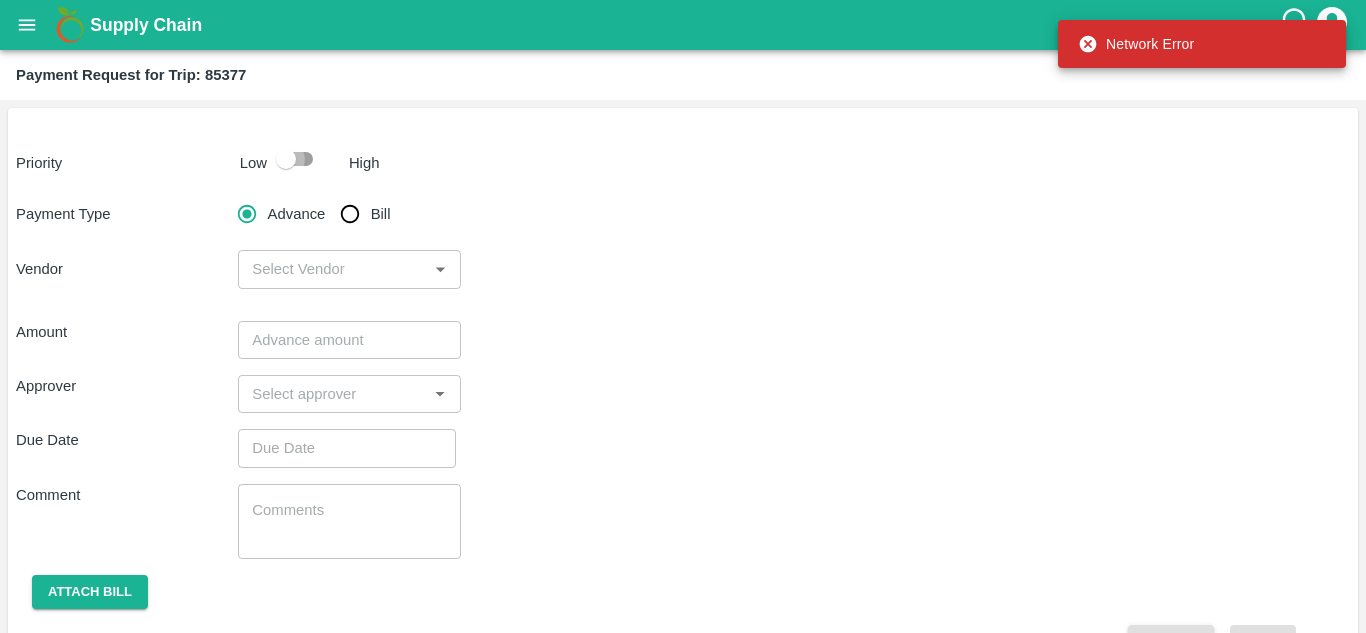 click at bounding box center (286, 159) 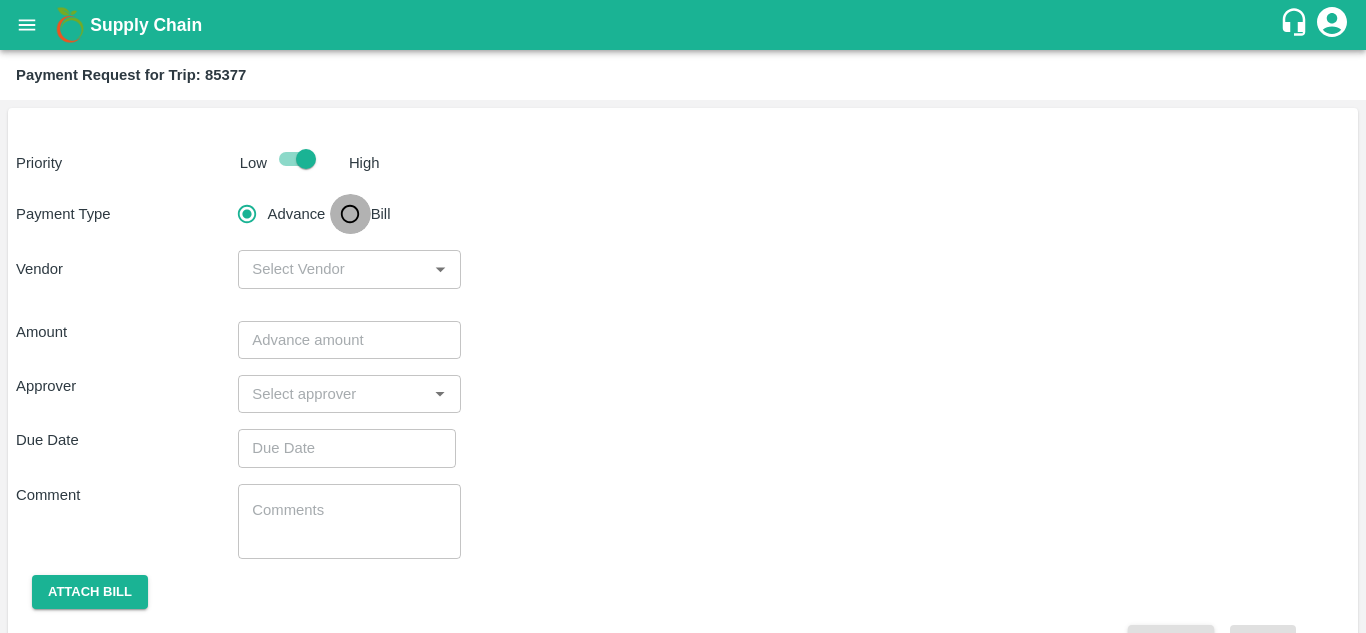 click on "Bill" at bounding box center (350, 214) 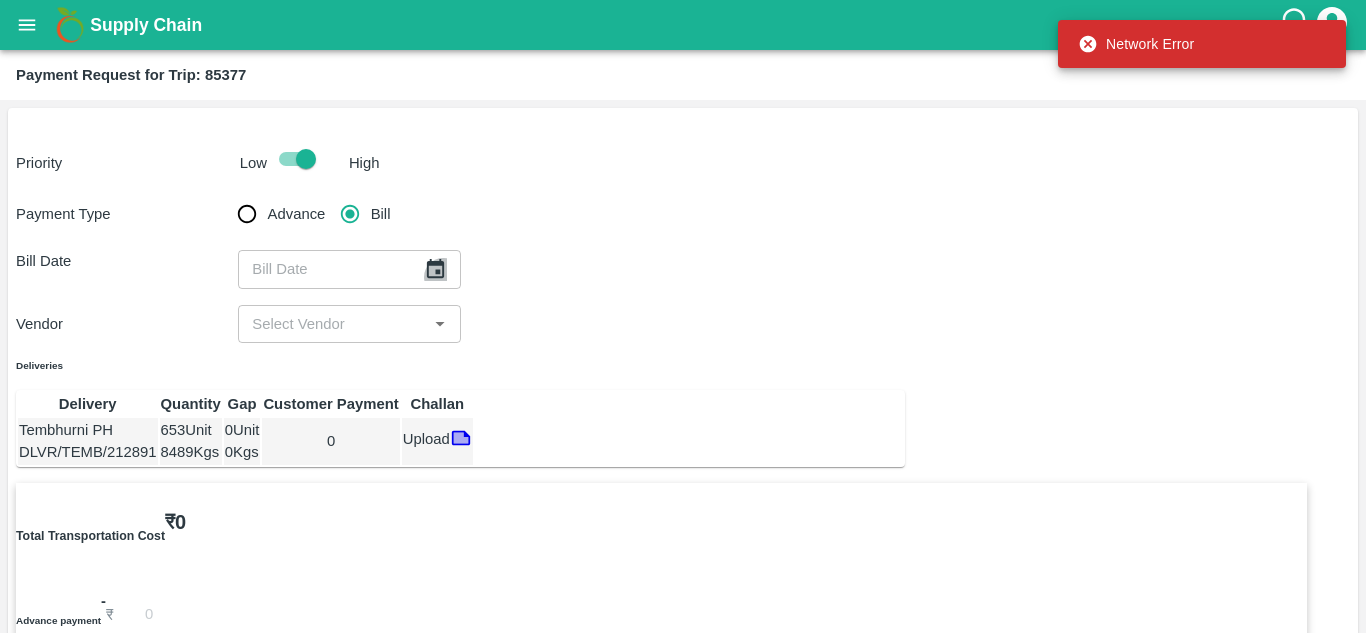 click 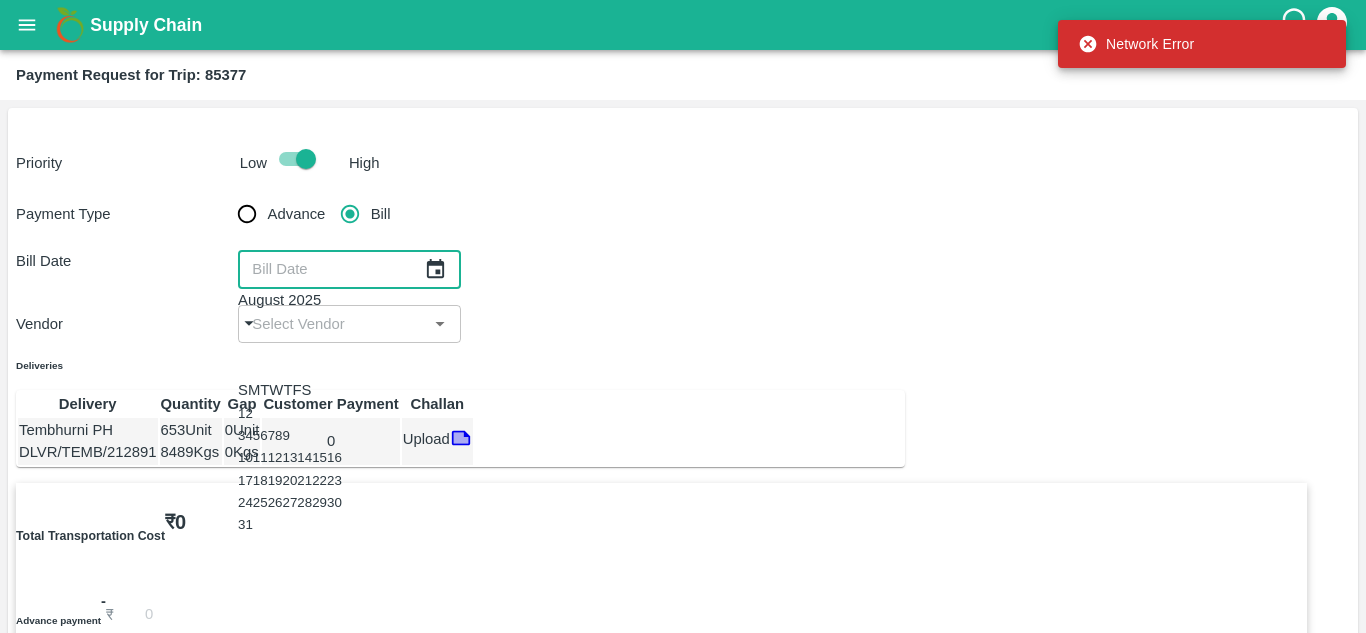 click 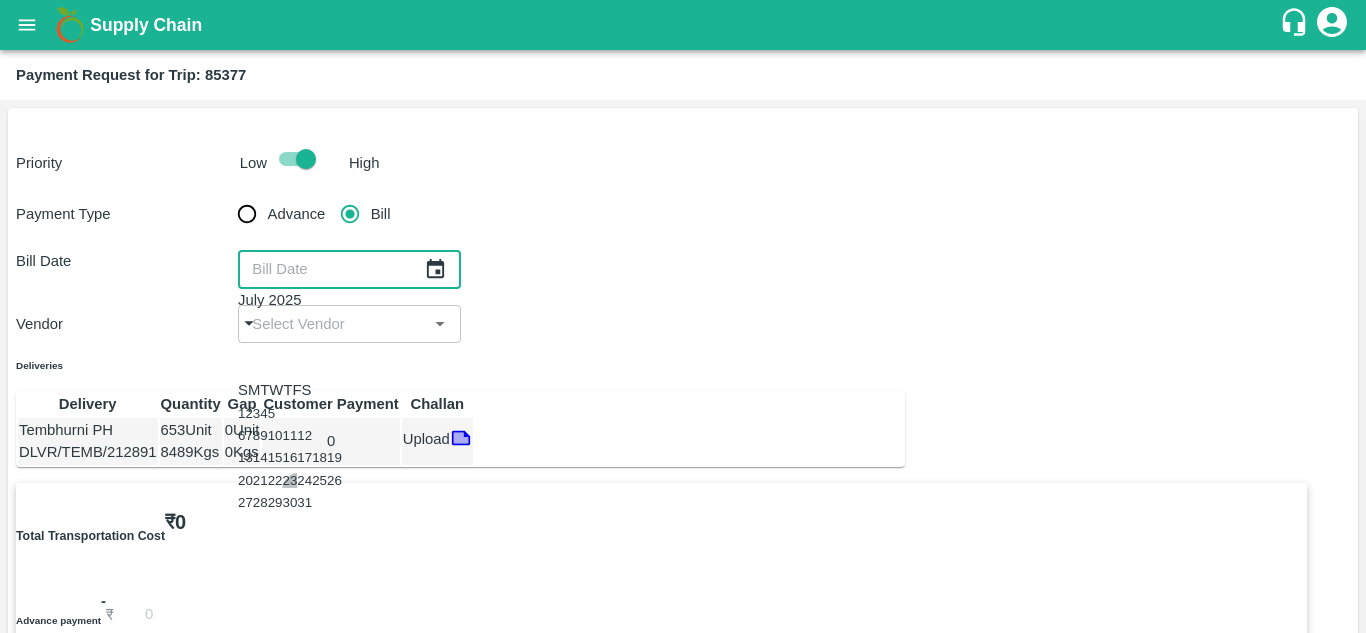 click on "23" at bounding box center (289, 480) 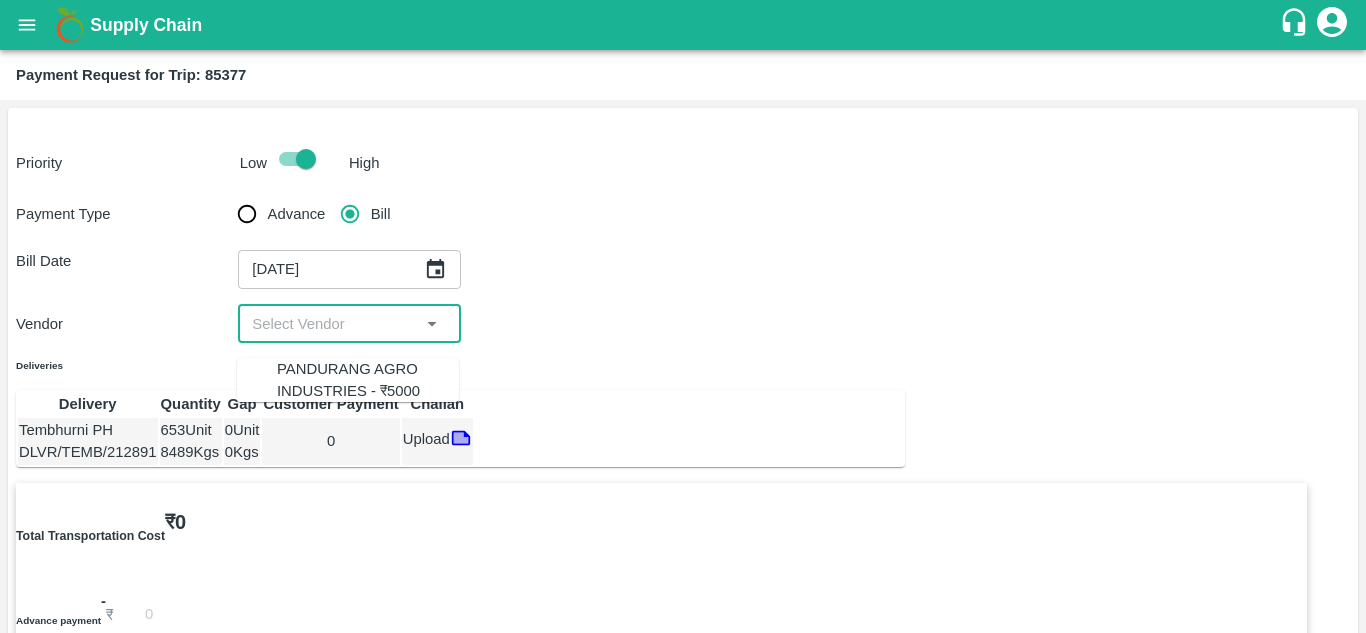 click at bounding box center [332, 324] 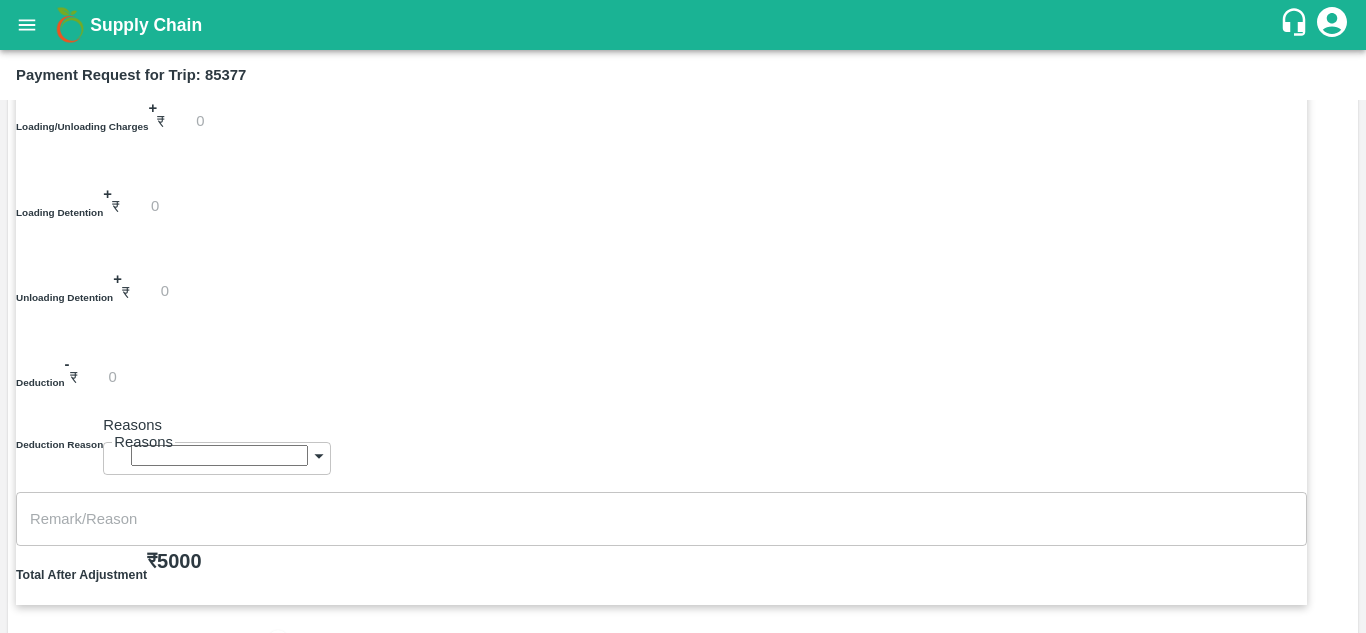 scroll, scrollTop: 910, scrollLeft: 0, axis: vertical 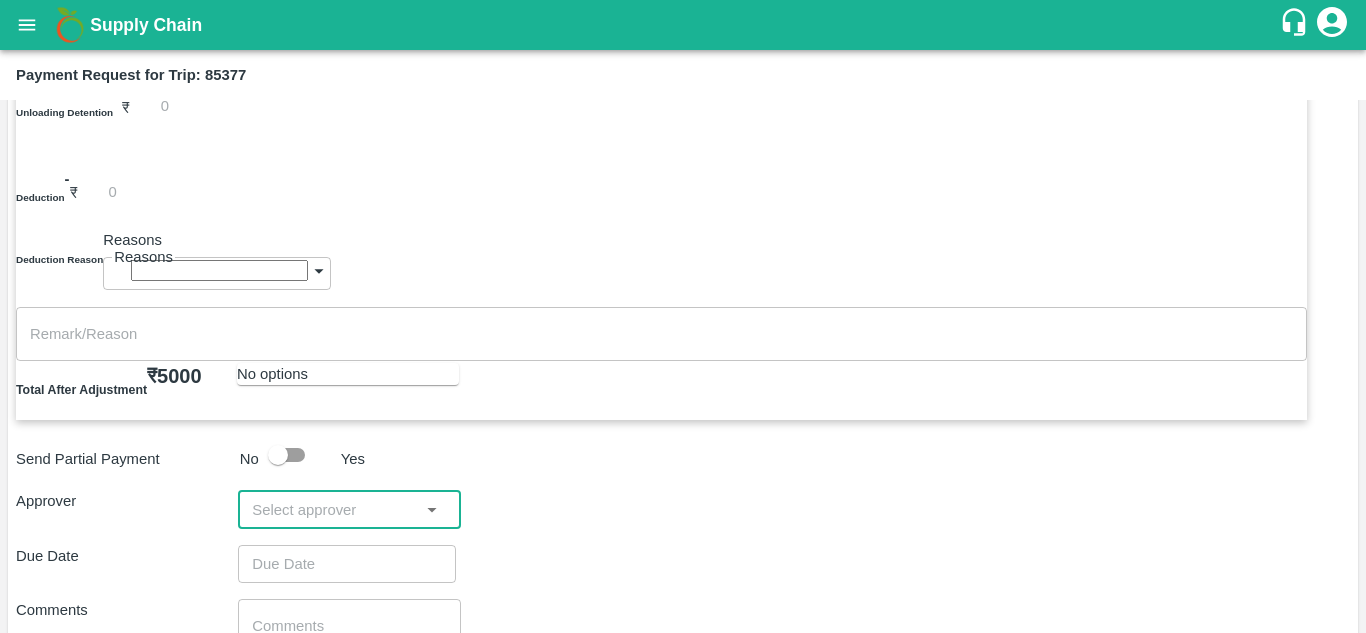click at bounding box center (332, 509) 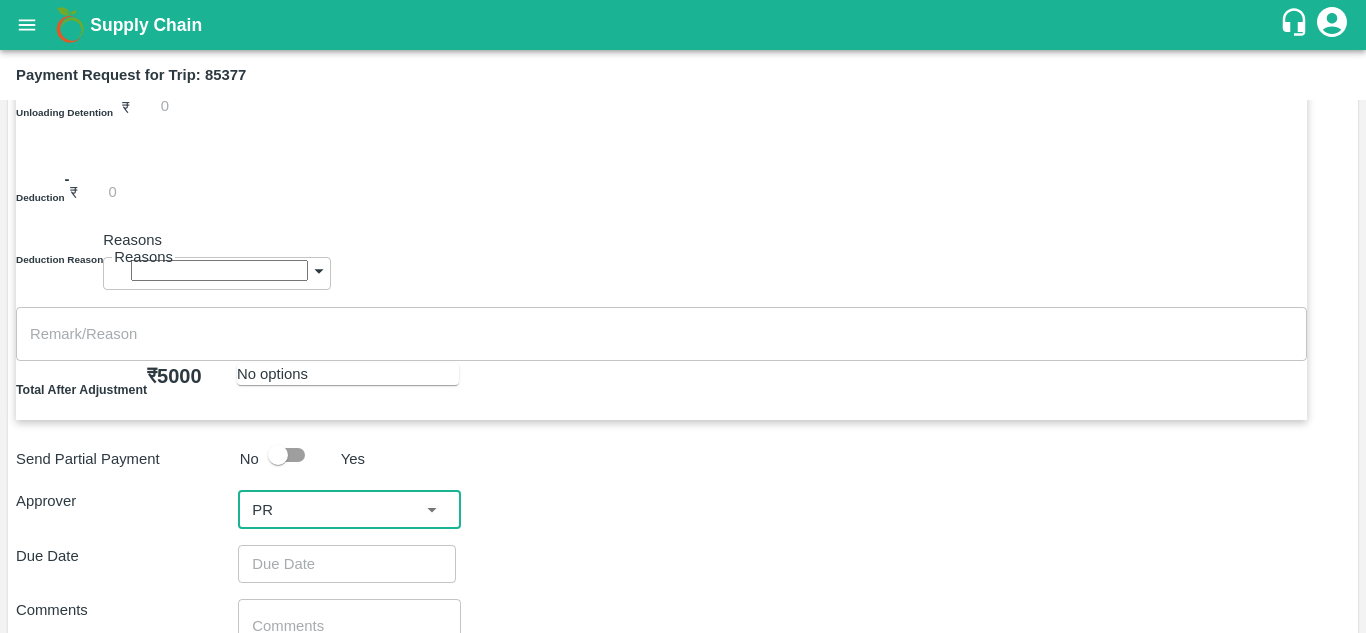 type on "P" 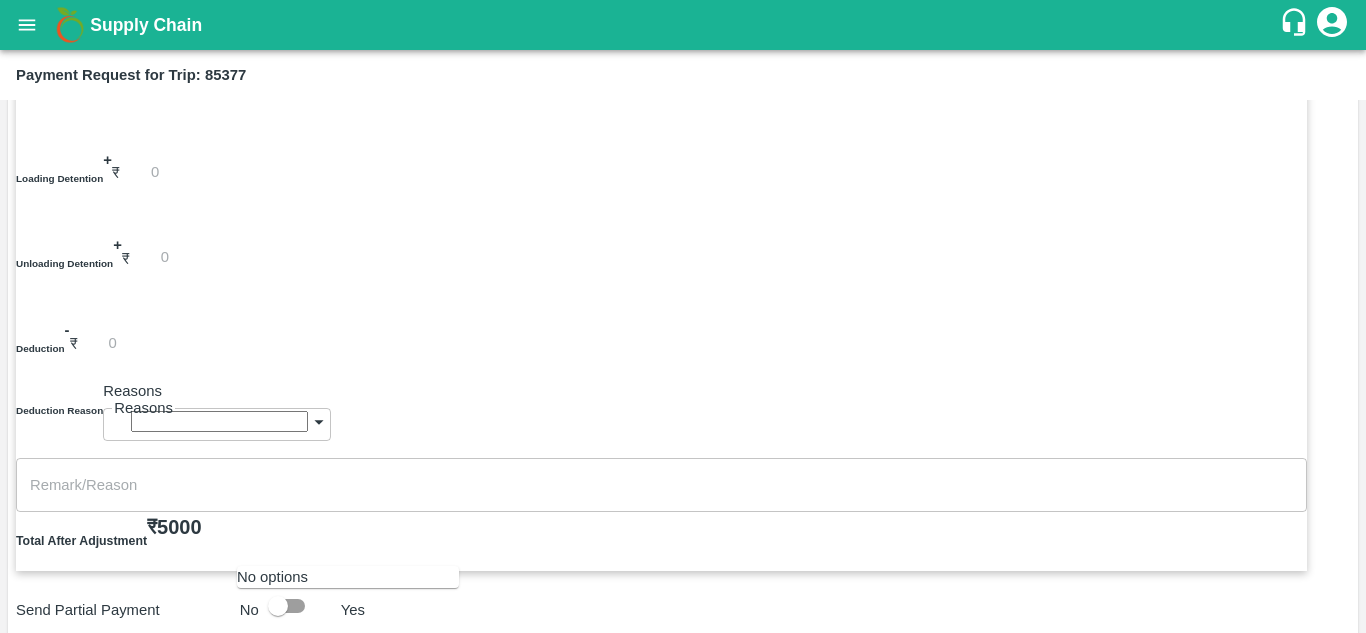 scroll, scrollTop: 910, scrollLeft: 0, axis: vertical 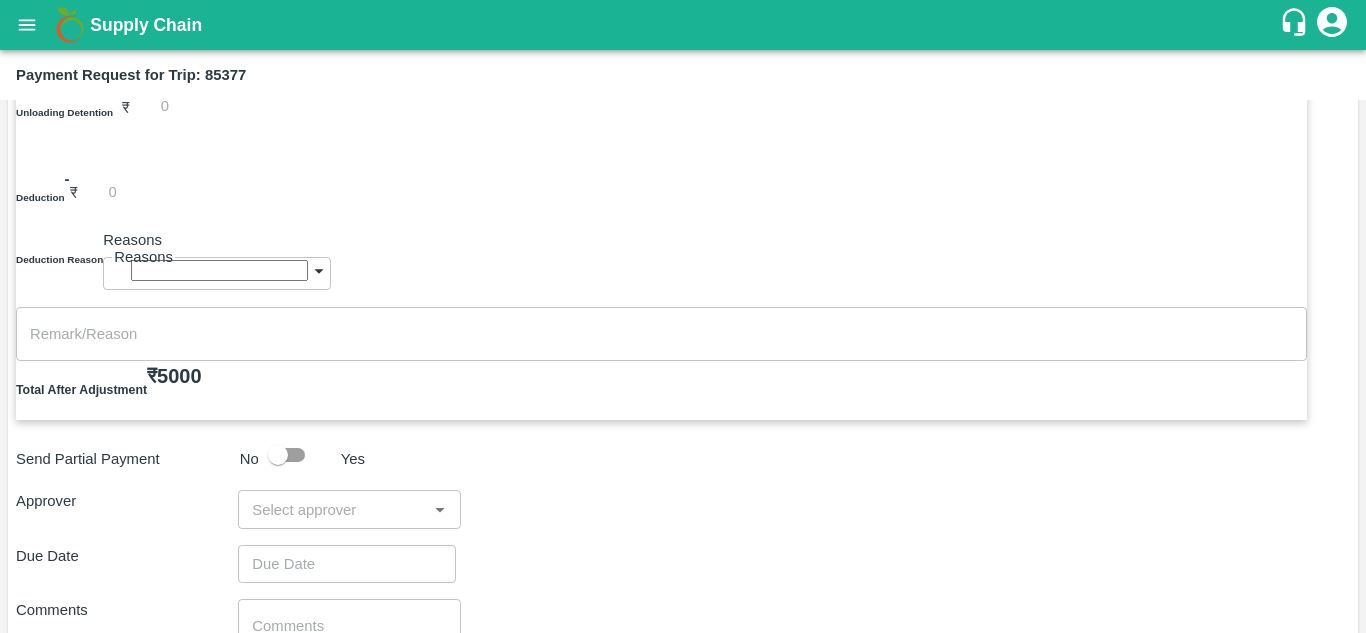 click on "Total Transportation Cost  ₹ 5000 Advance payment - ₹ Additional Charges(+) Inam + ₹ Loading/Unloading Charges + ₹ Loading Detention + ₹ Unloading Detention + ₹ Deduction - ₹ Deduction Reason Reasons ​ Reasons x ​ Total After Adjustment  ₹ 5000 Send Partial Payment No Yes Approver ​ Due Date ​ Comments x ​ Attach Bills Attach bill Cancel Save" at bounding box center (683, 174) 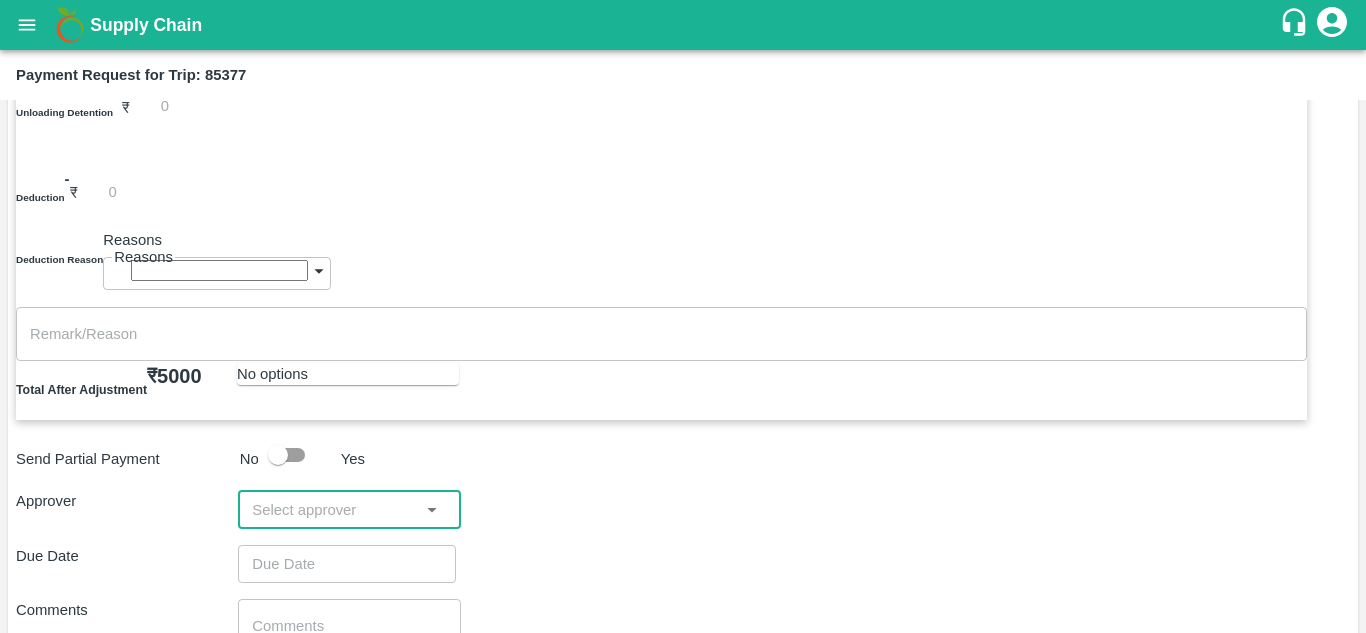 click at bounding box center [332, 509] 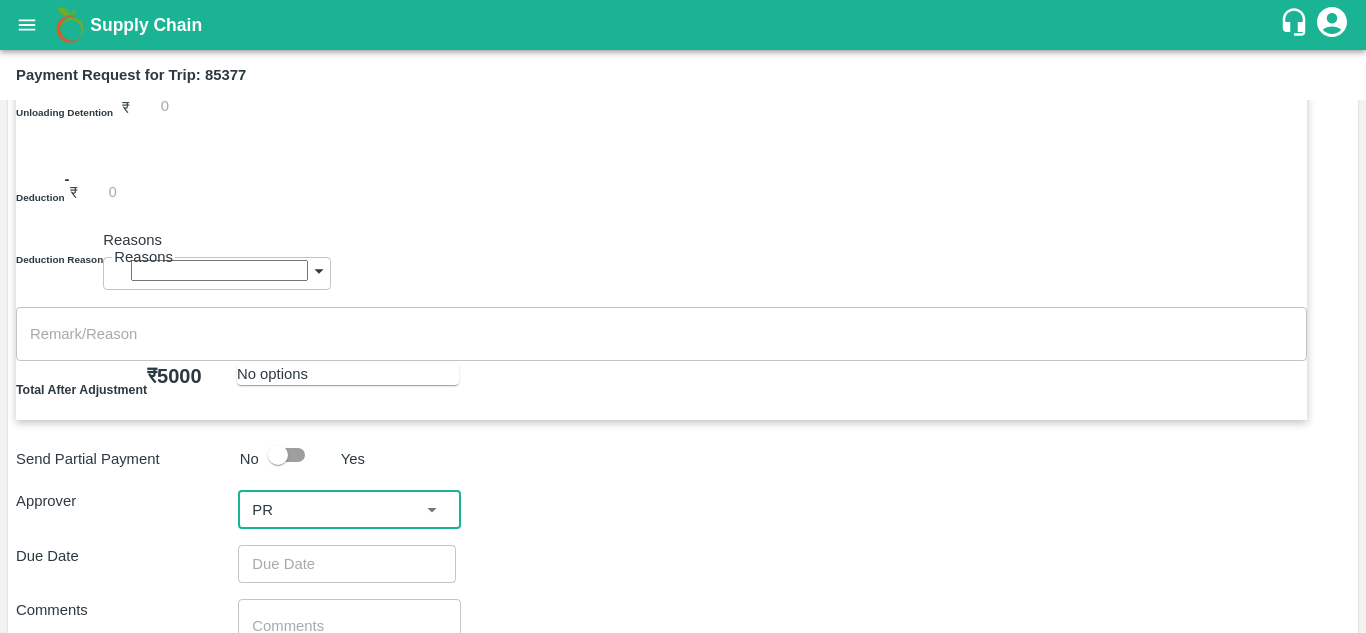 type on "P" 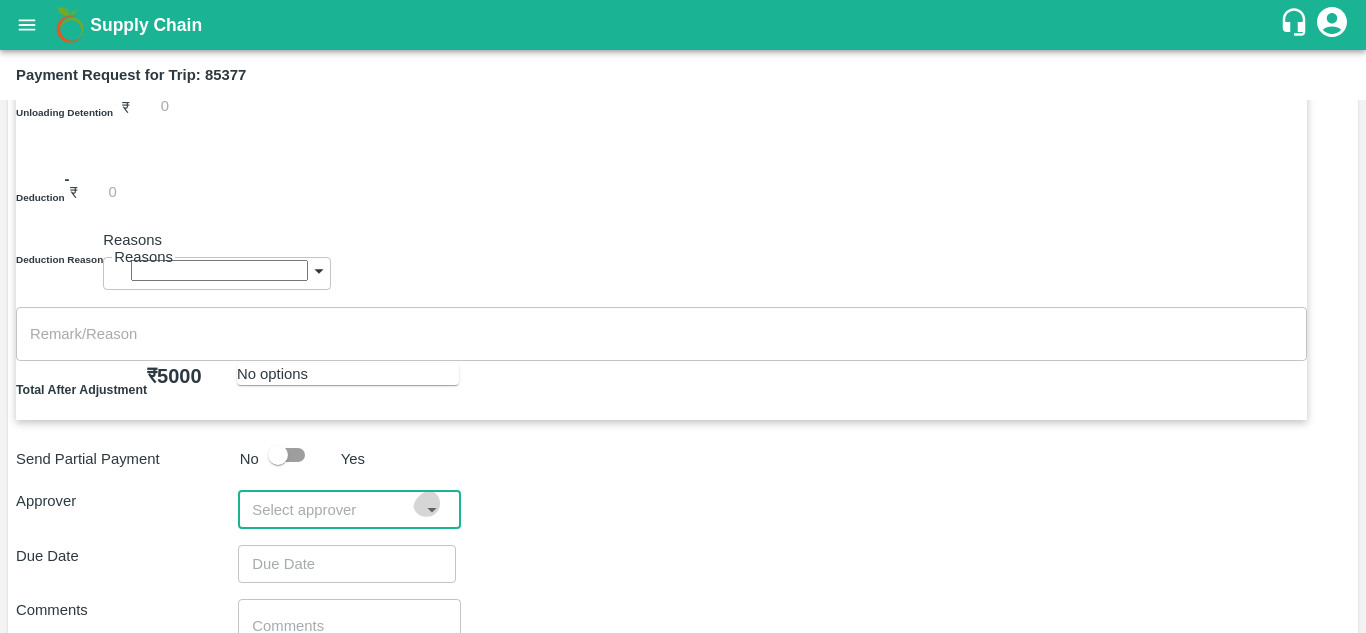 click 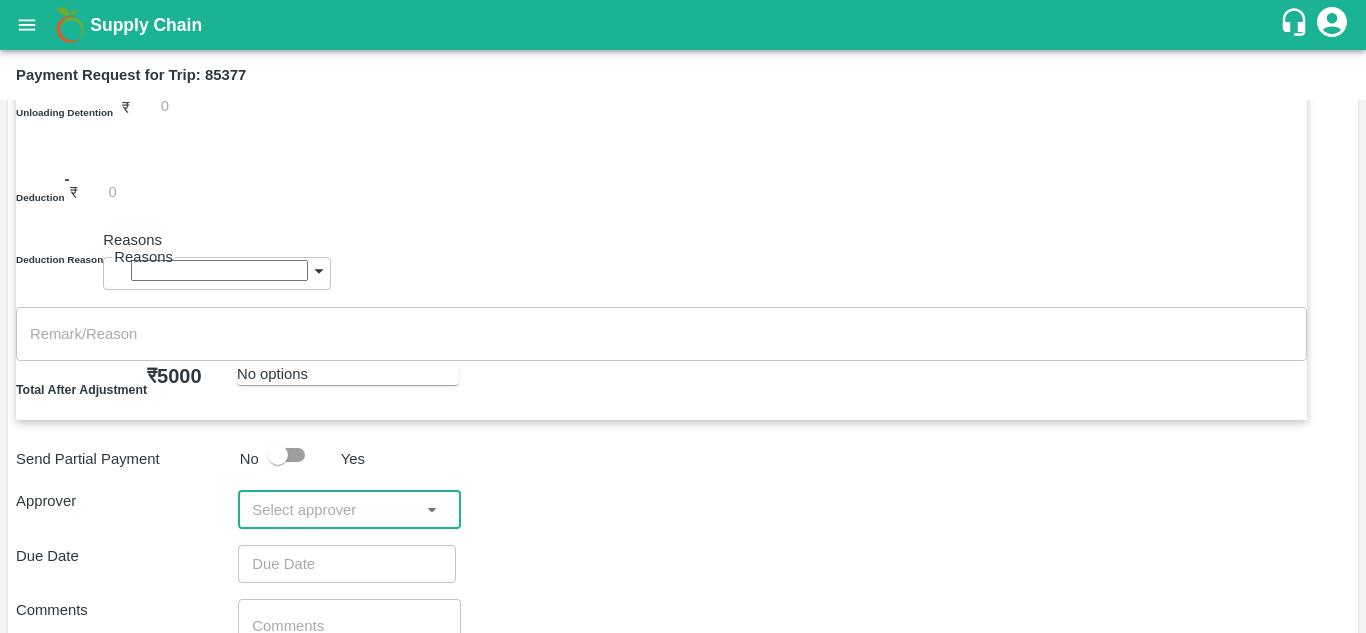 click at bounding box center (332, 509) 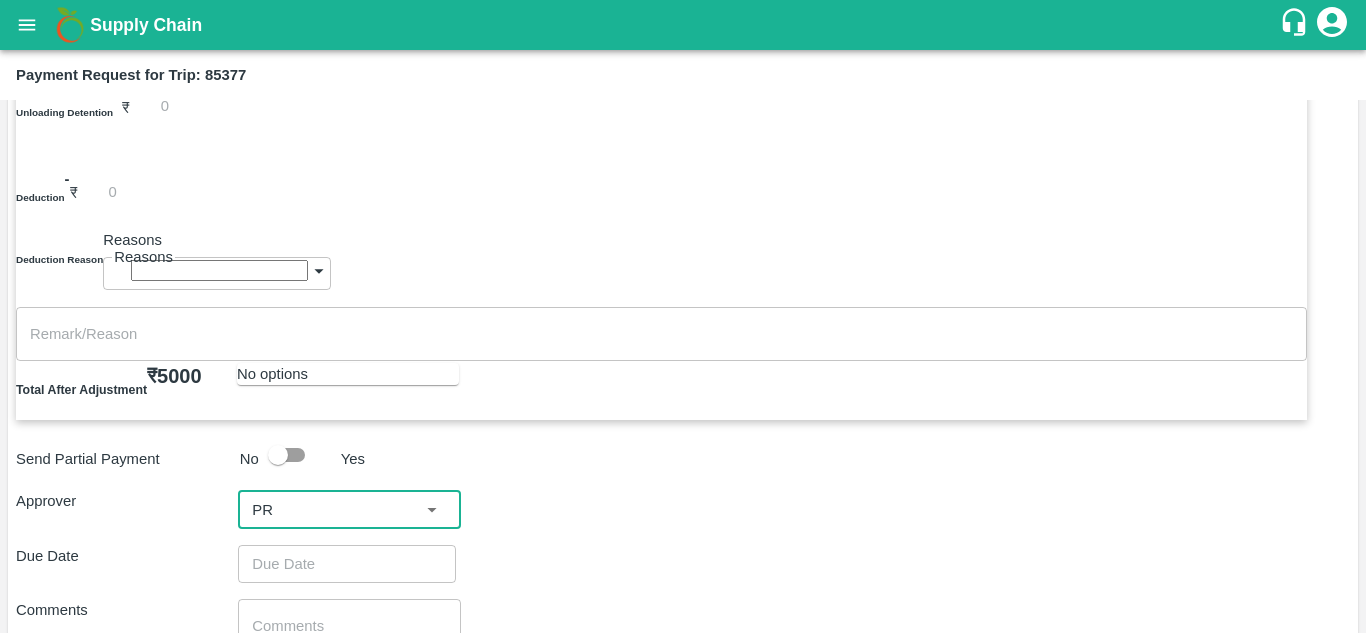 type on "P" 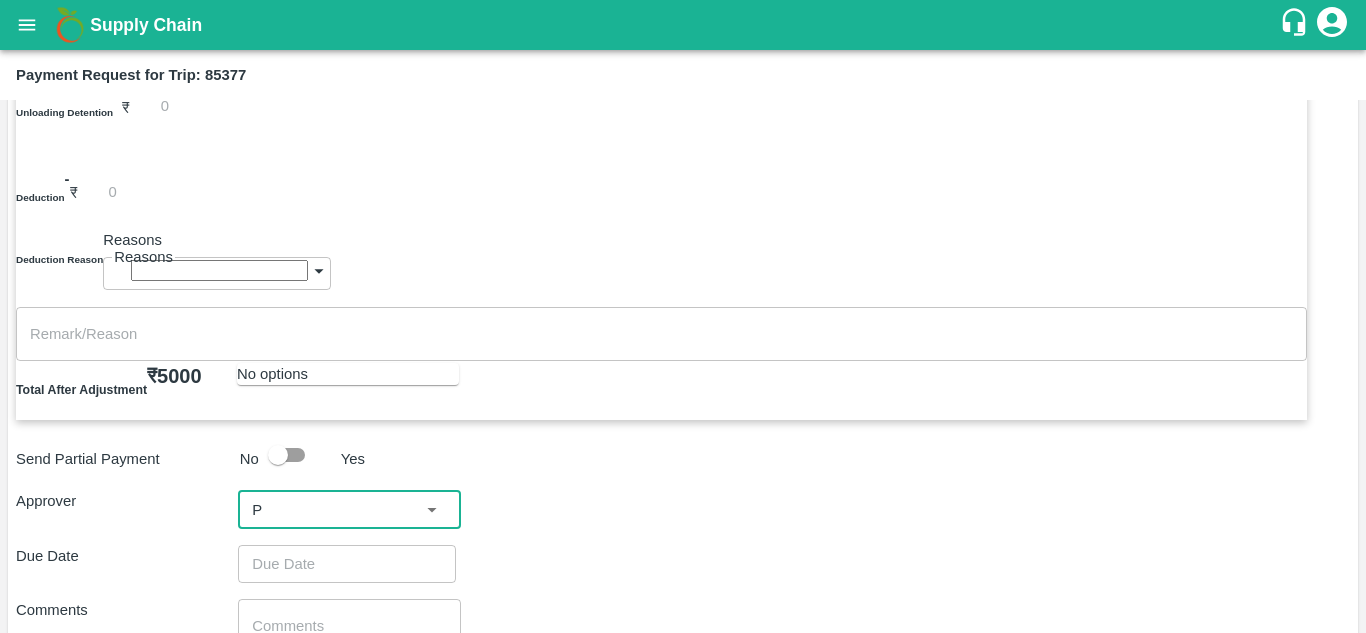type 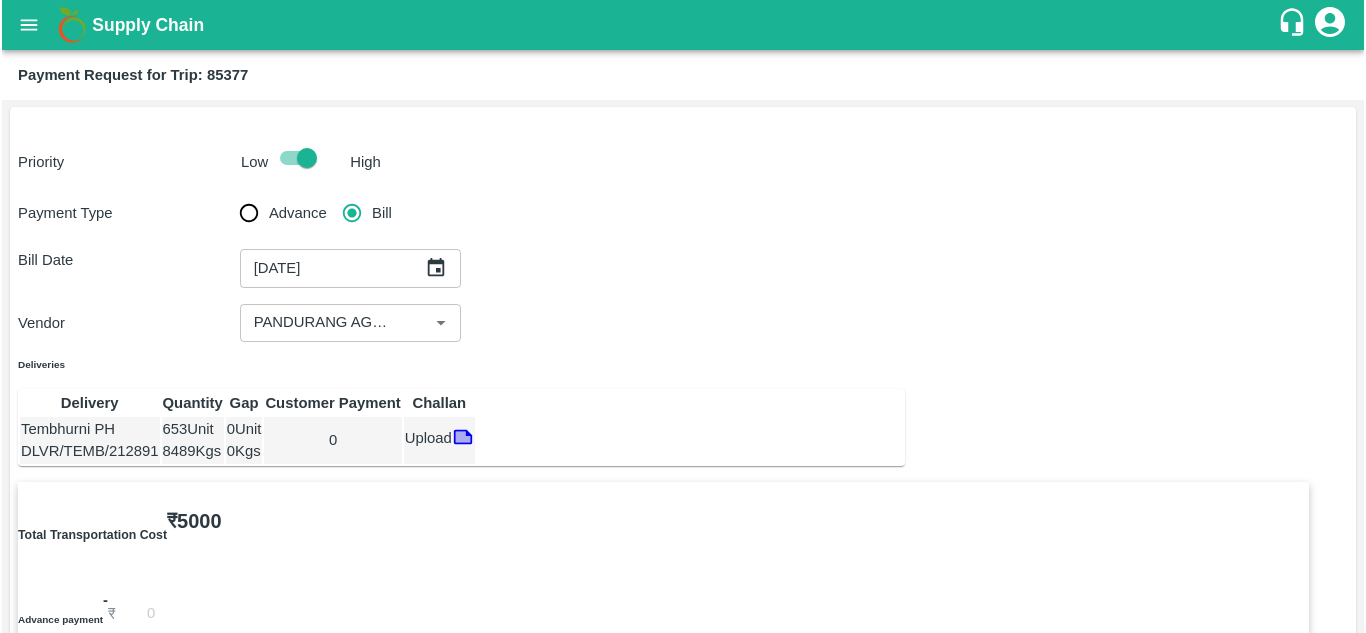 scroll, scrollTop: 0, scrollLeft: 0, axis: both 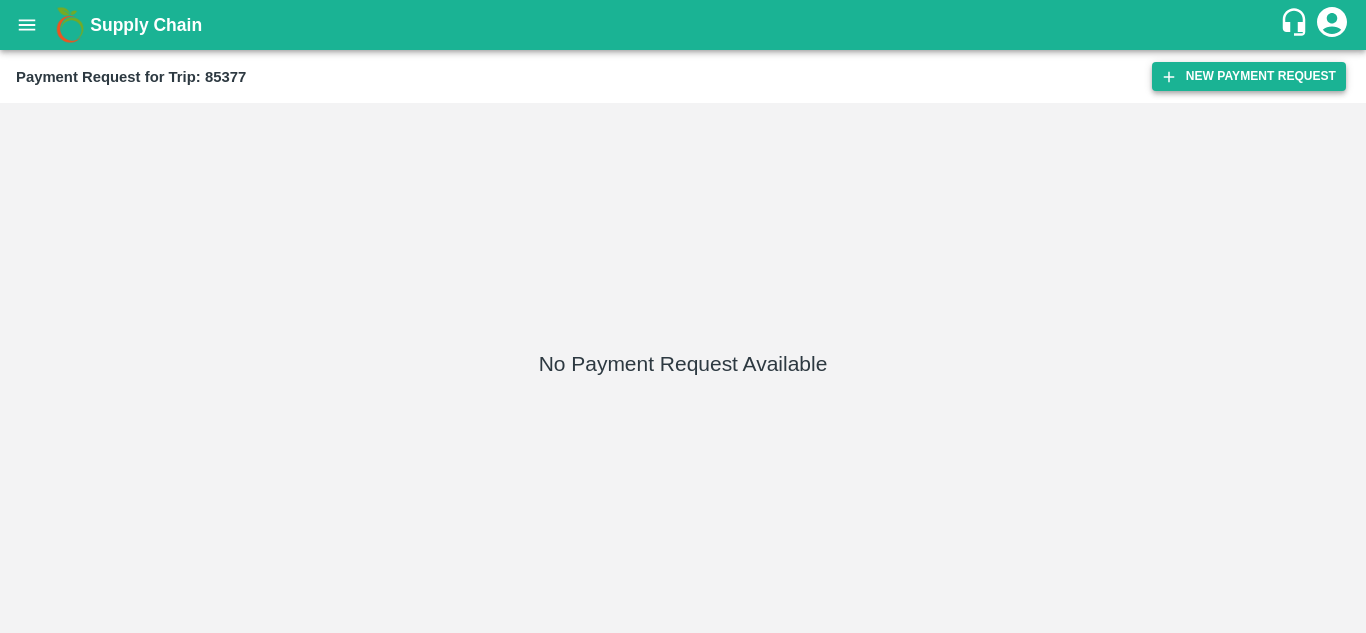click on "New Payment Request" at bounding box center [1249, 76] 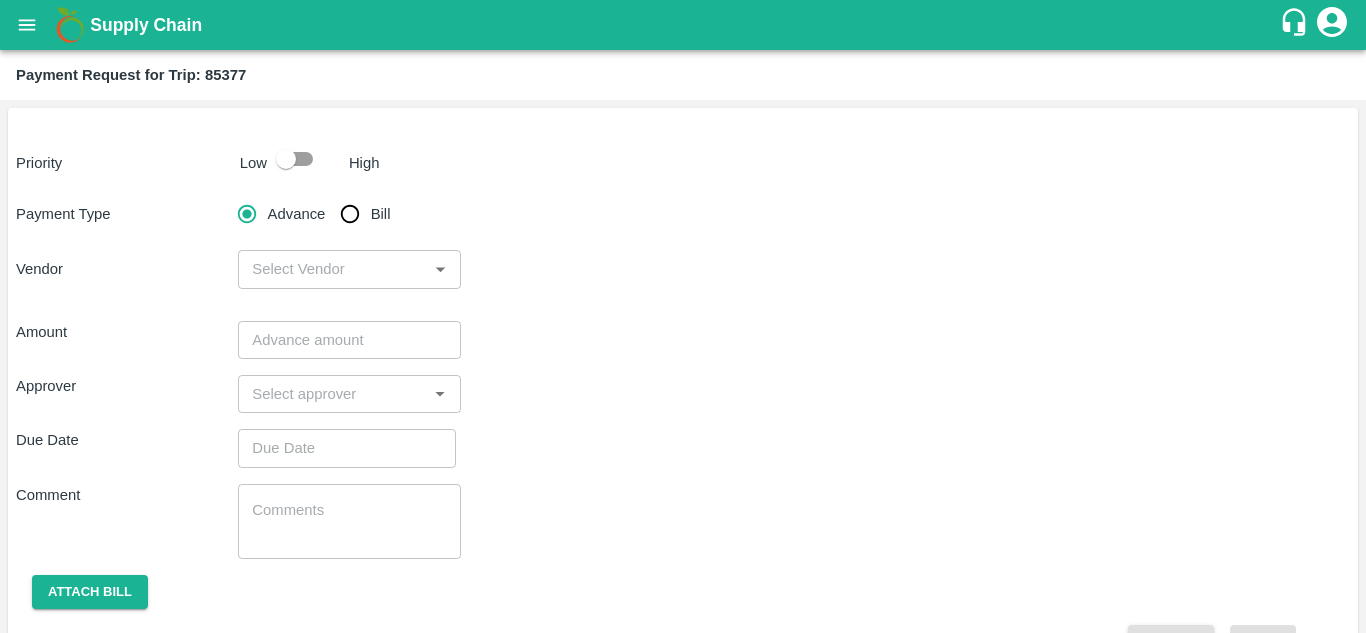 click at bounding box center (286, 159) 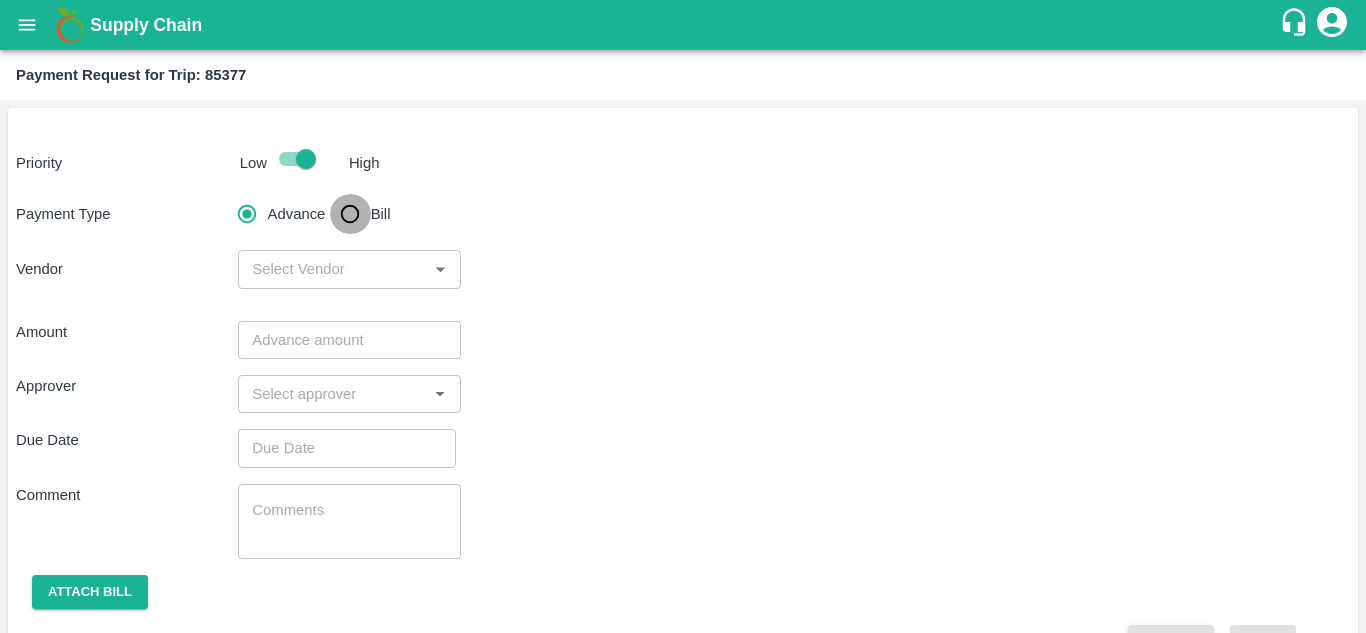 click on "Bill" at bounding box center [350, 214] 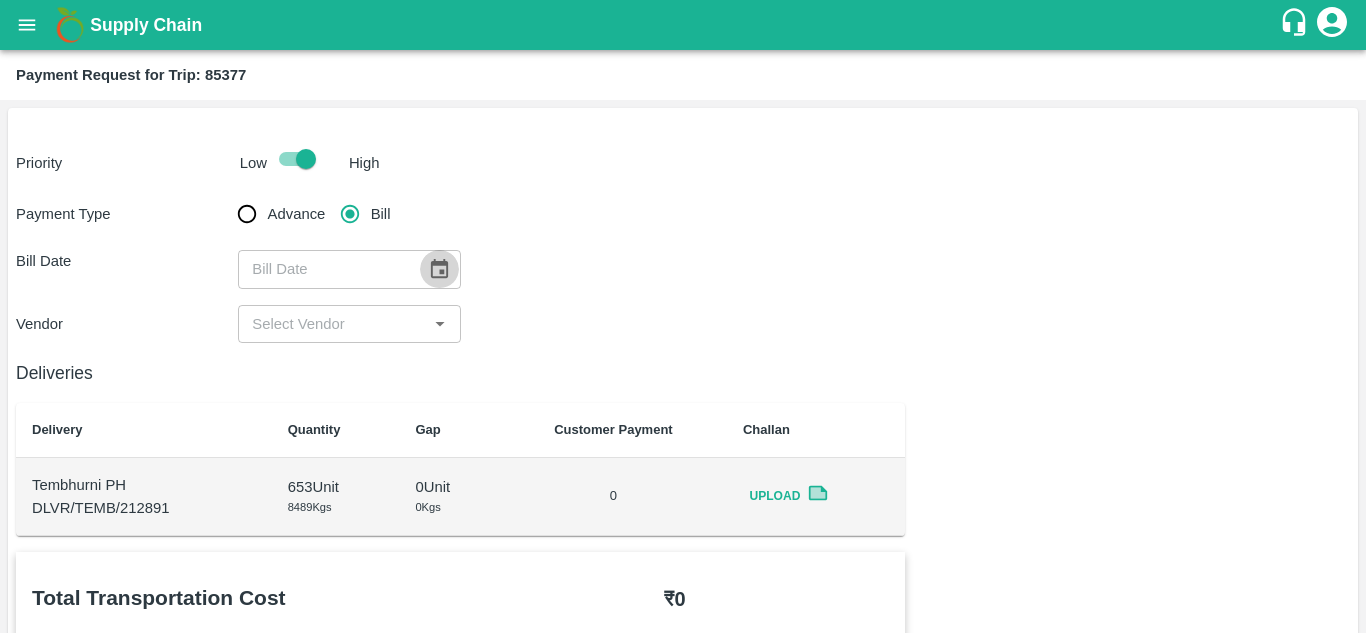 click 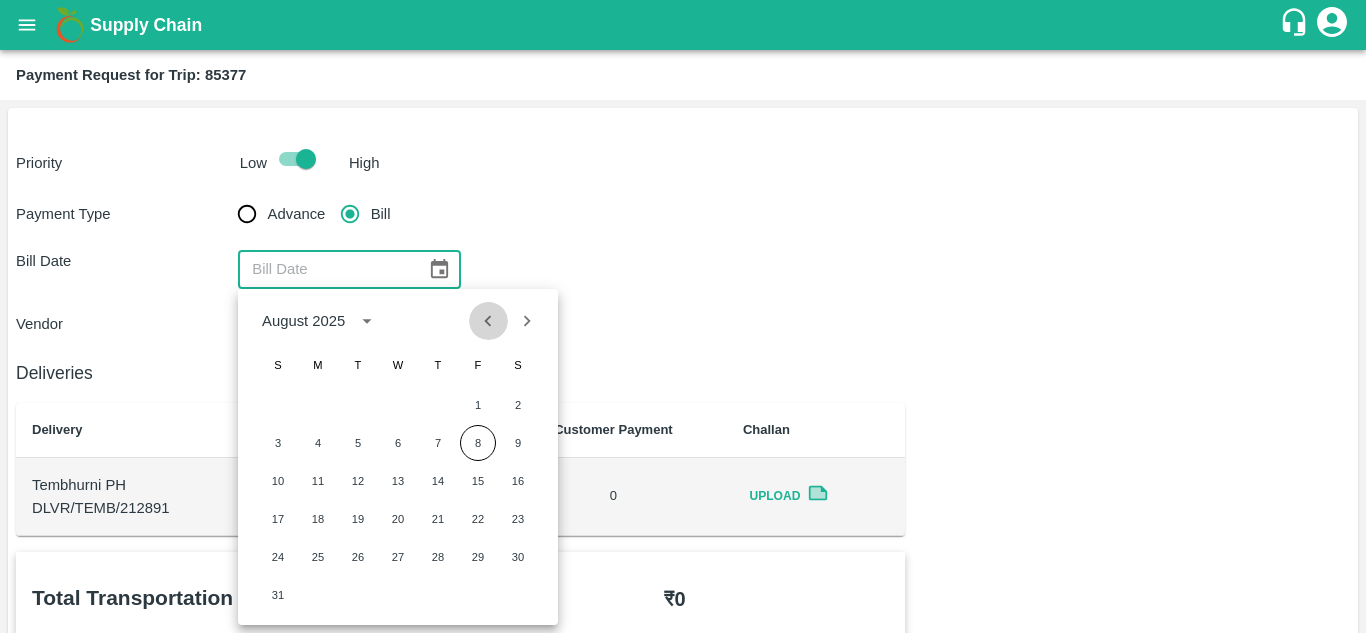 click 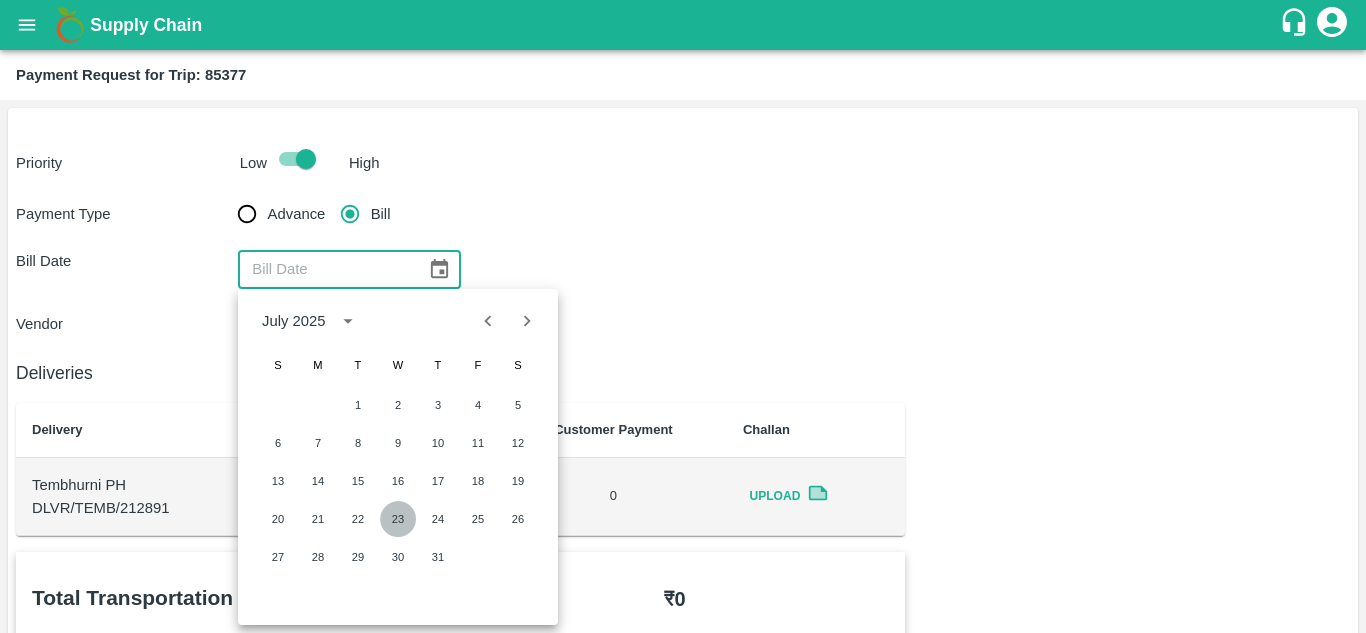 click on "23" at bounding box center (398, 519) 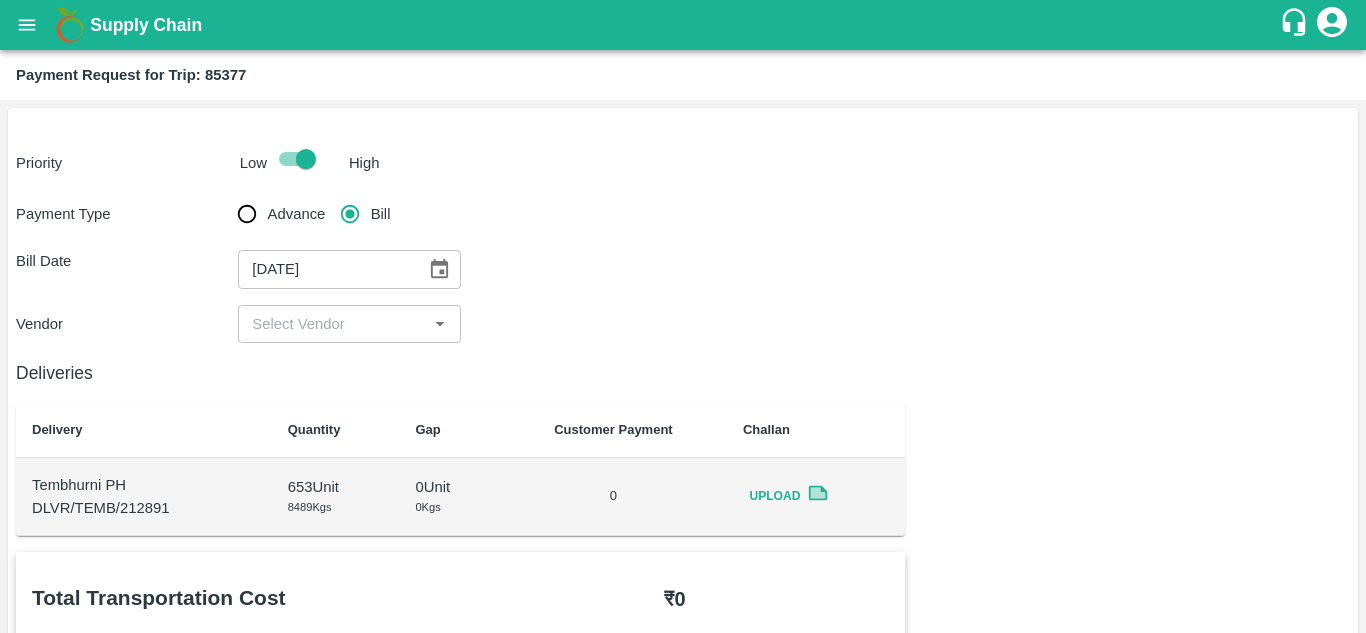 click on "​" at bounding box center (349, 324) 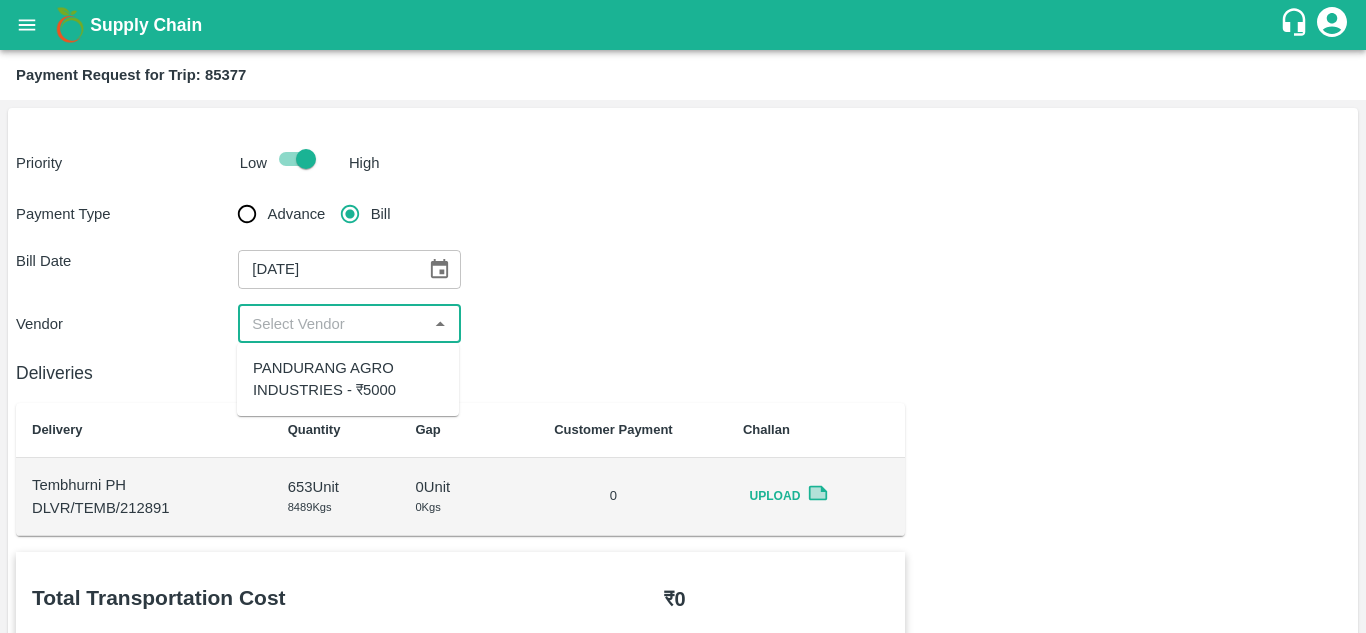 click on "PANDURANG AGRO INDUSTRIES - ₹5000" at bounding box center (348, 379) 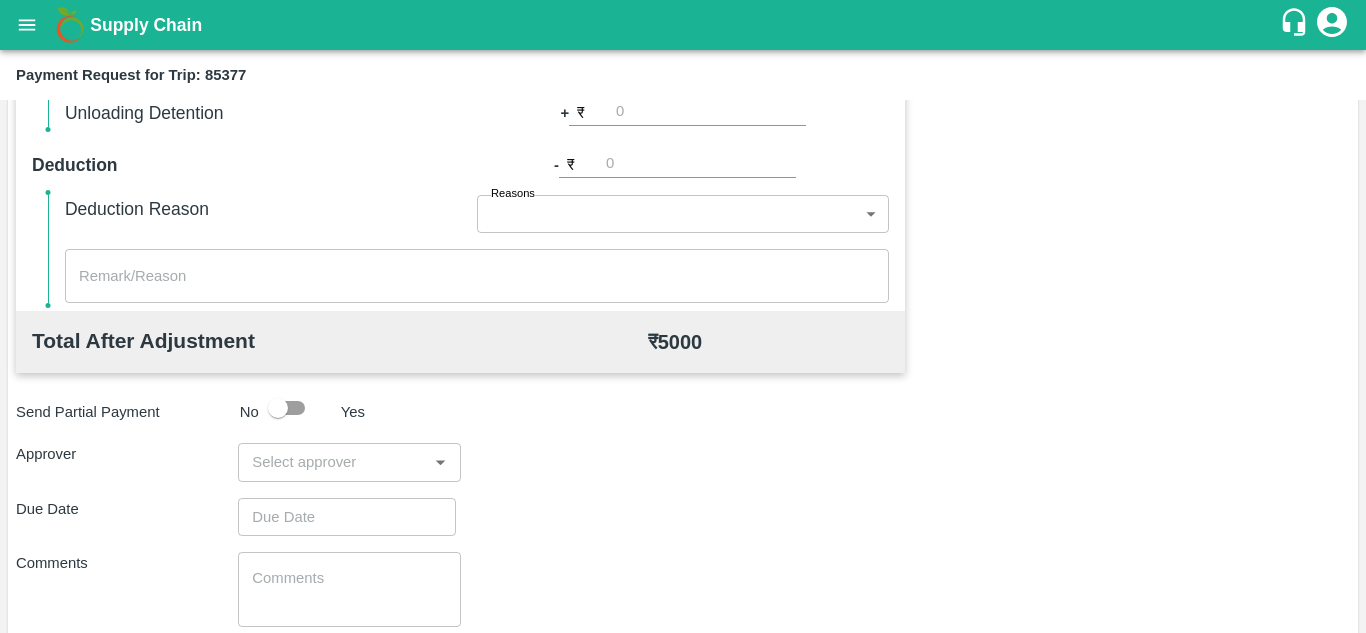 scroll, scrollTop: 796, scrollLeft: 0, axis: vertical 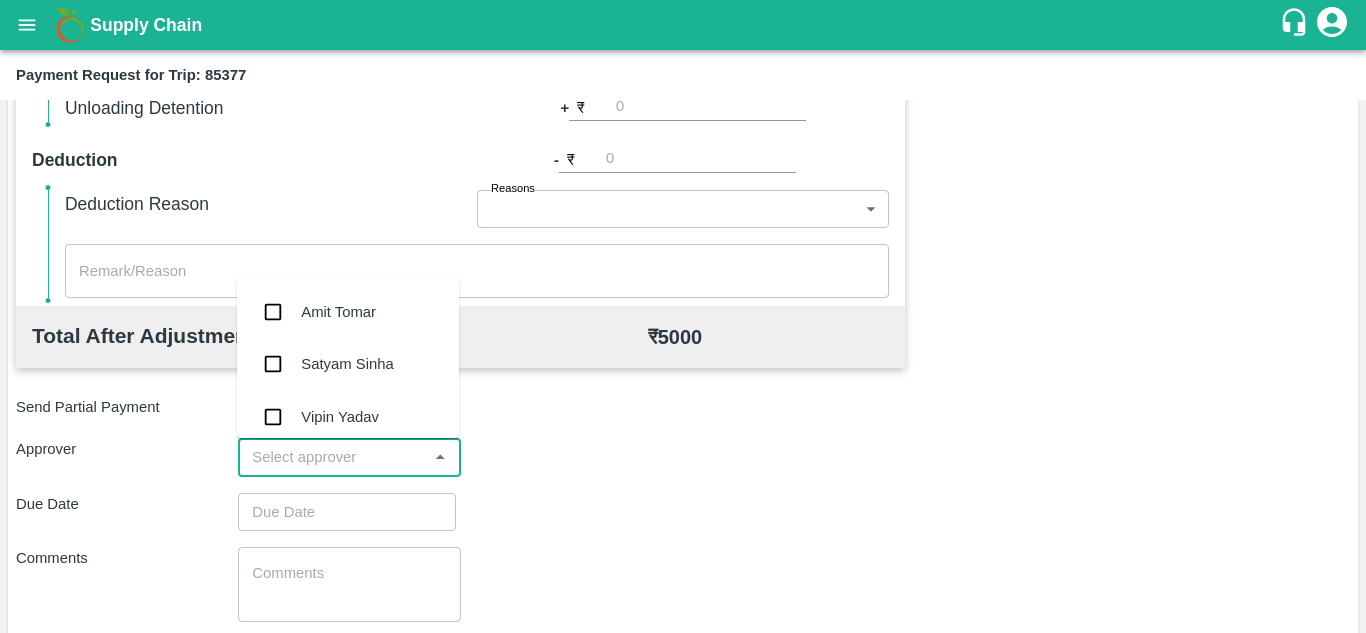 click at bounding box center (332, 457) 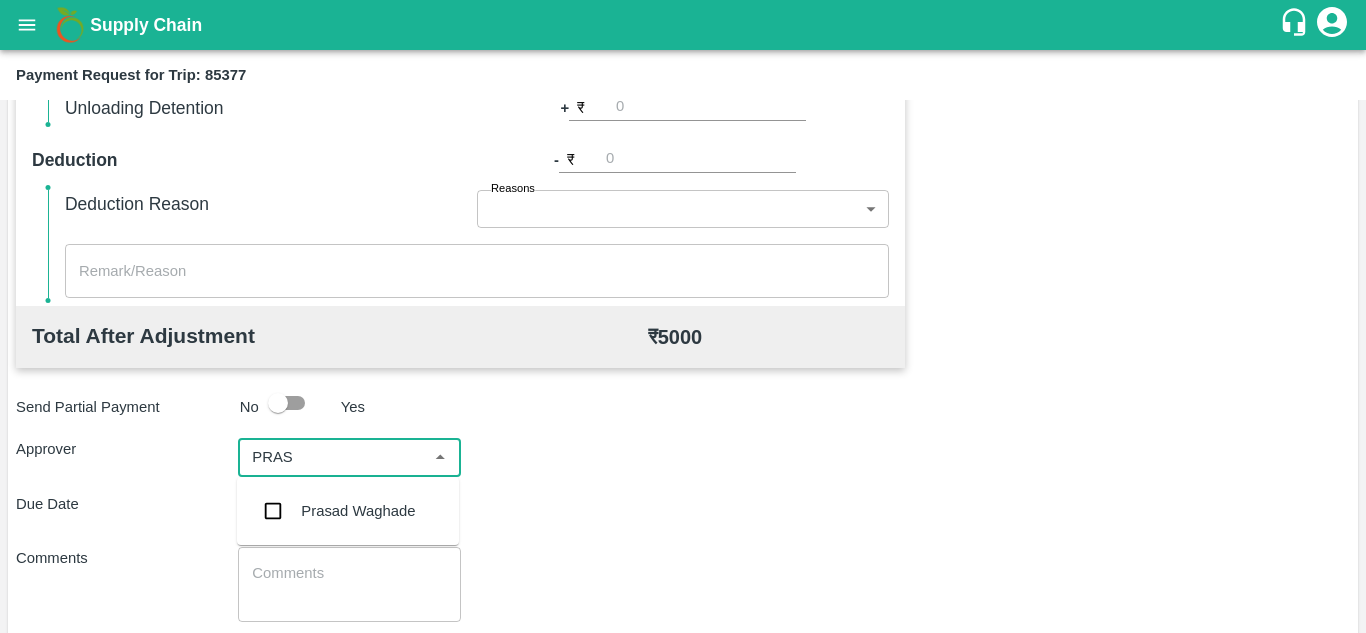 type on "PRASA" 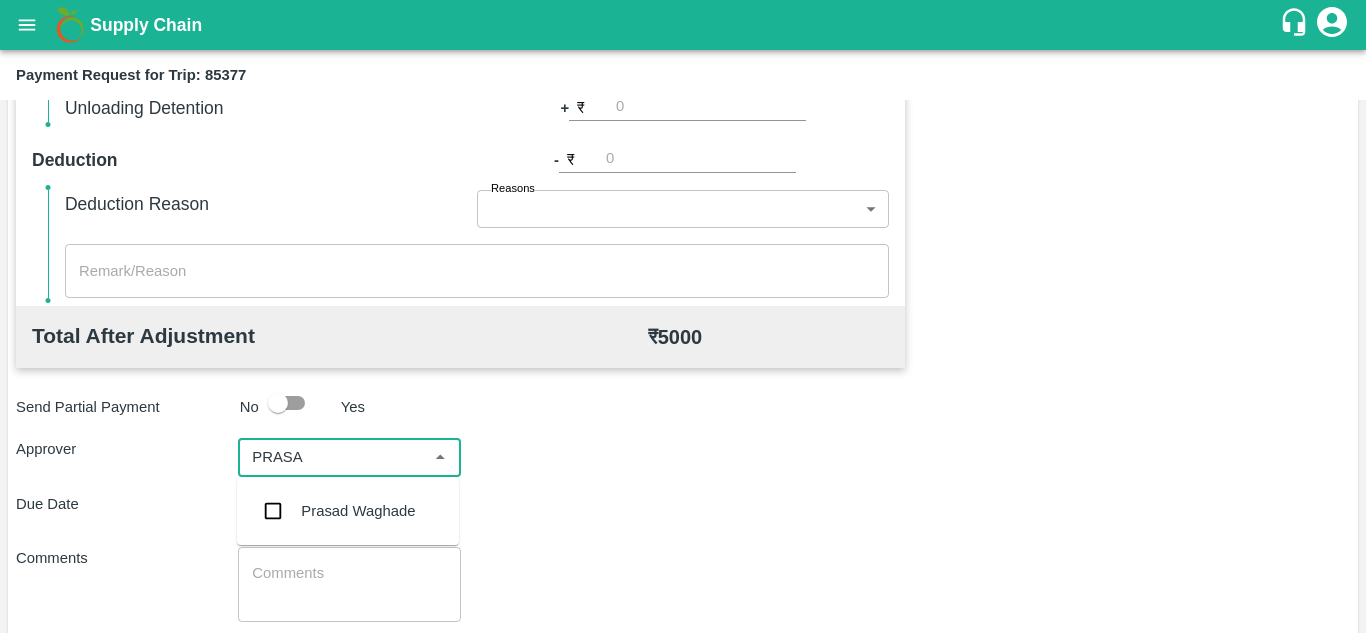 click on "Prasad Waghade" at bounding box center [358, 511] 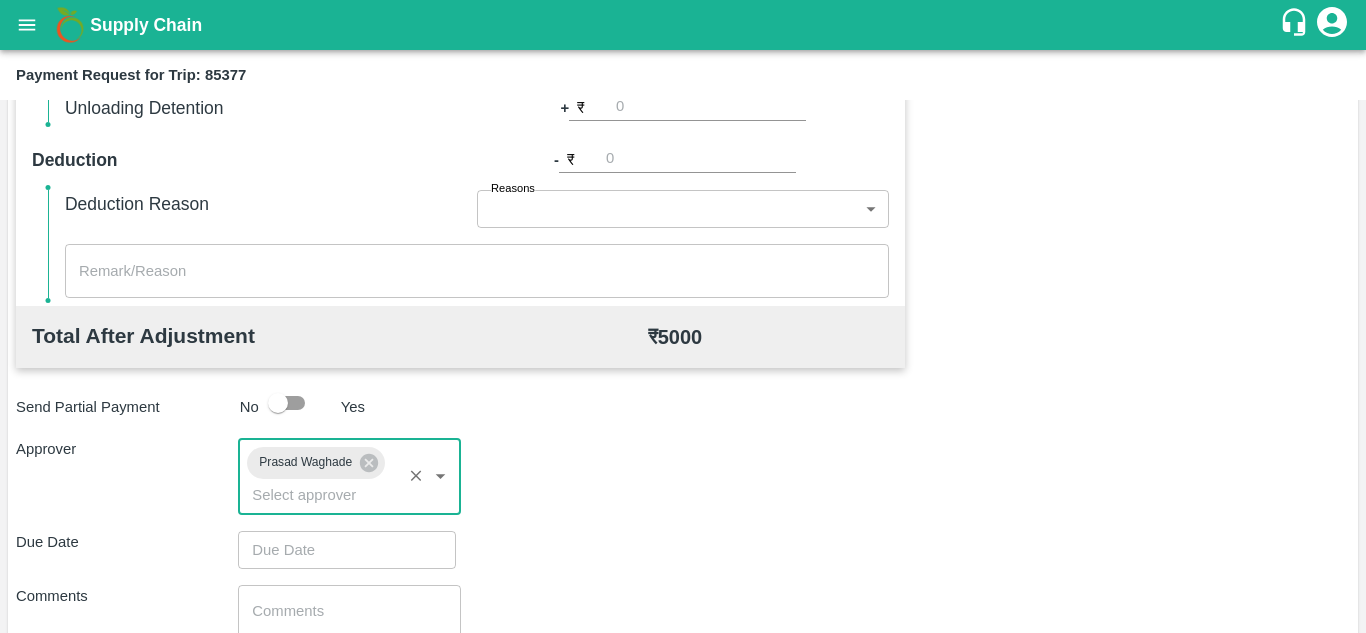 type on "DD/MM/YYYY hh:mm aa" 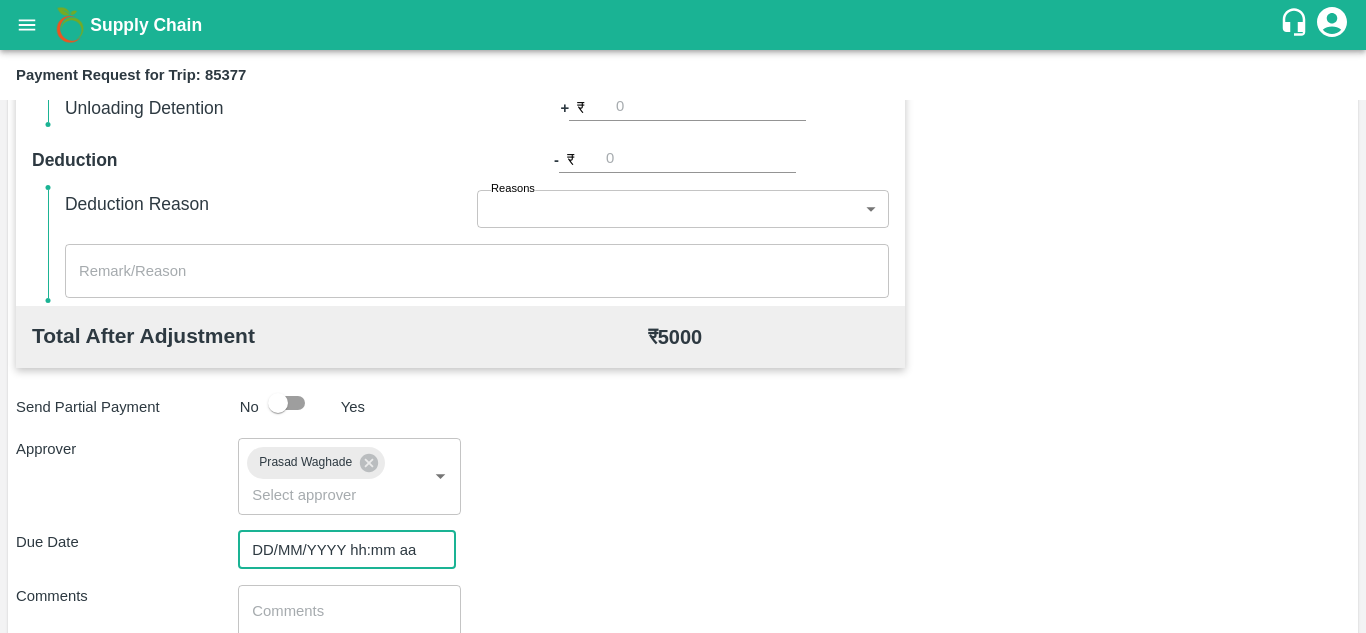 click on "DD/MM/YYYY hh:mm aa" at bounding box center [340, 550] 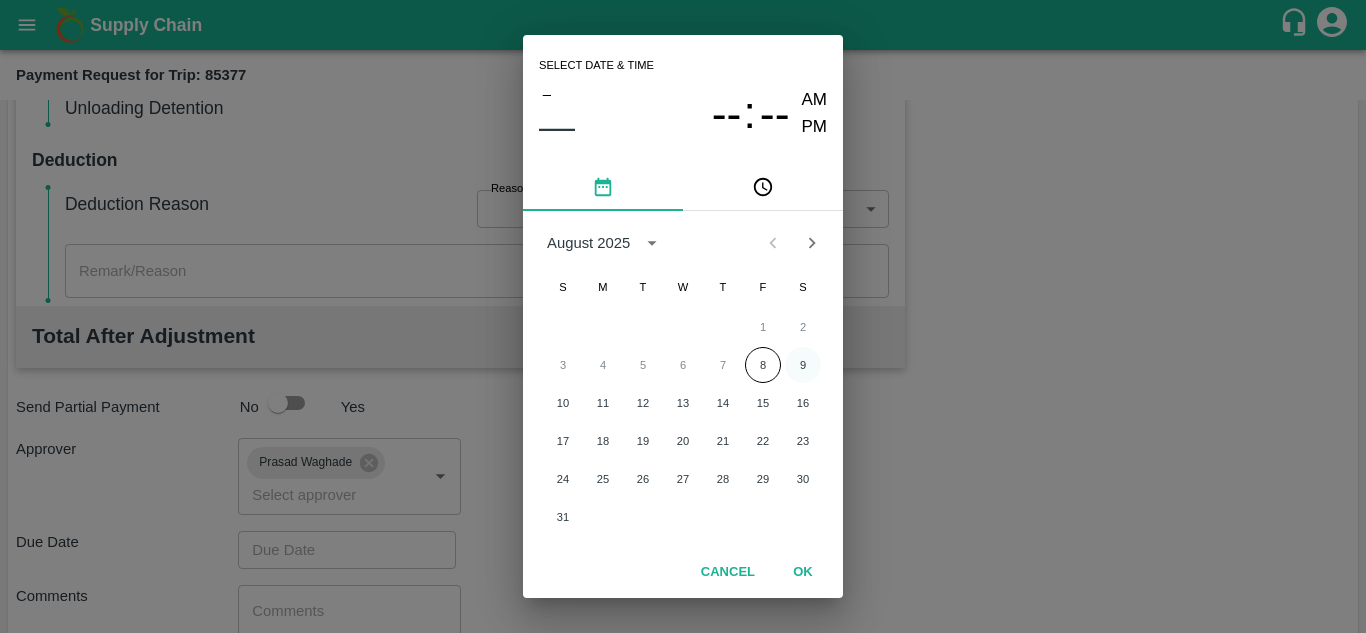 click on "9" at bounding box center (803, 365) 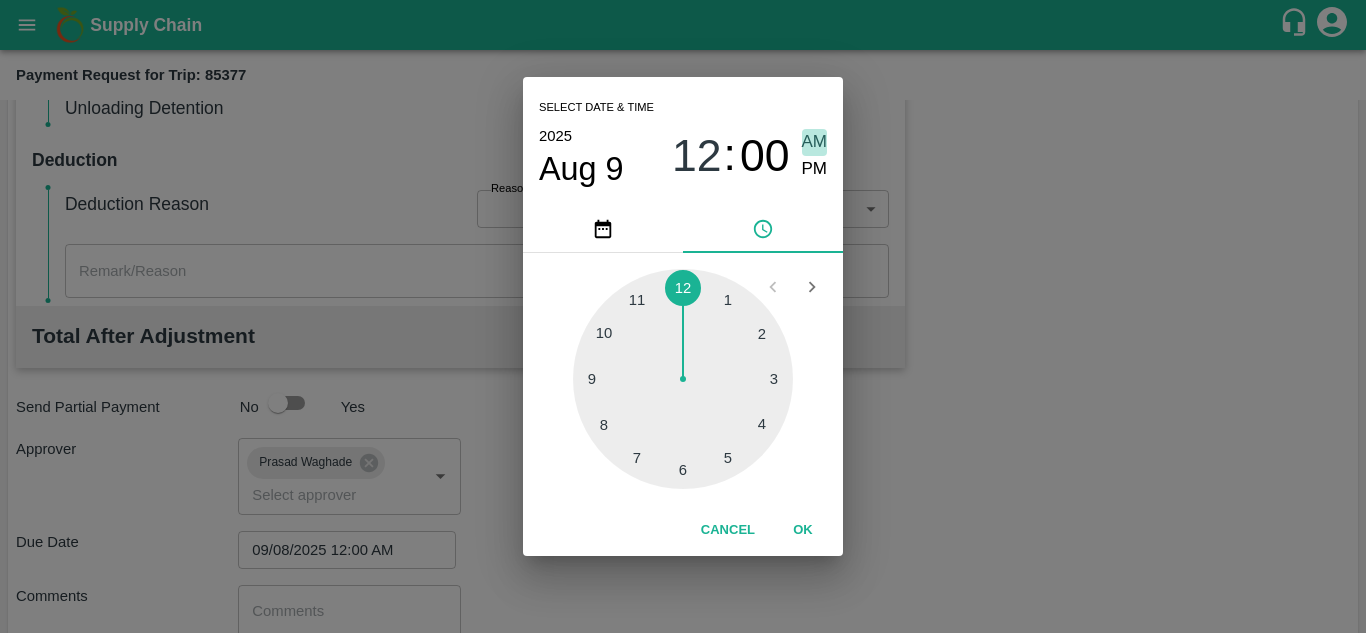 click on "AM" at bounding box center [815, 142] 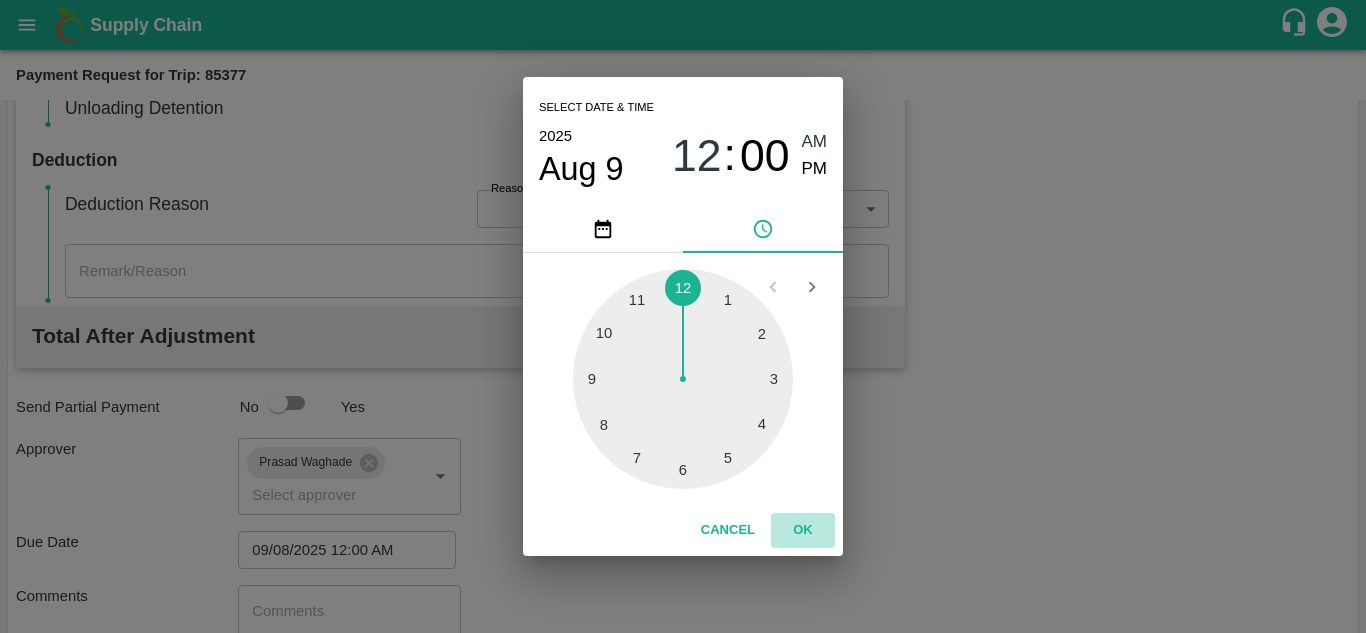 click on "OK" at bounding box center [803, 530] 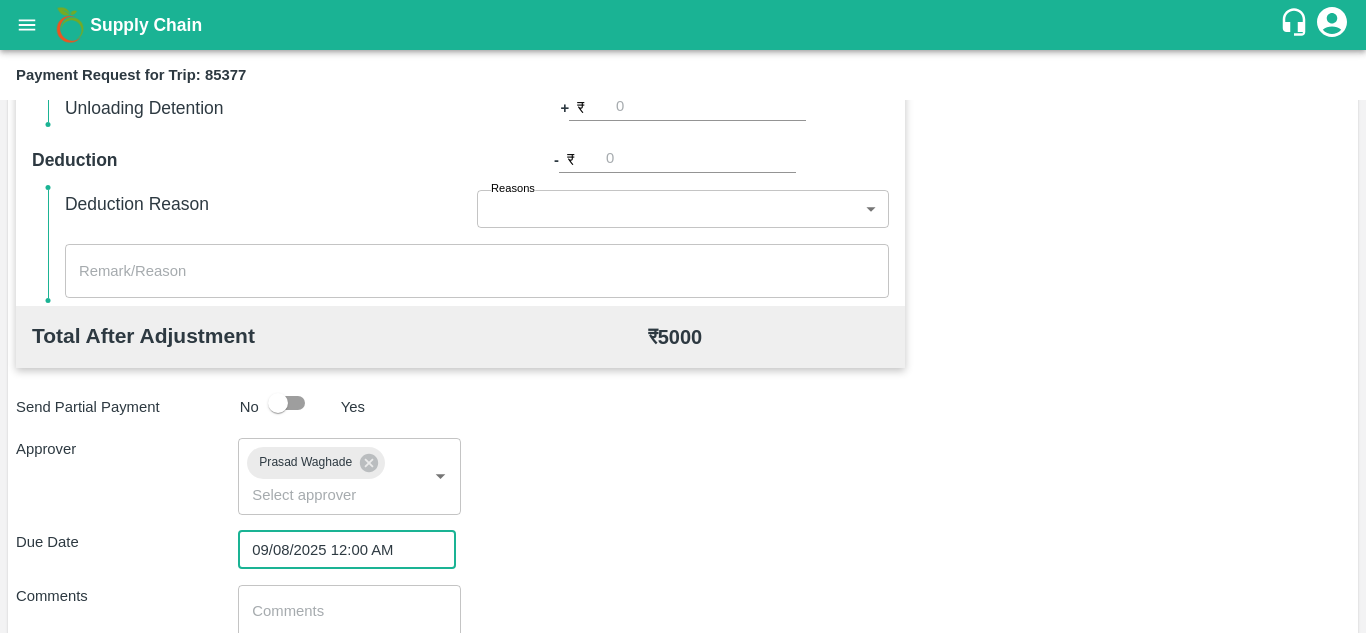 scroll, scrollTop: 948, scrollLeft: 0, axis: vertical 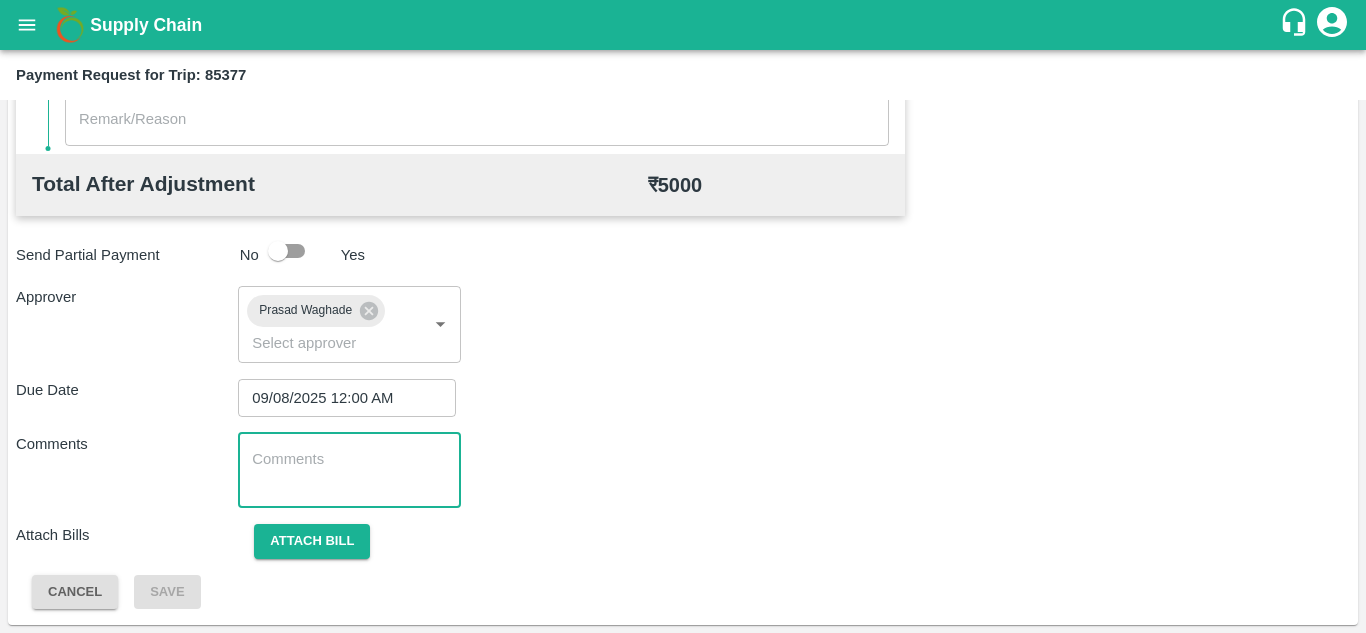 click at bounding box center (349, 470) 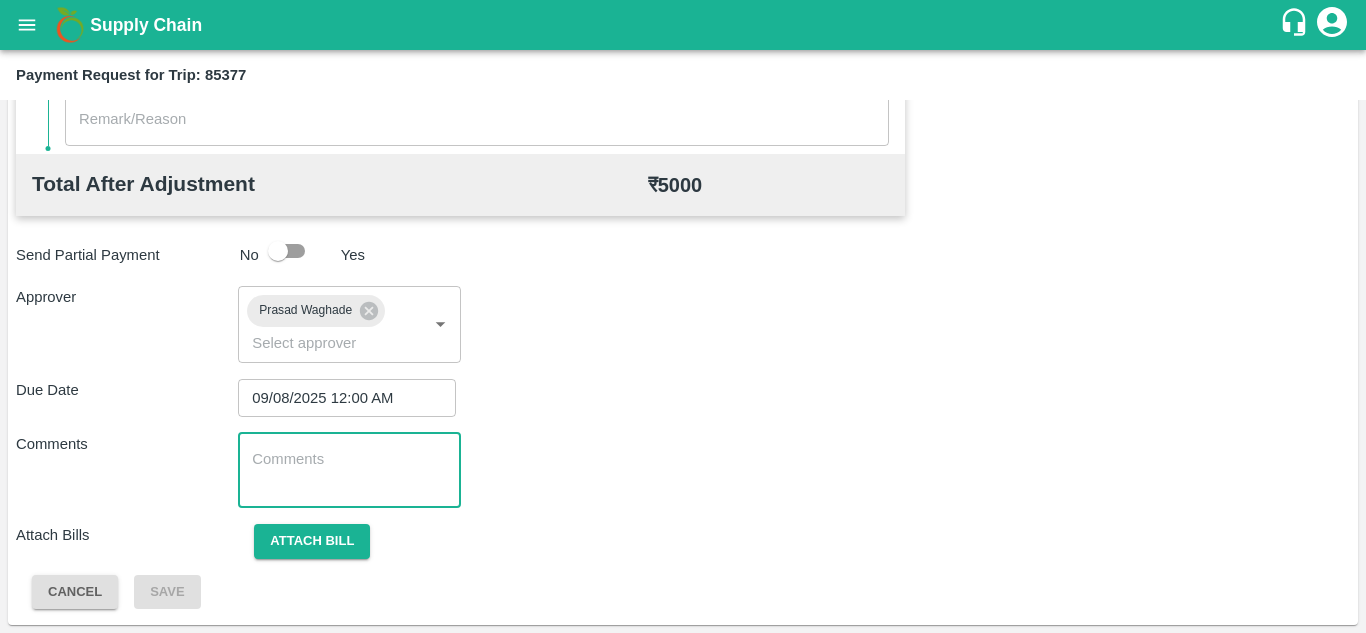 paste on "Transport Bill" 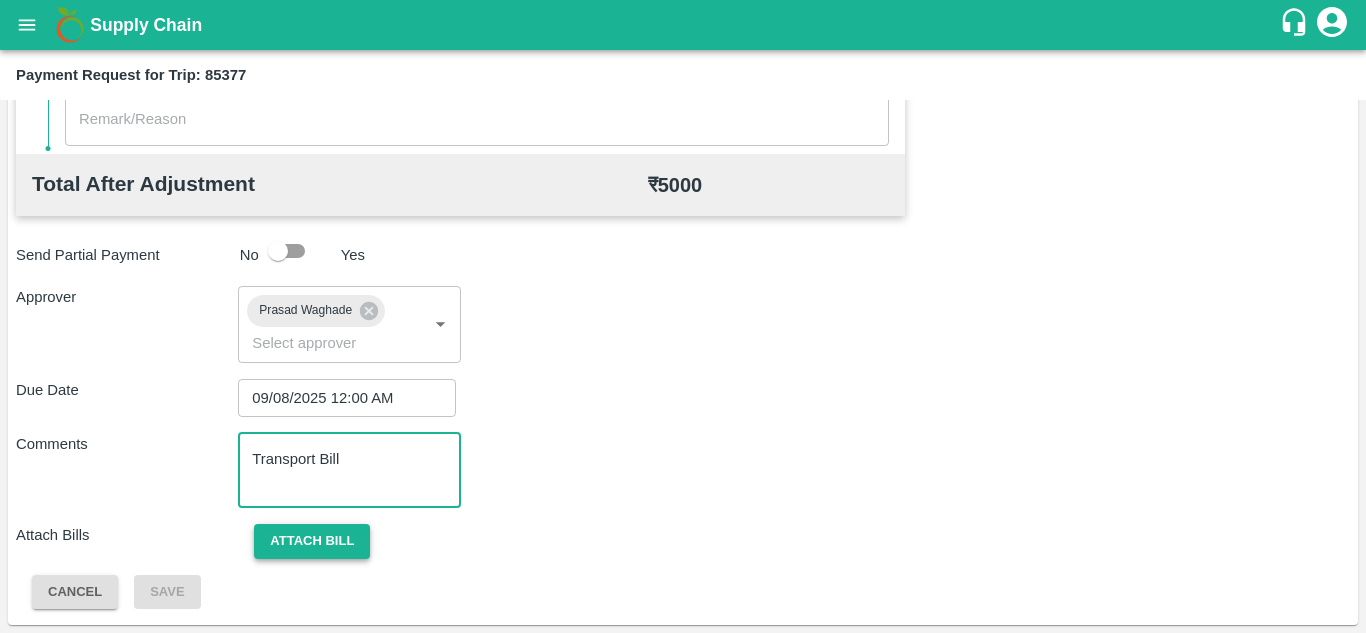 type on "Transport Bill" 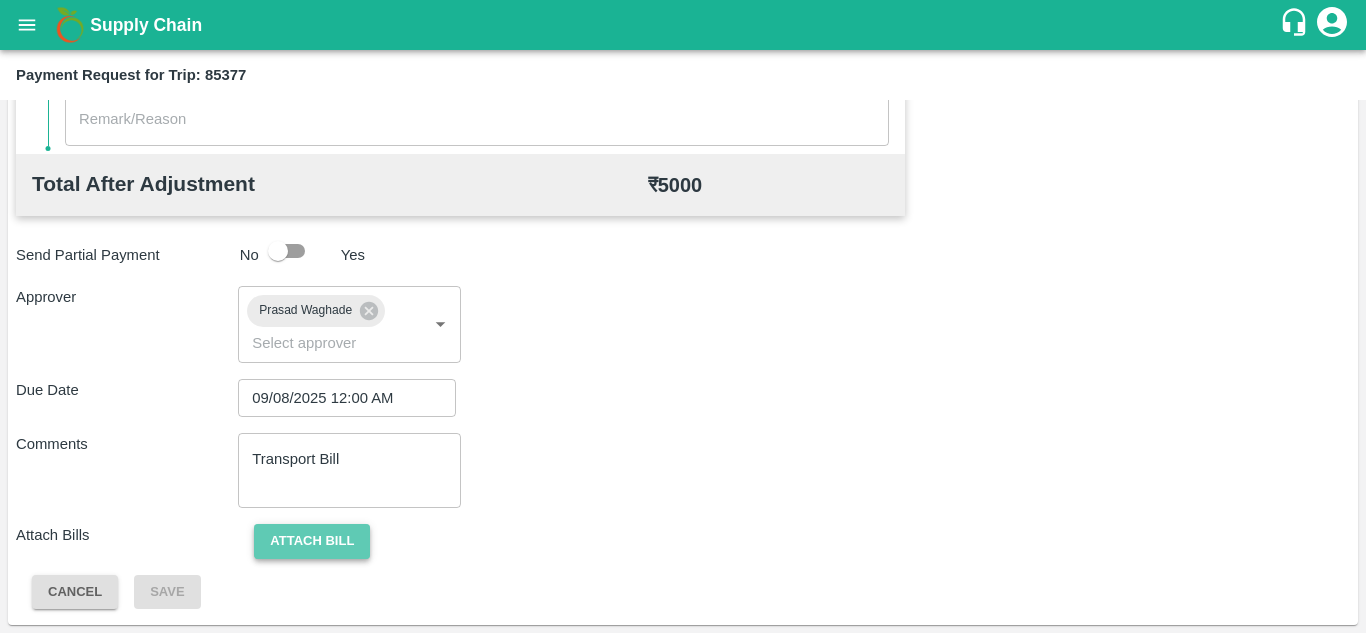 click on "Attach bill" at bounding box center (312, 541) 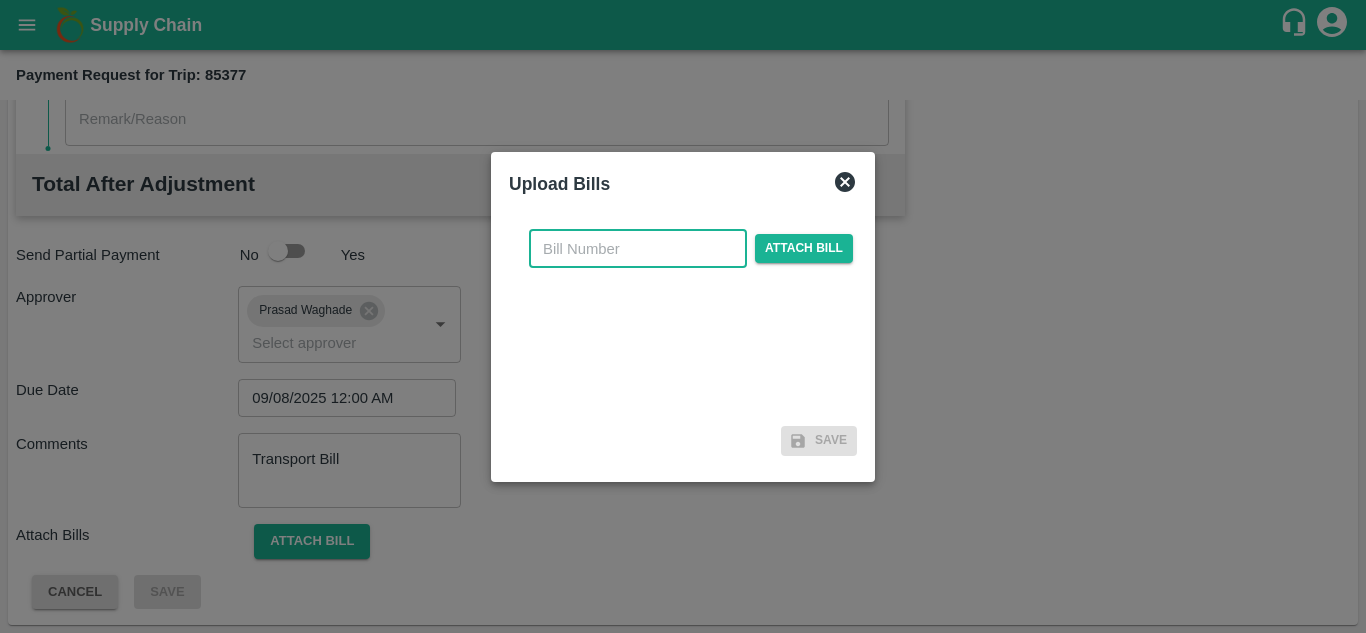 click at bounding box center [638, 249] 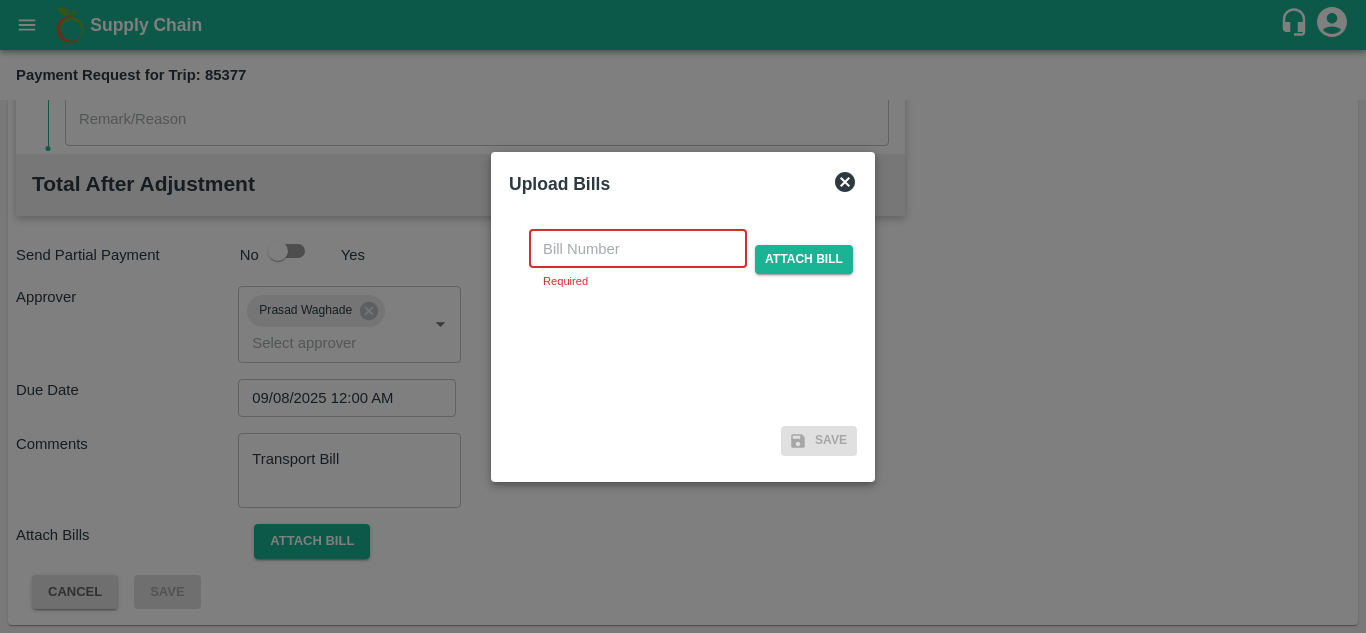 click at bounding box center (638, 249) 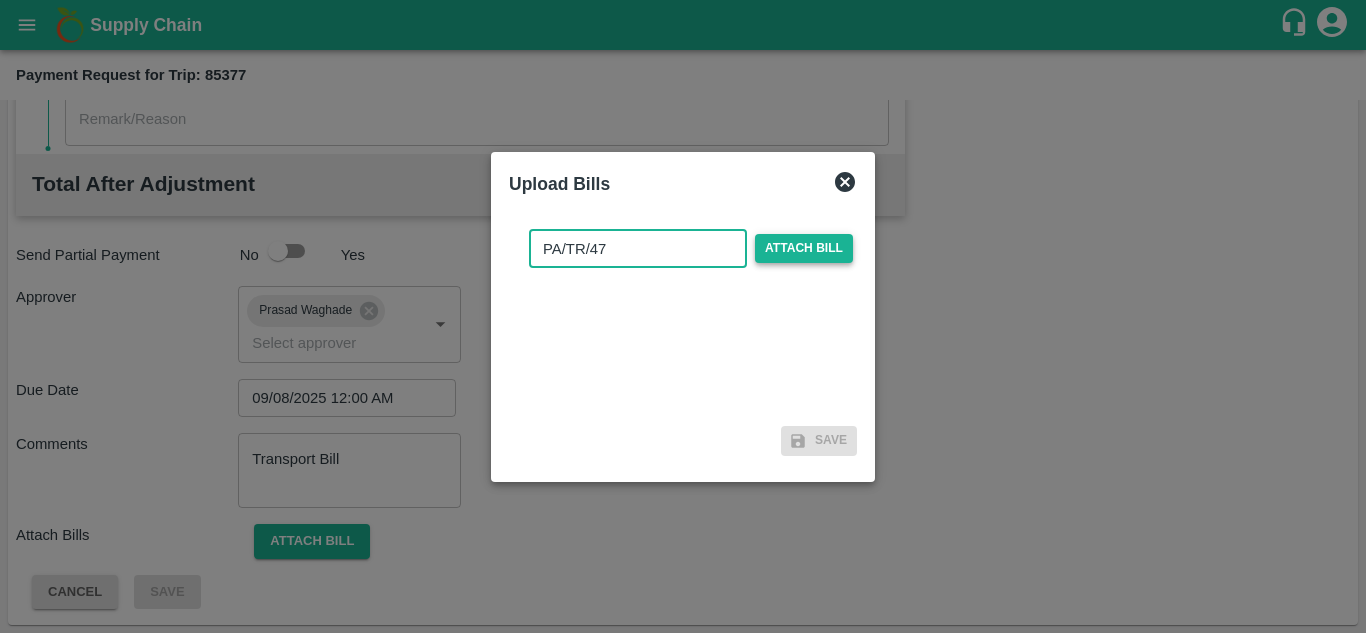 type on "PA/TR/47" 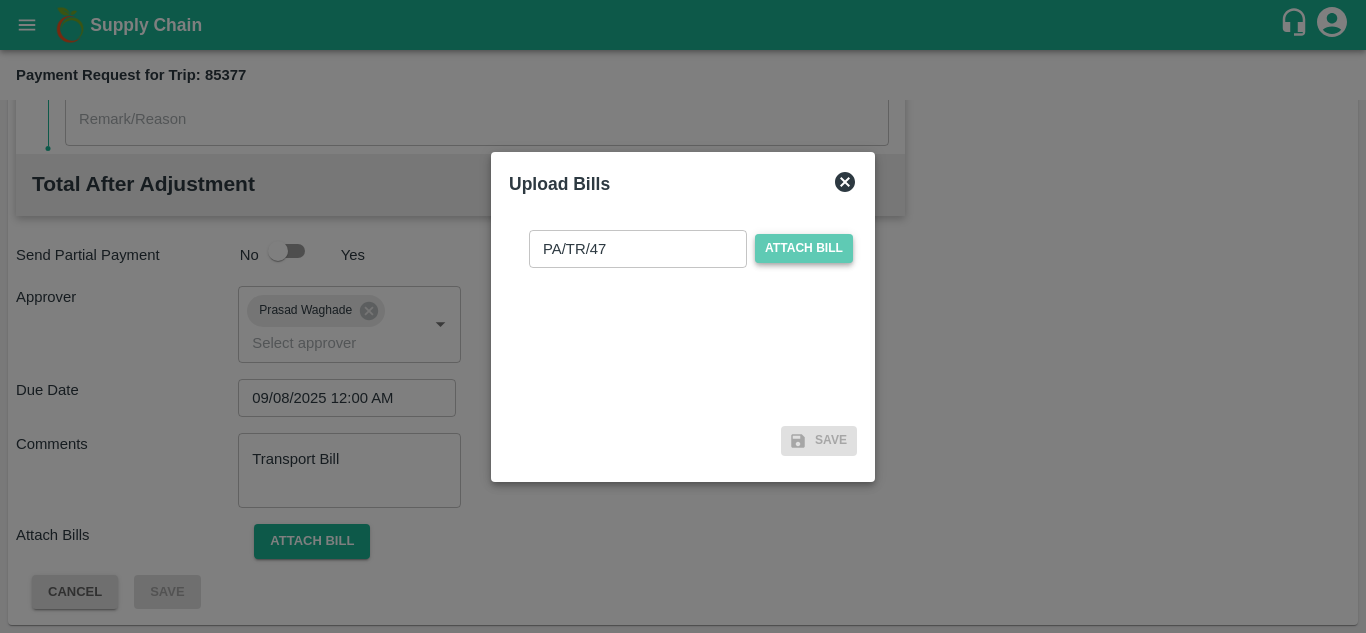 click on "Attach bill" at bounding box center (804, 248) 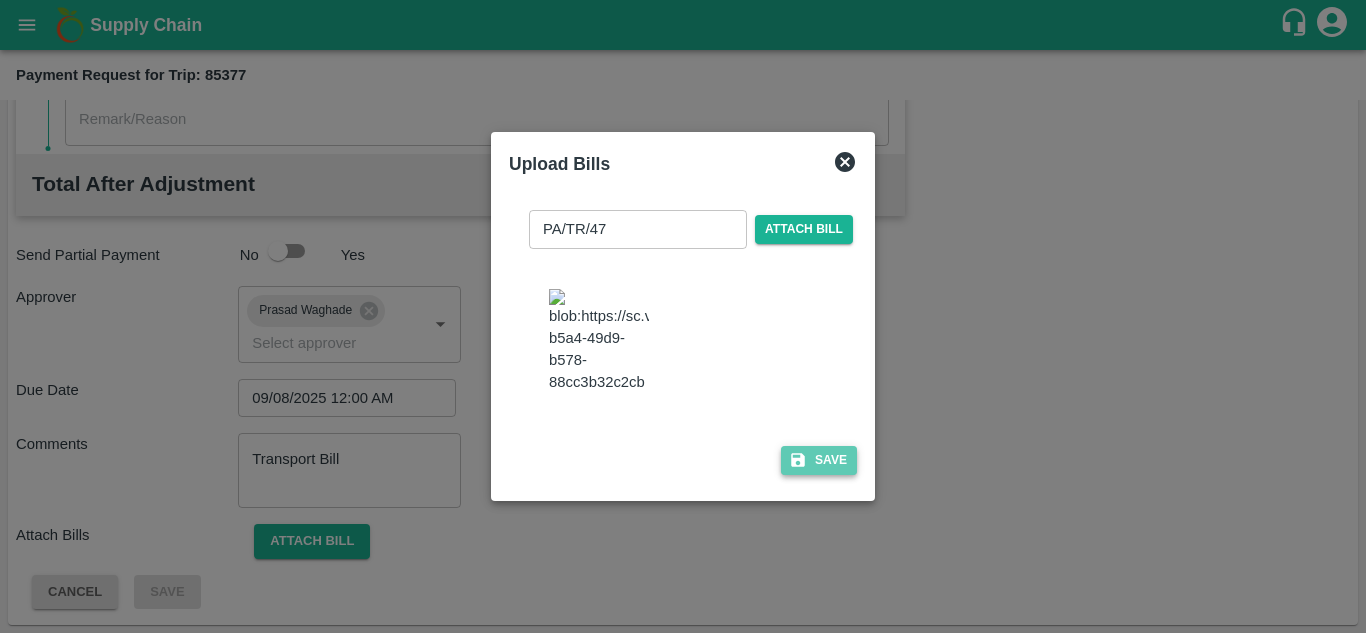 click on "Save" at bounding box center (819, 460) 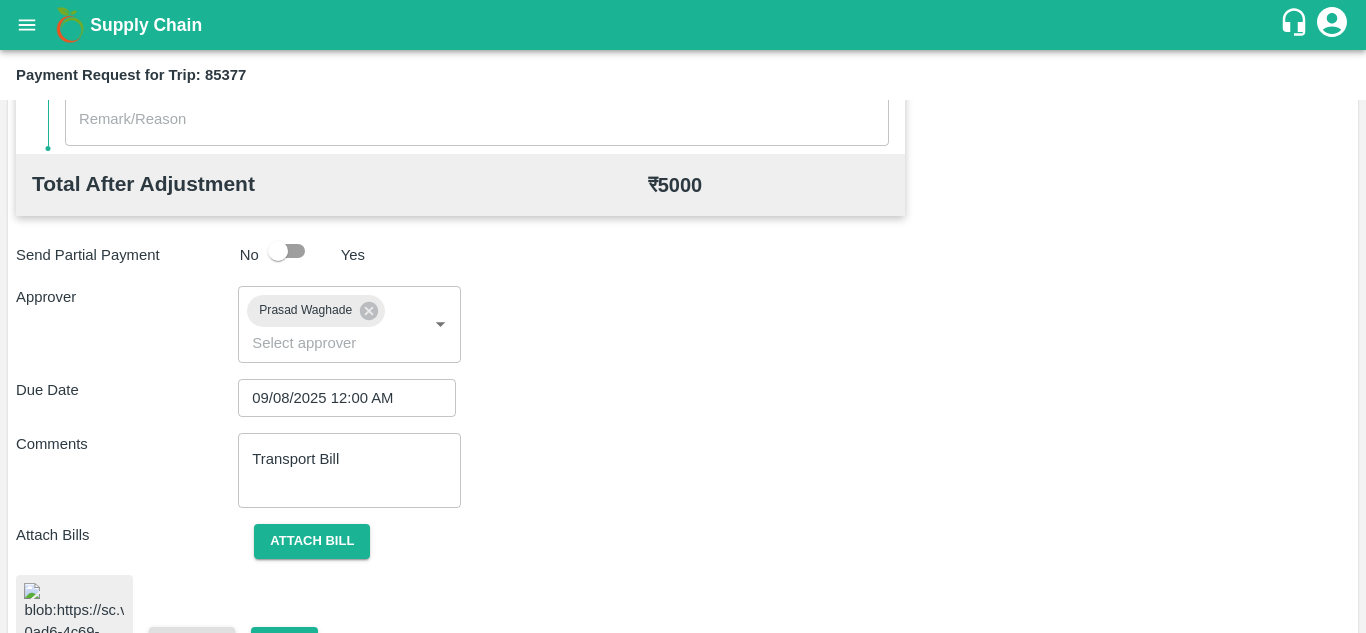 scroll, scrollTop: 1098, scrollLeft: 0, axis: vertical 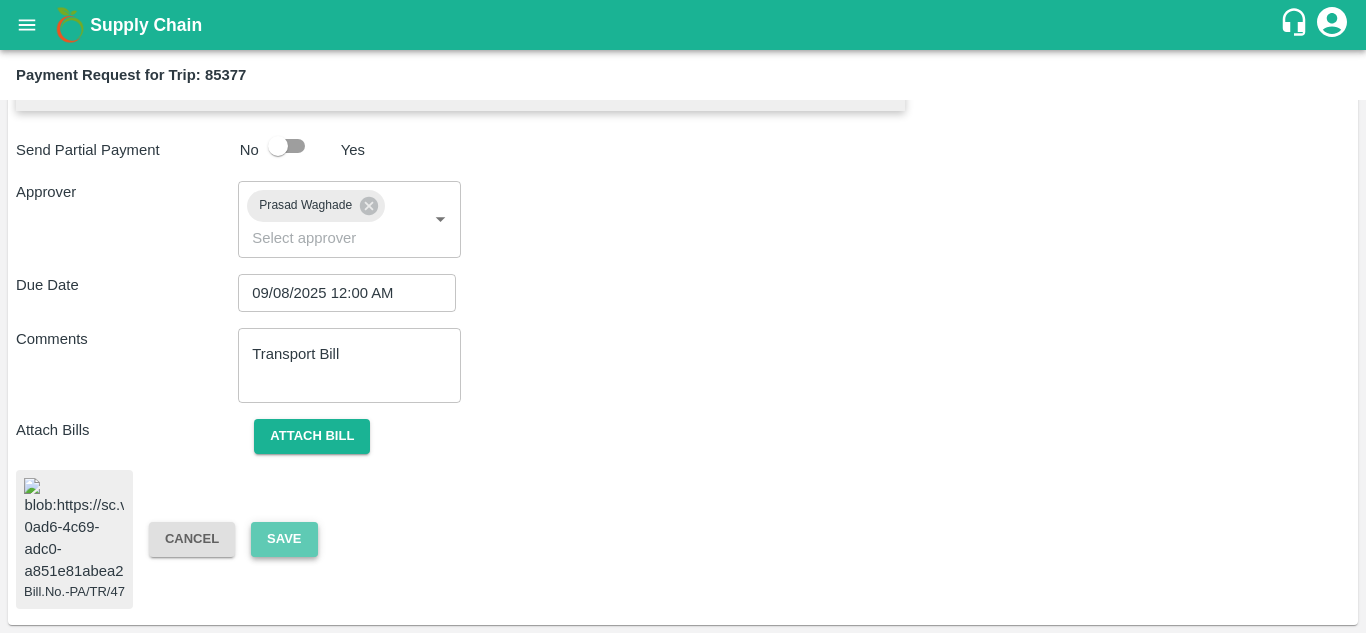 click on "Save" at bounding box center [284, 539] 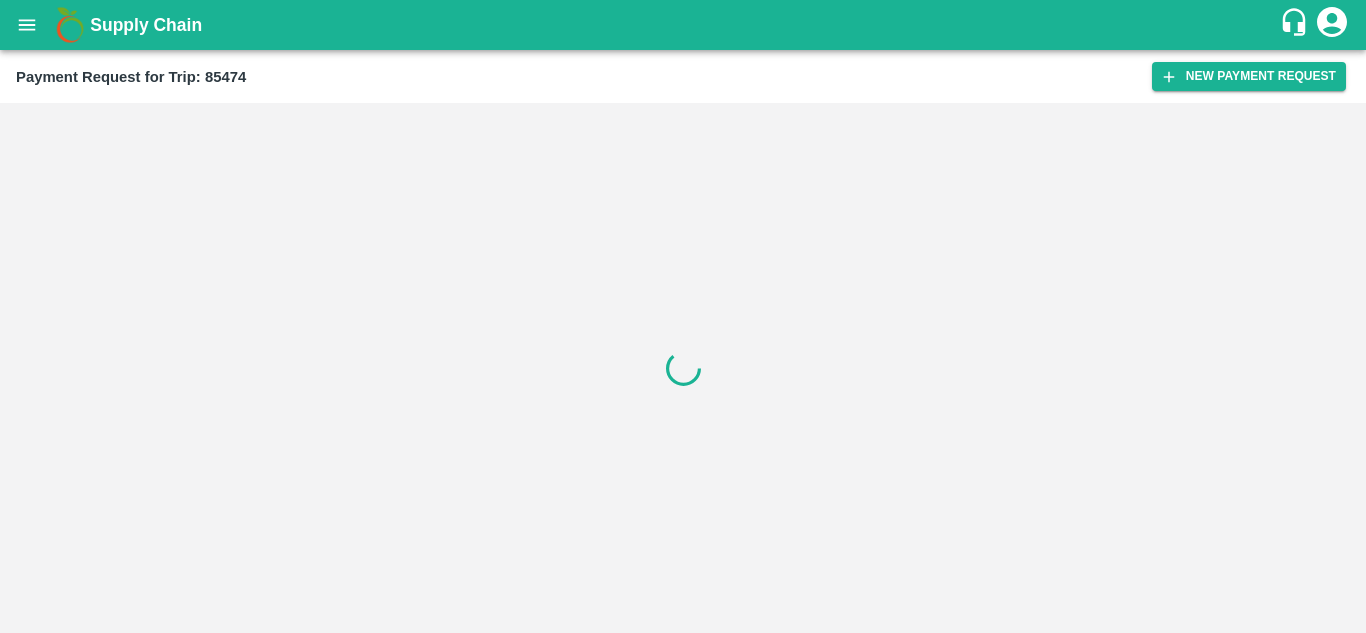 scroll, scrollTop: 0, scrollLeft: 0, axis: both 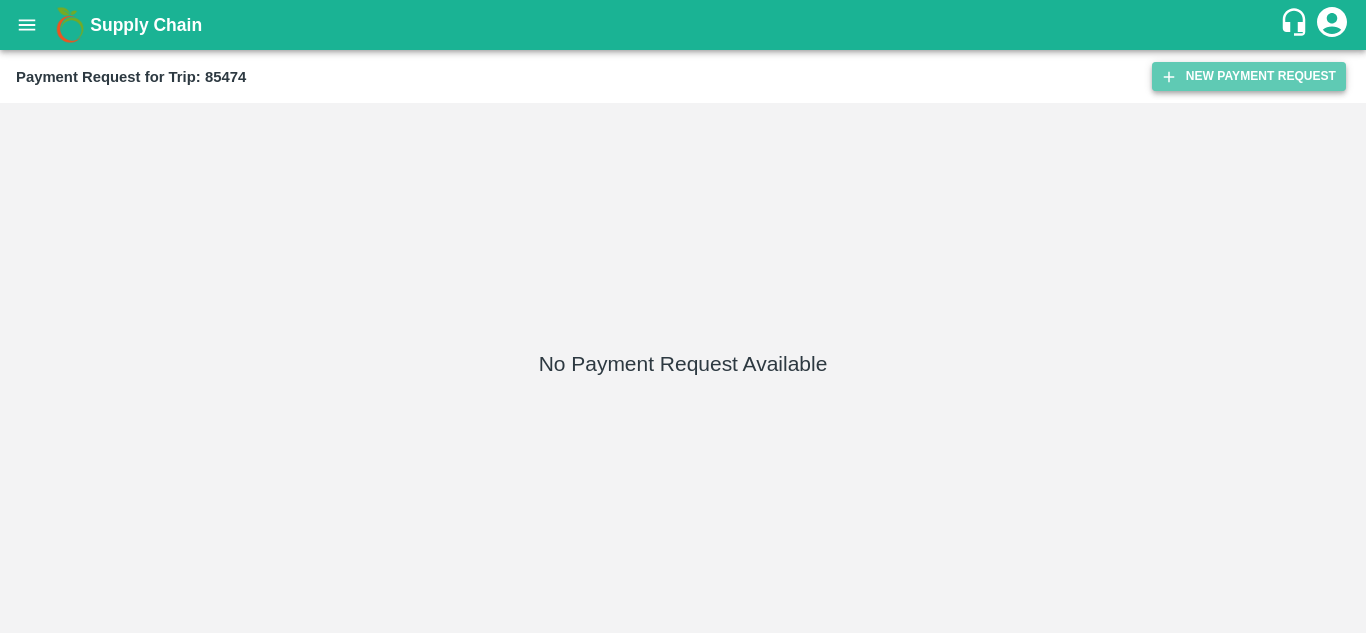 click on "New Payment Request" at bounding box center (1249, 76) 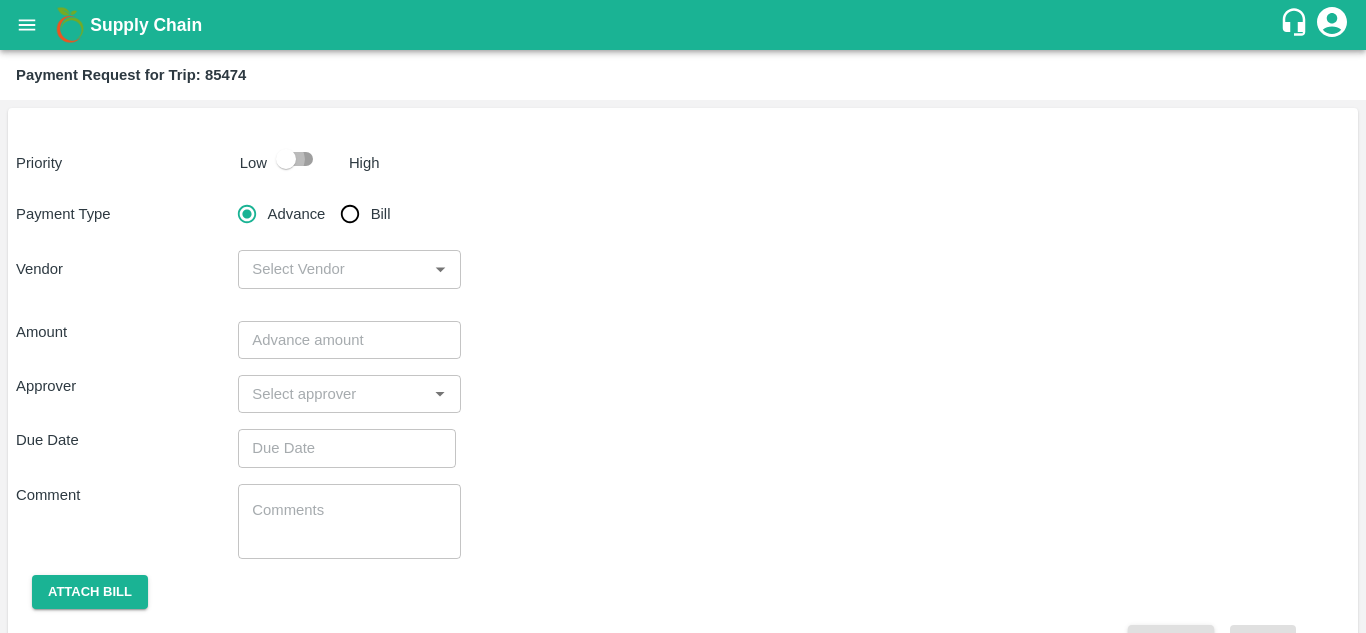 click at bounding box center (286, 159) 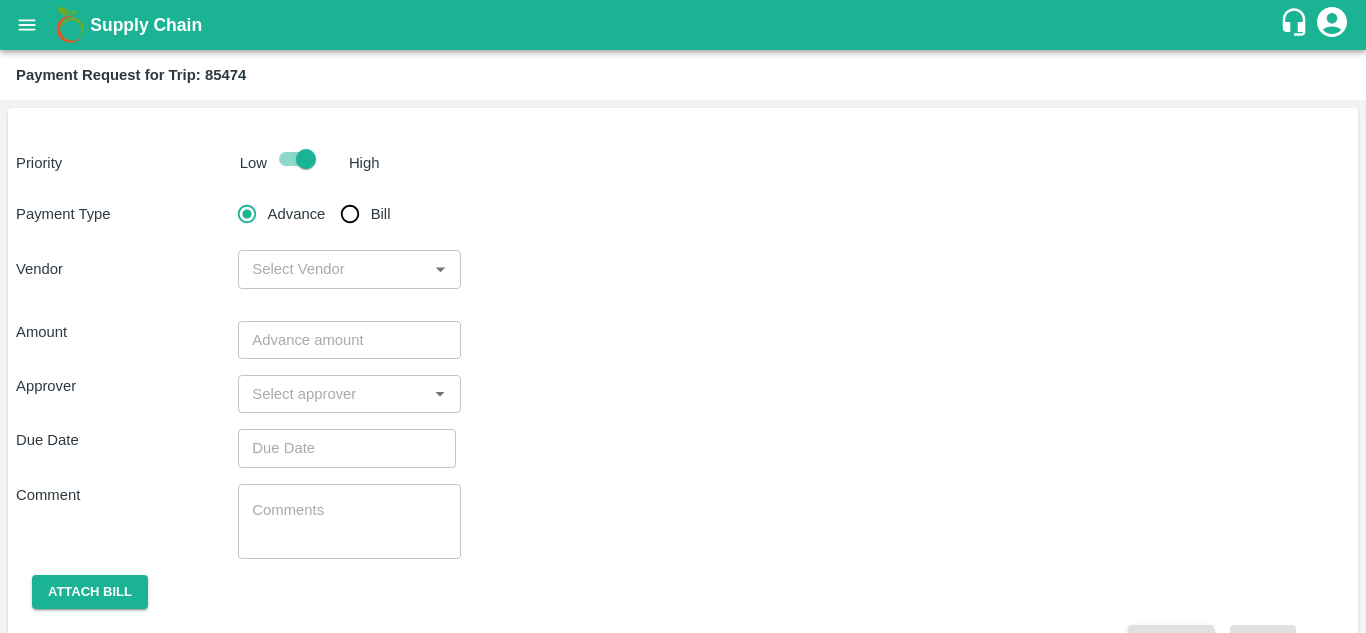 click on "Bill" at bounding box center (381, 214) 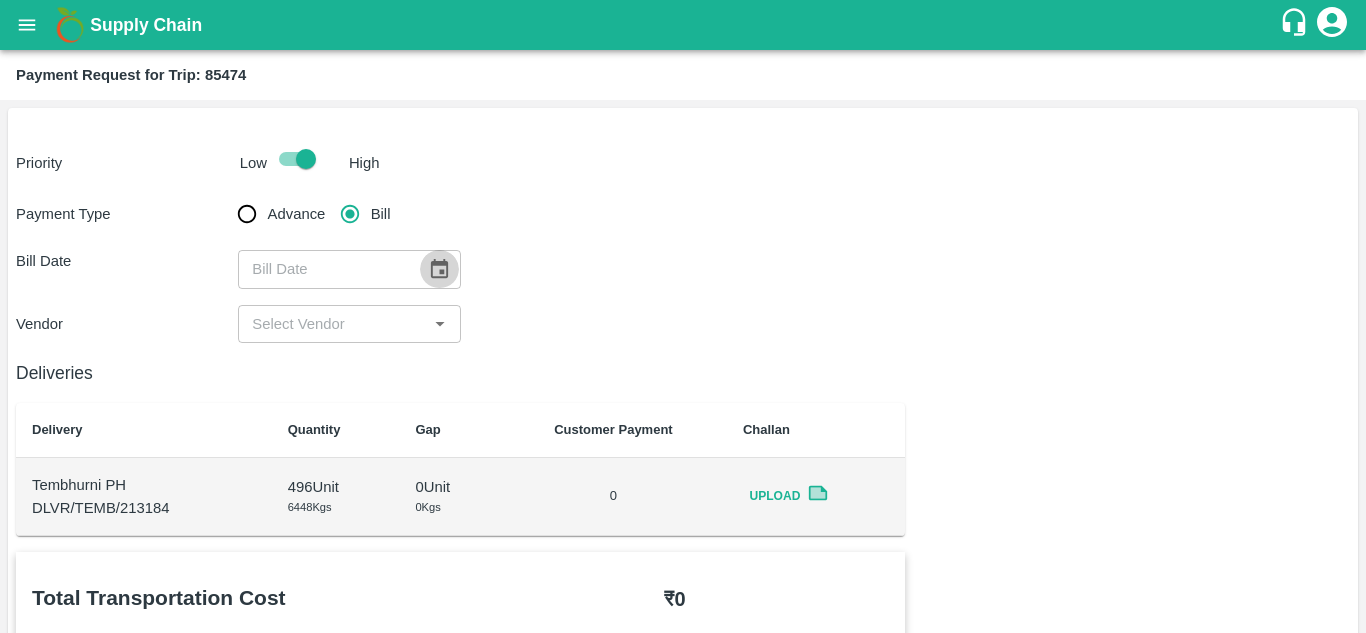 click 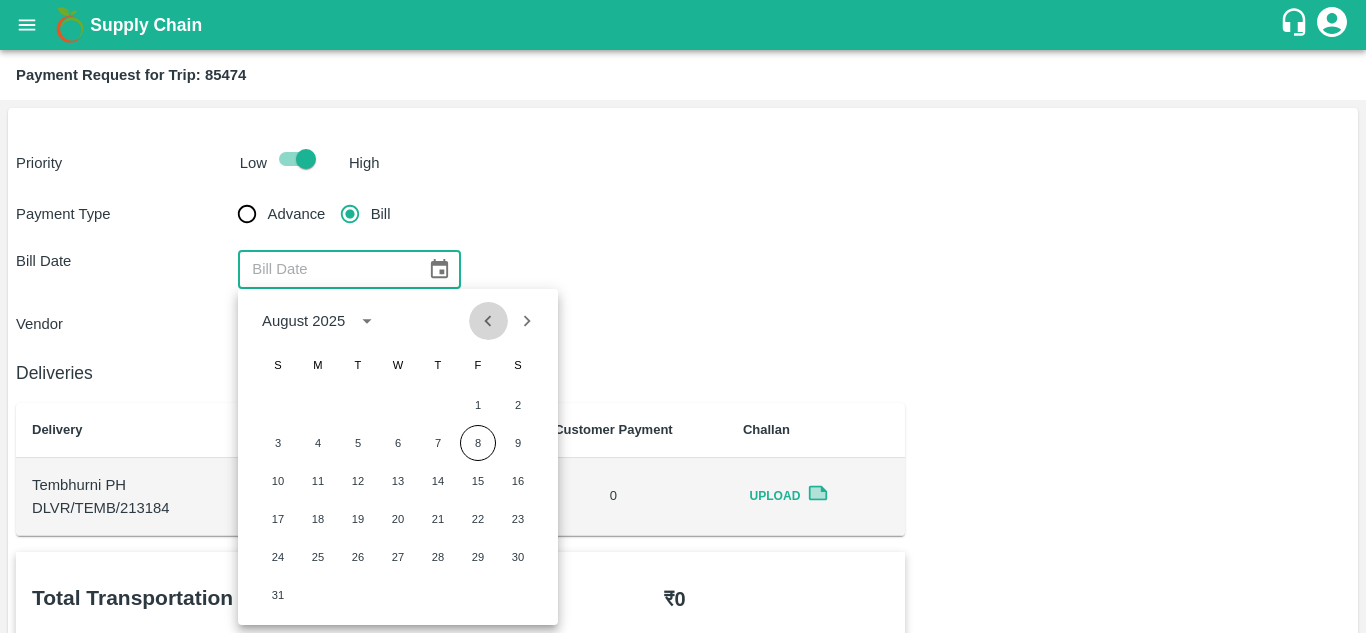 click 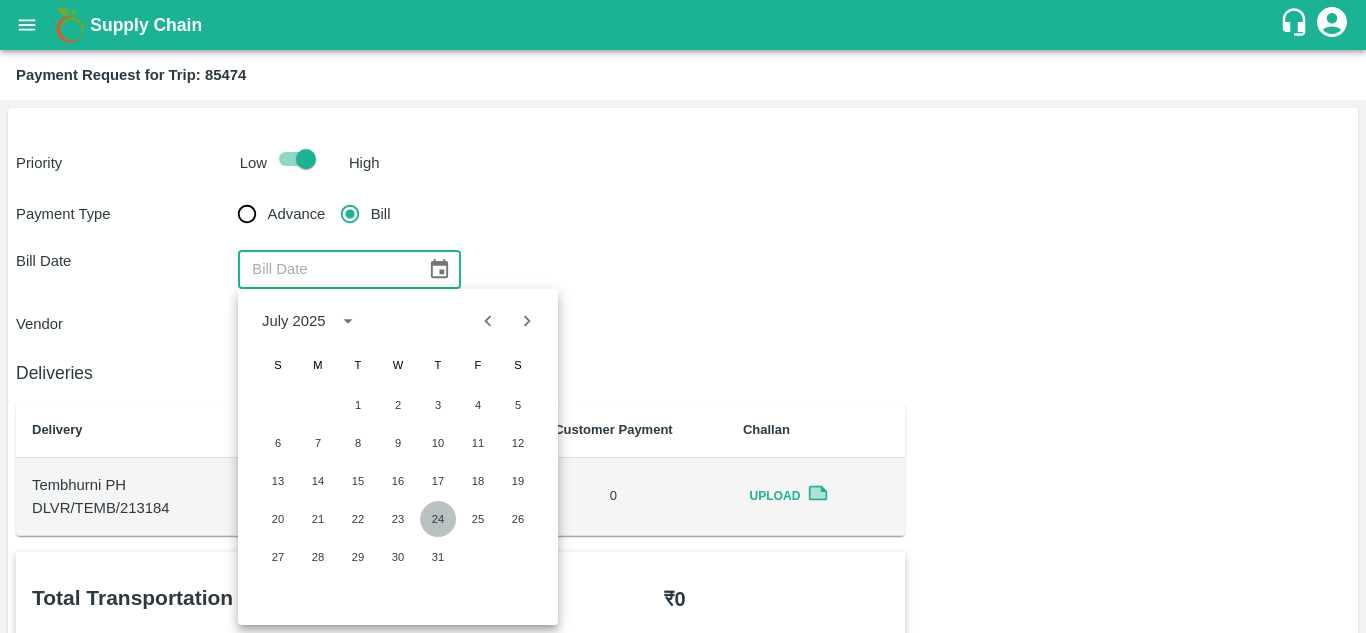 click on "24" at bounding box center (438, 519) 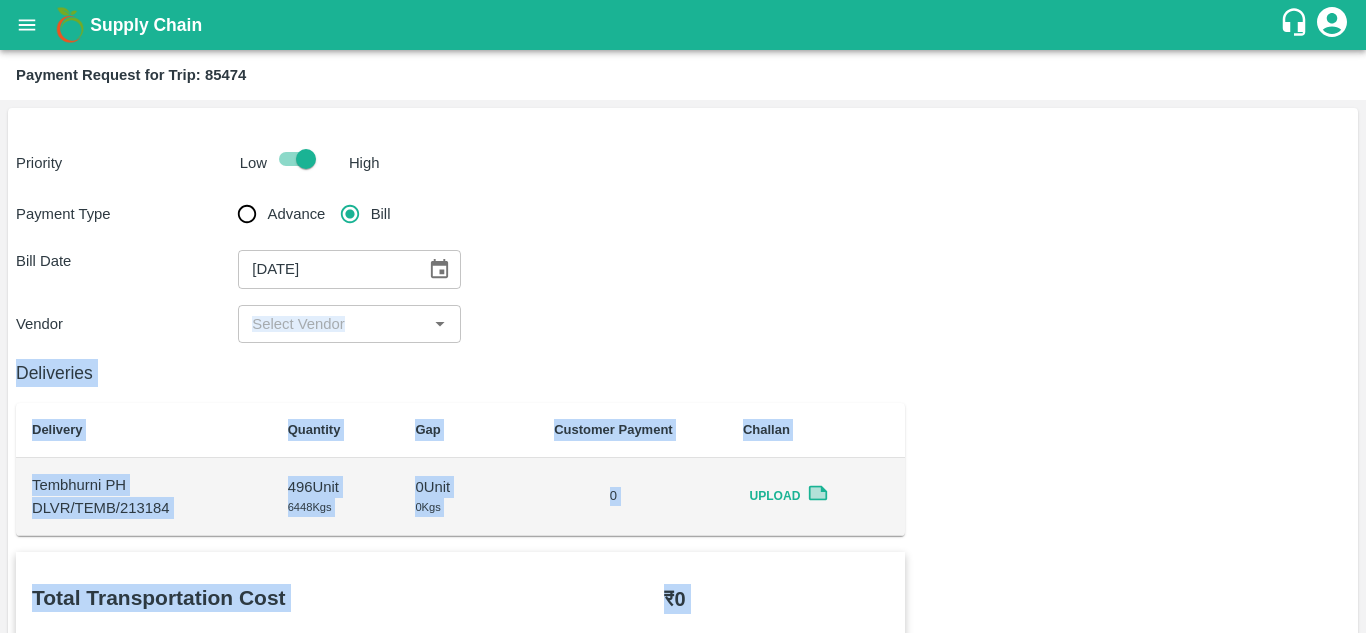 drag, startPoint x: 434, startPoint y: 518, endPoint x: 381, endPoint y: 317, distance: 207.87015 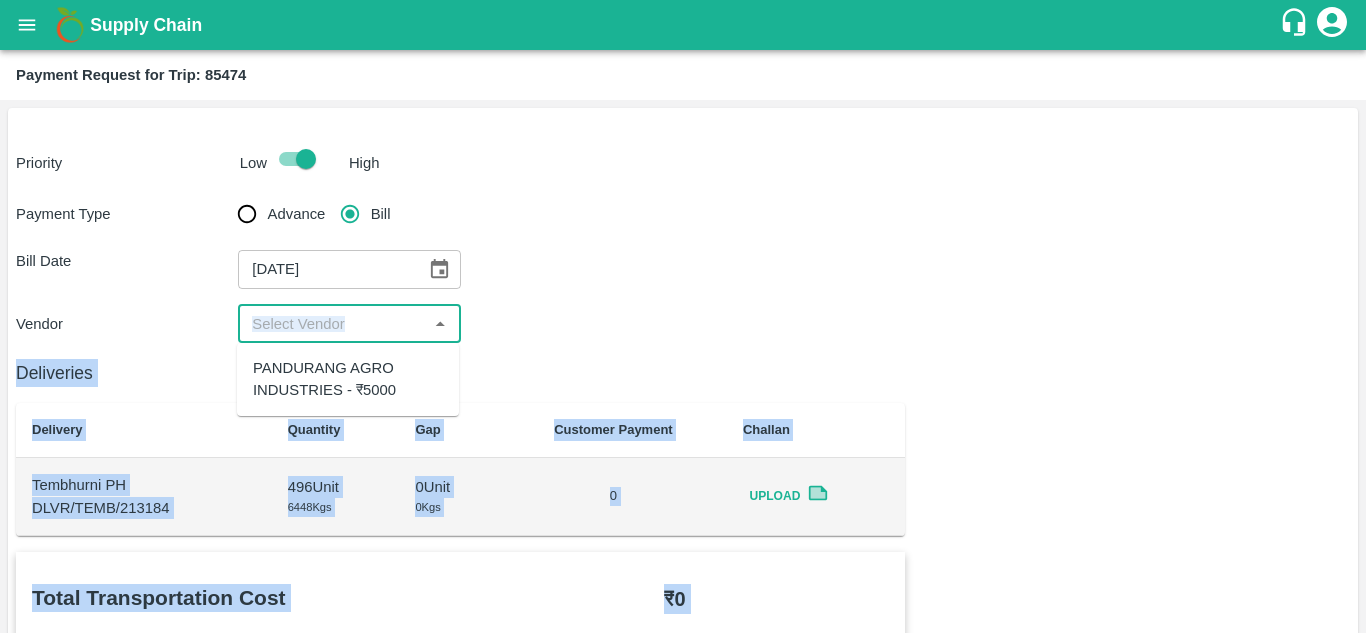 click at bounding box center [332, 324] 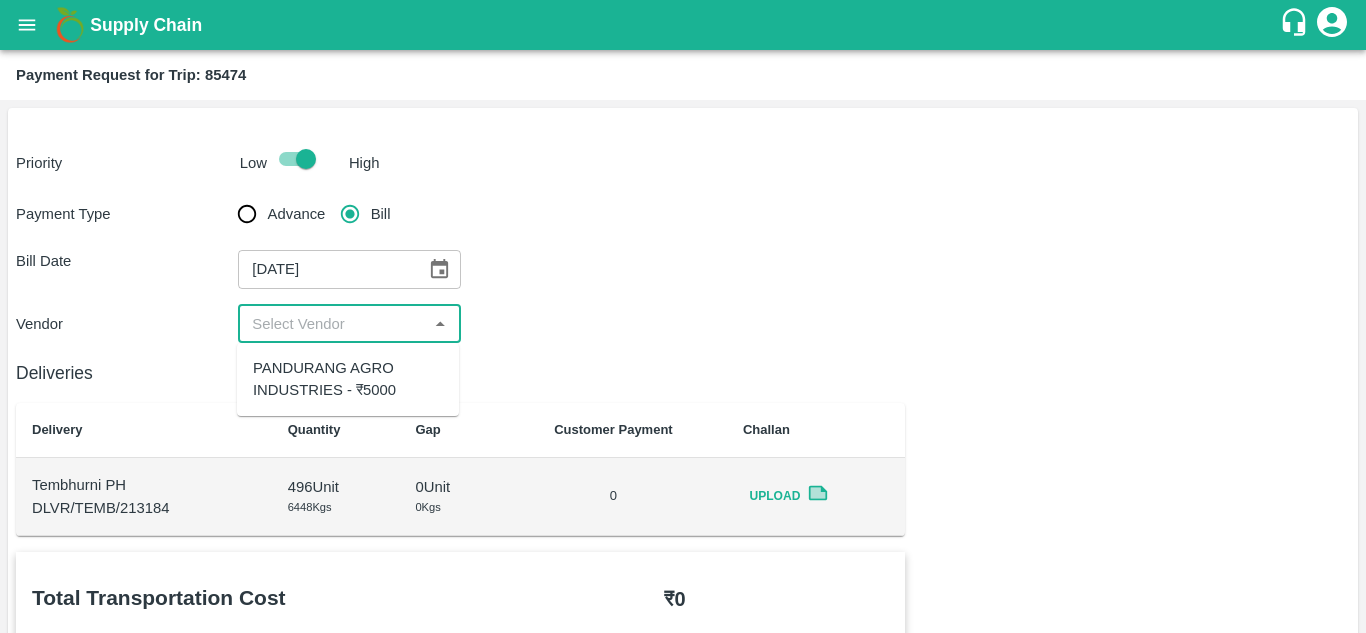 click on "PANDURANG AGRO INDUSTRIES - ₹5000" at bounding box center [348, 379] 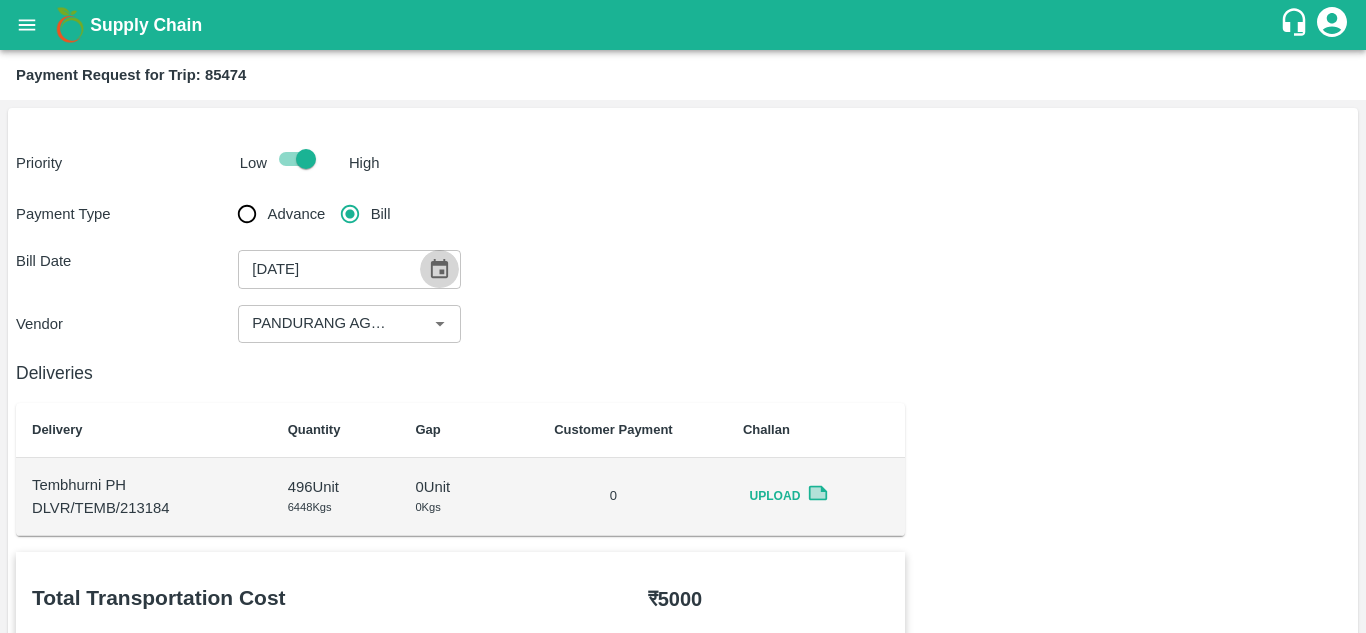 click 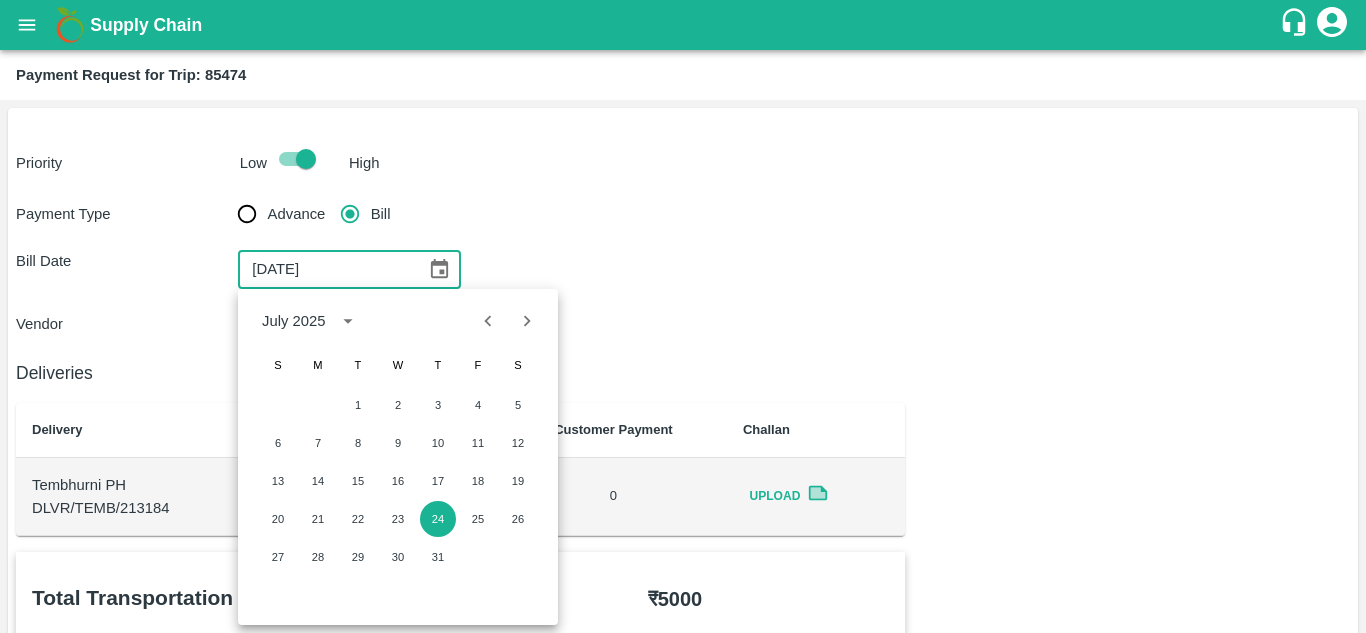 click on "Vendor ​" at bounding box center [683, 324] 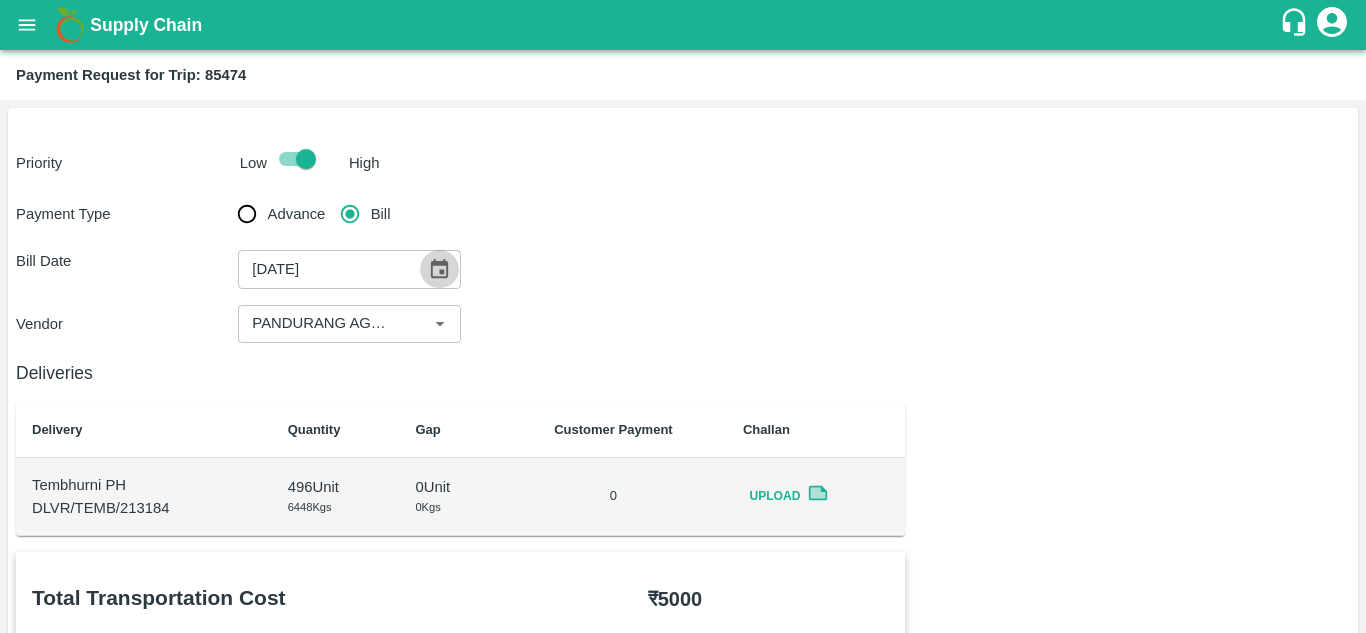 click 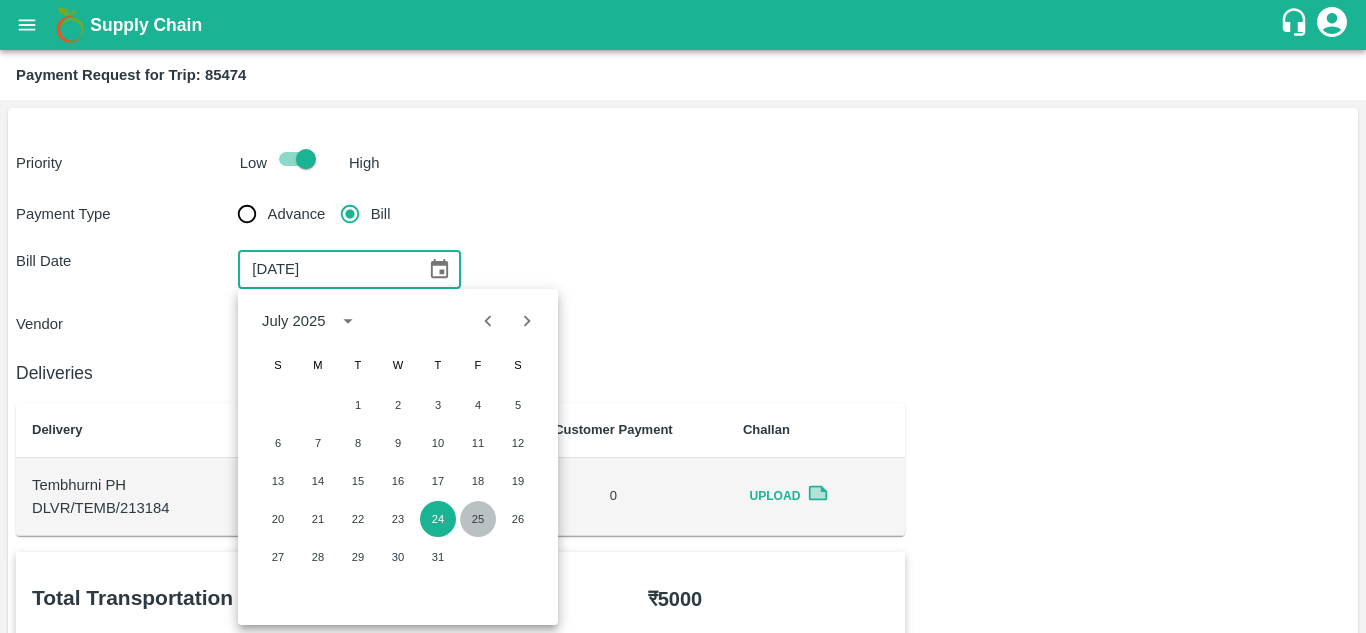 click on "25" at bounding box center [478, 519] 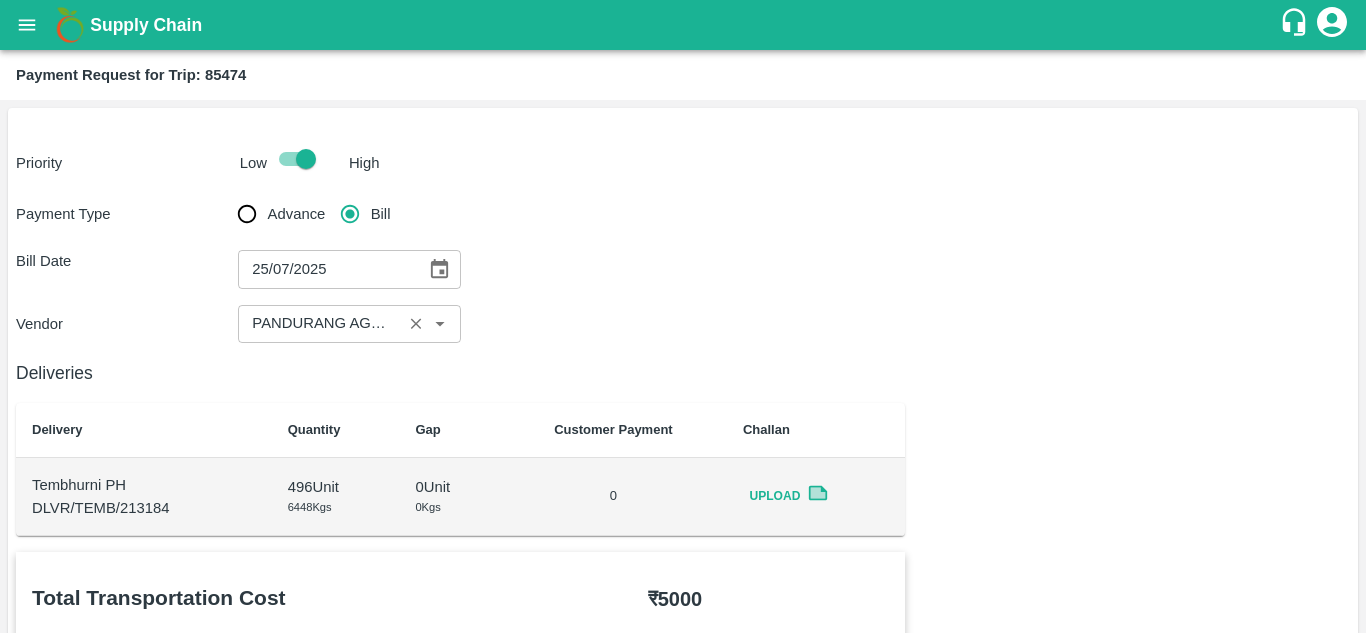click 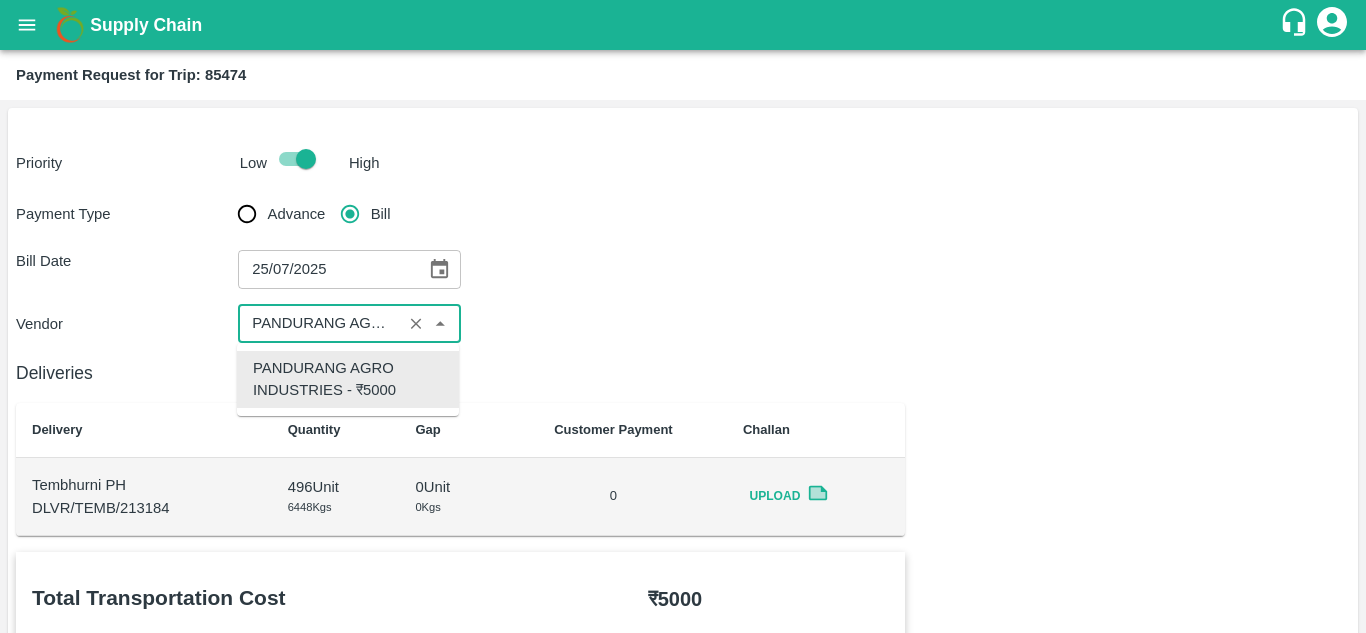 scroll, scrollTop: 0, scrollLeft: 150, axis: horizontal 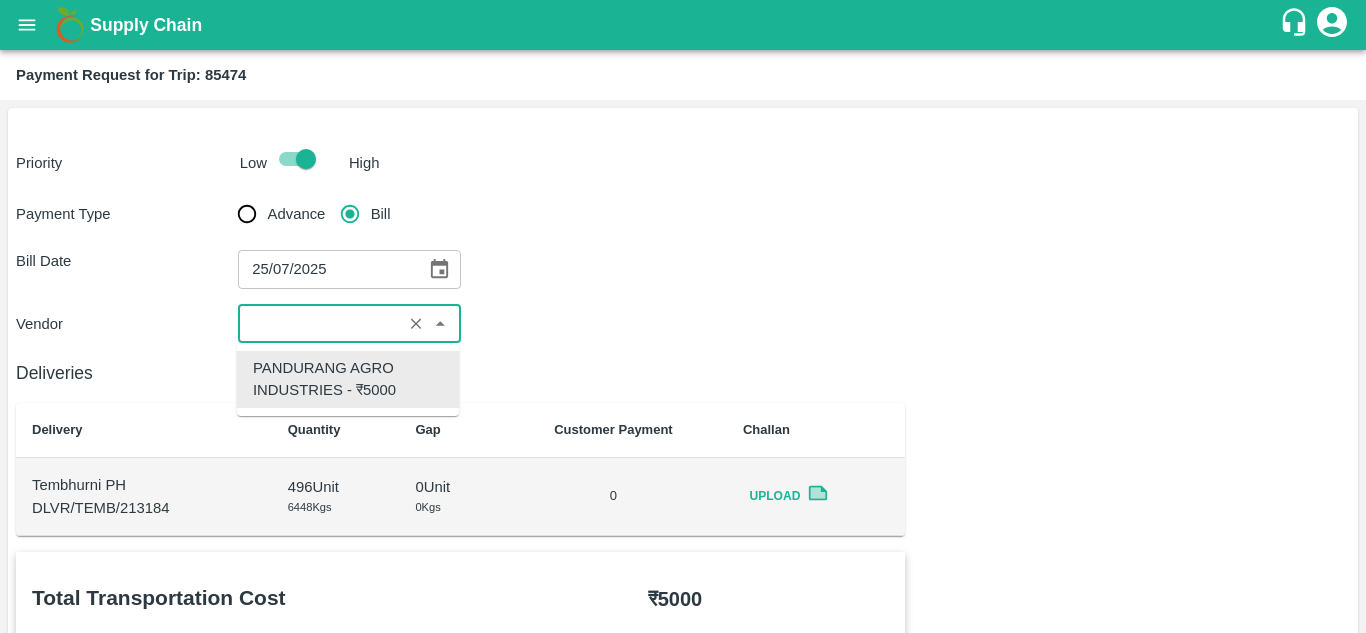 click on "PANDURANG AGRO INDUSTRIES - ₹5000" at bounding box center [348, 379] 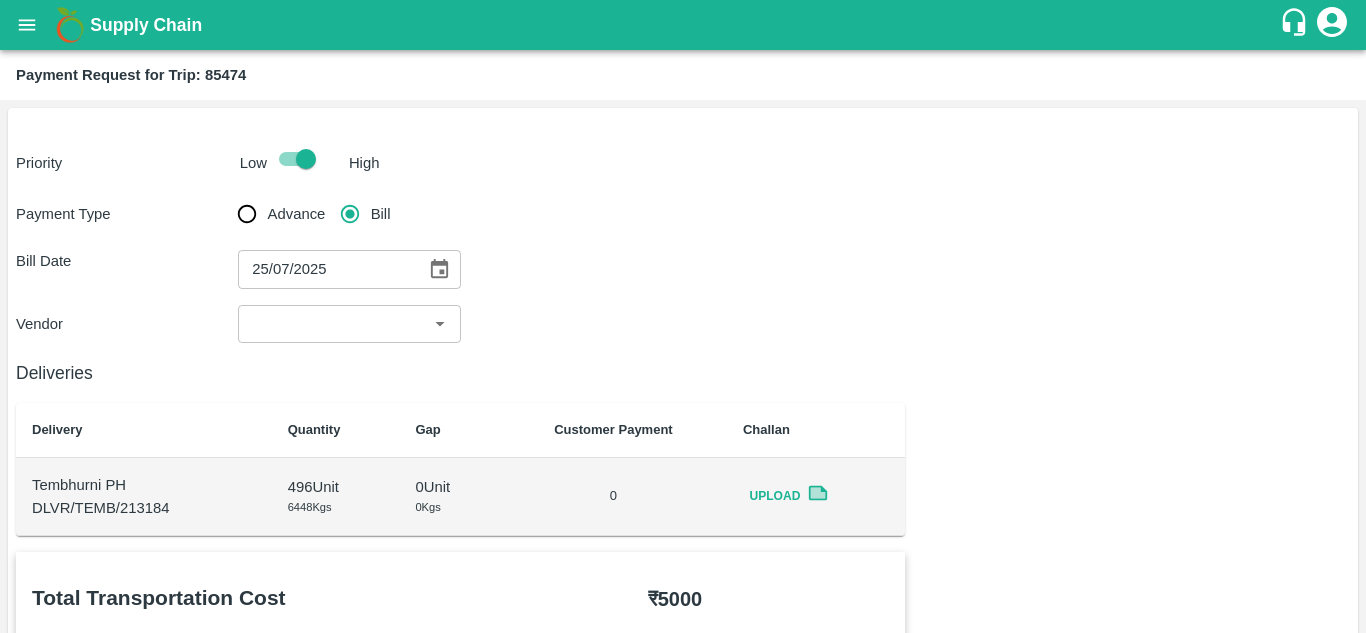 scroll, scrollTop: 0, scrollLeft: 0, axis: both 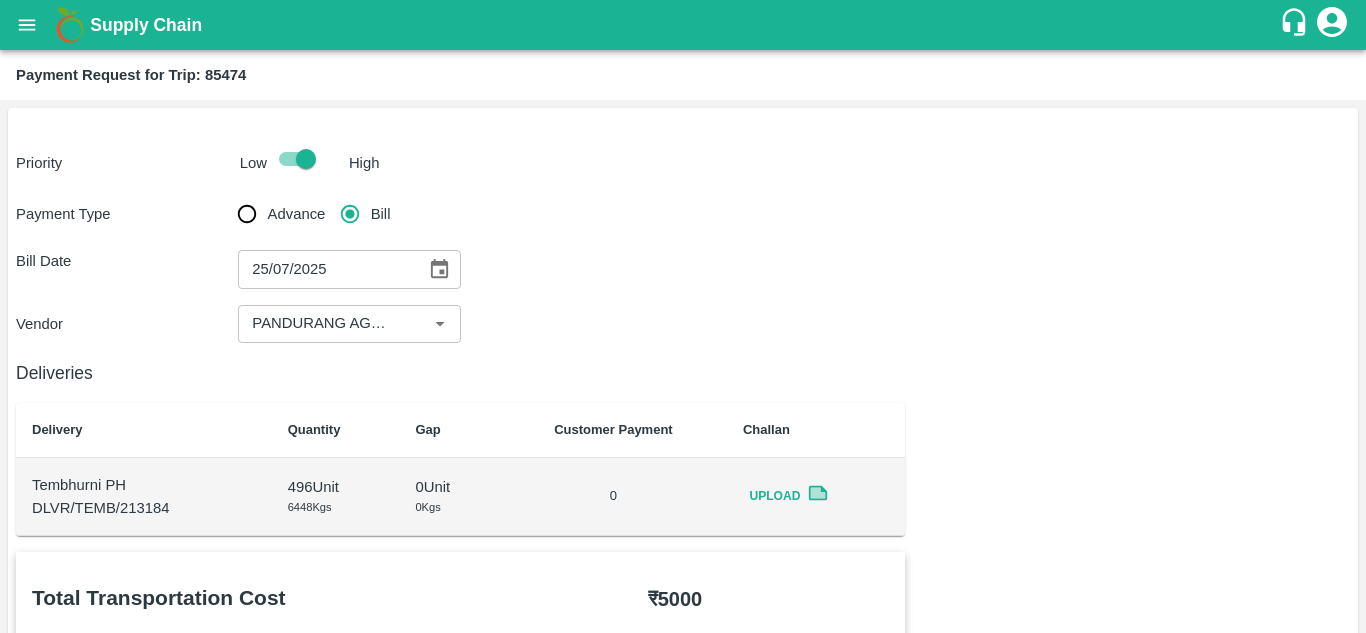 click on "Payment Type Advance Bill Bill Date 25/07/2025 ​ Vendor ​" at bounding box center [683, 268] 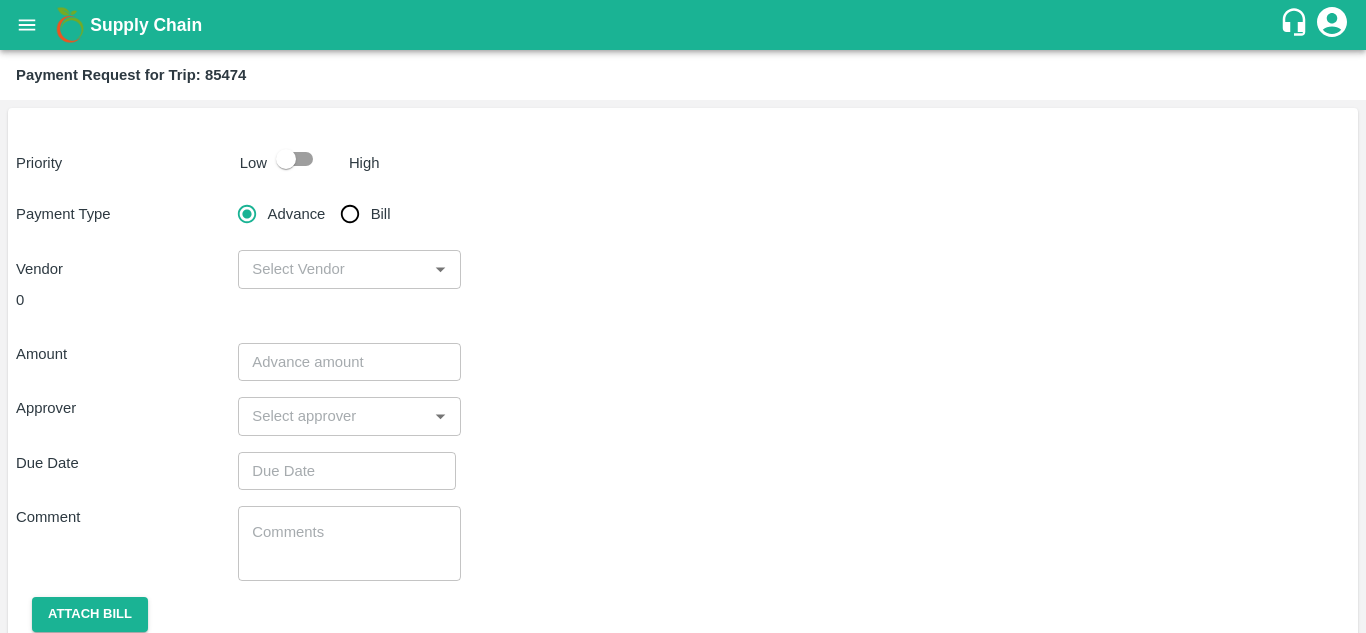 scroll, scrollTop: 0, scrollLeft: 0, axis: both 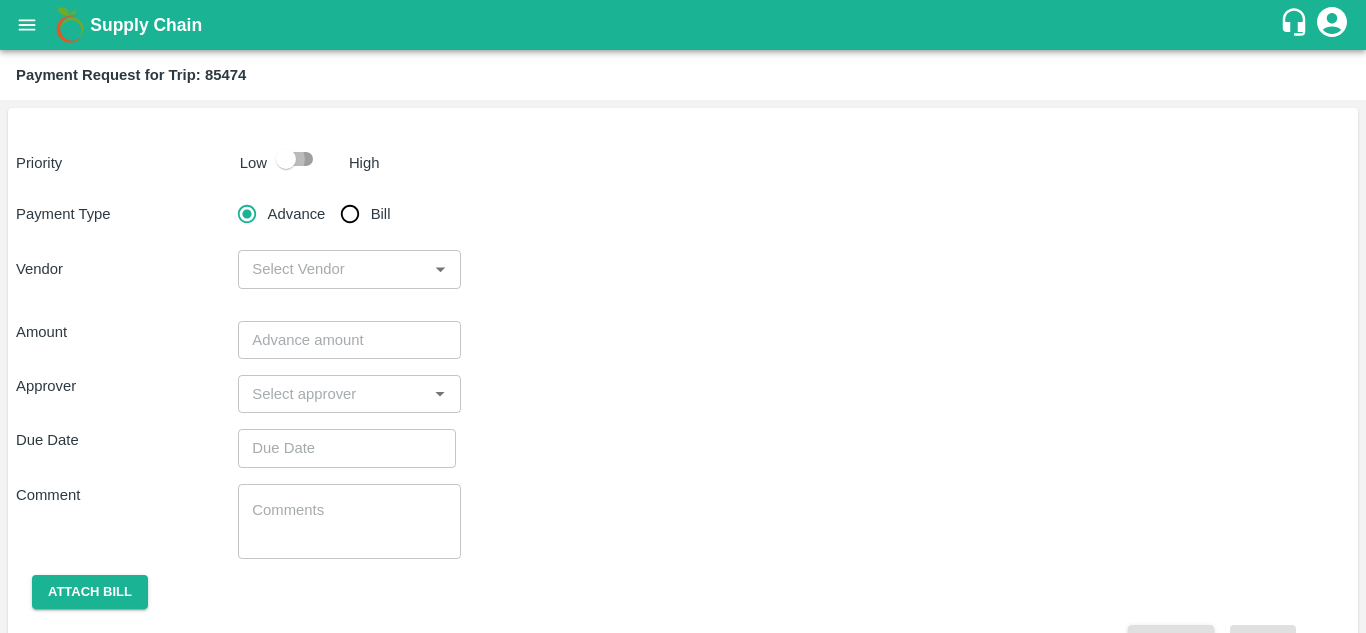 click at bounding box center (286, 159) 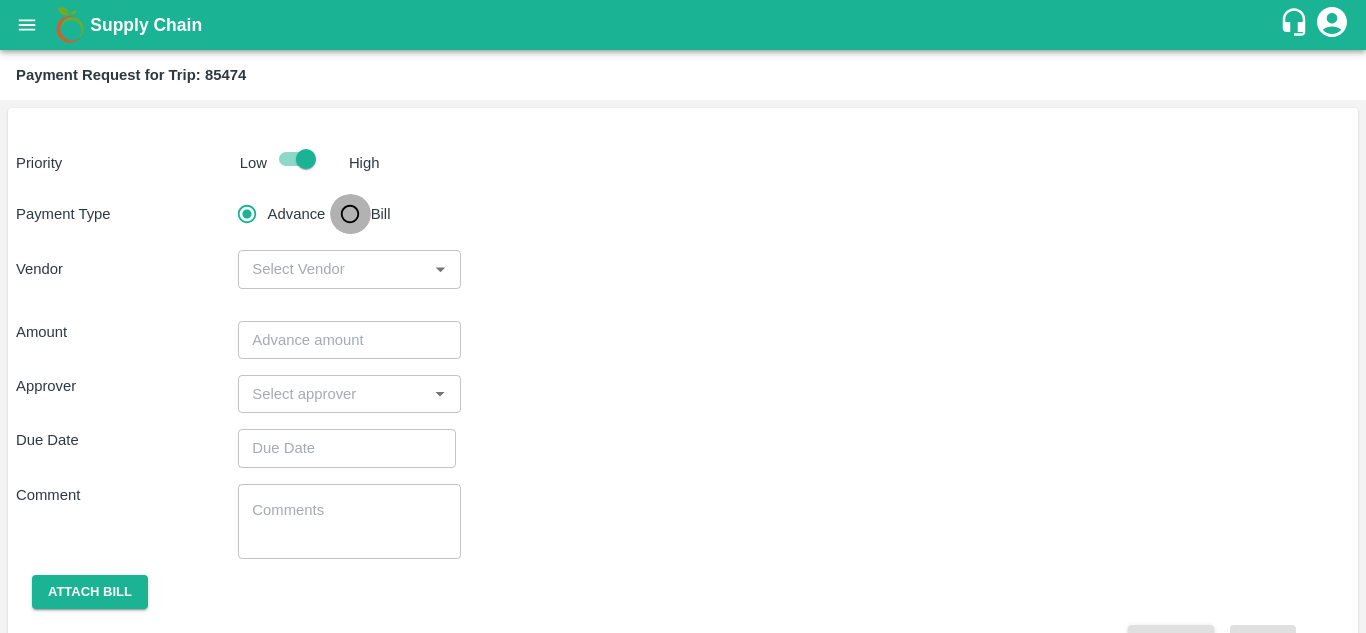 click on "Bill" at bounding box center [350, 214] 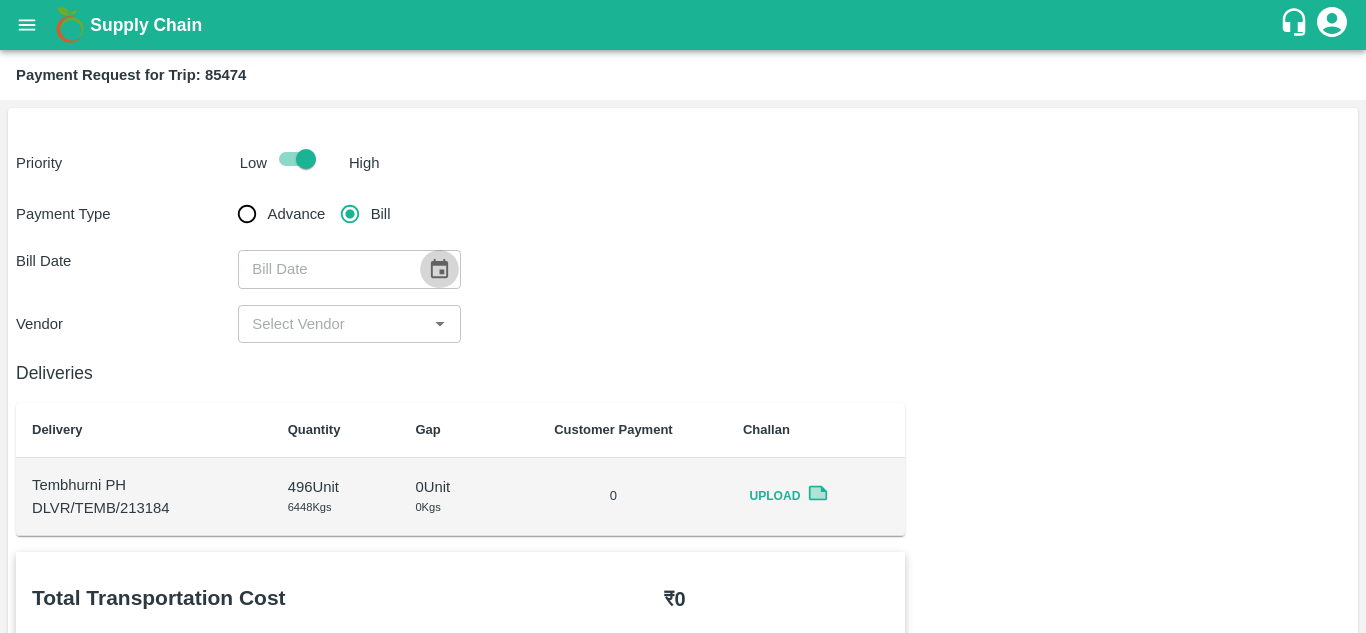click 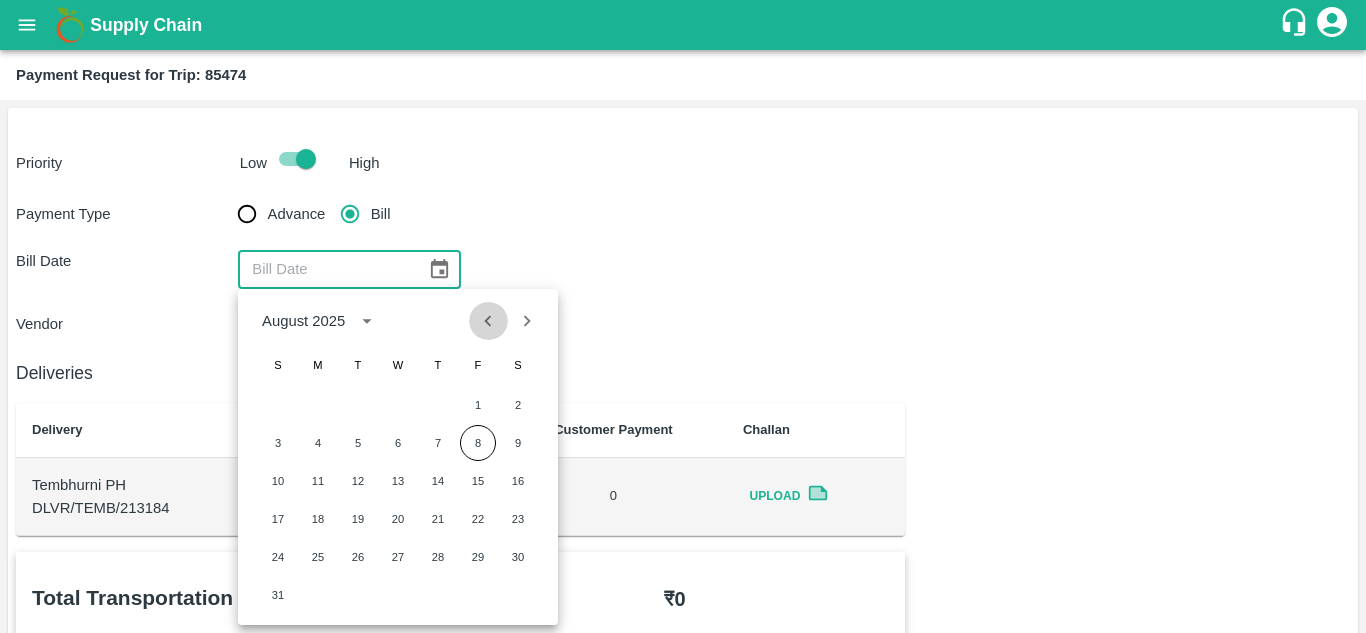 click 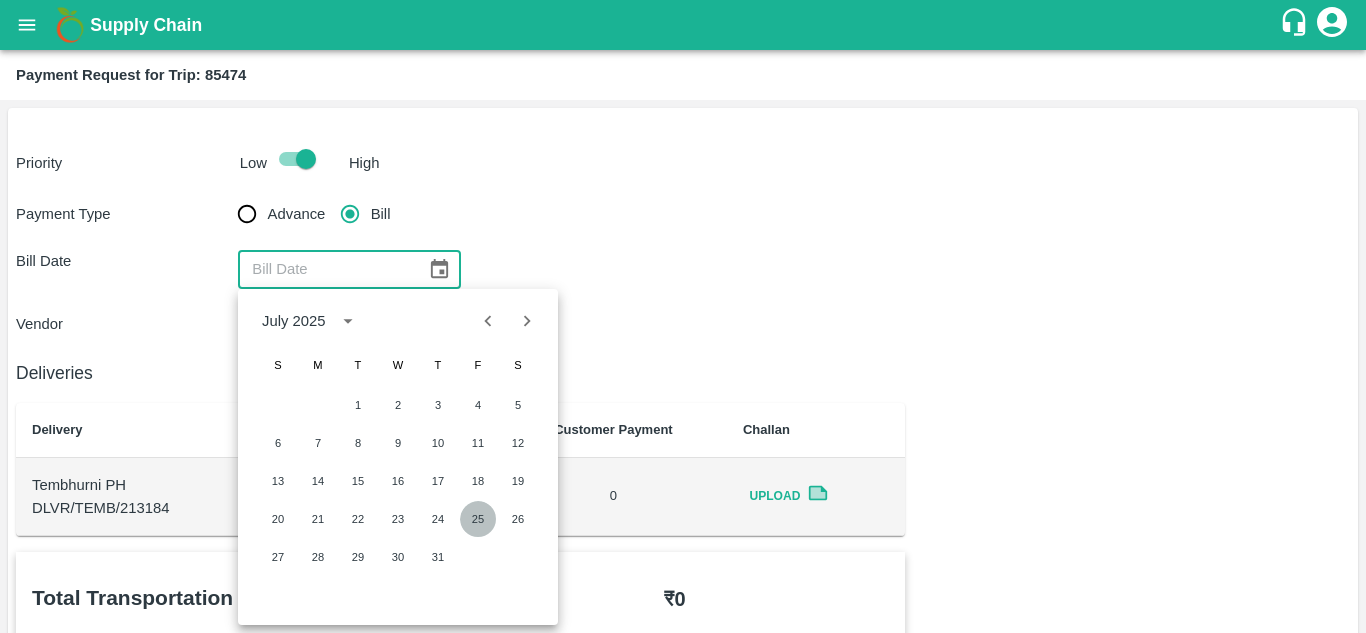 click on "25" at bounding box center (478, 519) 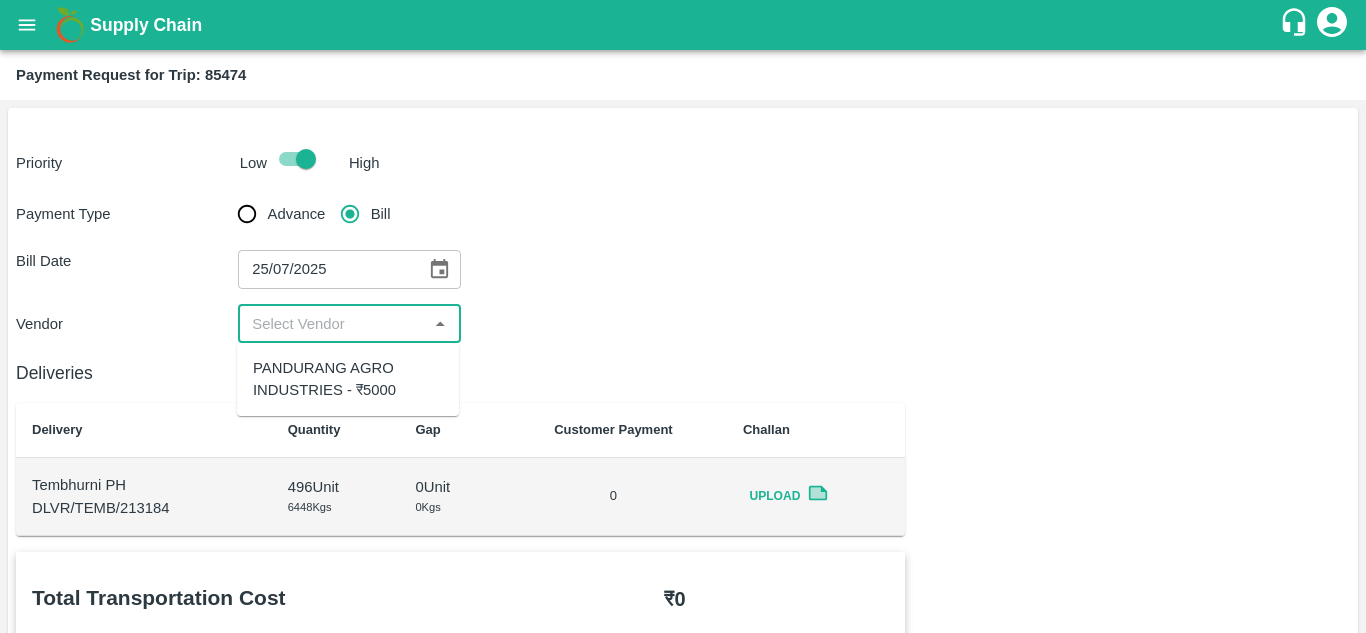 click at bounding box center (332, 324) 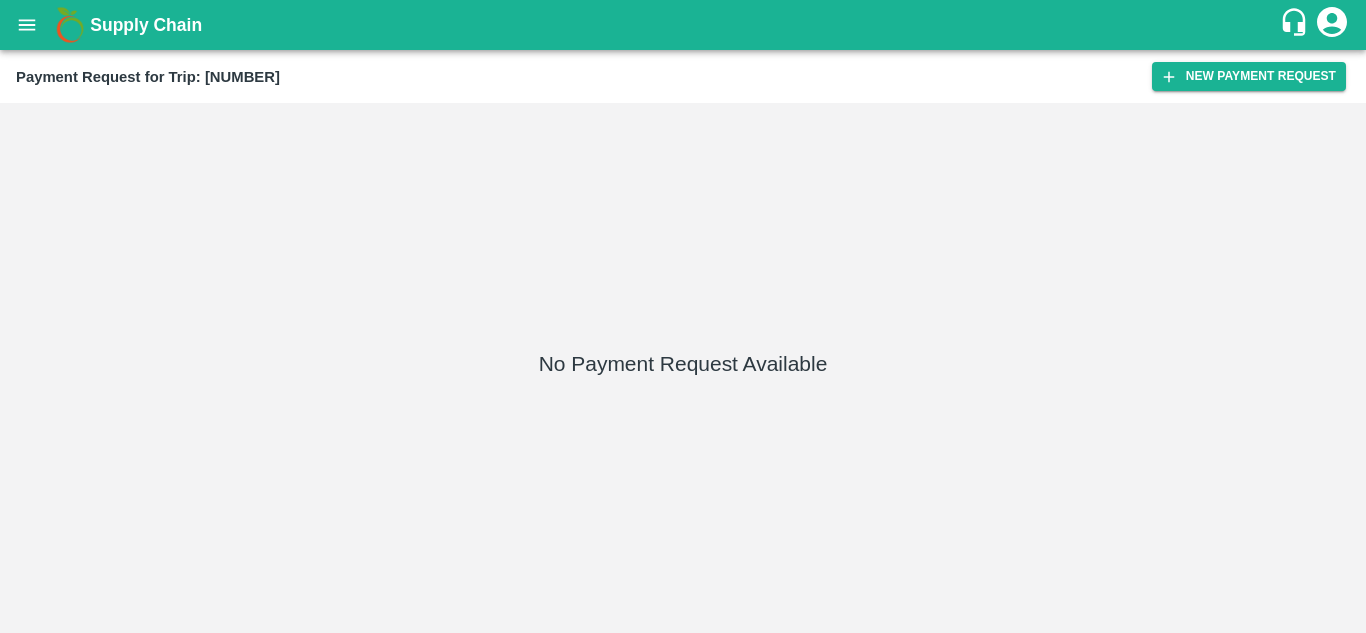 scroll, scrollTop: 0, scrollLeft: 0, axis: both 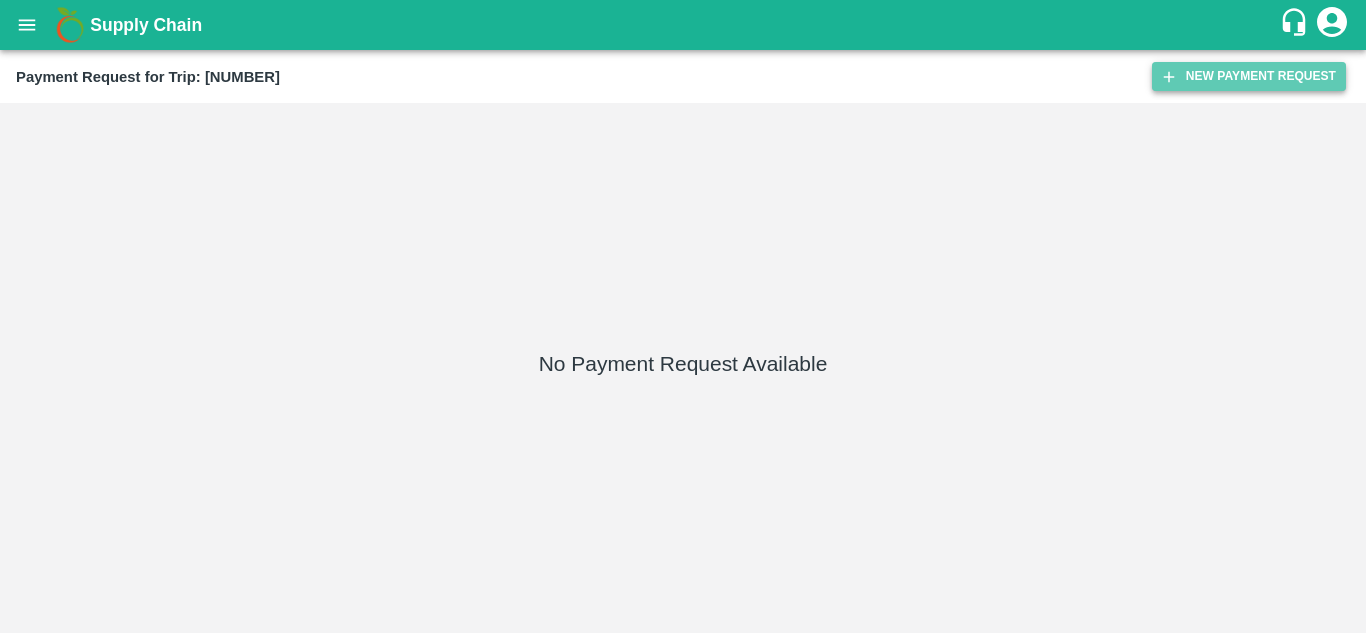 click on "New Payment Request" at bounding box center [1249, 76] 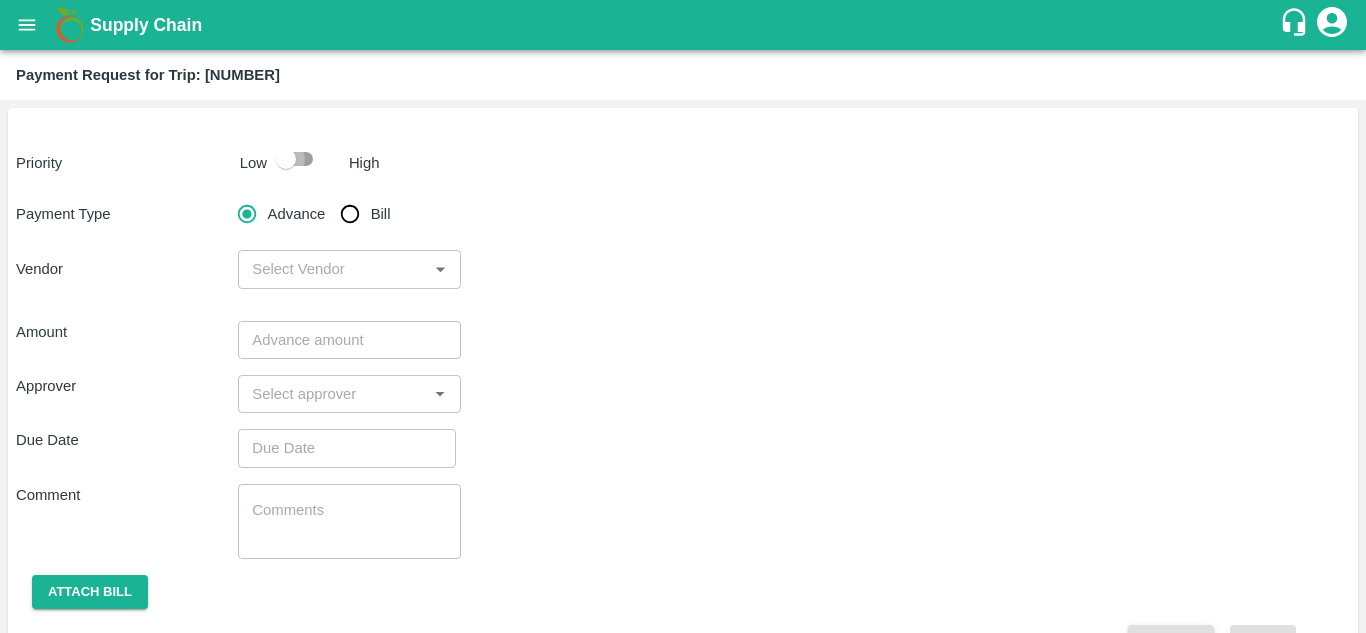 click at bounding box center (286, 159) 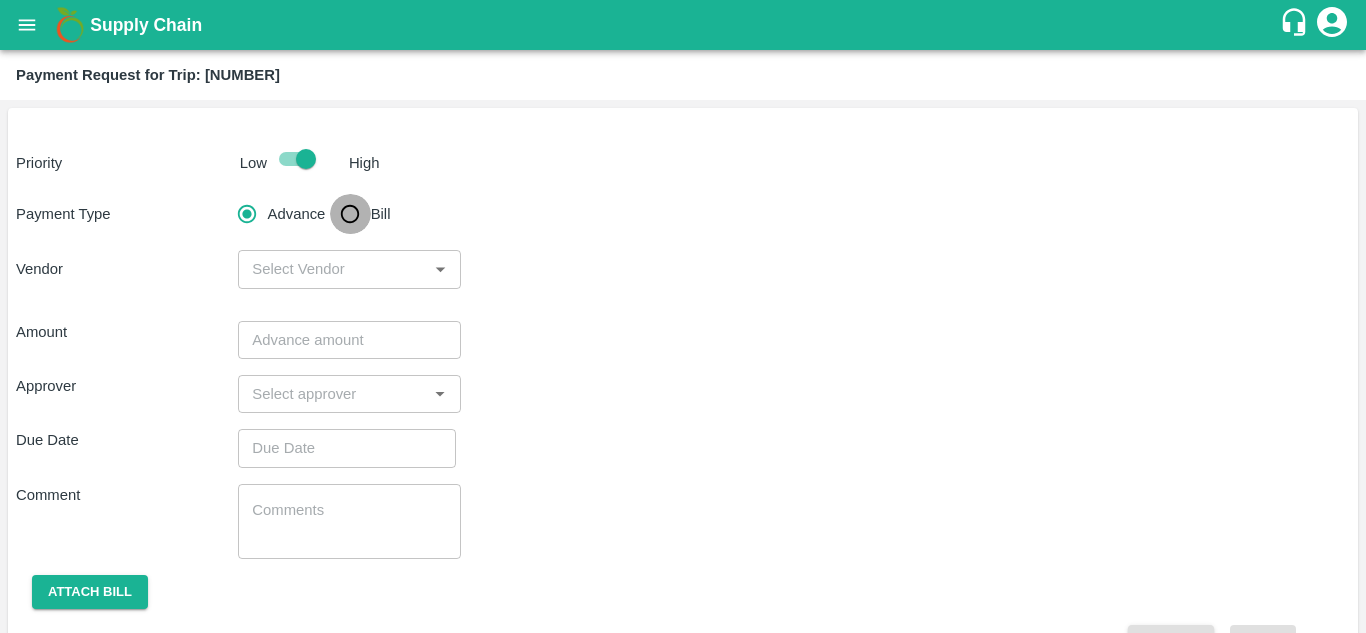 click on "Bill" at bounding box center (350, 214) 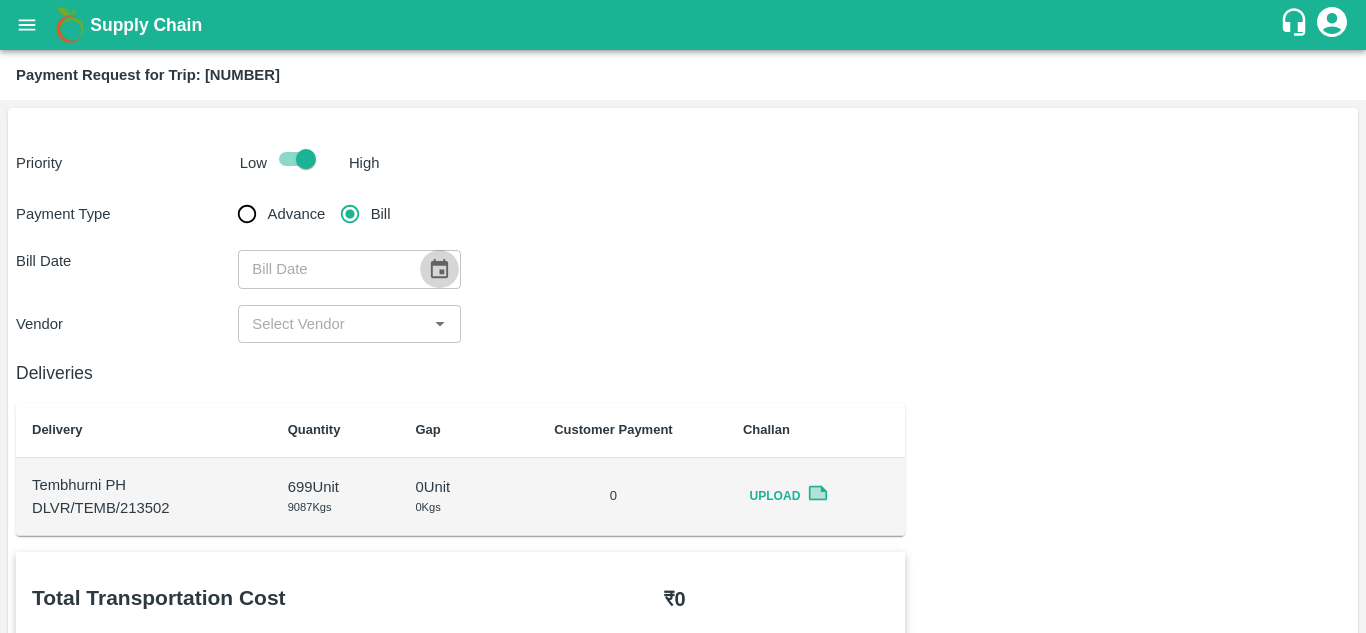 click 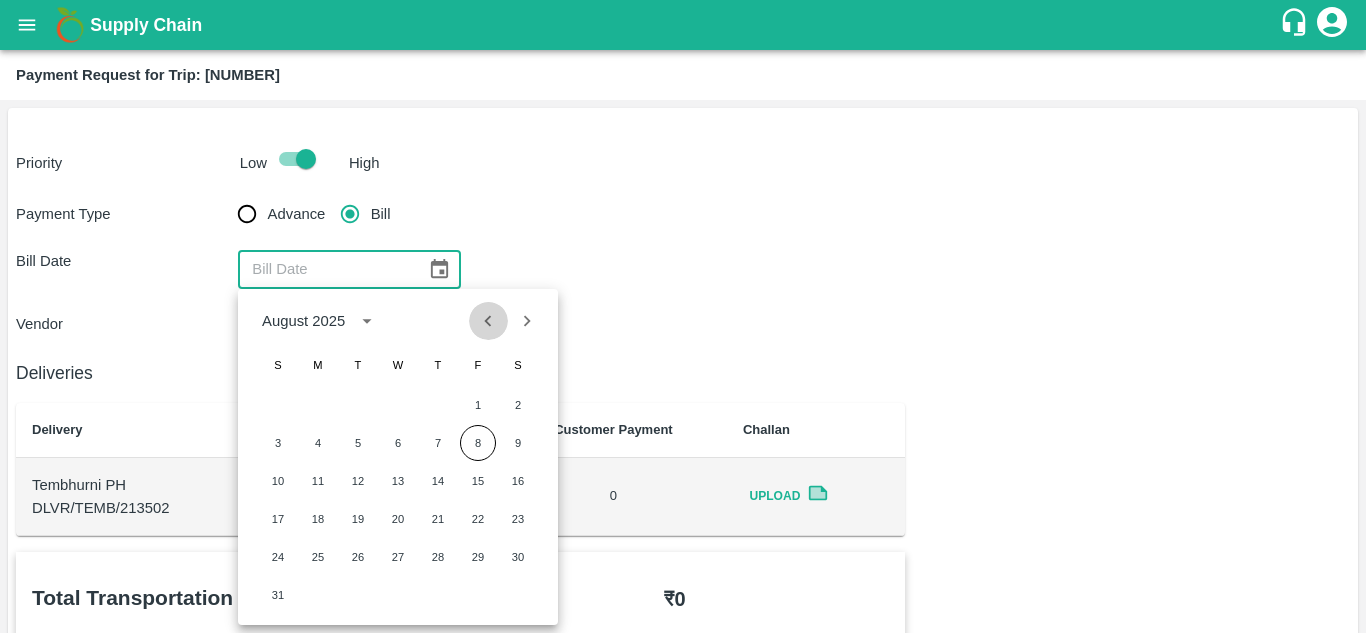 click 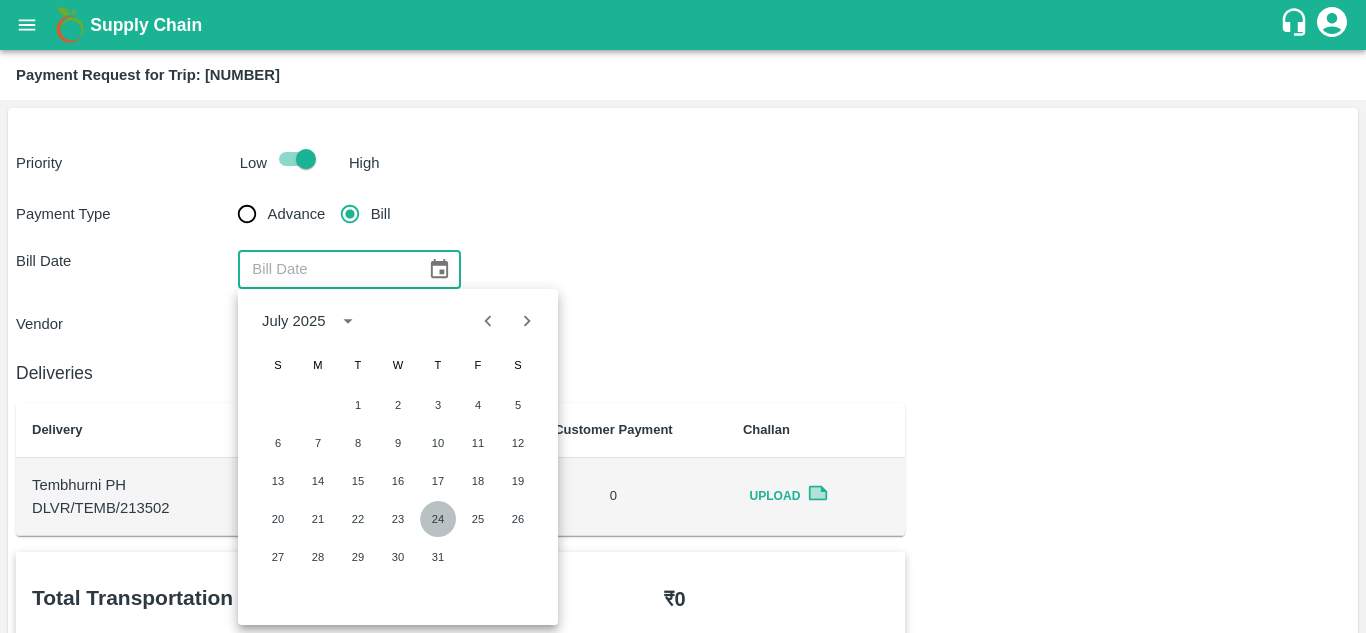 click on "24" at bounding box center [438, 519] 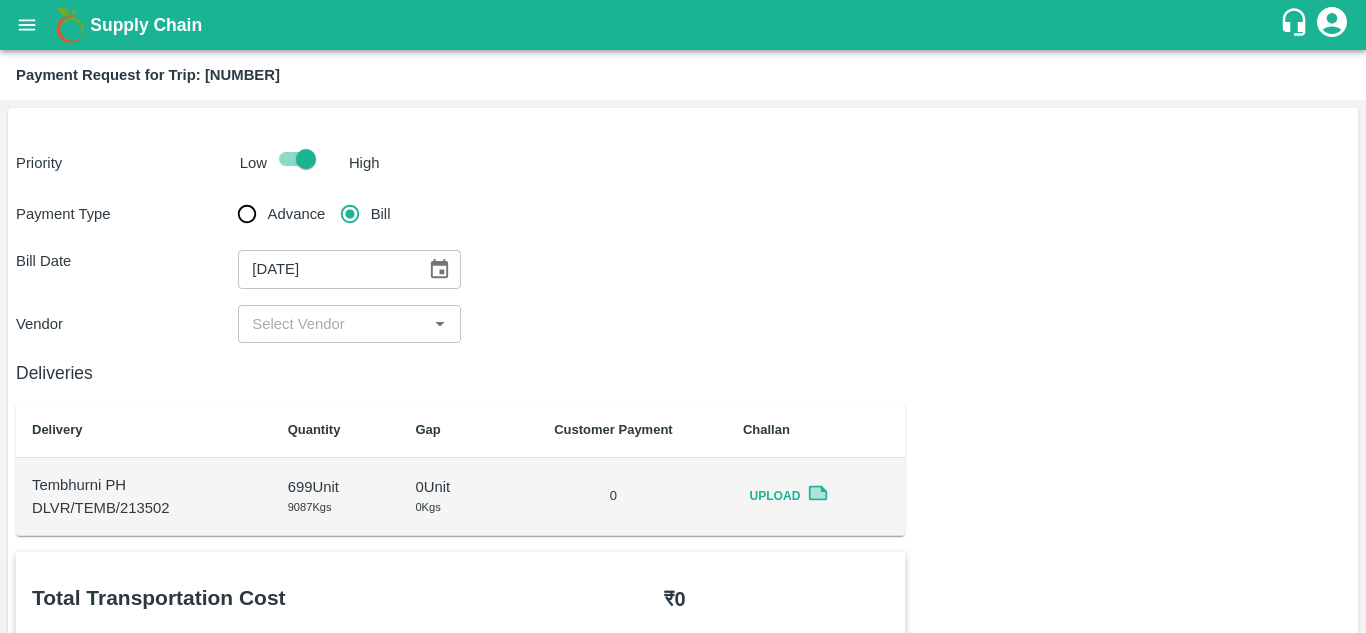 click on "​" at bounding box center [349, 324] 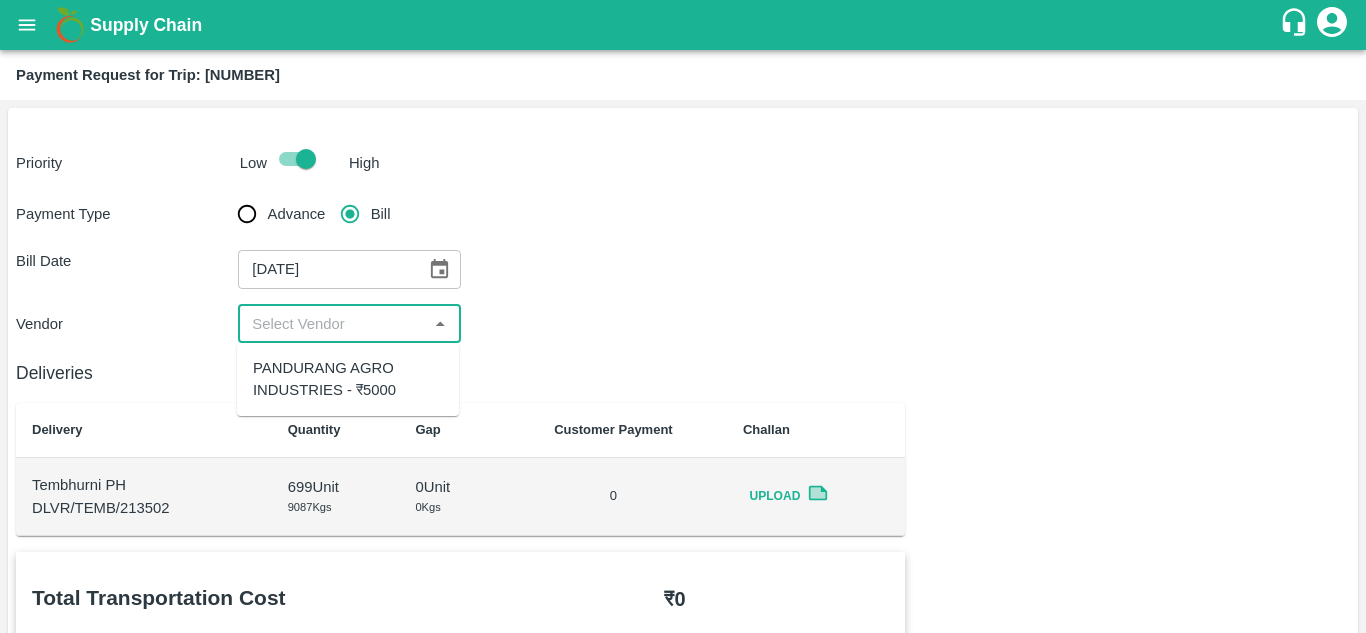 click on "PANDURANG AGRO INDUSTRIES - ₹5000" at bounding box center [348, 379] 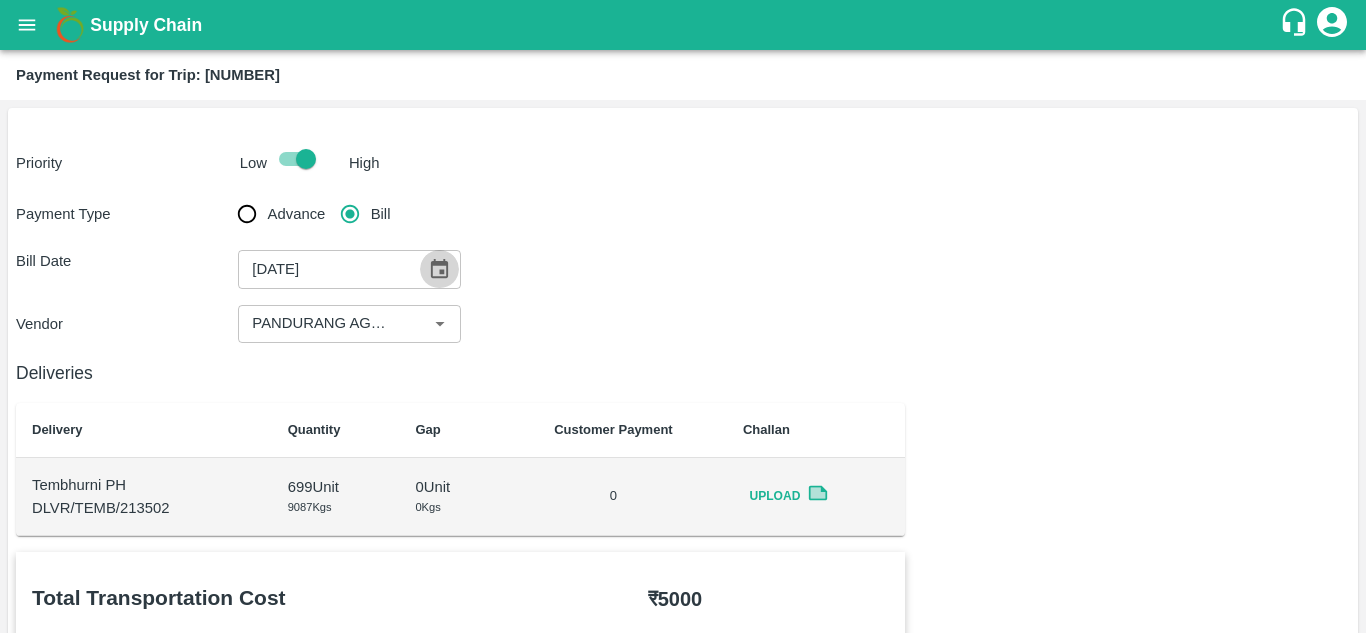 click 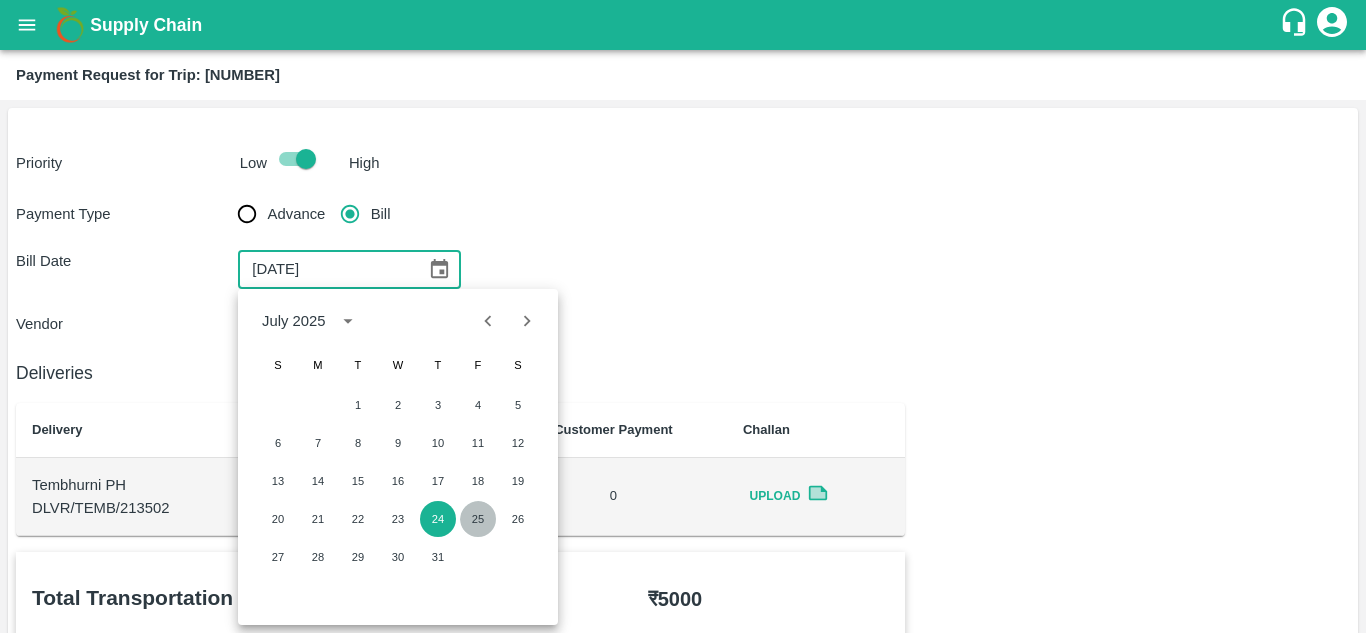 click on "25" at bounding box center [478, 519] 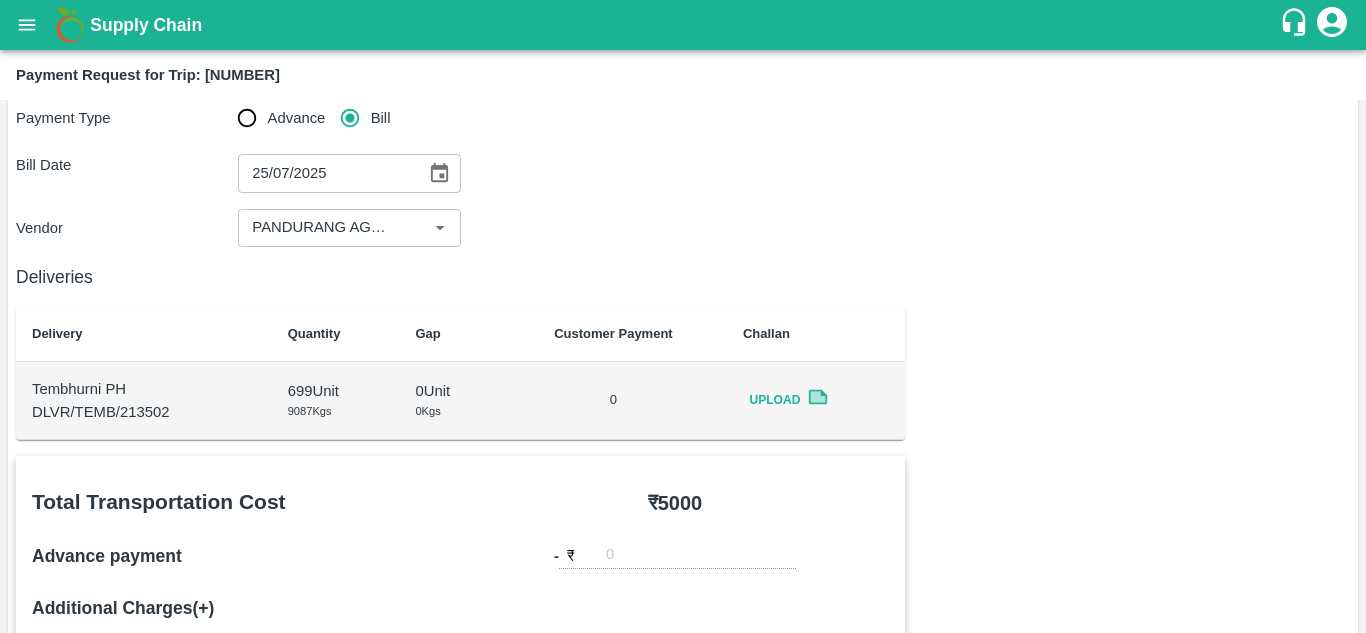 scroll, scrollTop: 142, scrollLeft: 0, axis: vertical 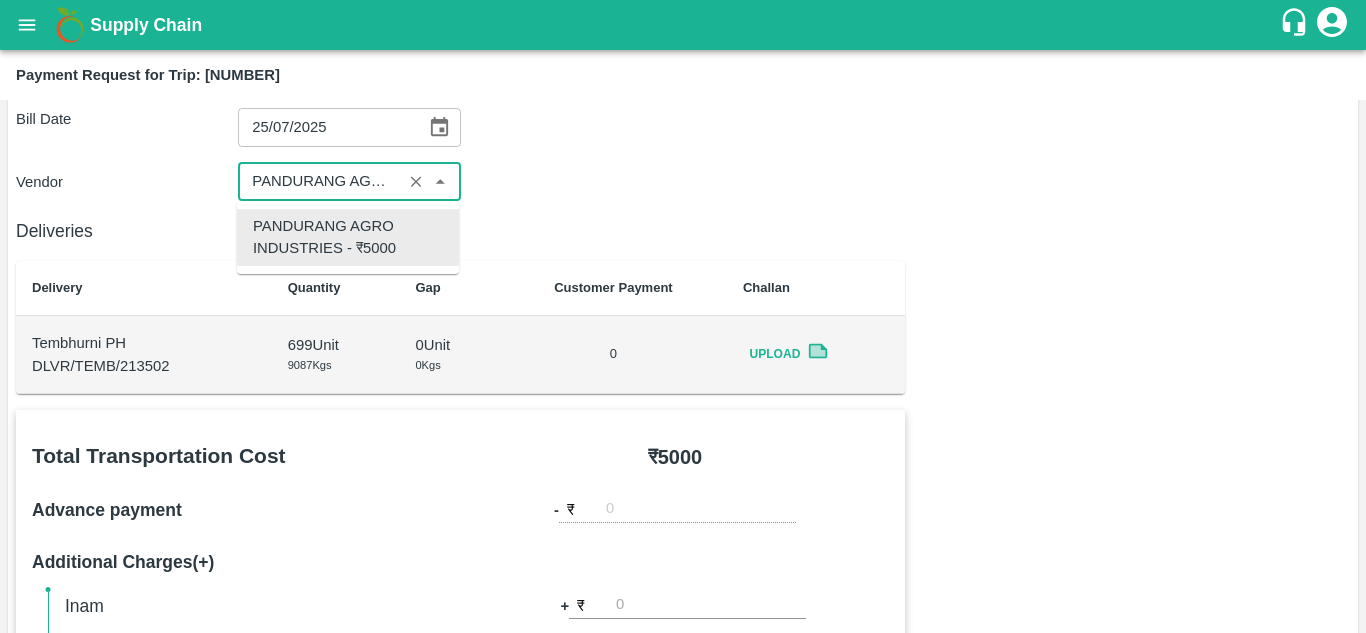 click at bounding box center (319, 182) 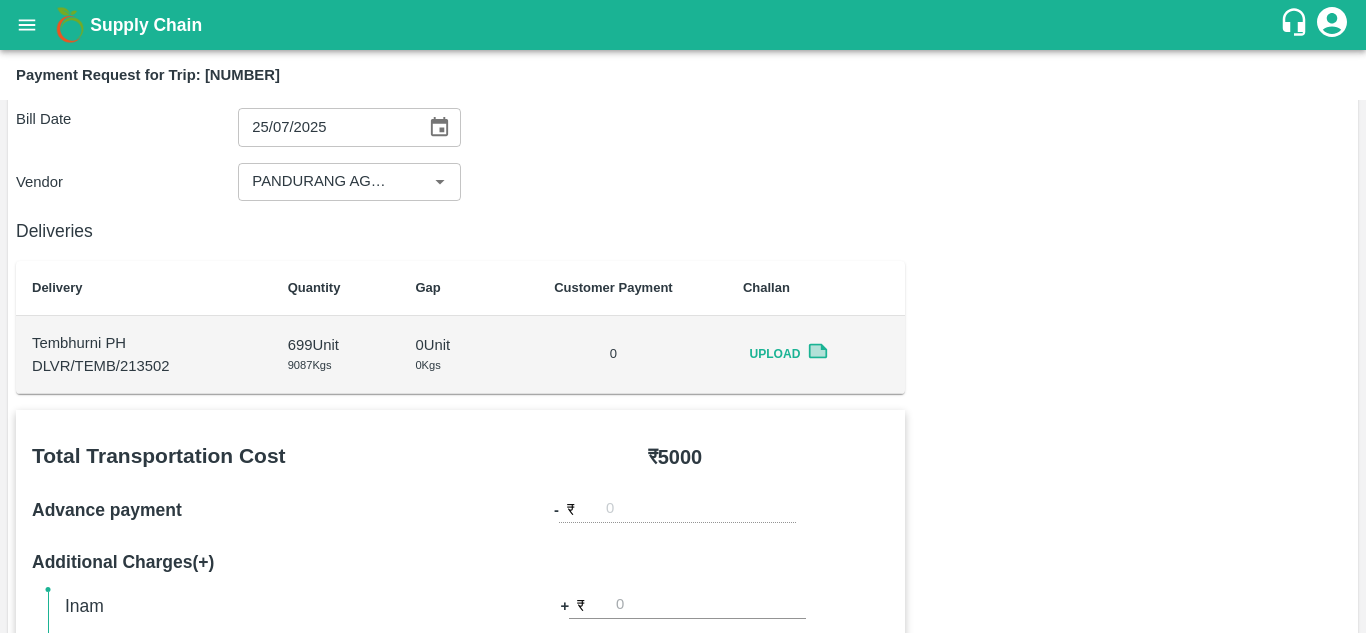 click on "Vendor ​" at bounding box center [683, 182] 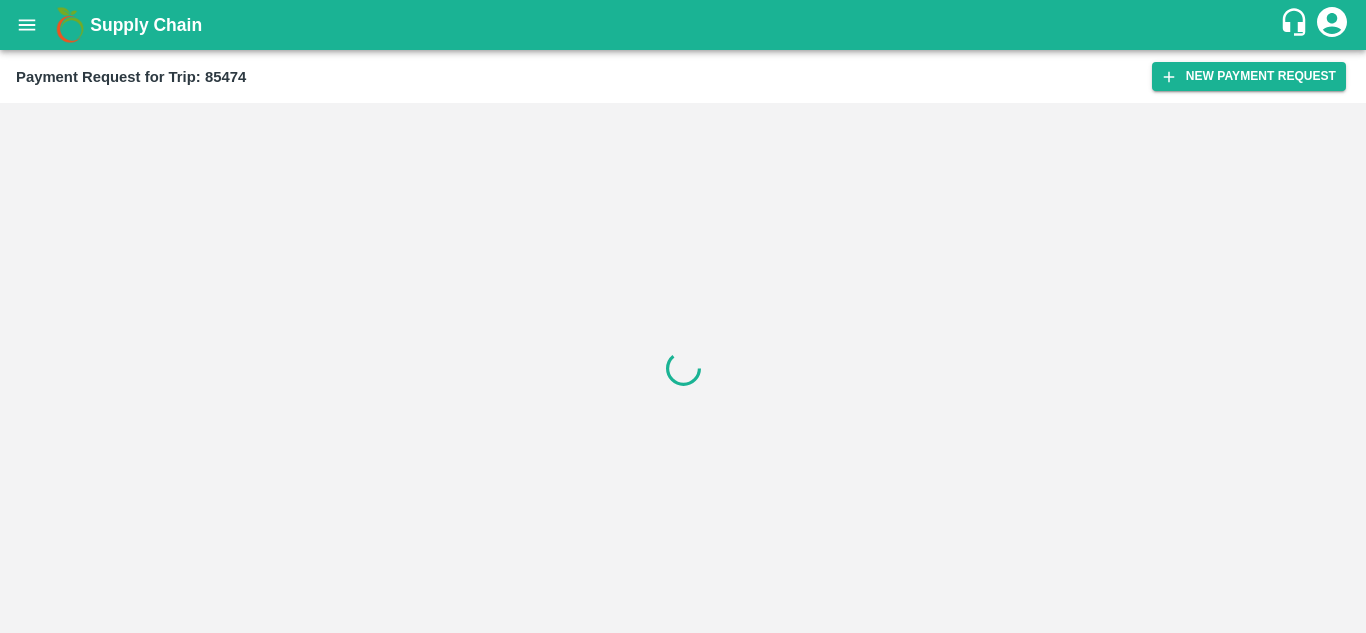 scroll, scrollTop: 0, scrollLeft: 0, axis: both 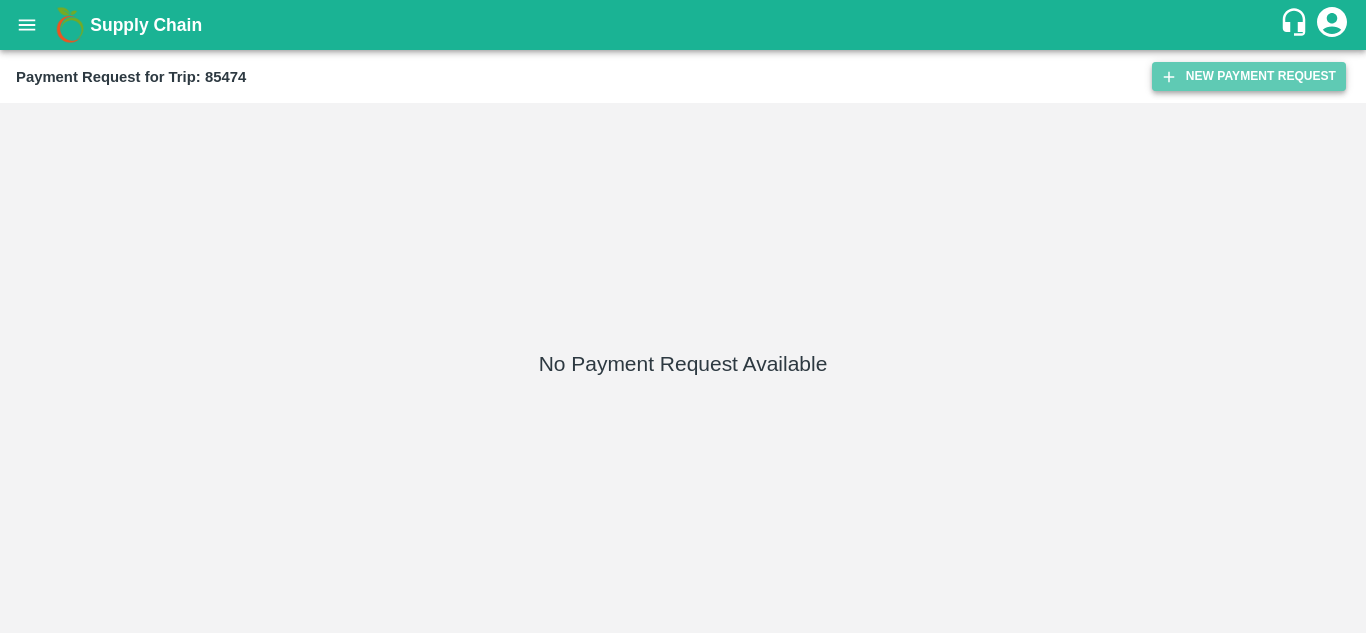 click on "New Payment Request" at bounding box center (1249, 76) 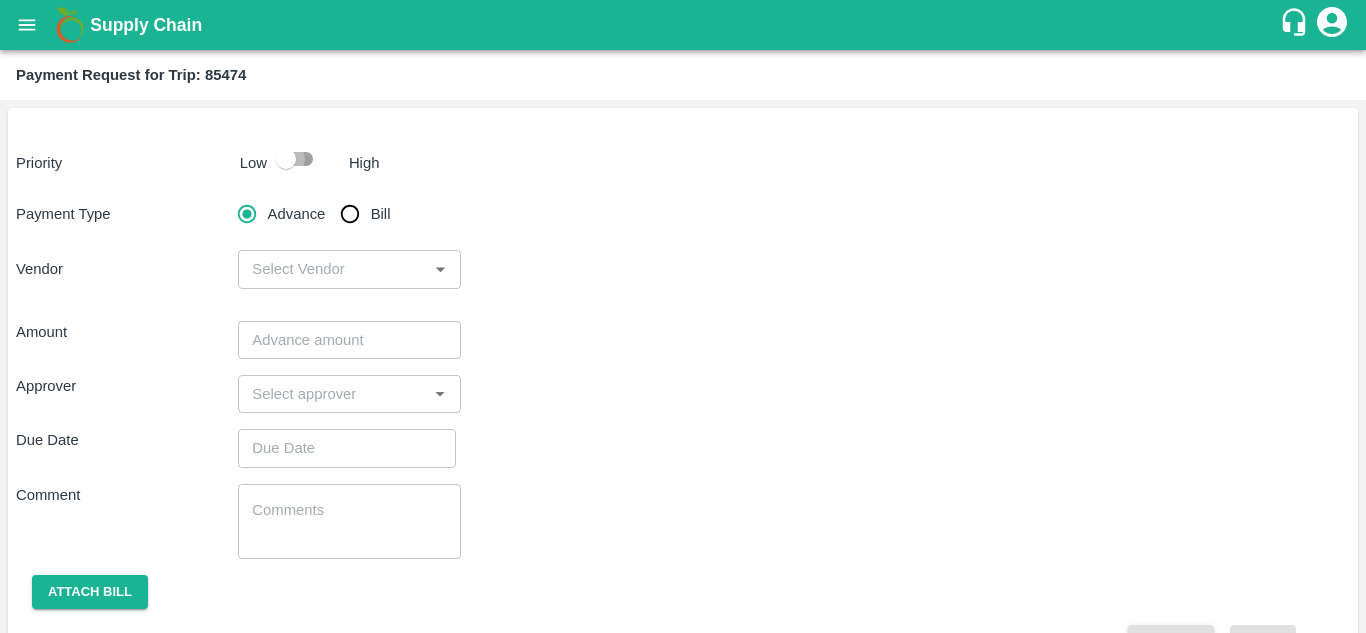 click at bounding box center (286, 159) 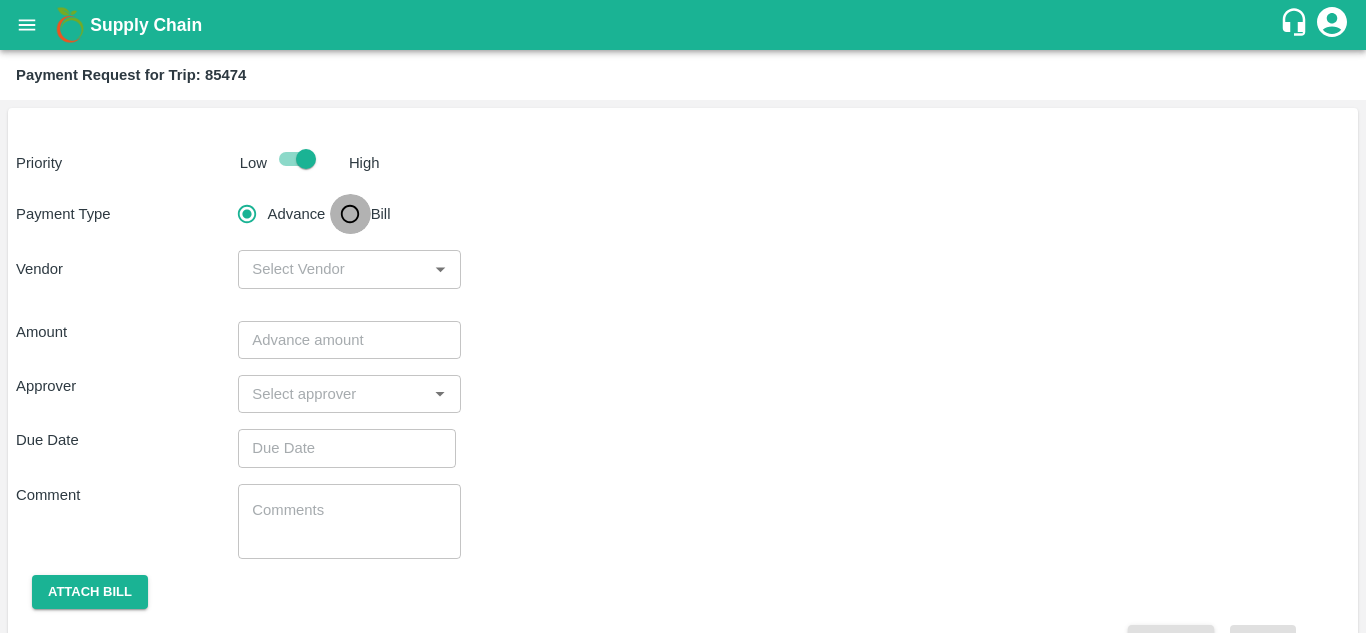 click on "Bill" at bounding box center (350, 214) 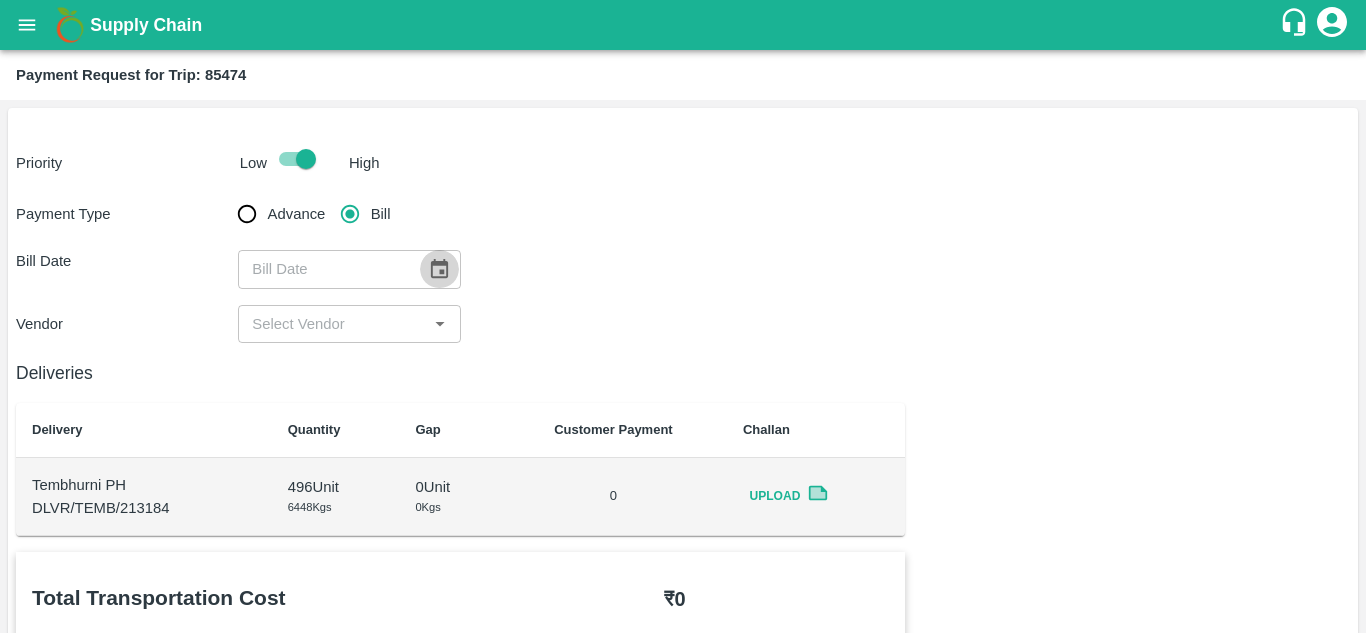 click 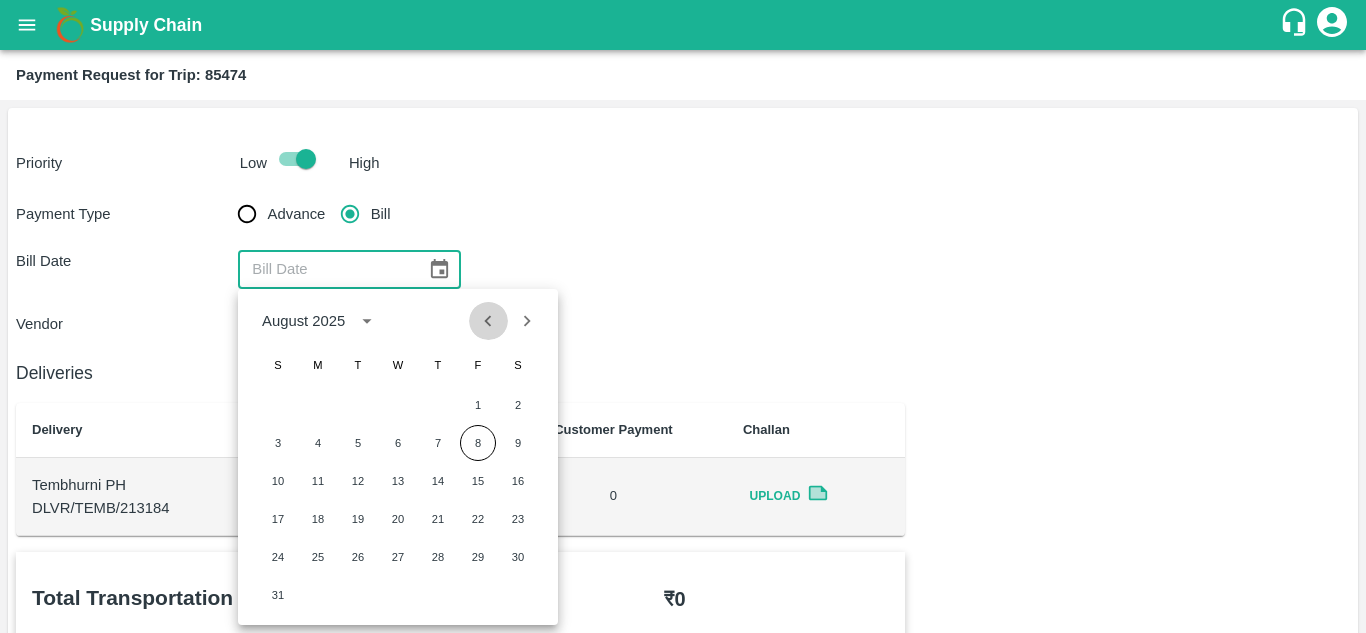 click 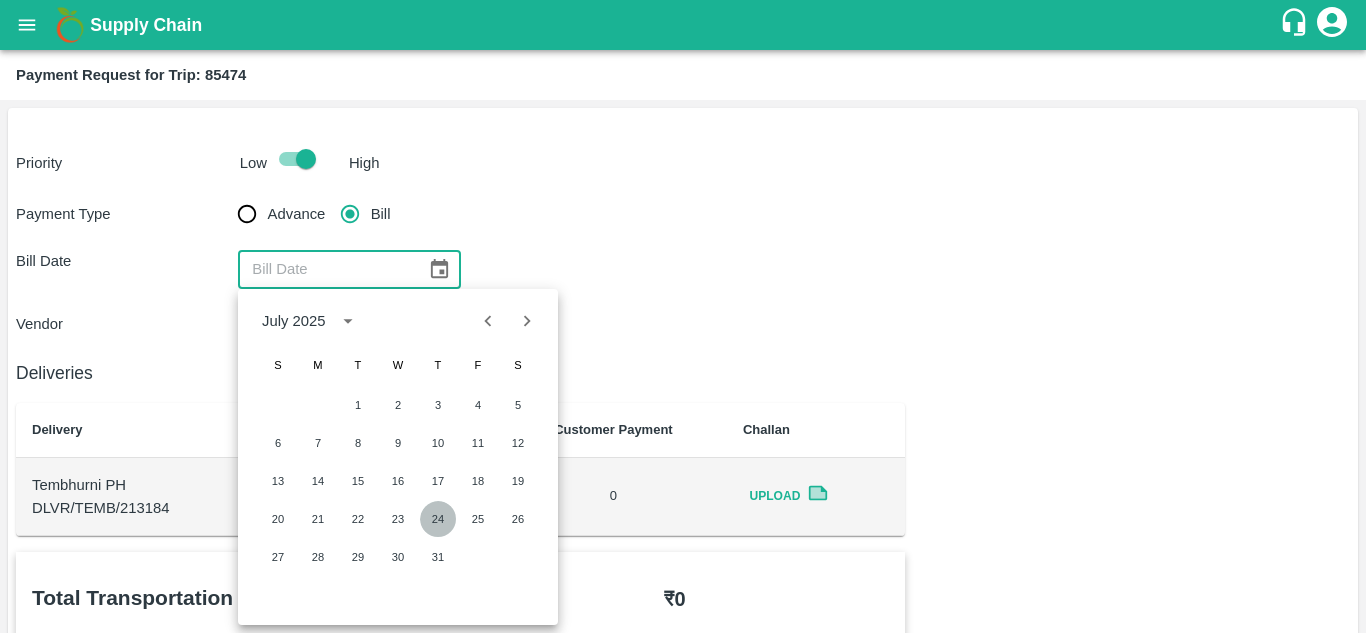 click on "24" at bounding box center [438, 519] 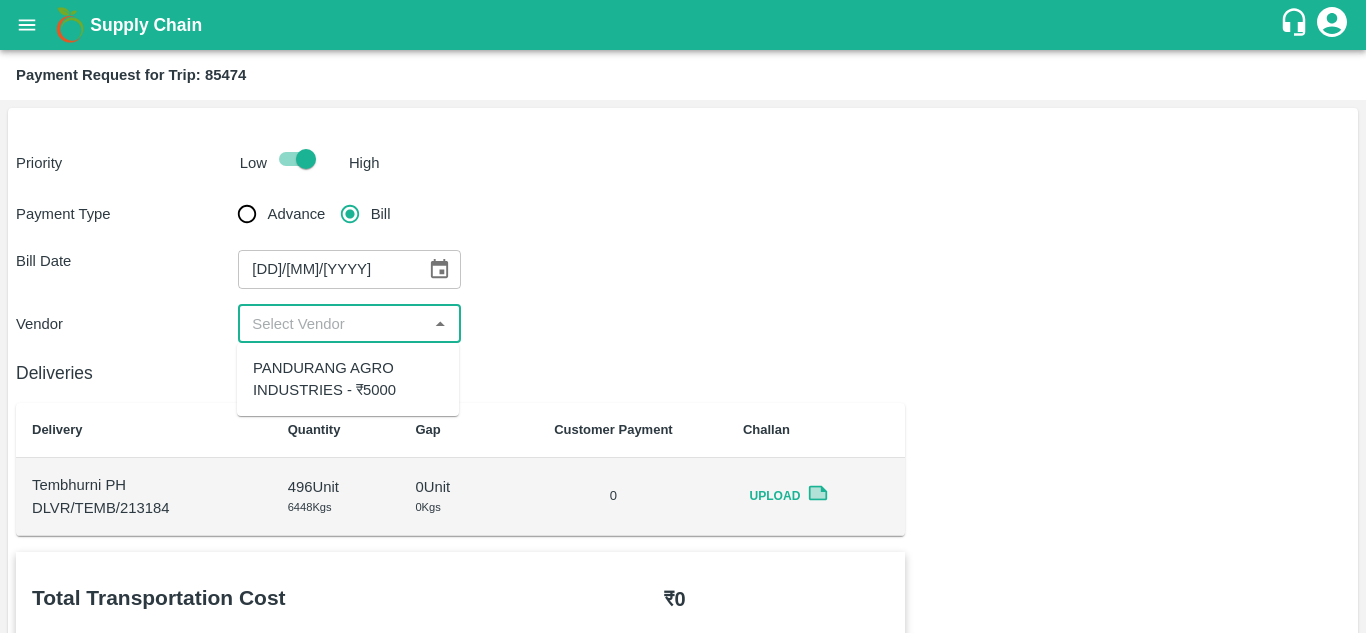 click at bounding box center (332, 324) 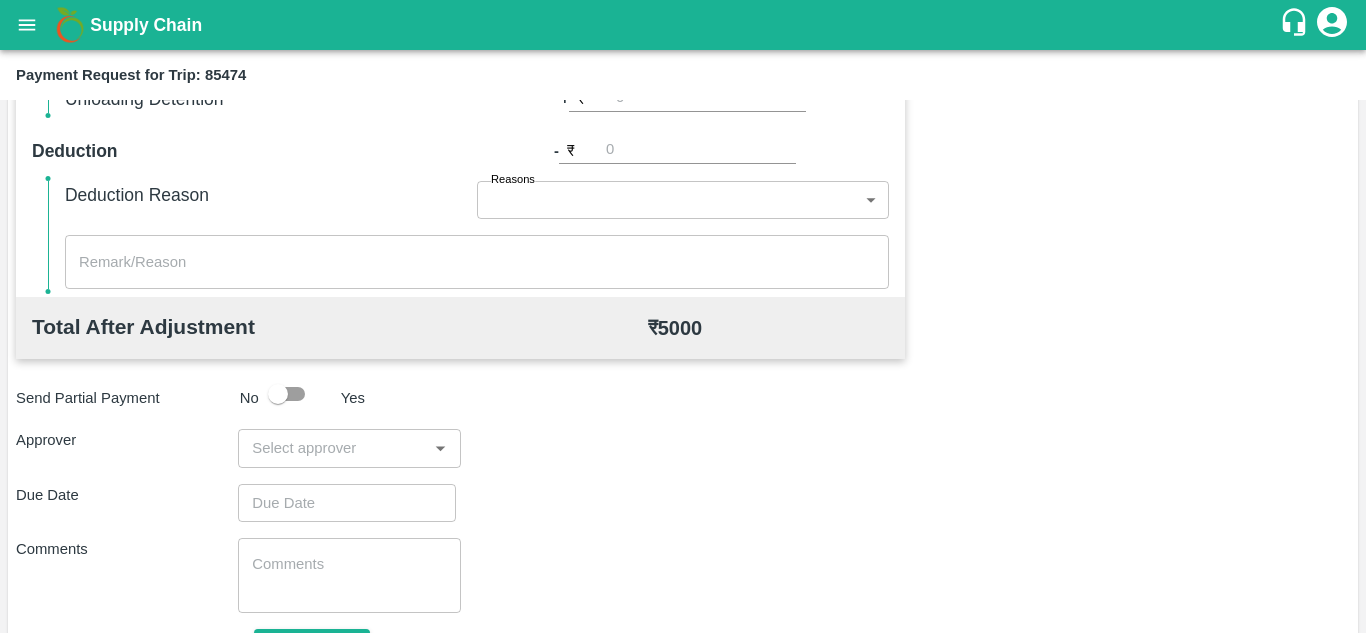 scroll, scrollTop: 910, scrollLeft: 0, axis: vertical 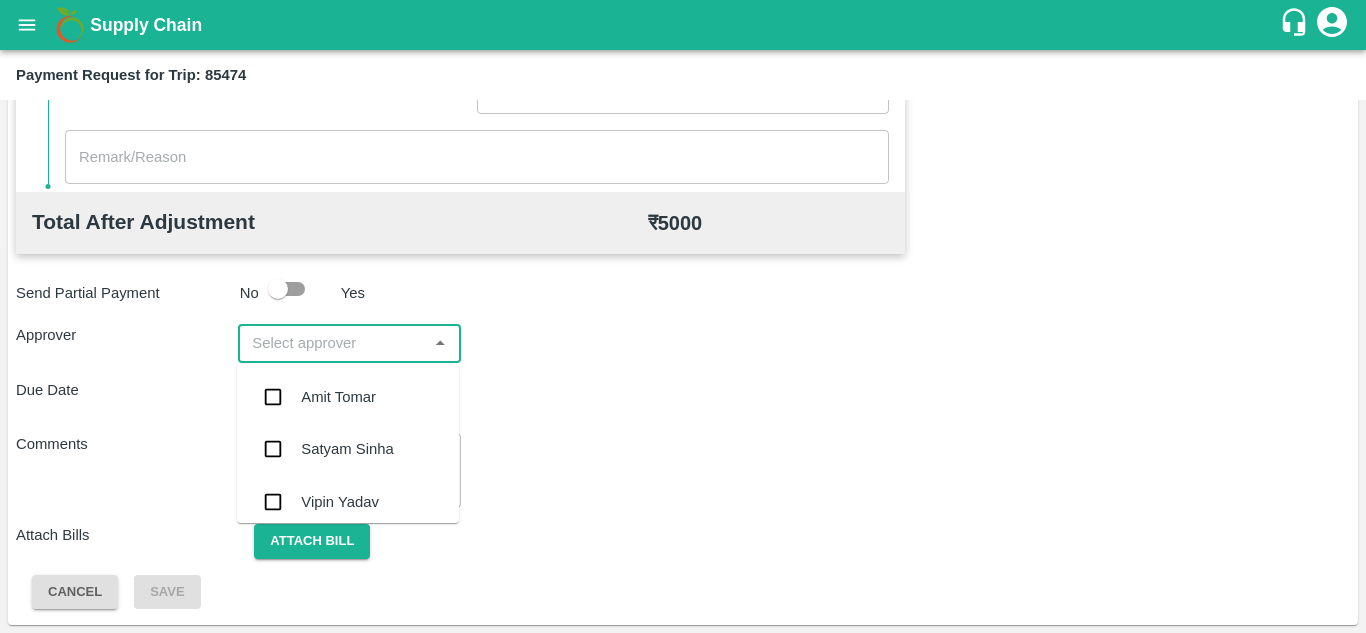click at bounding box center (332, 343) 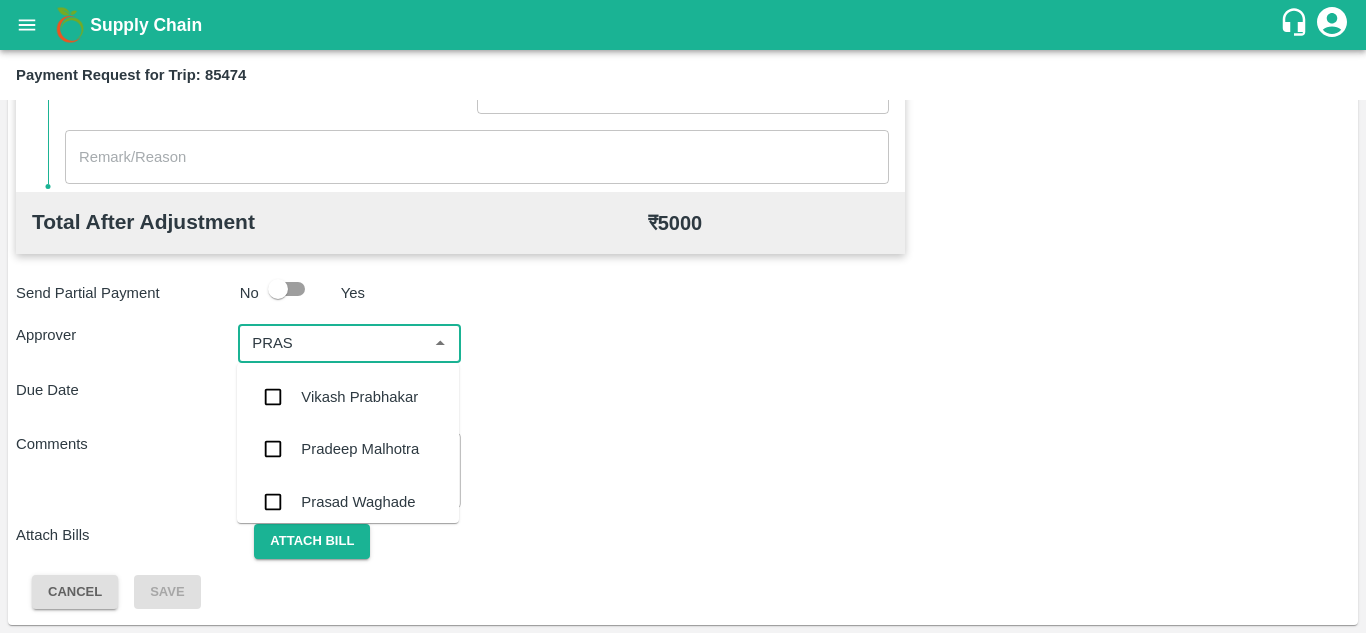 type on "PRASA" 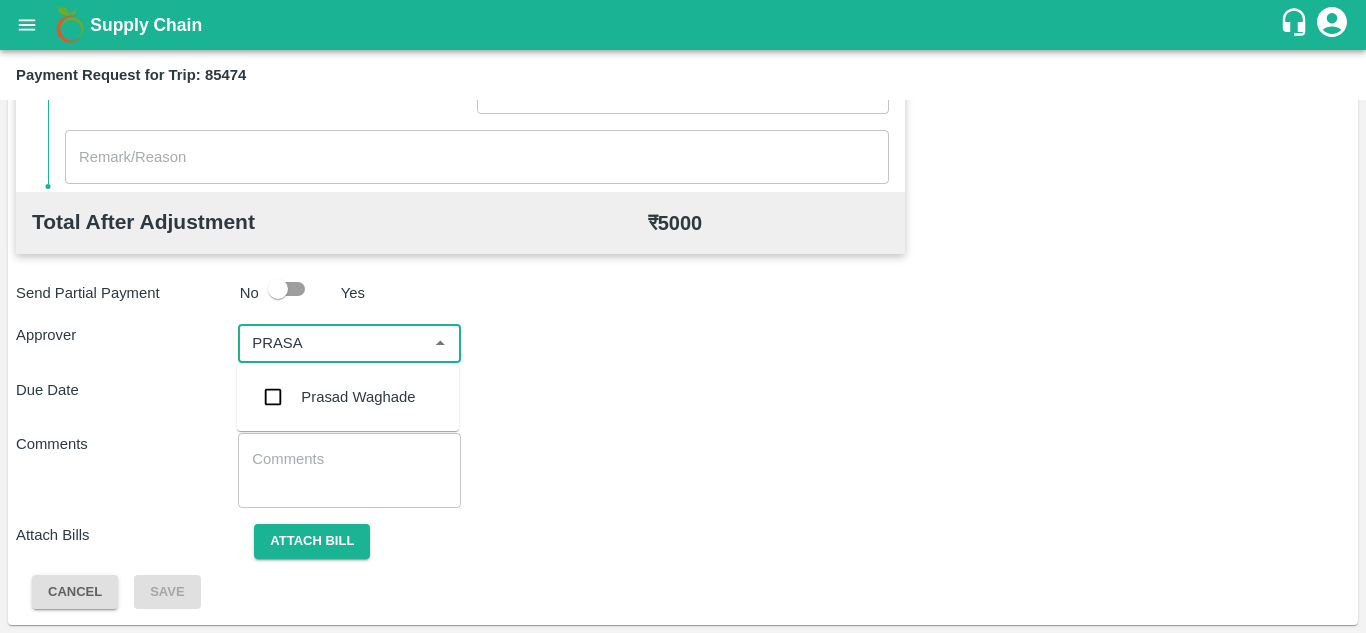 click on "Prasad Waghade" at bounding box center (358, 397) 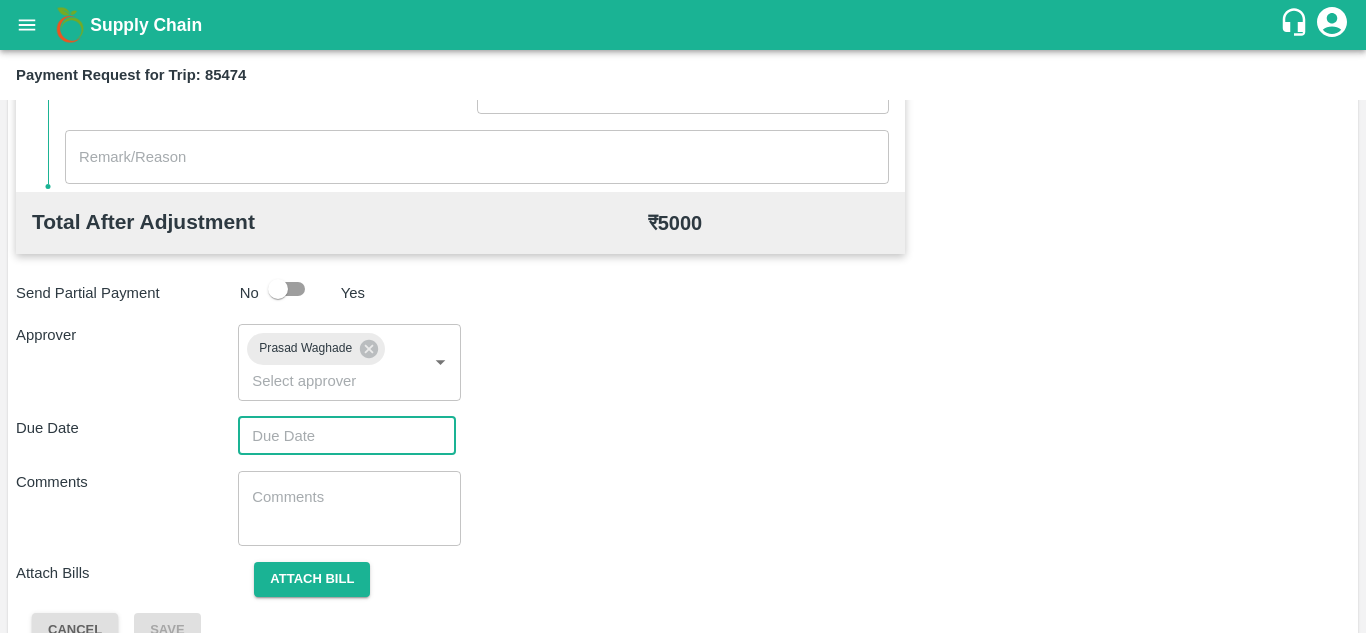 type on "DD/MM/YYYY hh:mm aa" 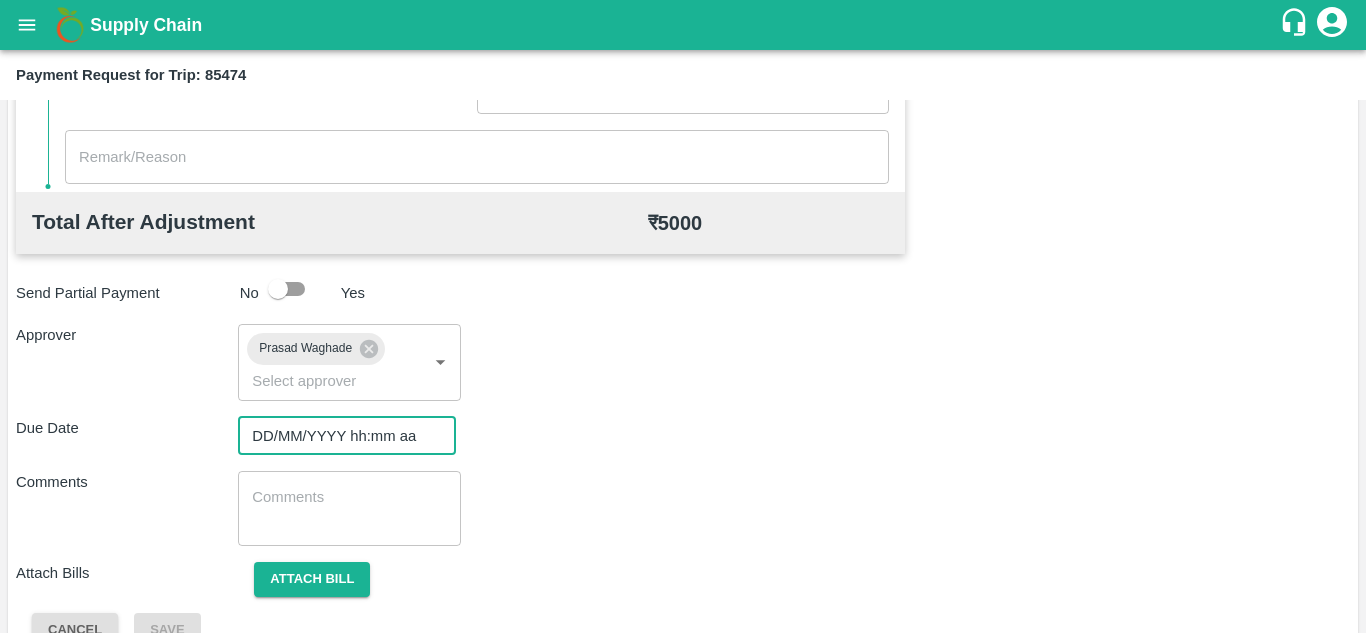 click on "DD/MM/YYYY hh:mm aa" at bounding box center (340, 436) 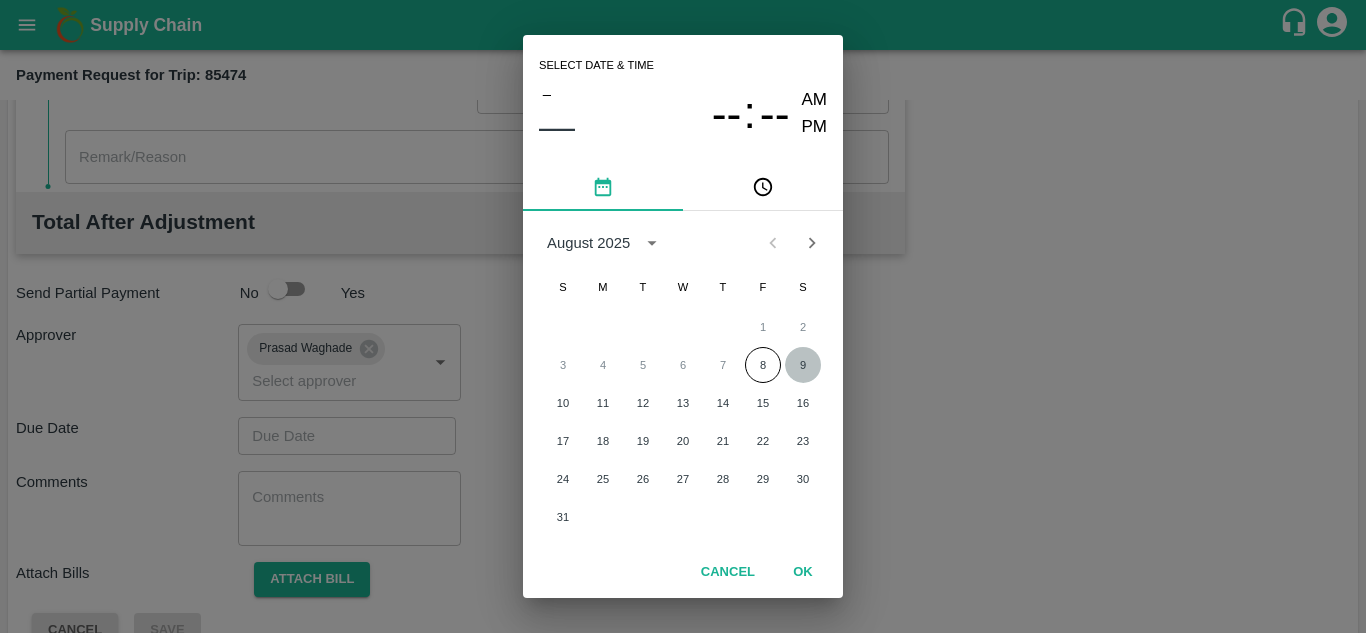 click on "9" at bounding box center [803, 365] 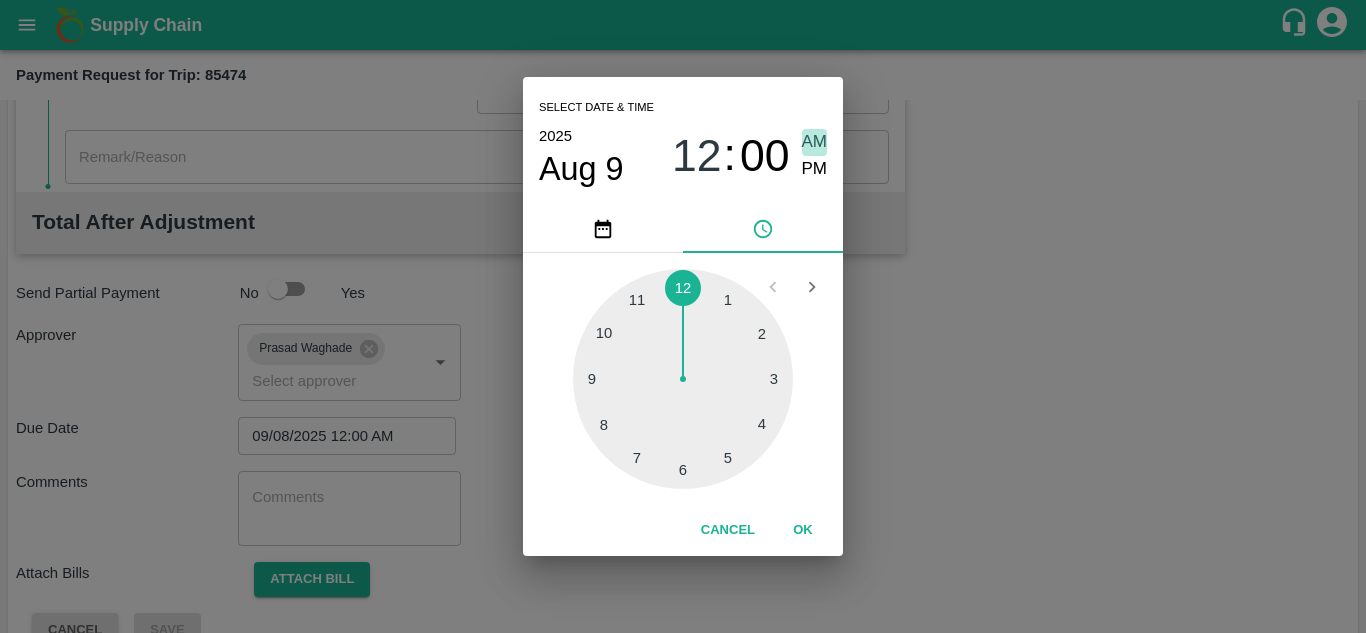 click on "AM" at bounding box center (815, 142) 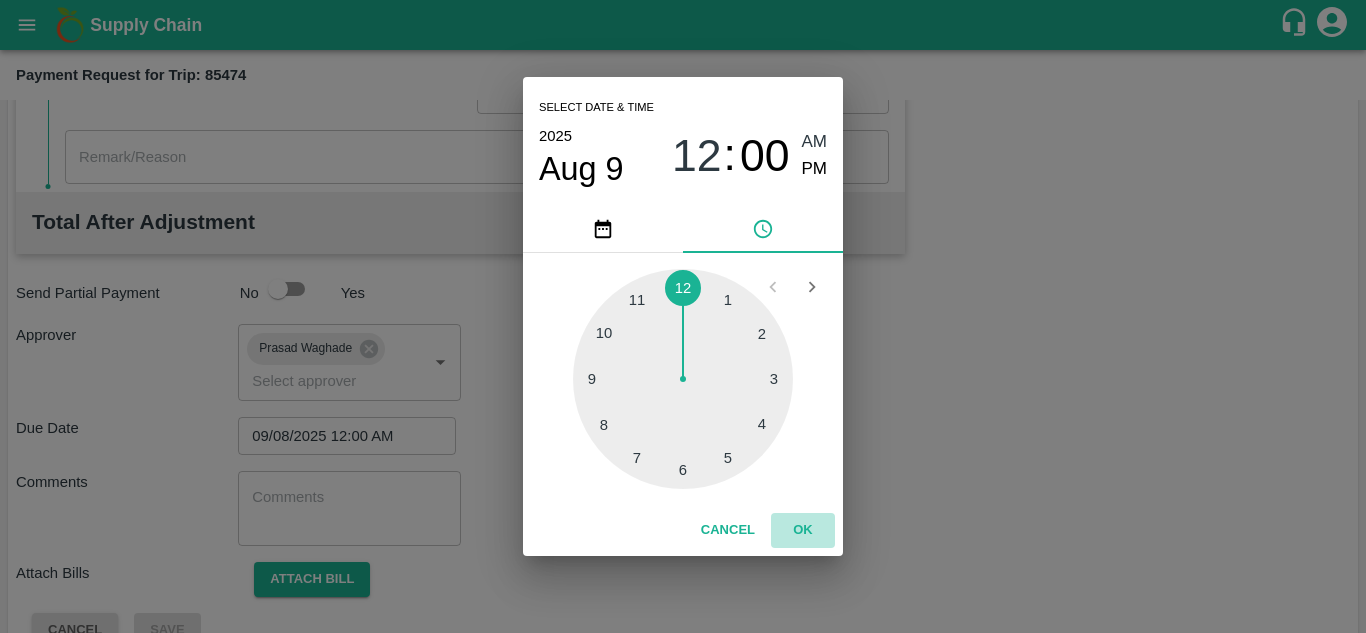 click on "OK" at bounding box center [803, 530] 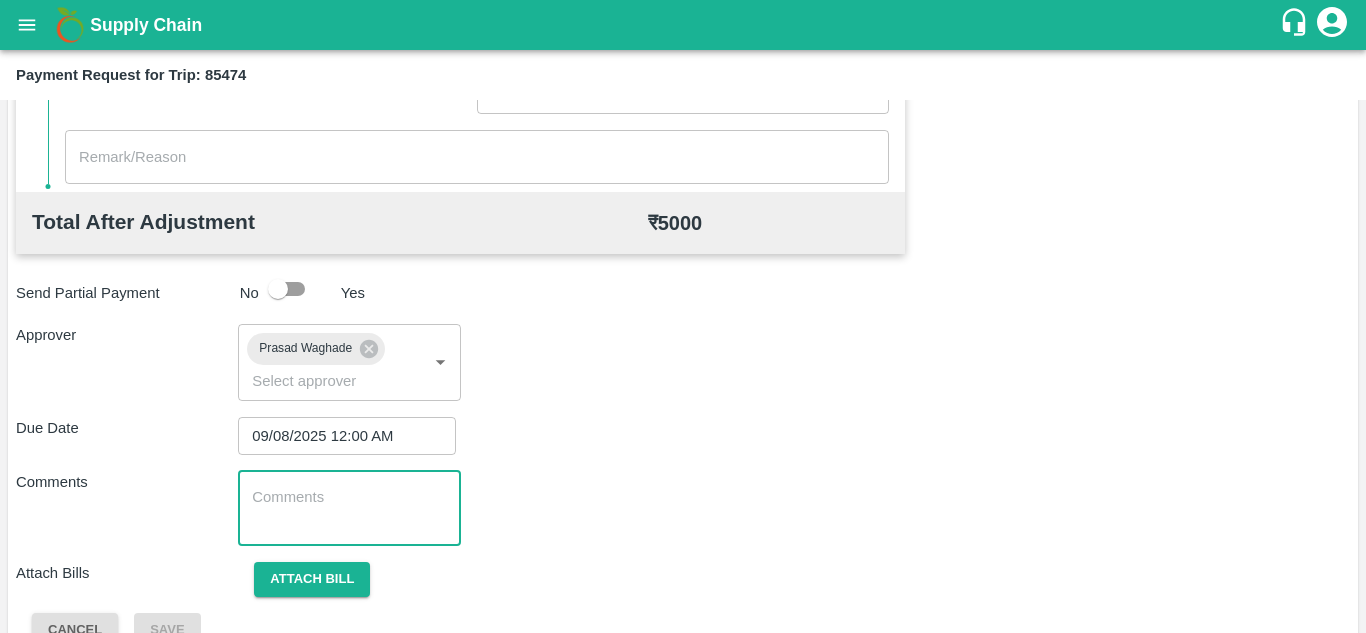 click at bounding box center (349, 508) 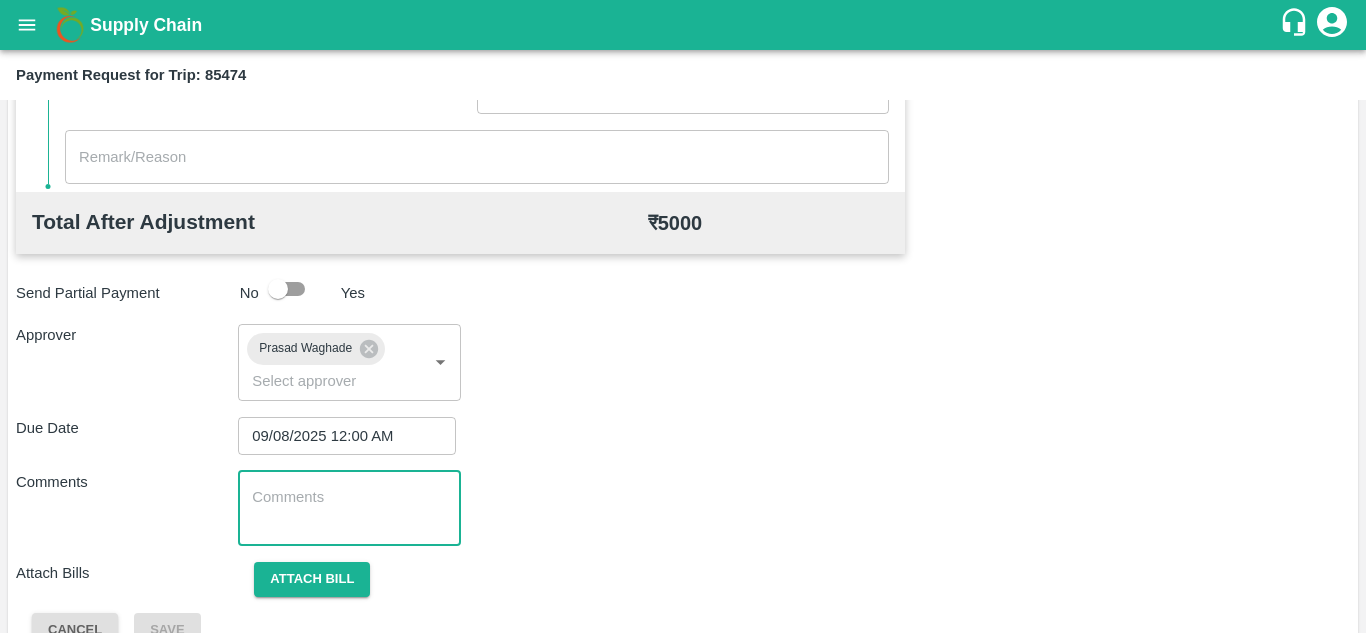 paste on "Transport Bill" 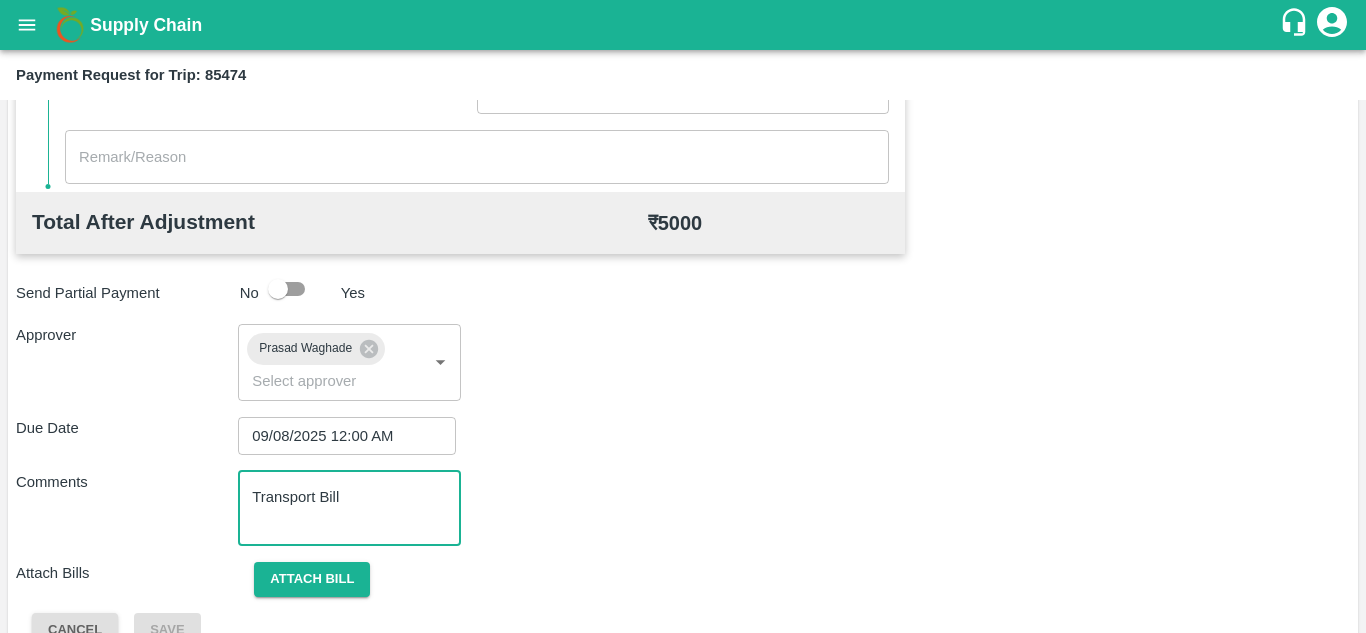 type on "Transport Bill" 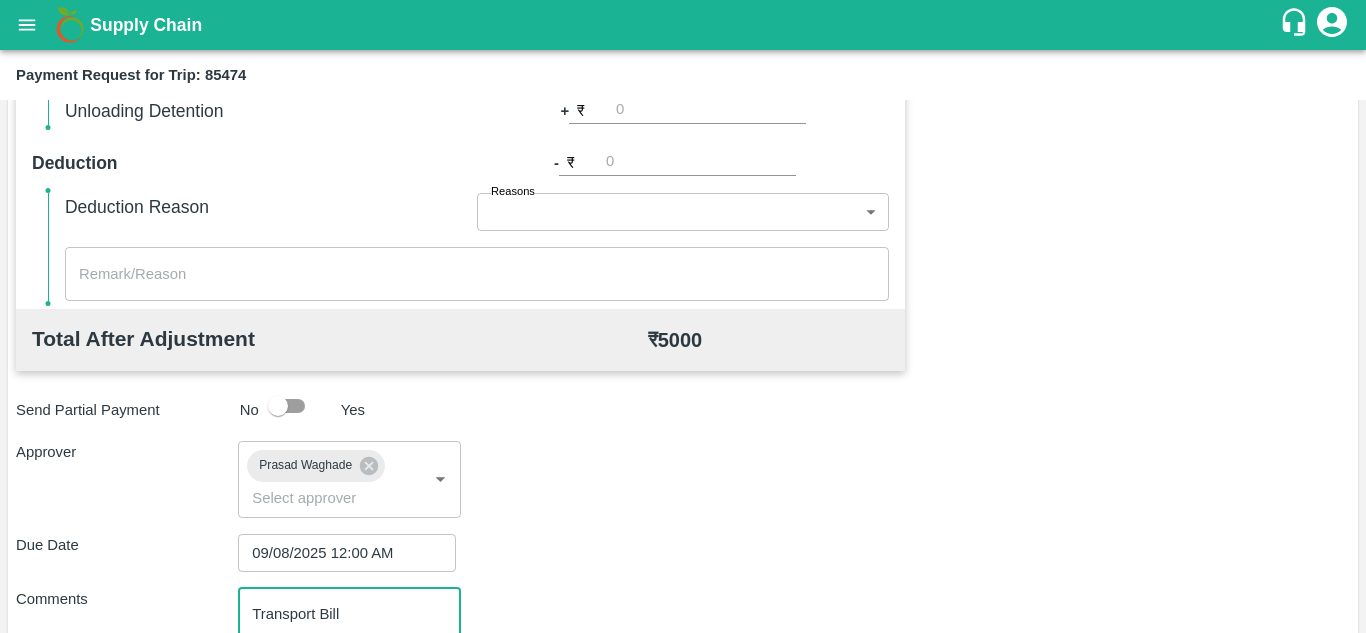 scroll, scrollTop: 948, scrollLeft: 0, axis: vertical 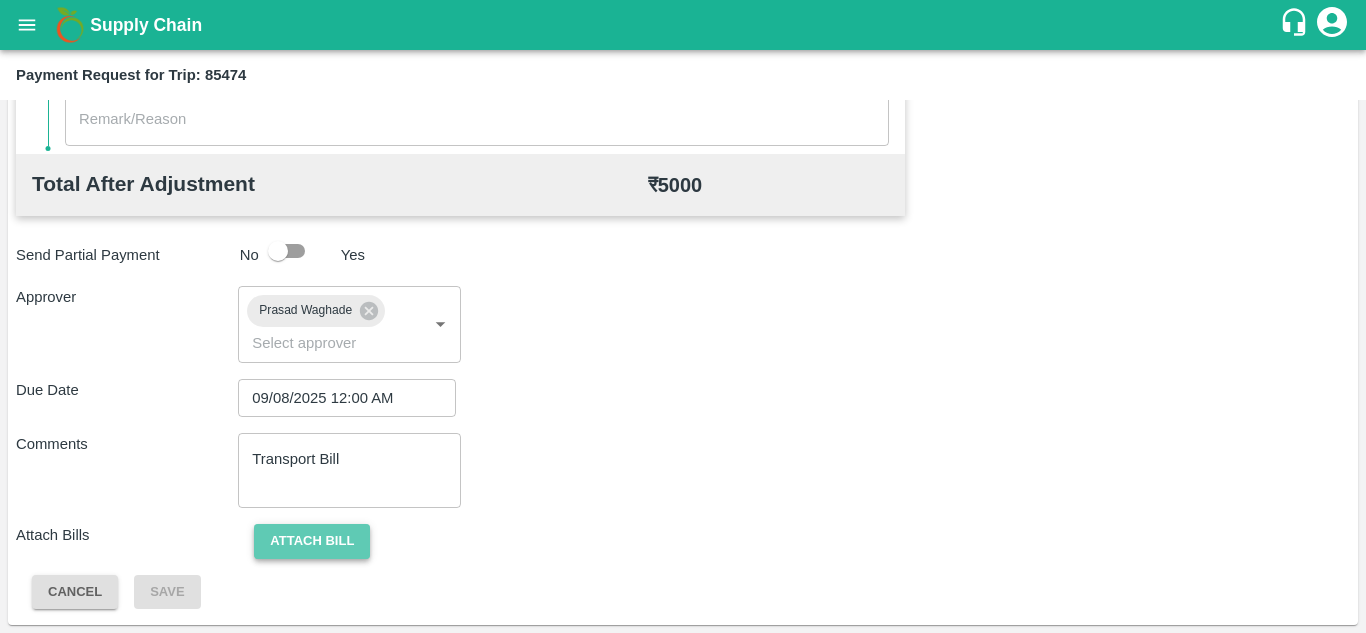 click on "Attach bill" at bounding box center (312, 541) 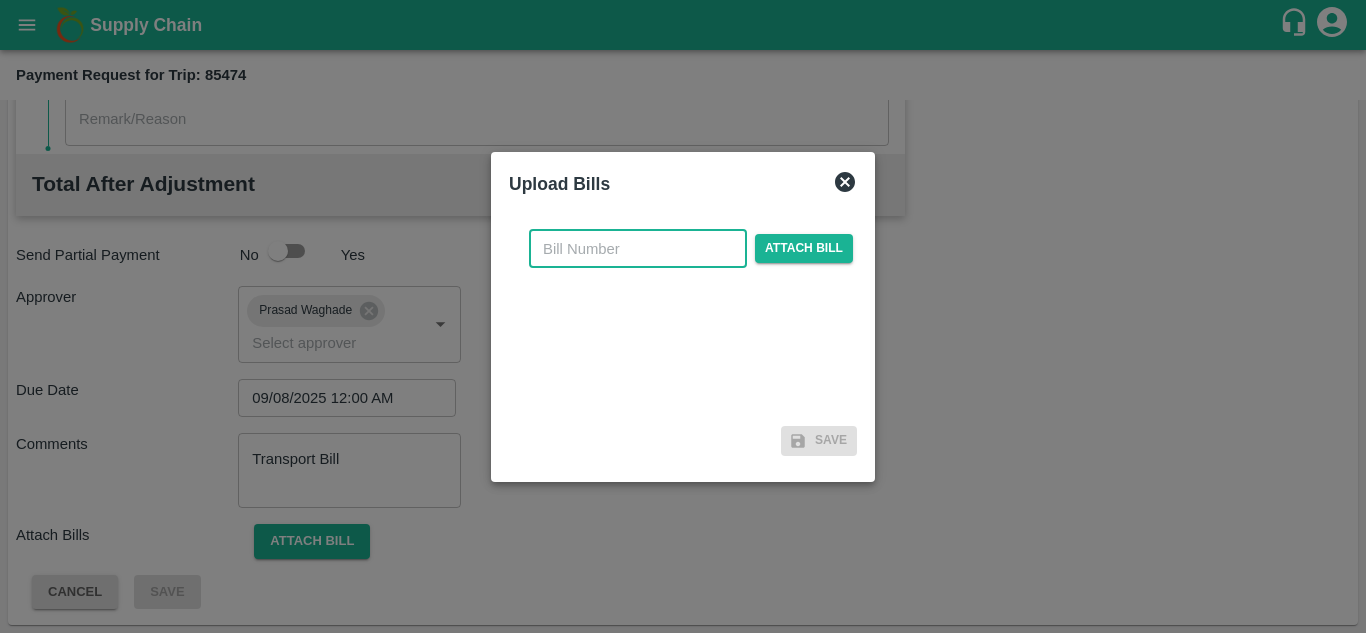 click at bounding box center (638, 249) 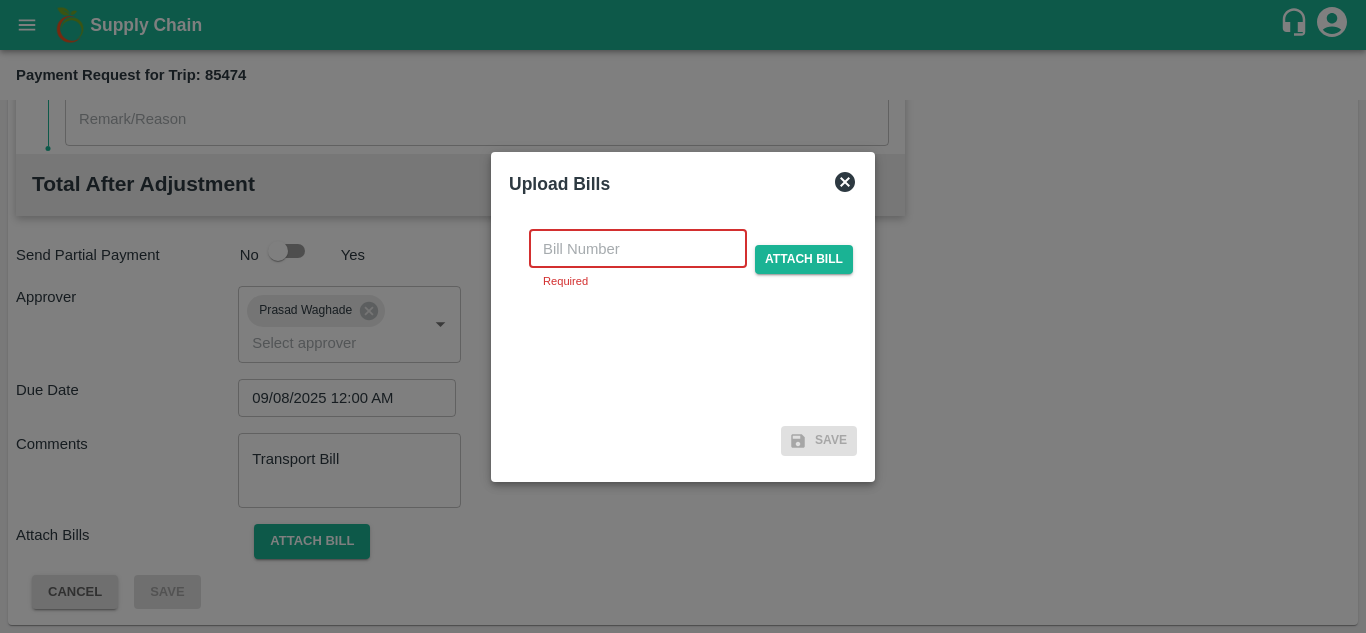 click at bounding box center (638, 249) 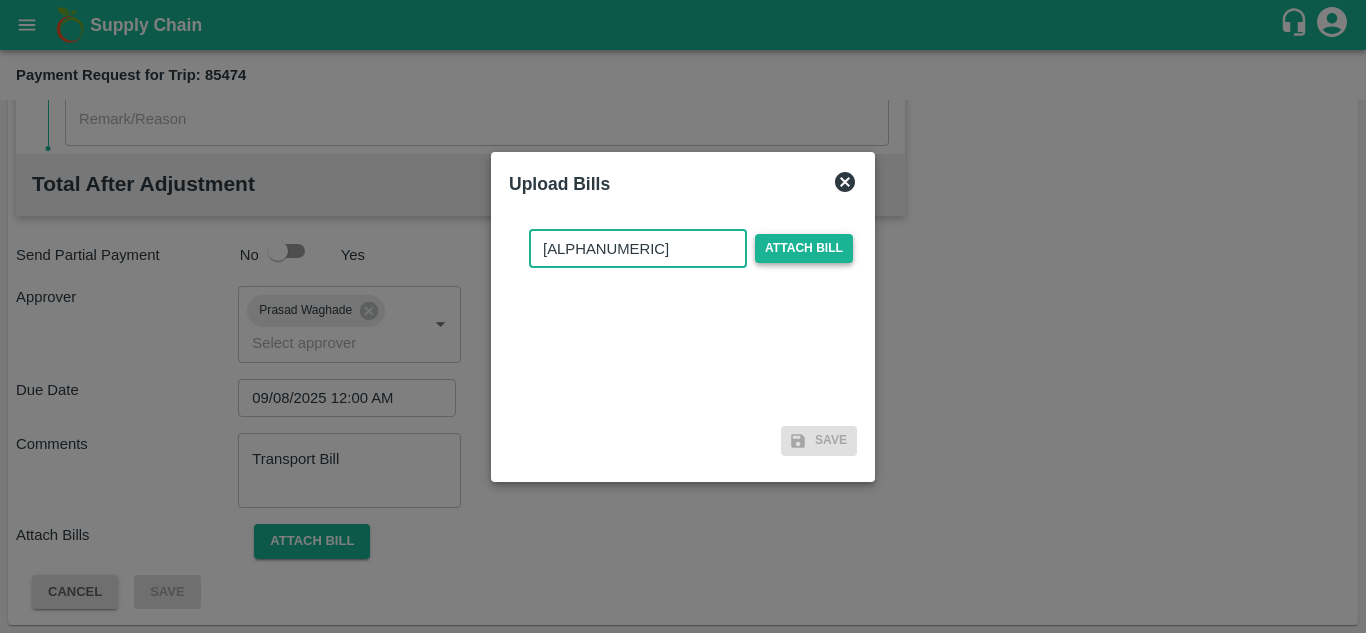 type on "PA/TR/48" 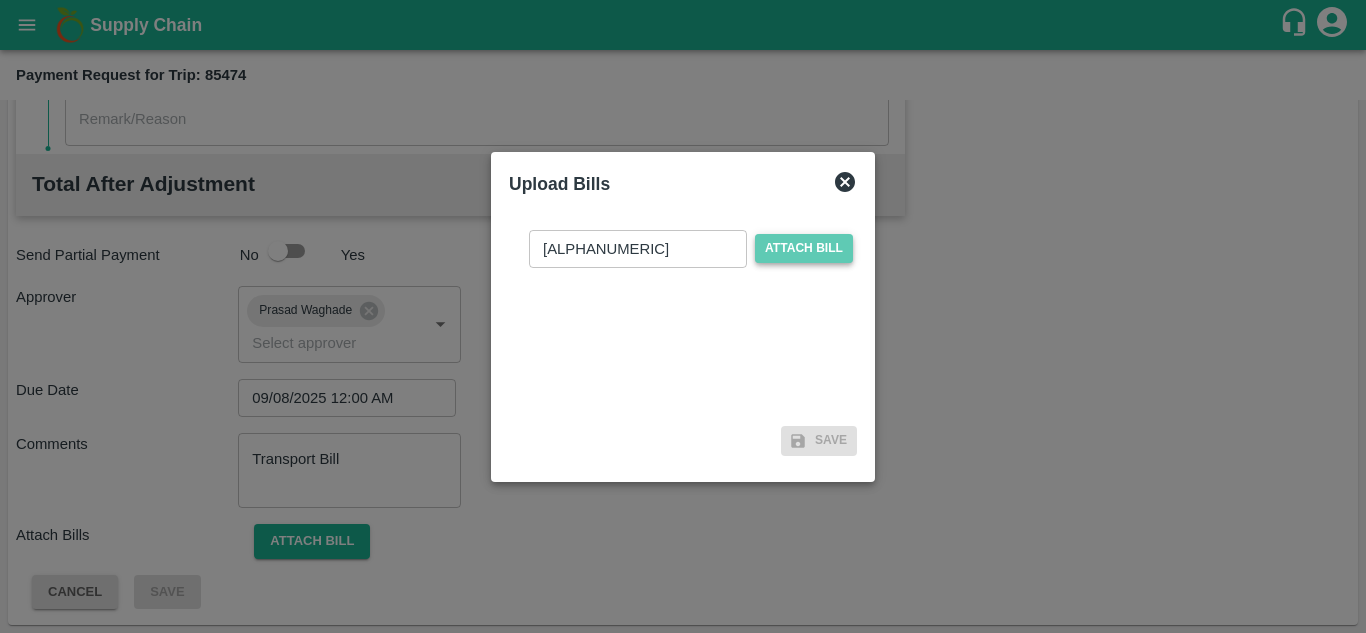 click on "Attach bill" at bounding box center [804, 248] 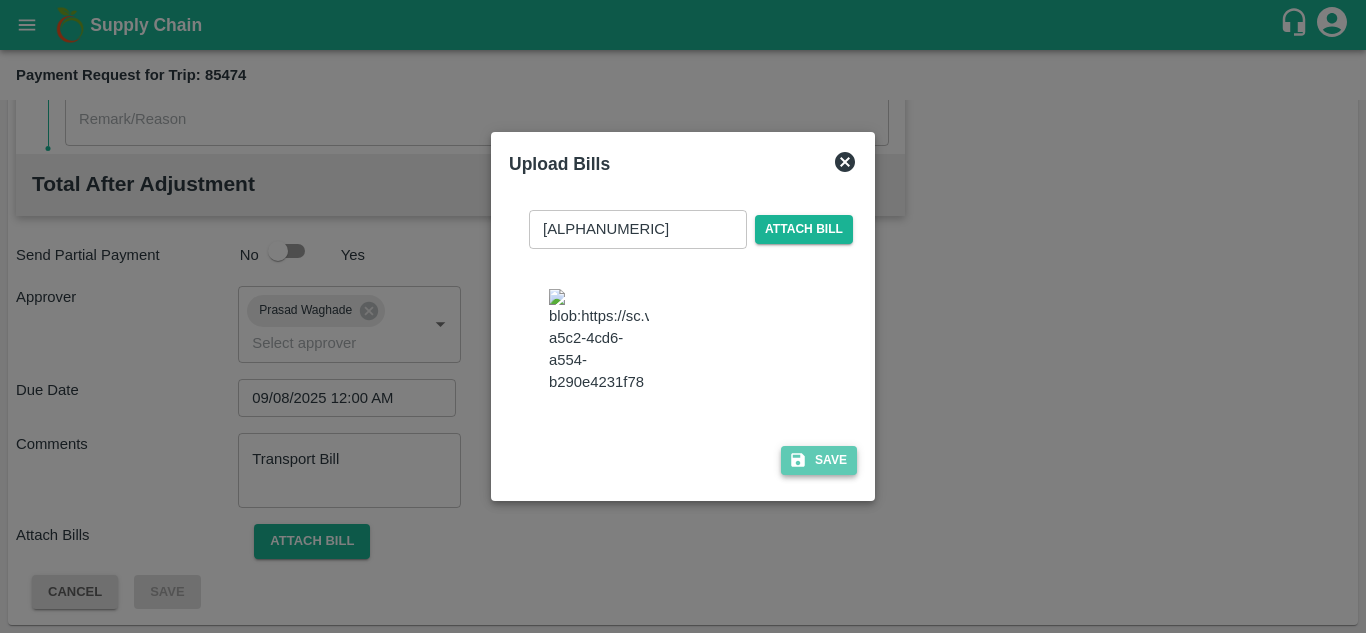click on "Save" at bounding box center [819, 460] 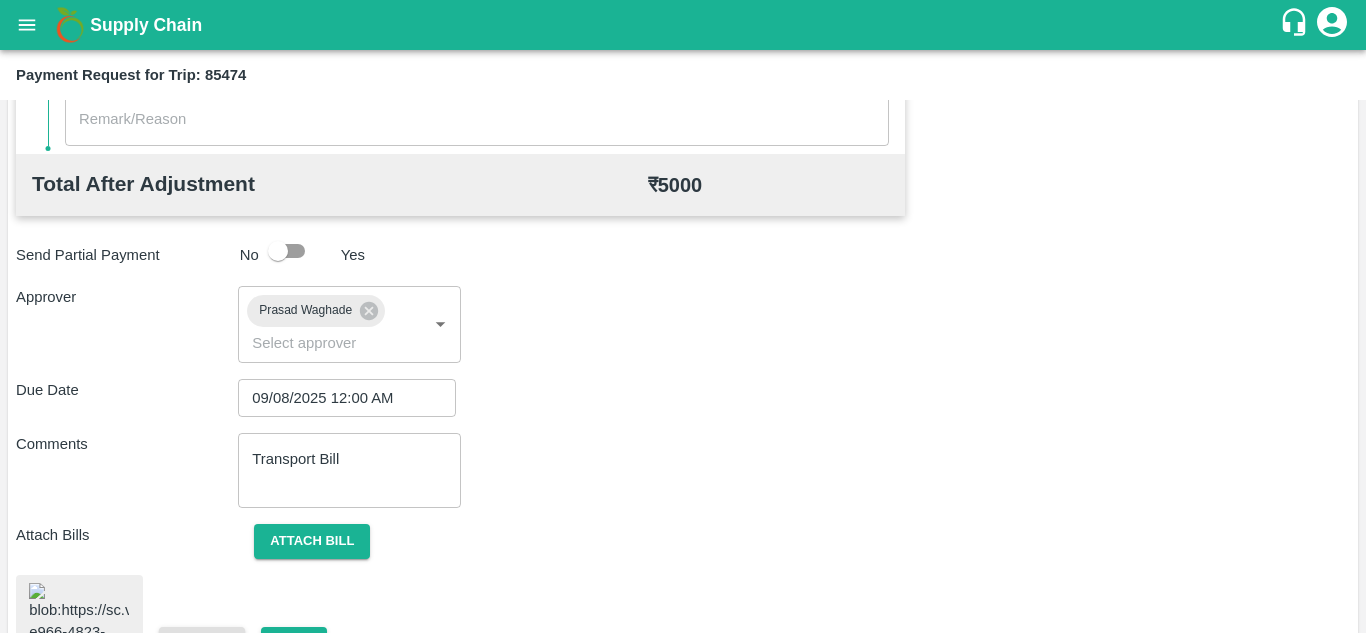 scroll, scrollTop: 1110, scrollLeft: 0, axis: vertical 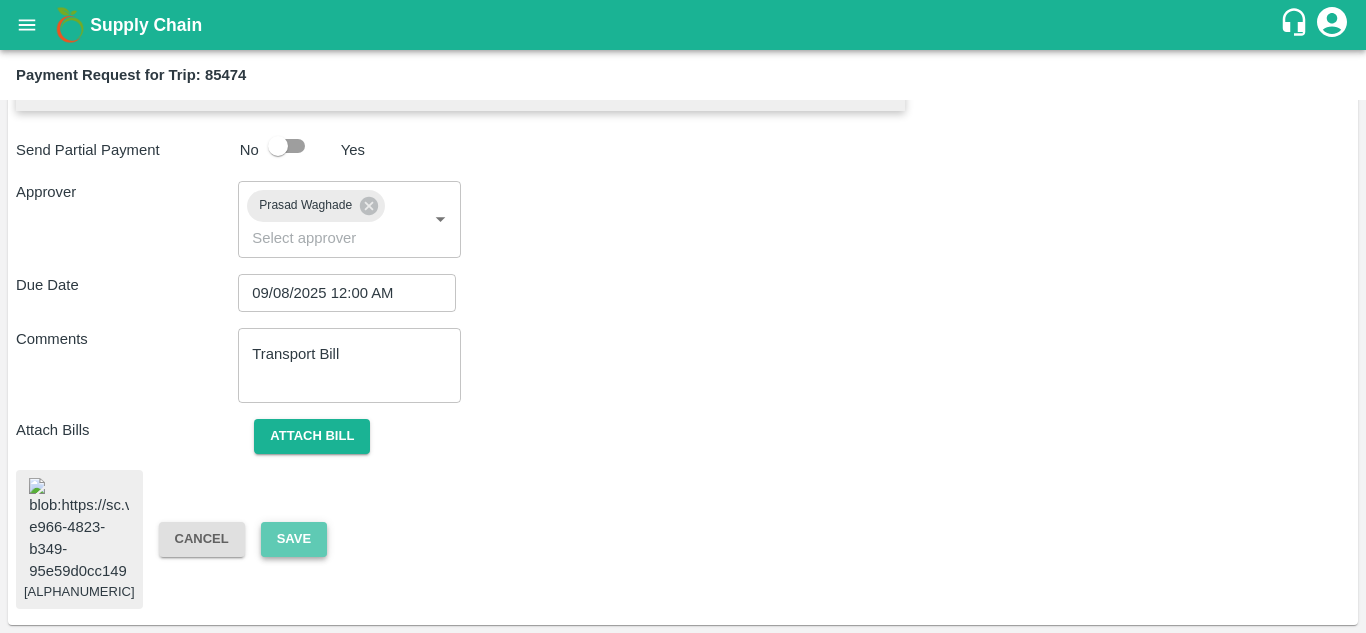 click on "Save" at bounding box center (294, 539) 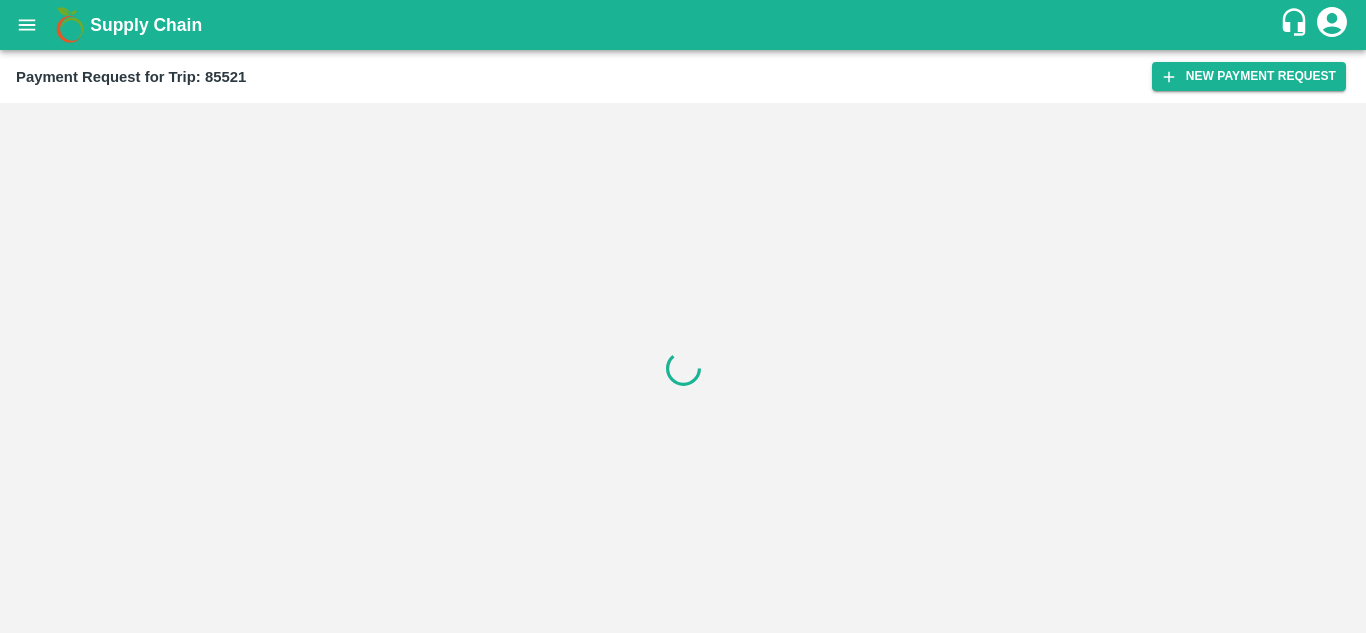 scroll, scrollTop: 0, scrollLeft: 0, axis: both 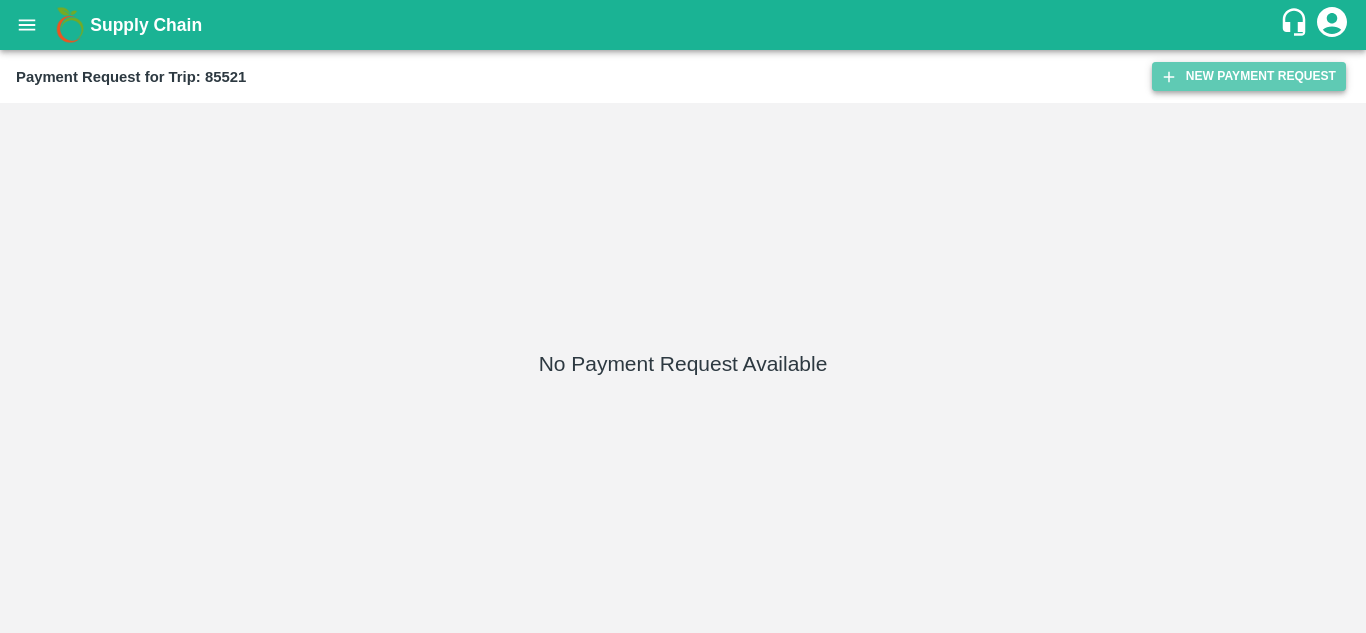 click on "New Payment Request" at bounding box center (1249, 76) 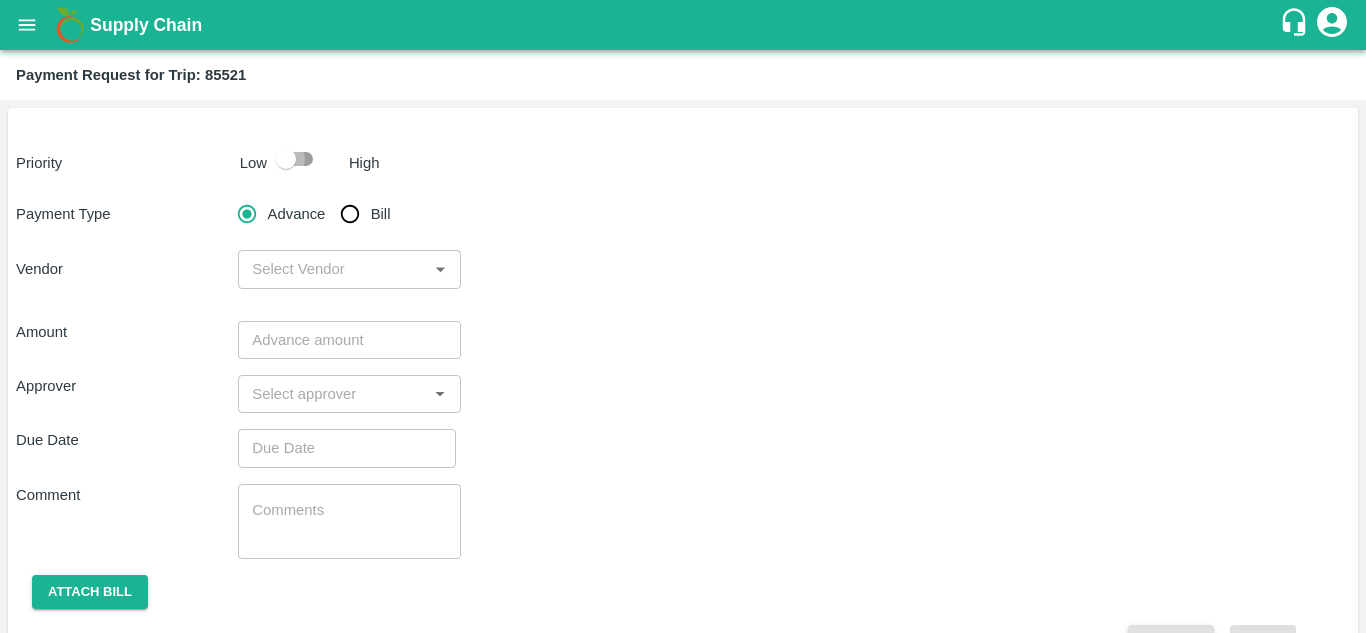 click at bounding box center (286, 159) 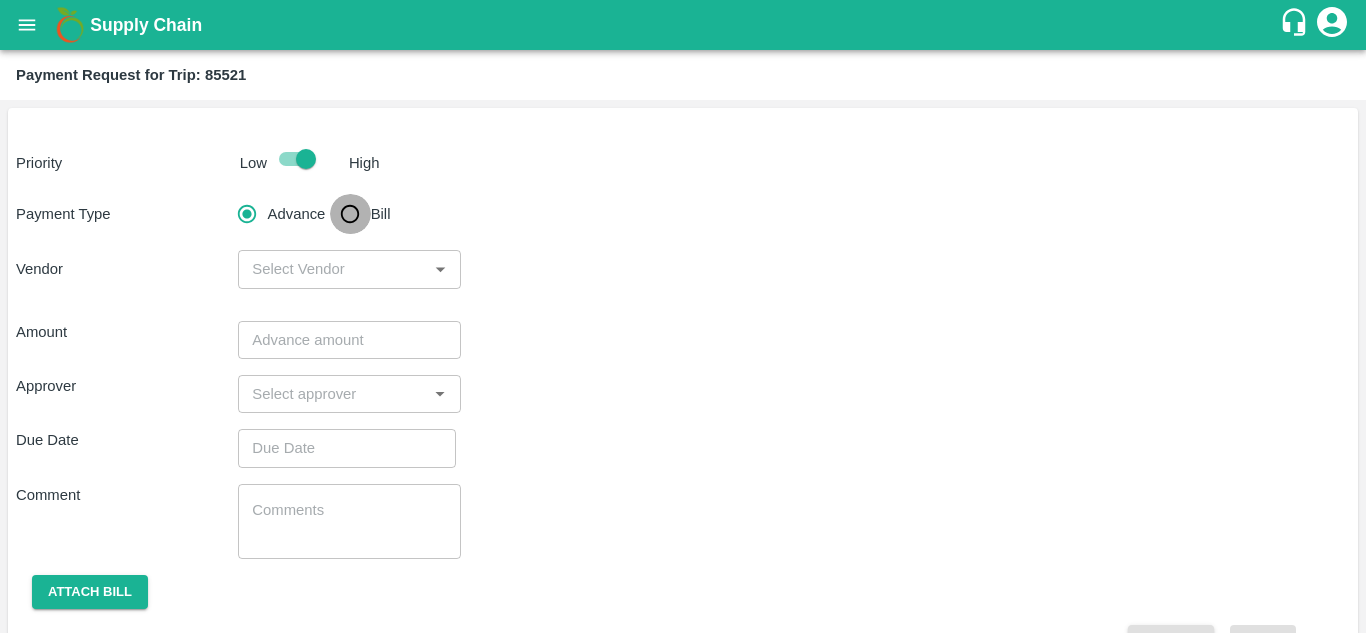 click on "Bill" at bounding box center (350, 214) 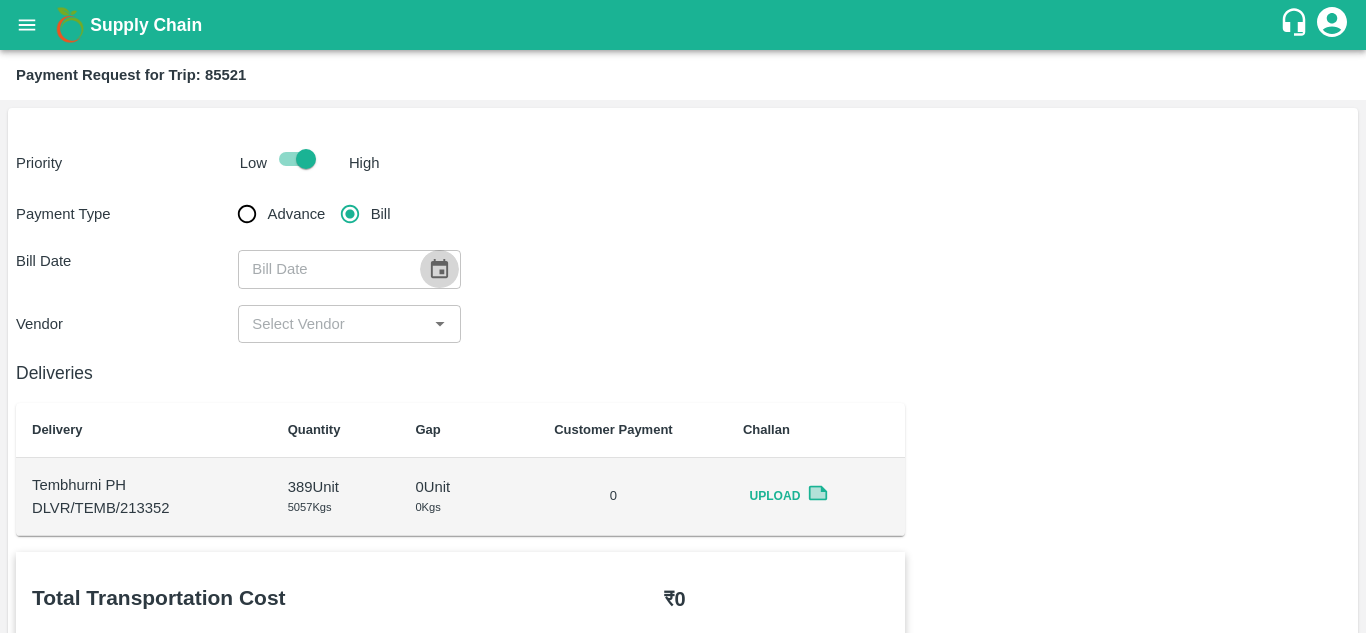 click 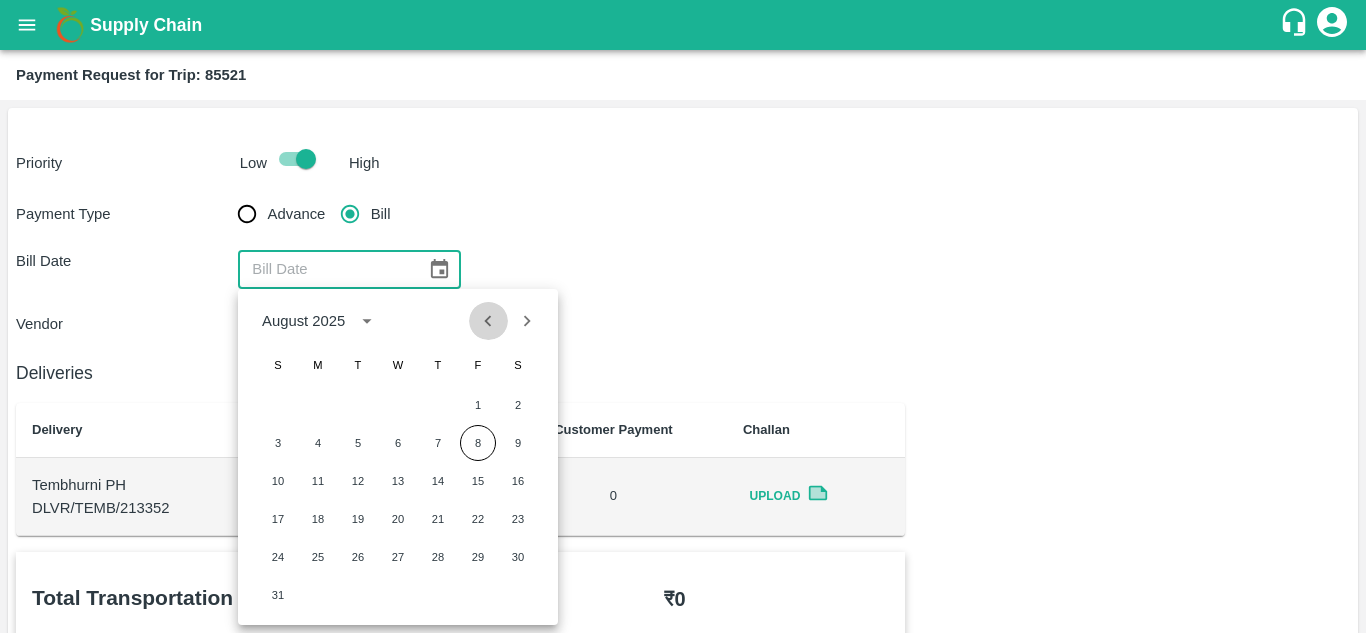 click 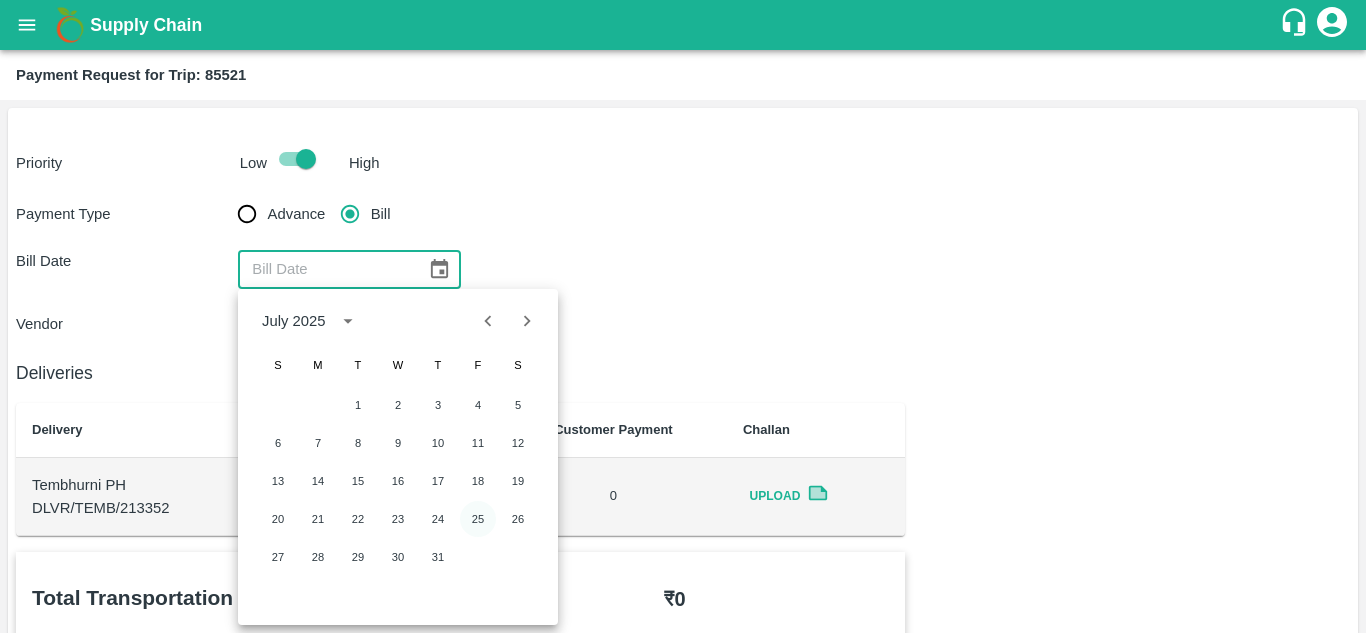 click on "25" at bounding box center (478, 519) 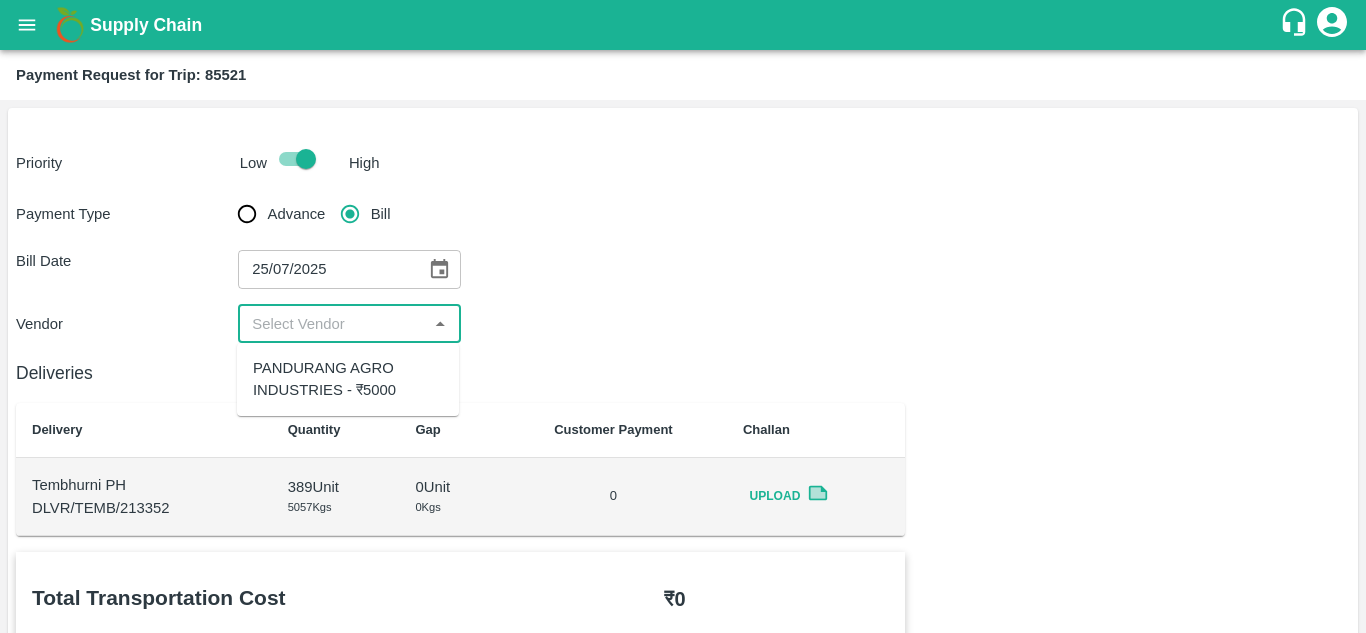 click at bounding box center [332, 324] 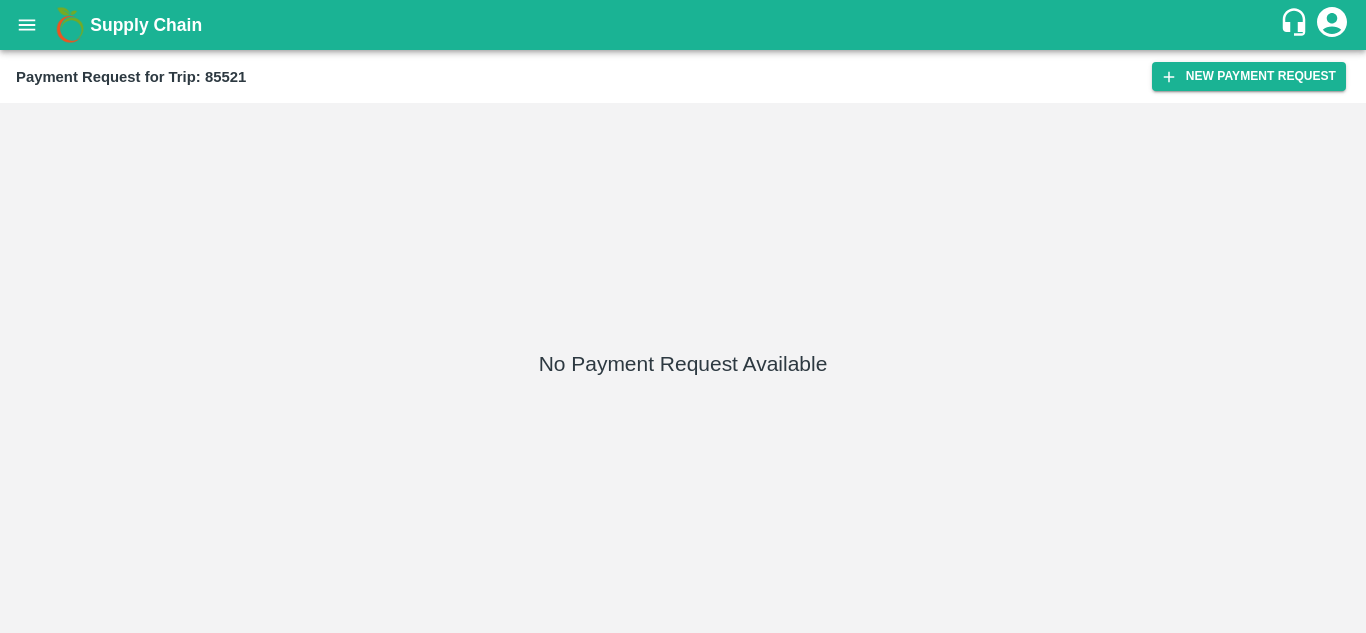 scroll, scrollTop: 0, scrollLeft: 0, axis: both 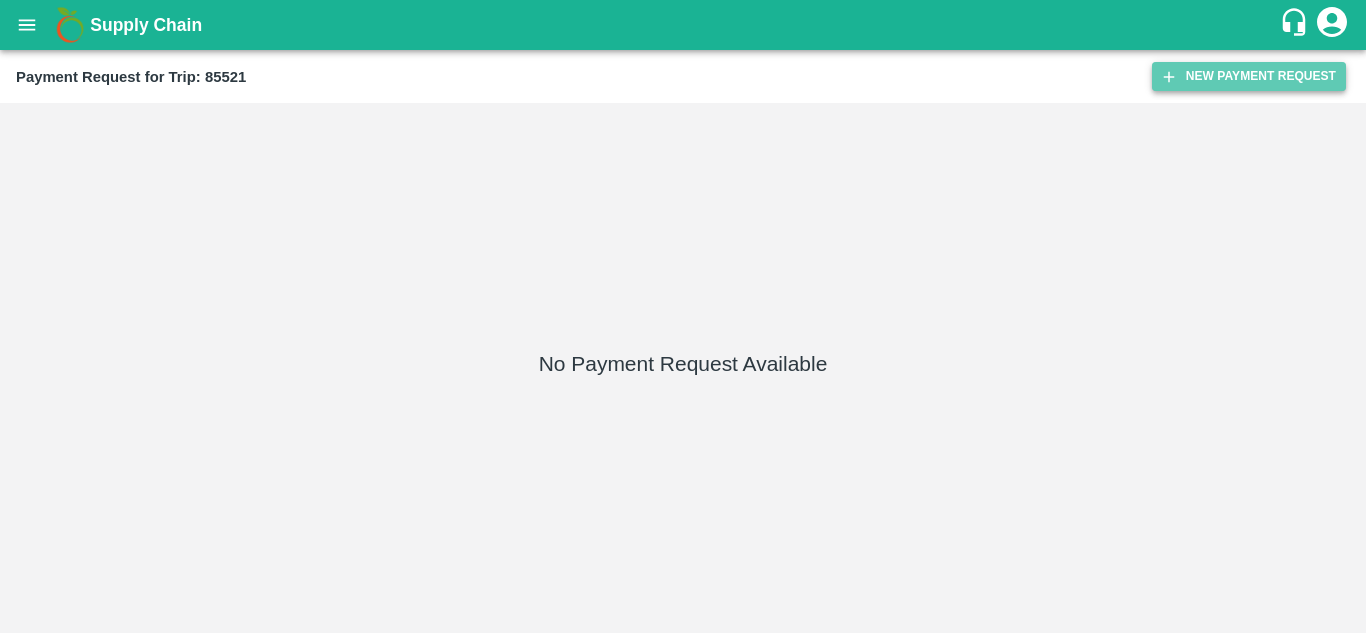 click on "New Payment Request" at bounding box center [1249, 76] 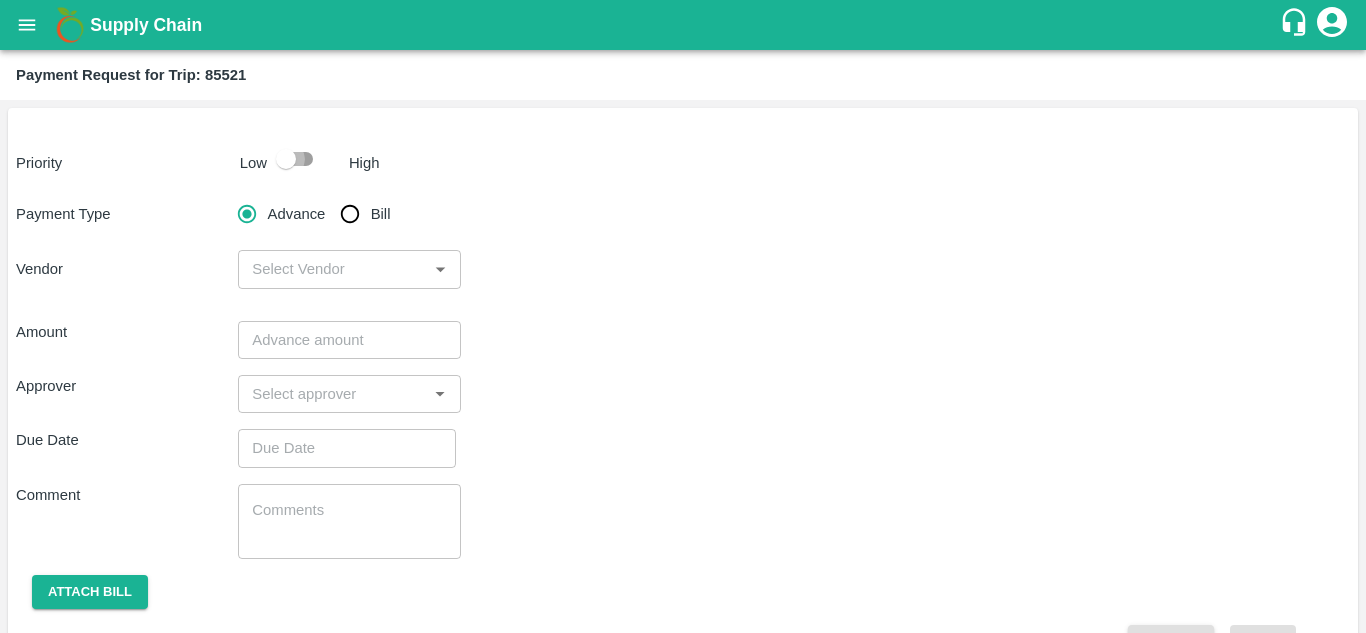 click at bounding box center (286, 159) 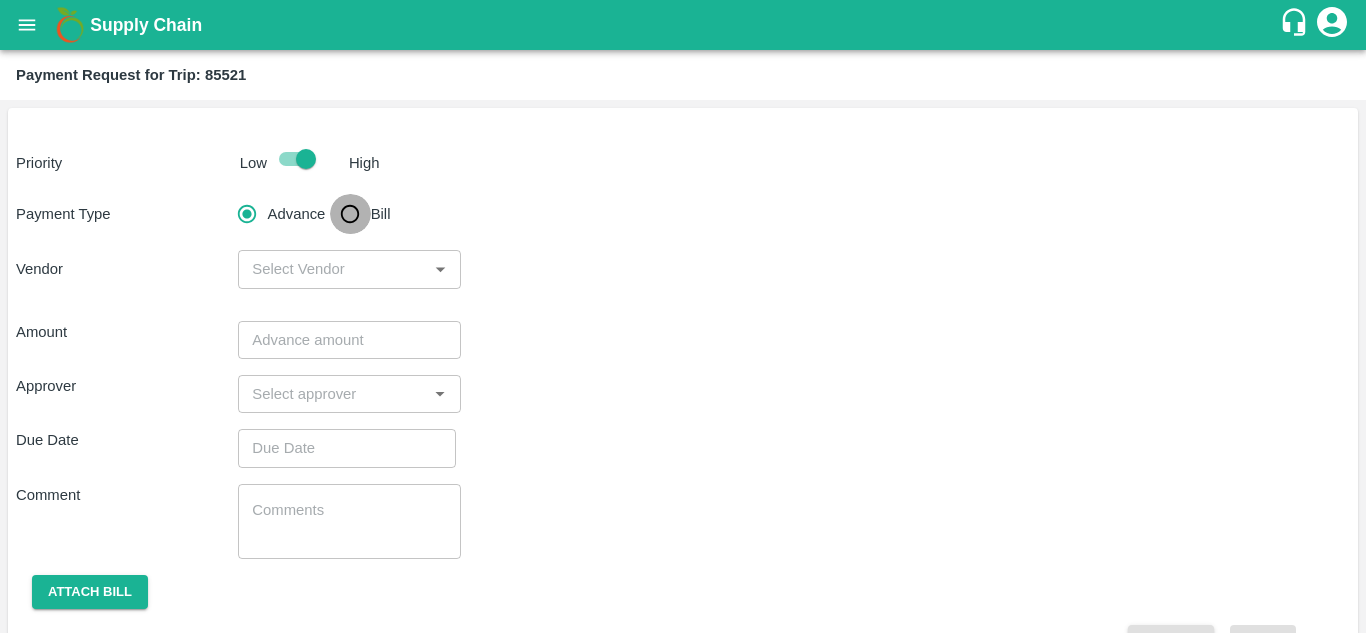 click on "Bill" at bounding box center (350, 214) 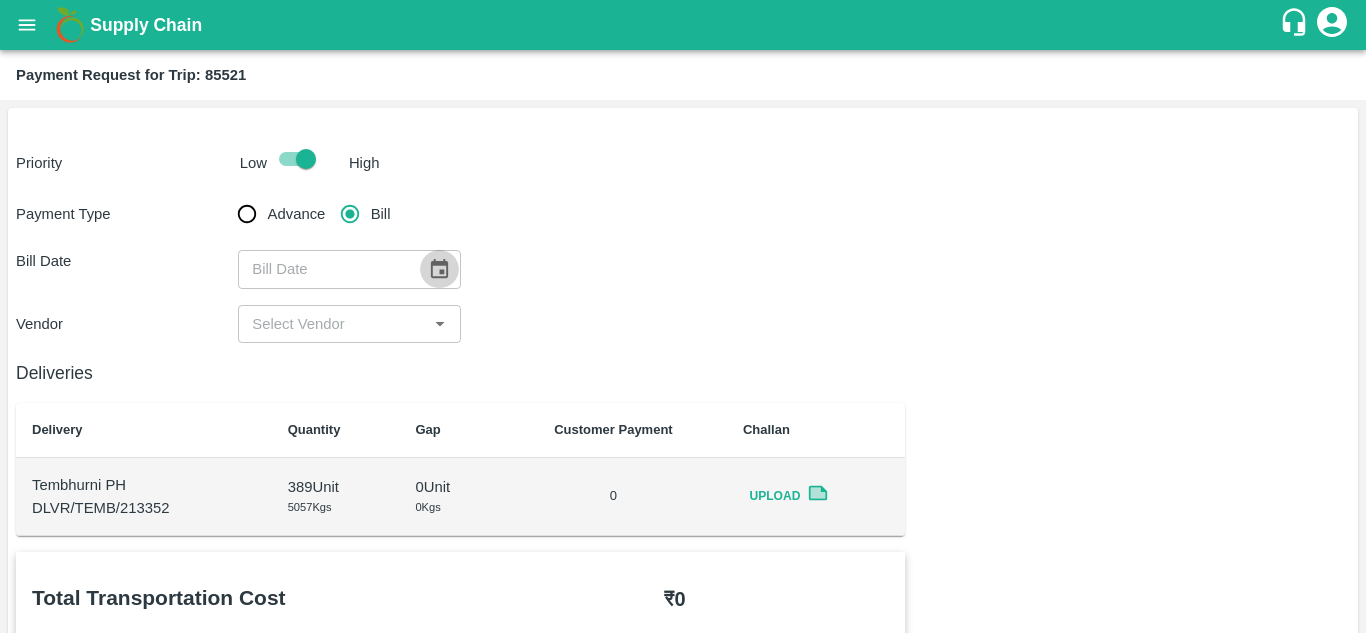 click 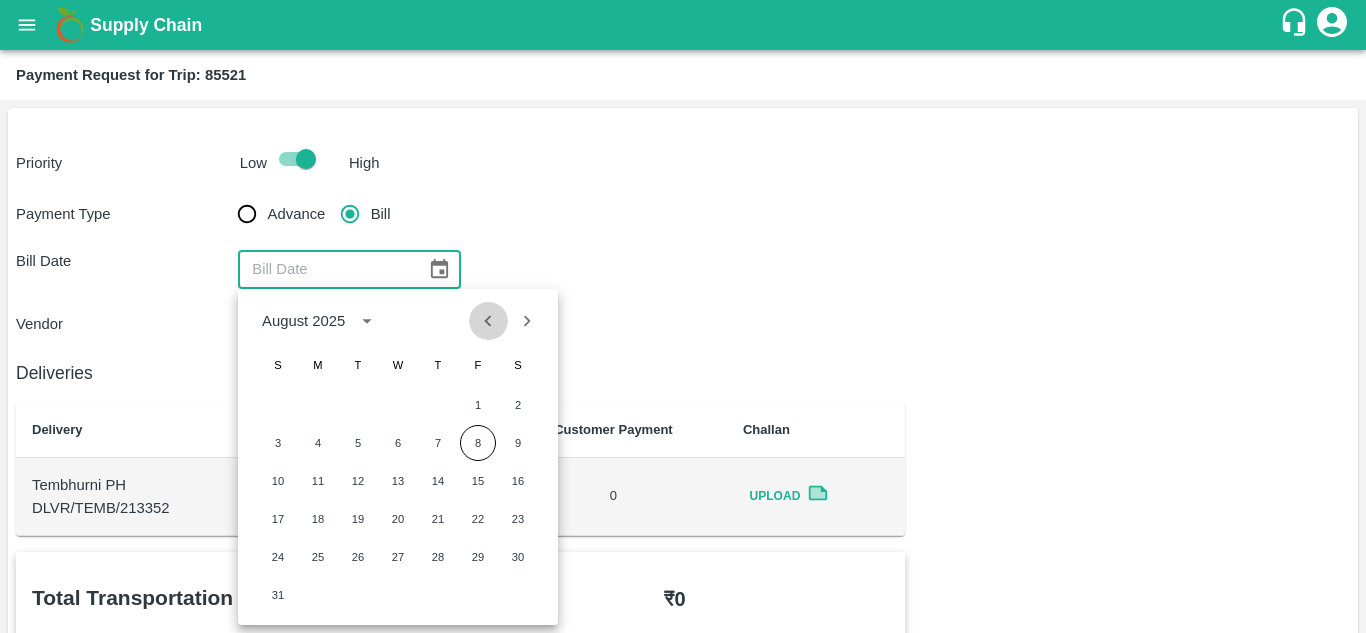 click 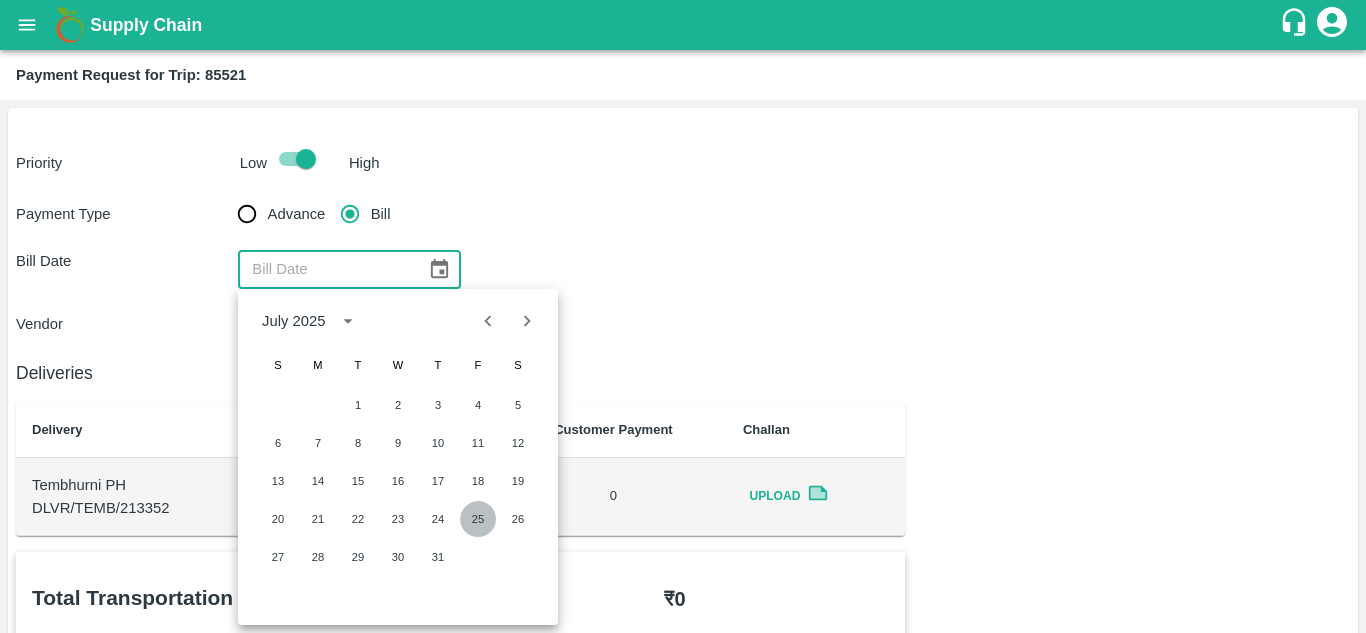 click on "25" at bounding box center (478, 519) 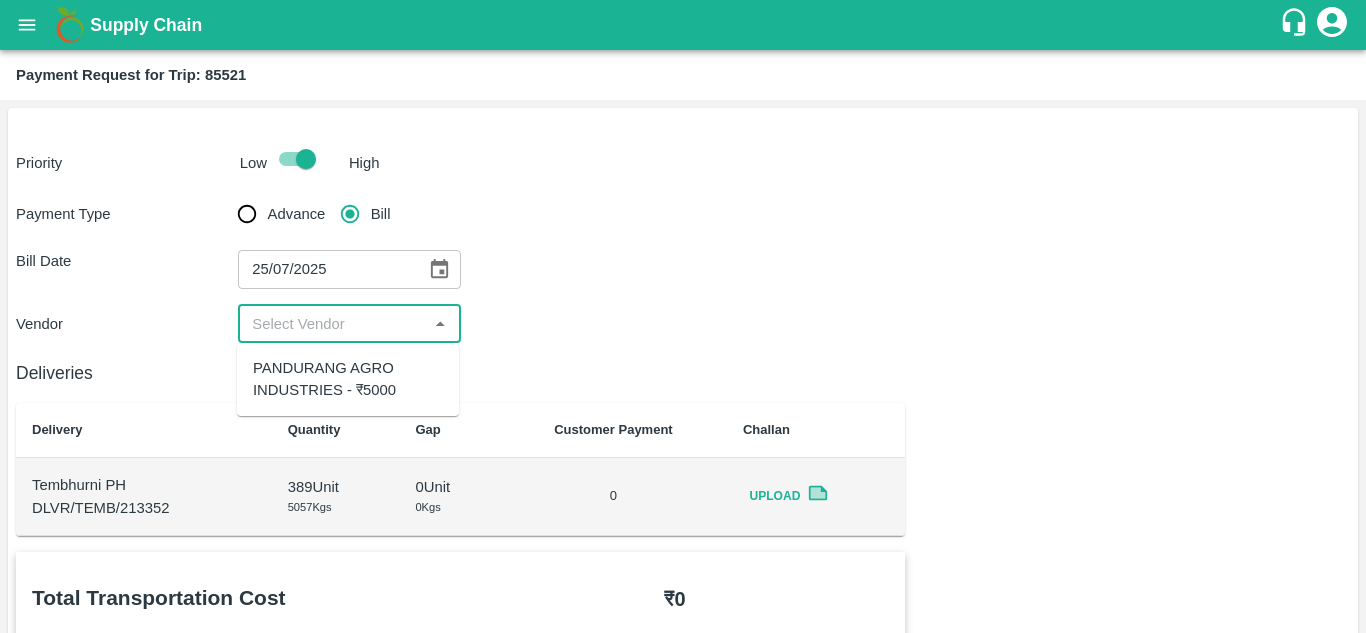 click at bounding box center [332, 324] 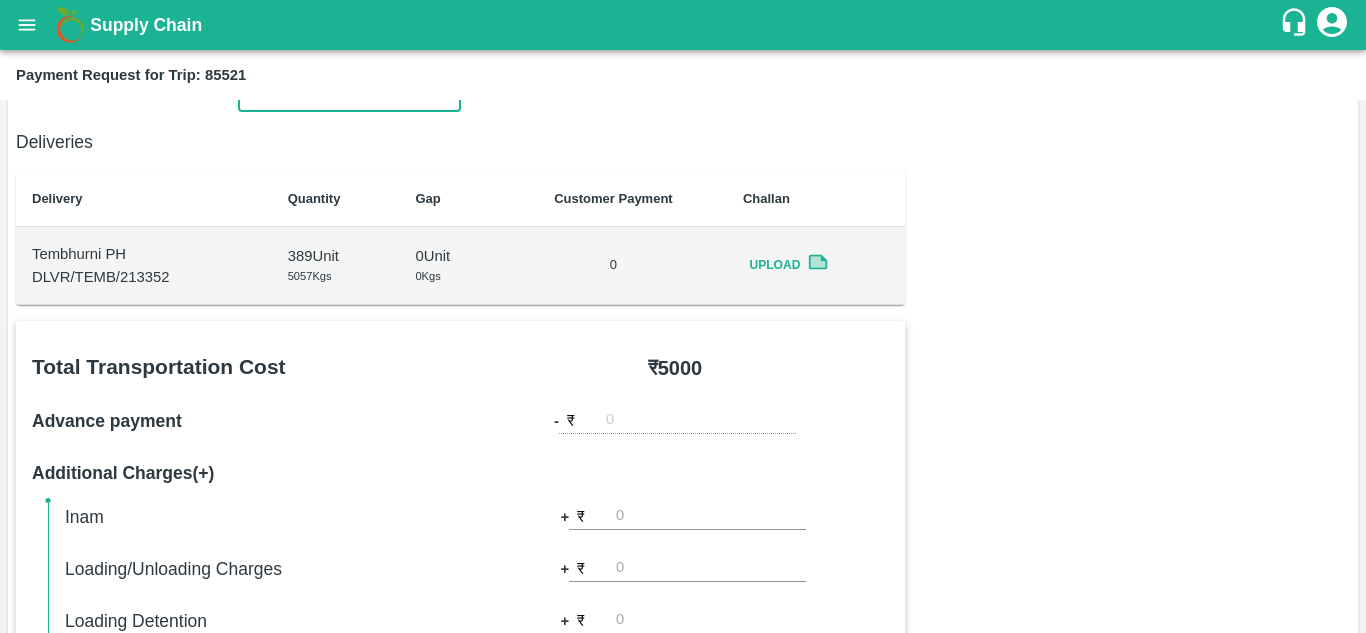 scroll, scrollTop: 0, scrollLeft: 0, axis: both 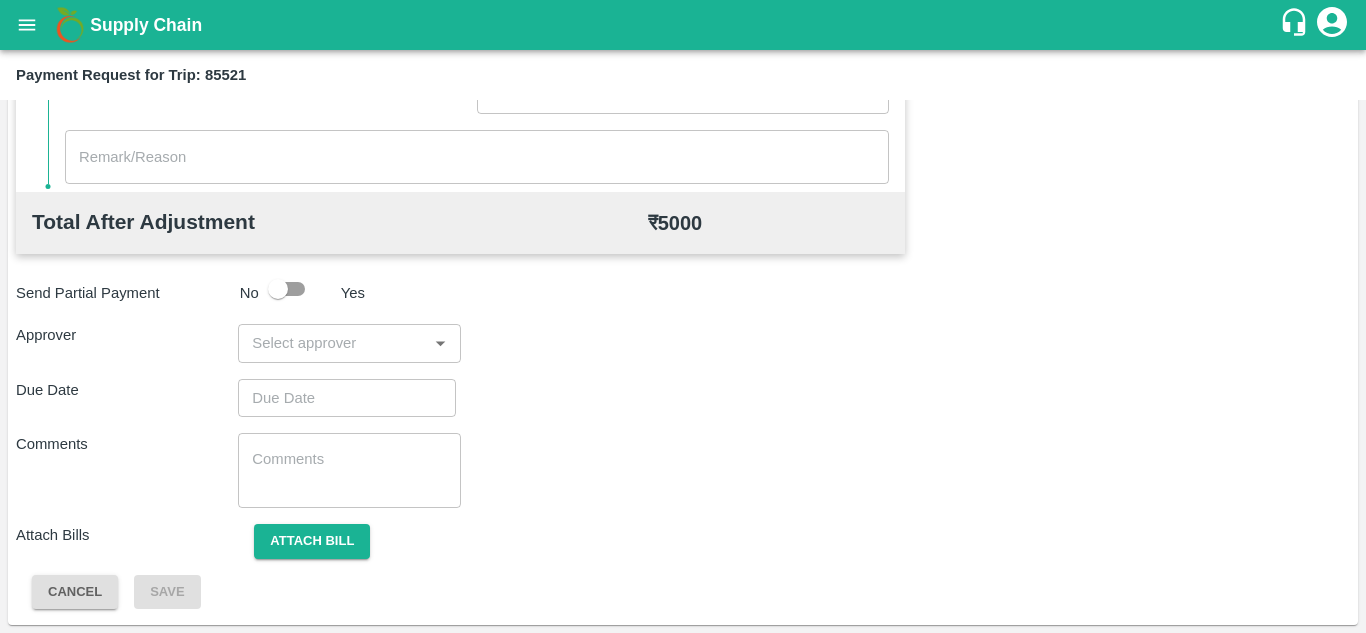 click on "​" at bounding box center (349, 343) 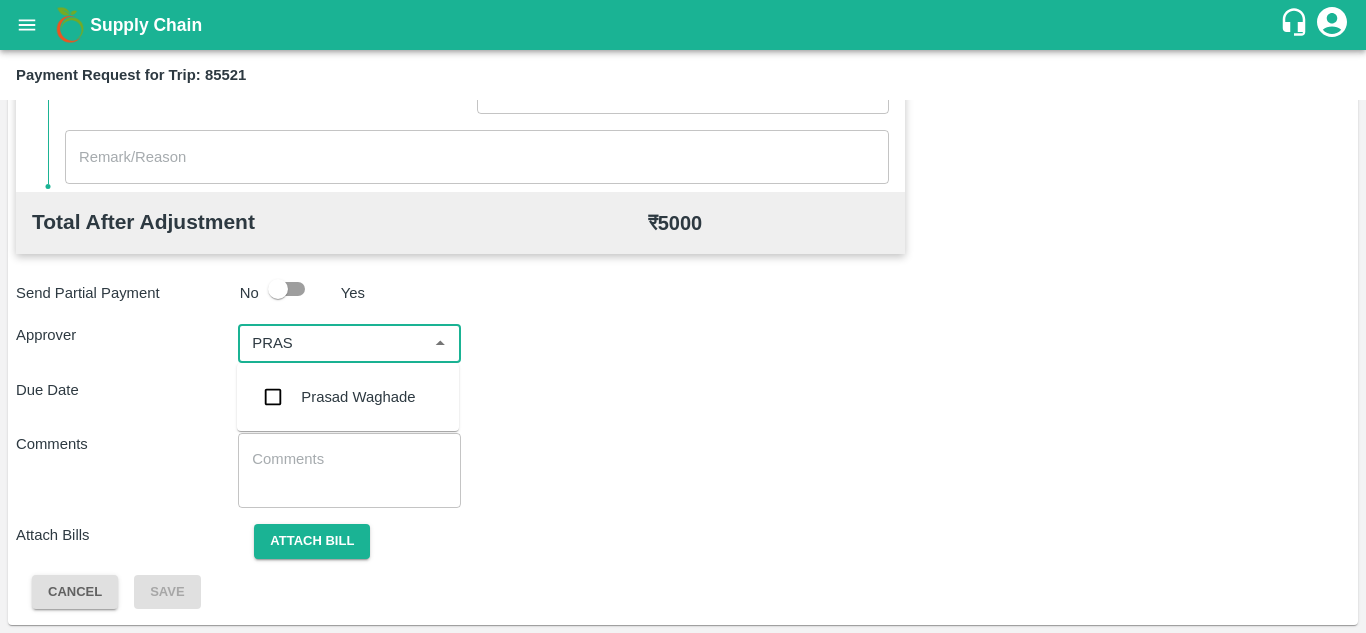 type on "PRASA" 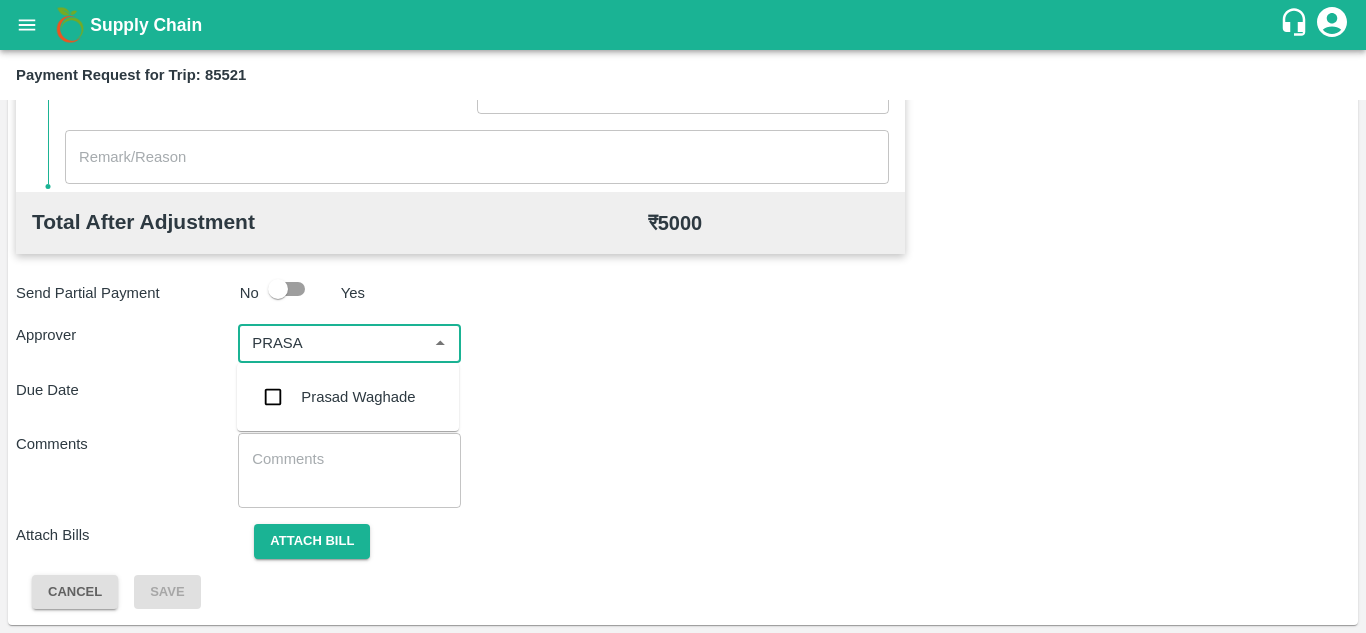 click on "Prasad Waghade" at bounding box center [358, 397] 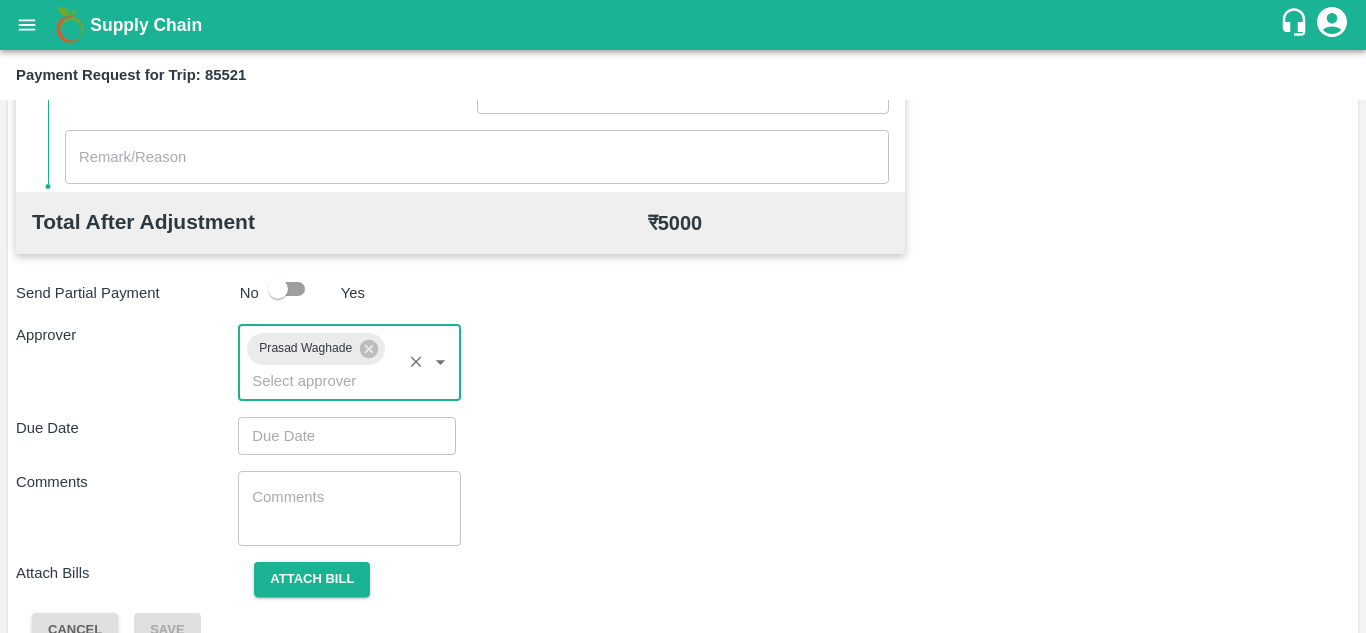 type on "DD/MM/YYYY hh:mm aa" 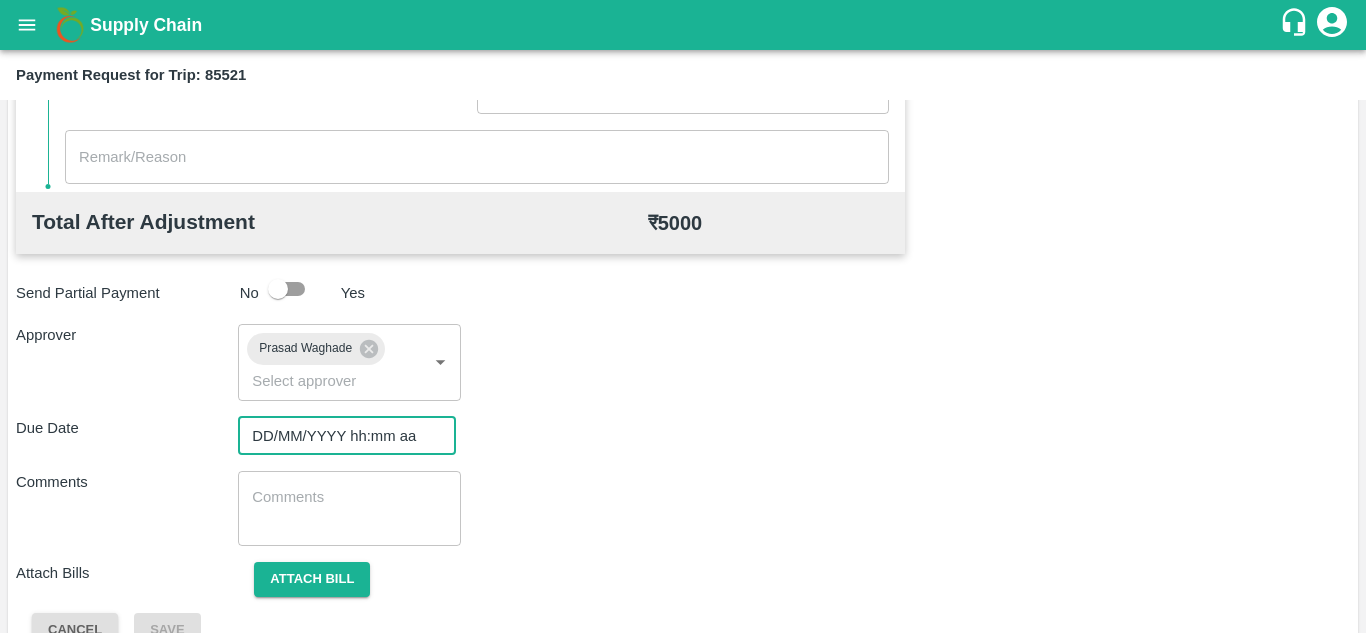click on "DD/MM/YYYY hh:mm aa" at bounding box center [340, 436] 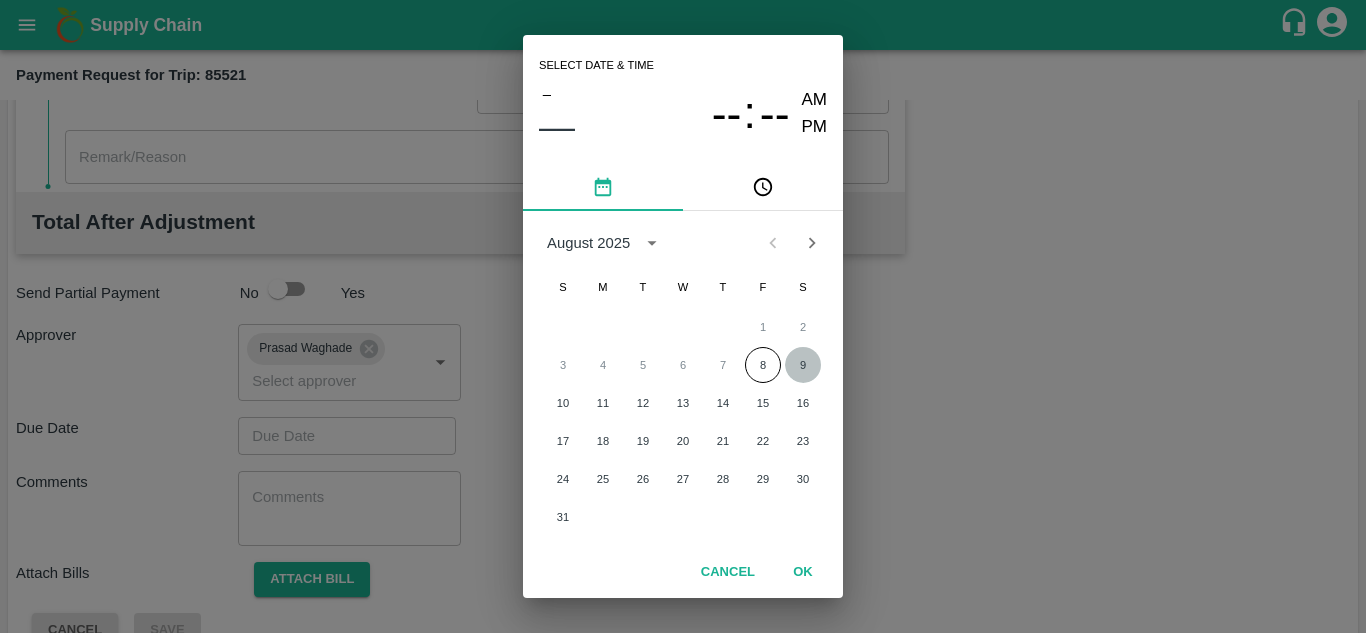 click on "9" at bounding box center (803, 365) 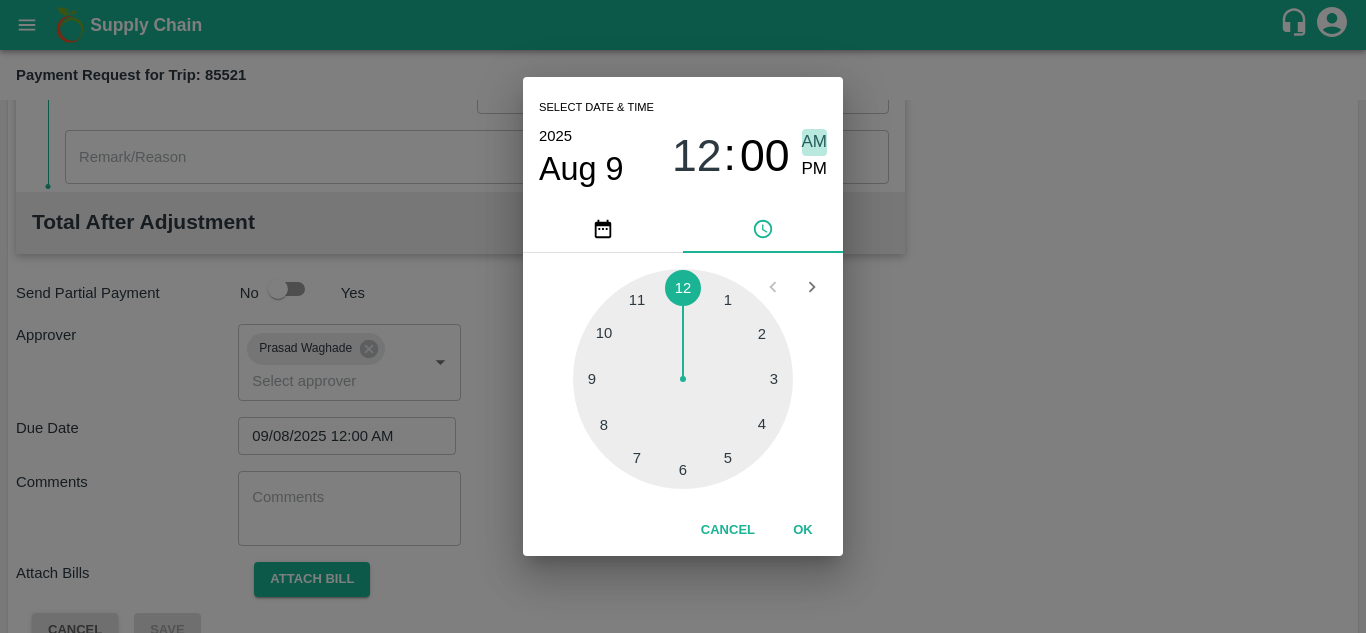 click on "AM" at bounding box center [815, 142] 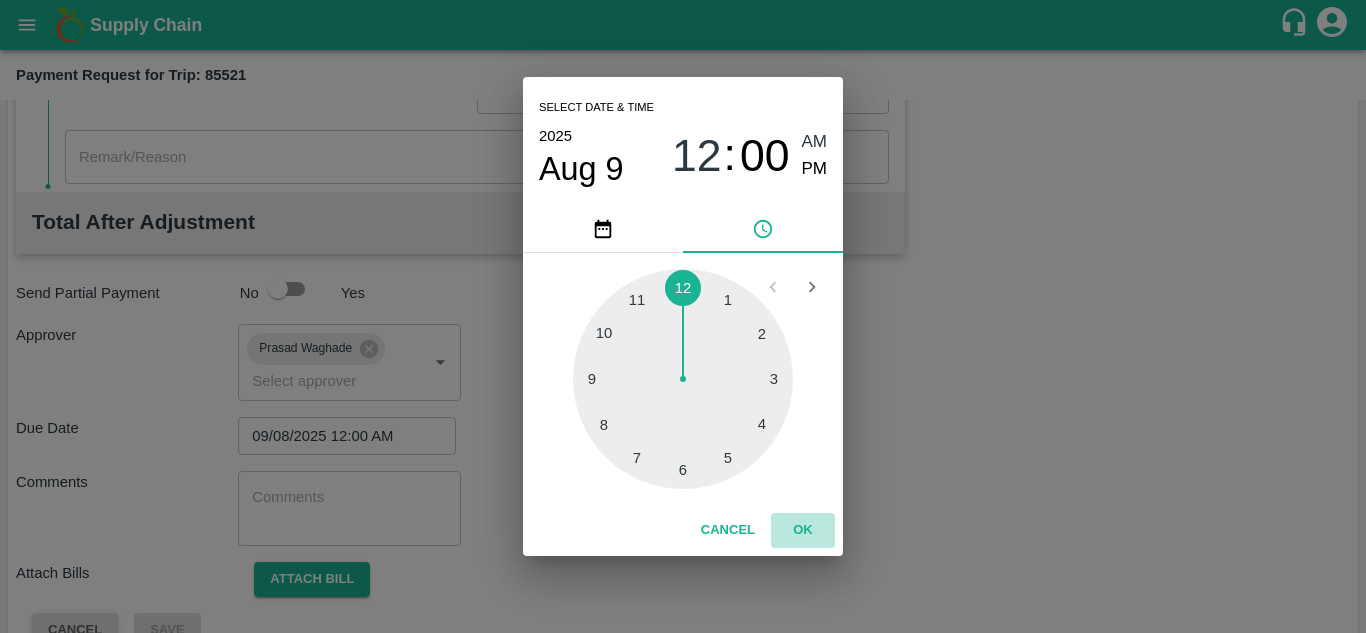 click on "OK" at bounding box center (803, 530) 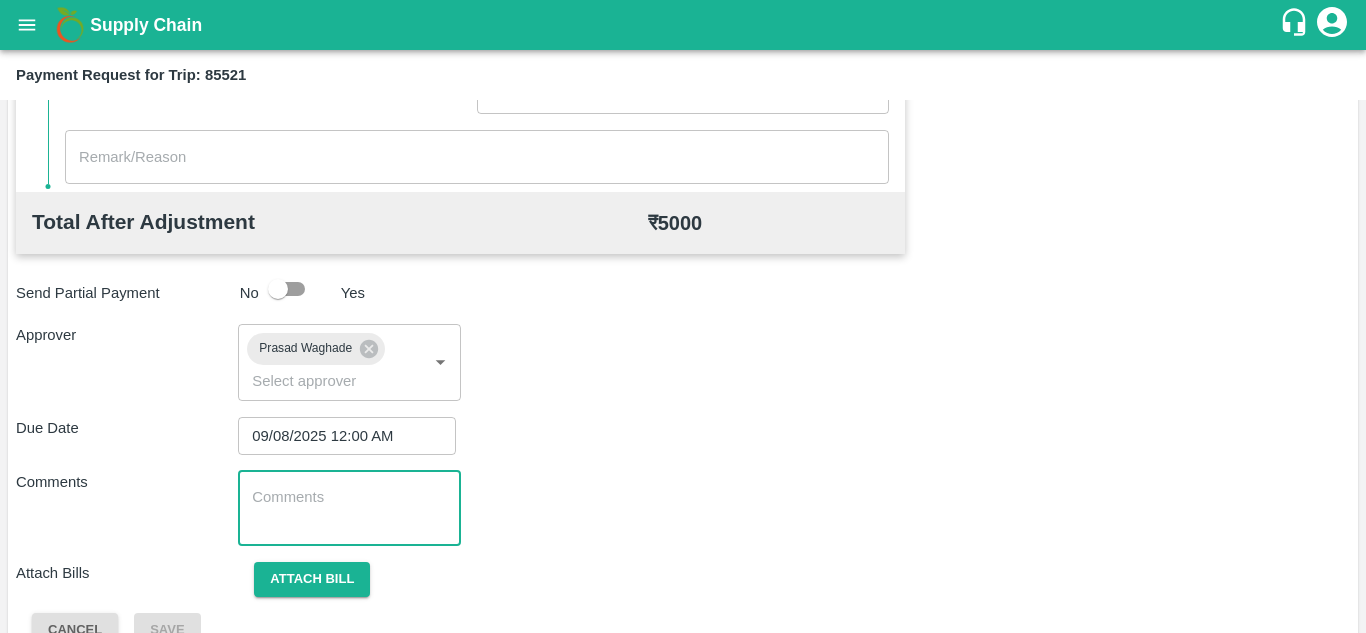 click at bounding box center [349, 508] 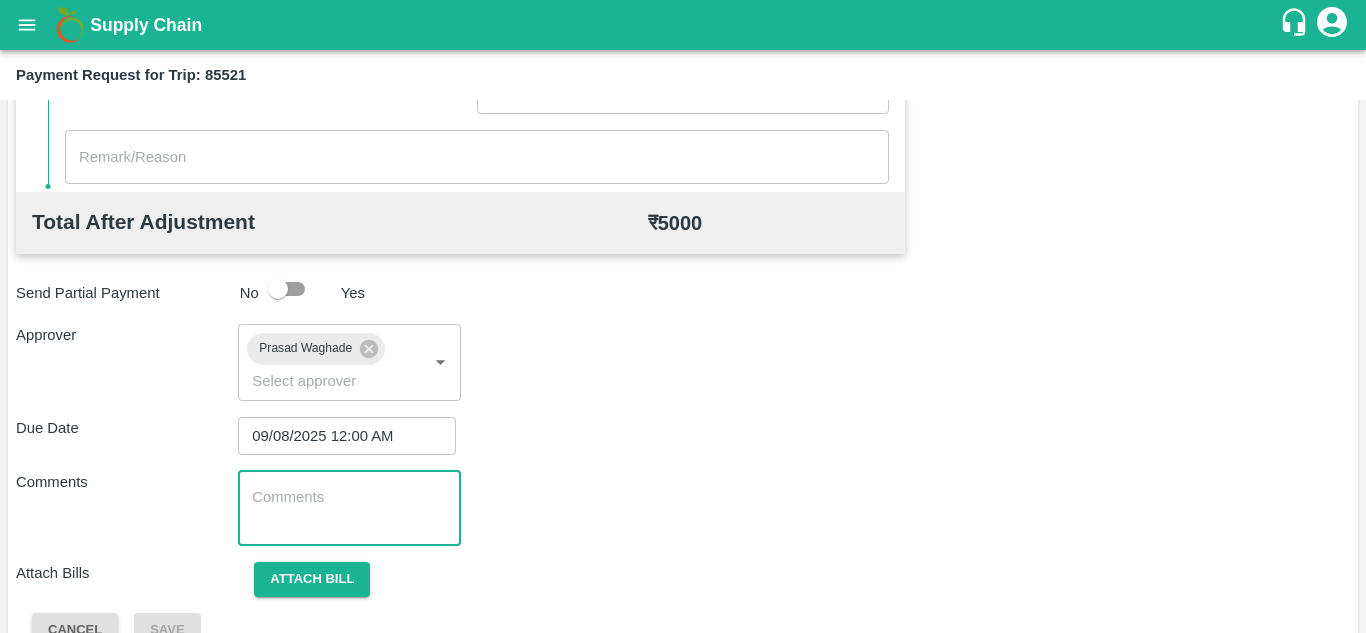 paste on "Transport Bill" 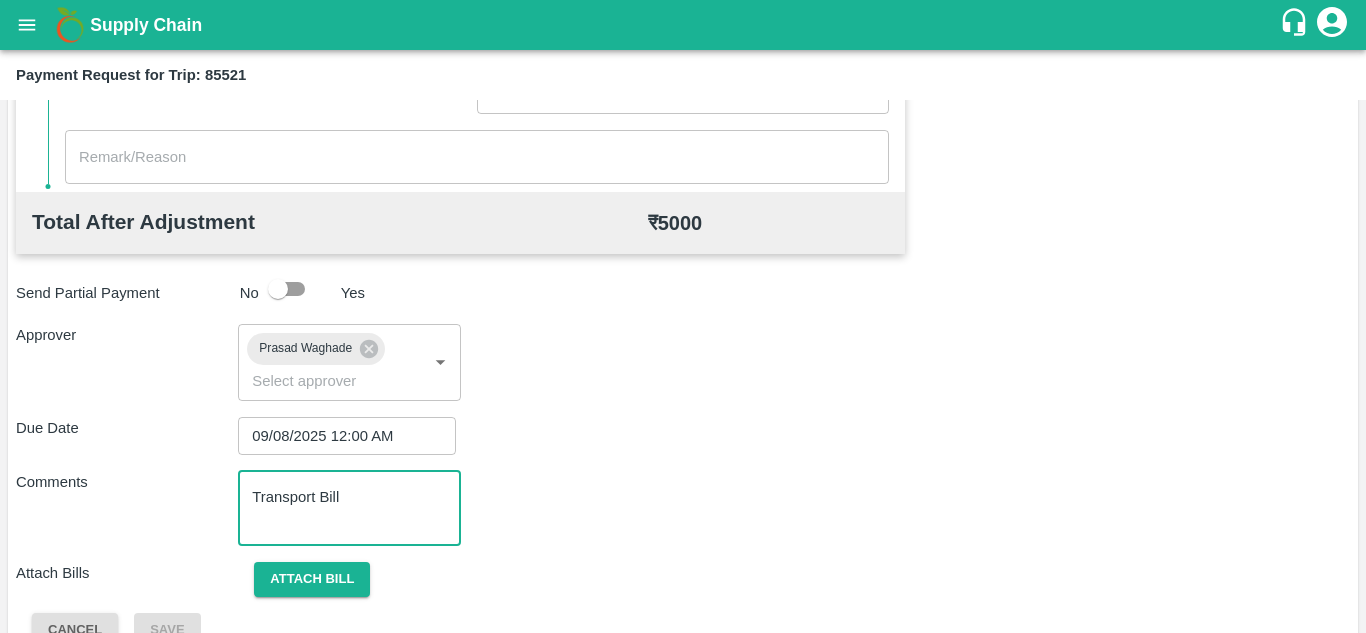 type on "Transport Bill" 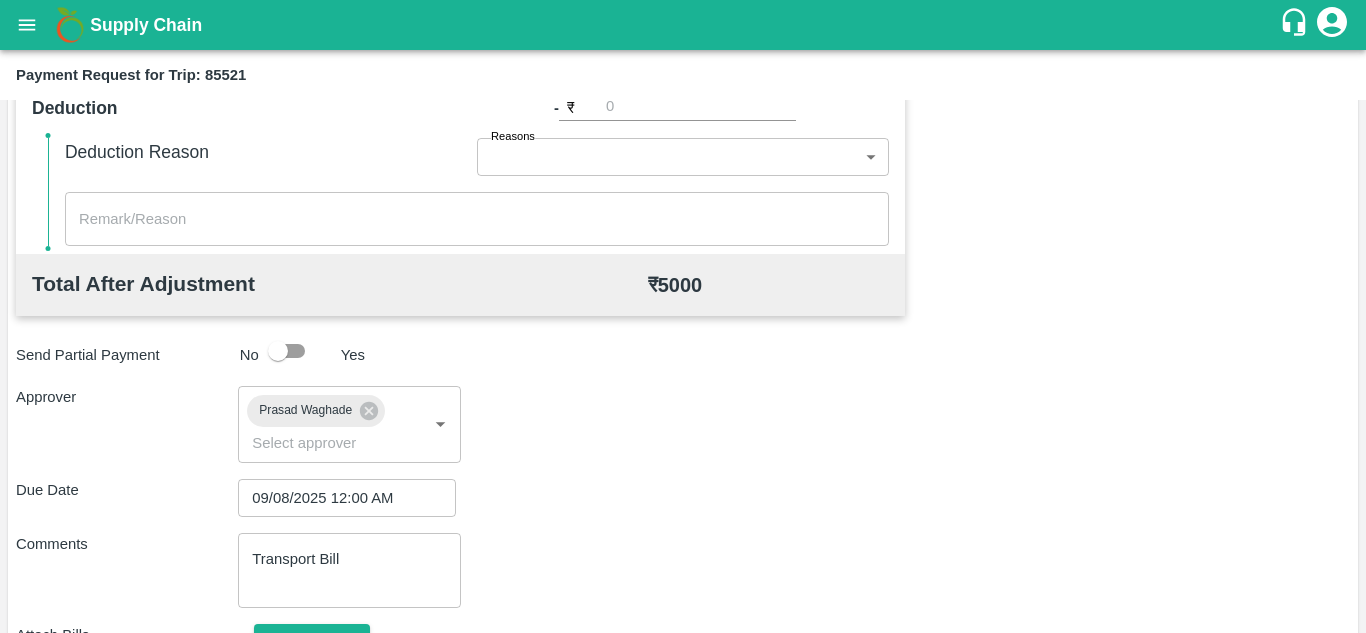 scroll, scrollTop: 948, scrollLeft: 0, axis: vertical 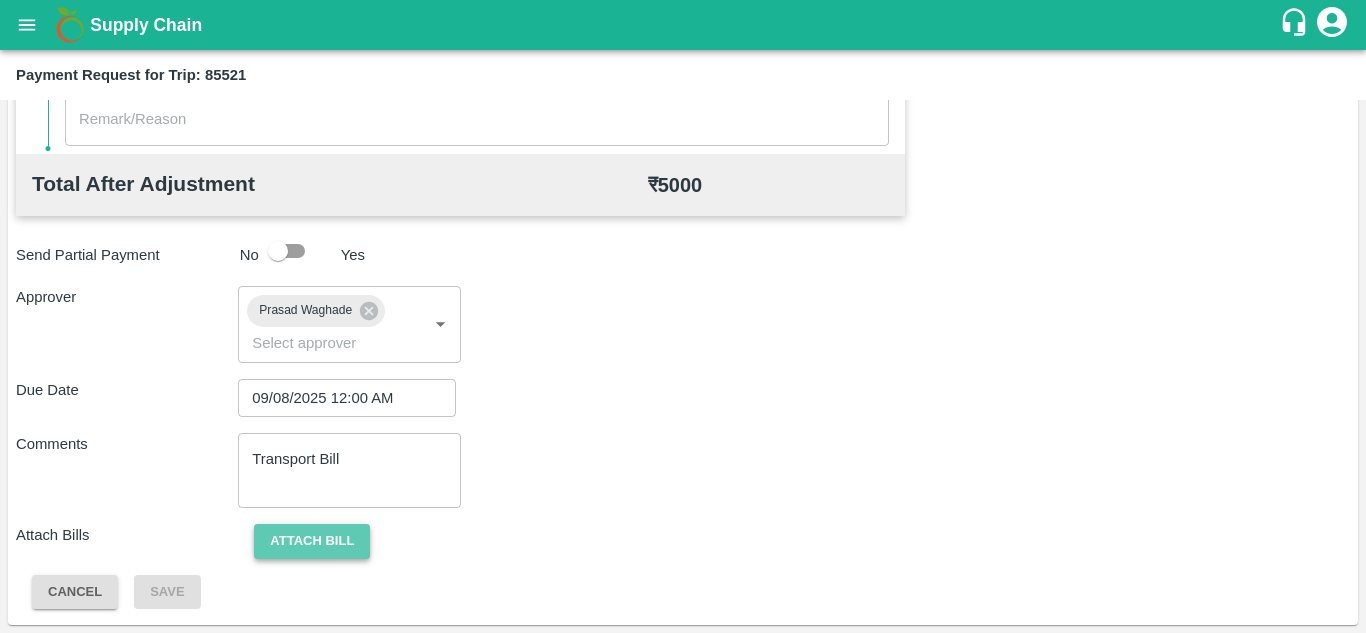 click on "Attach bill" at bounding box center (312, 541) 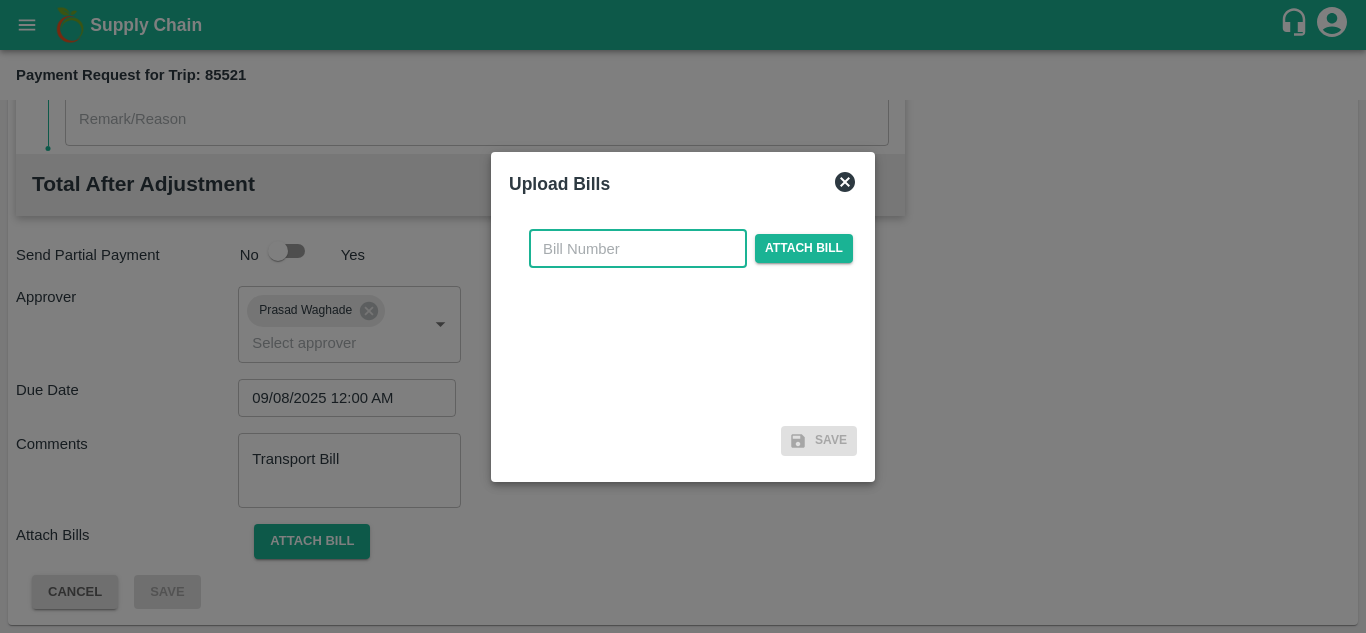 click at bounding box center [638, 249] 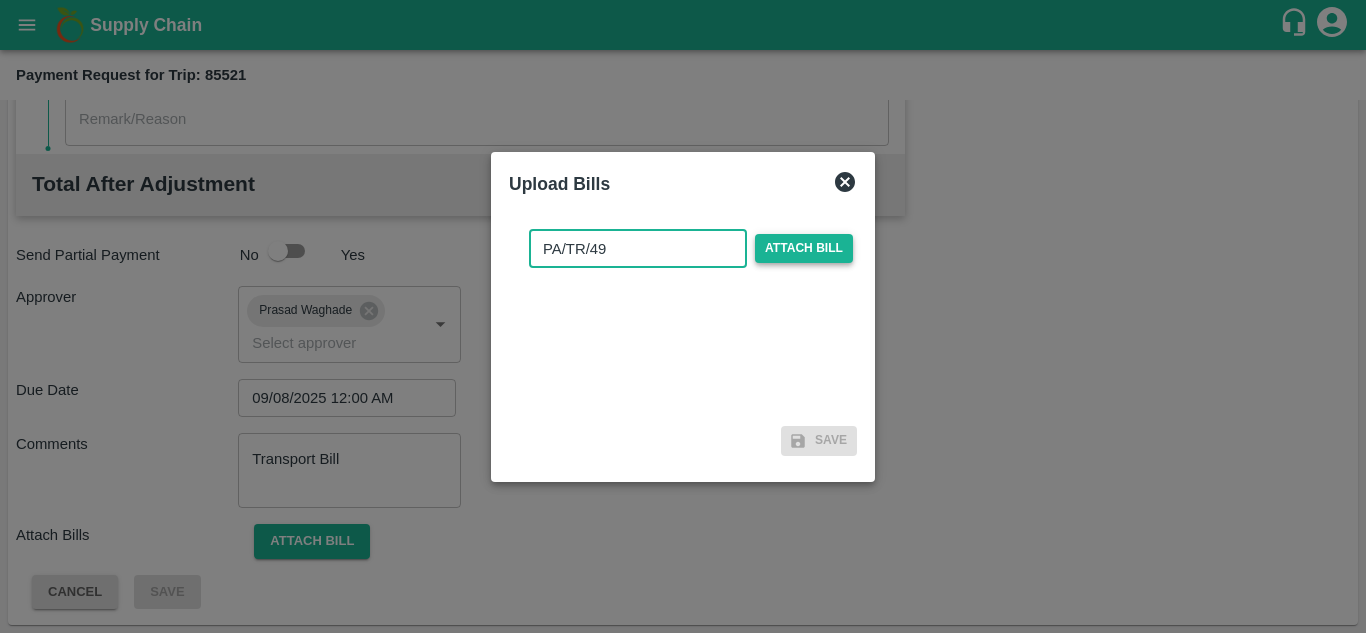 type on "PA/TR/49" 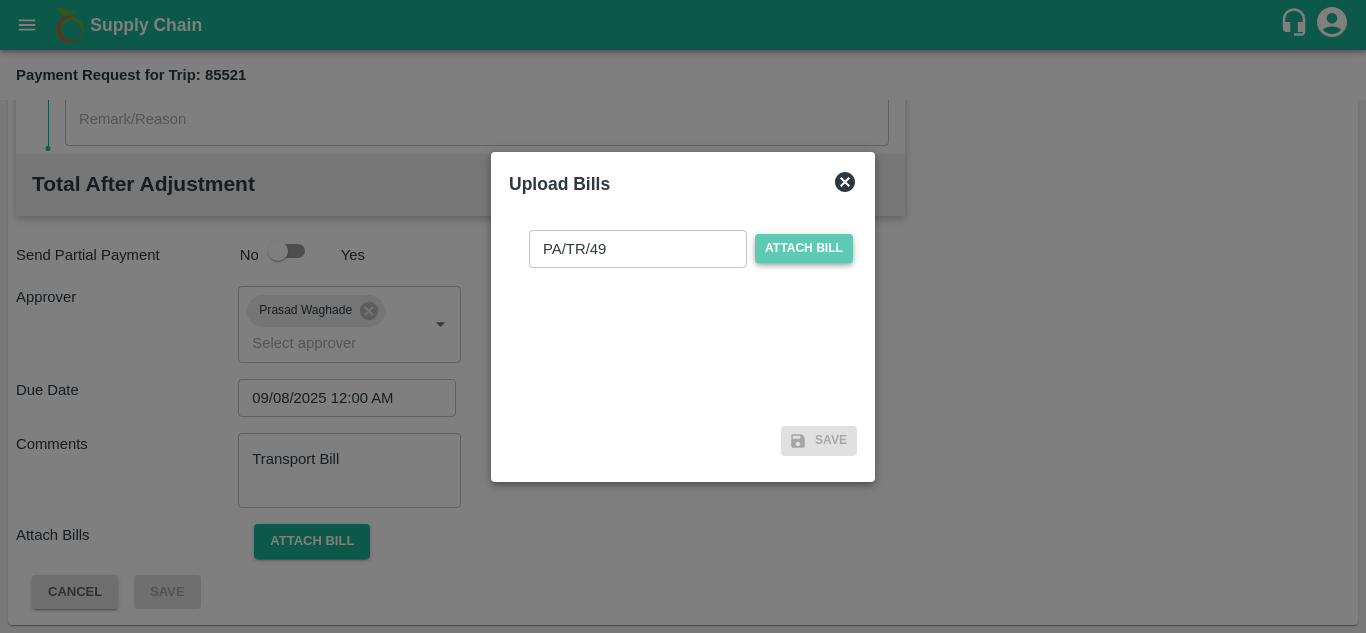 click on "Attach bill" at bounding box center [804, 248] 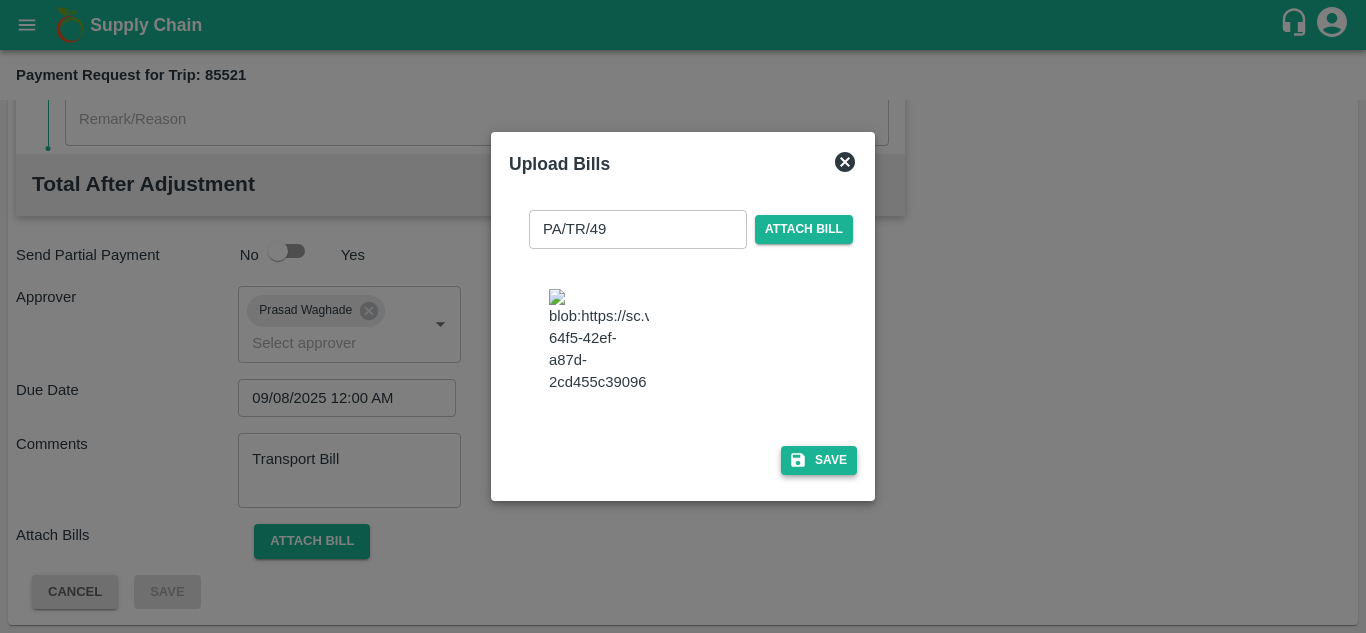 click on "Save" at bounding box center (819, 460) 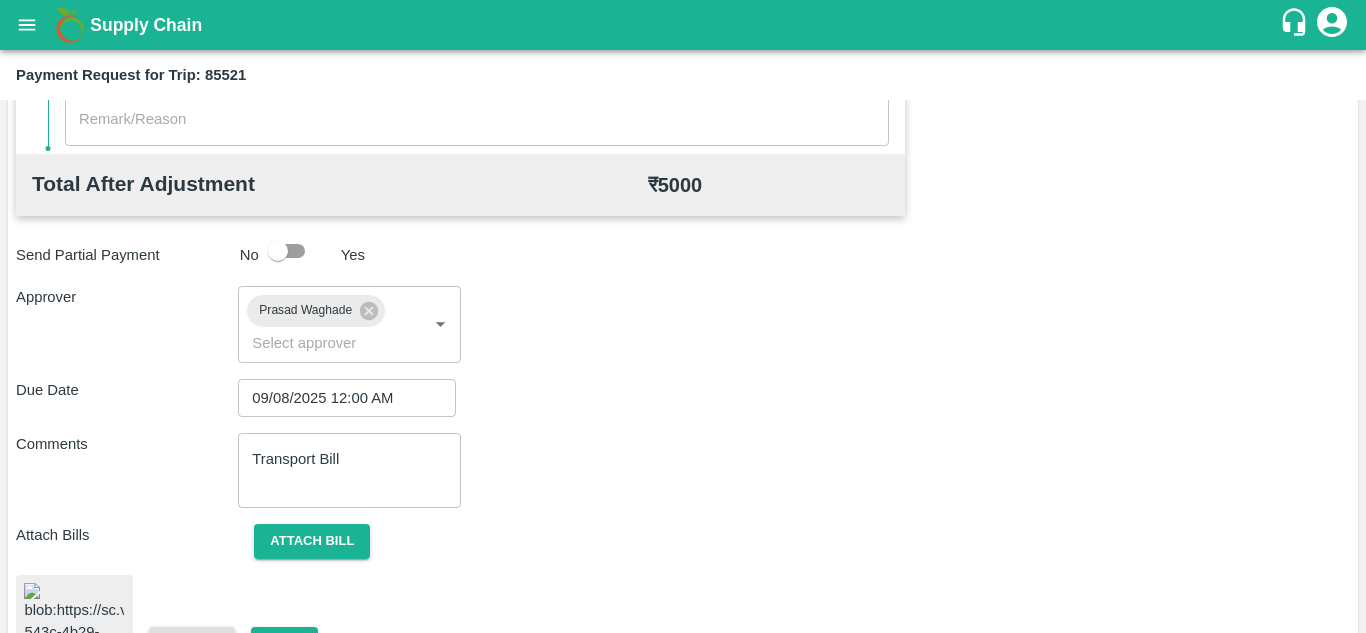 scroll, scrollTop: 1098, scrollLeft: 0, axis: vertical 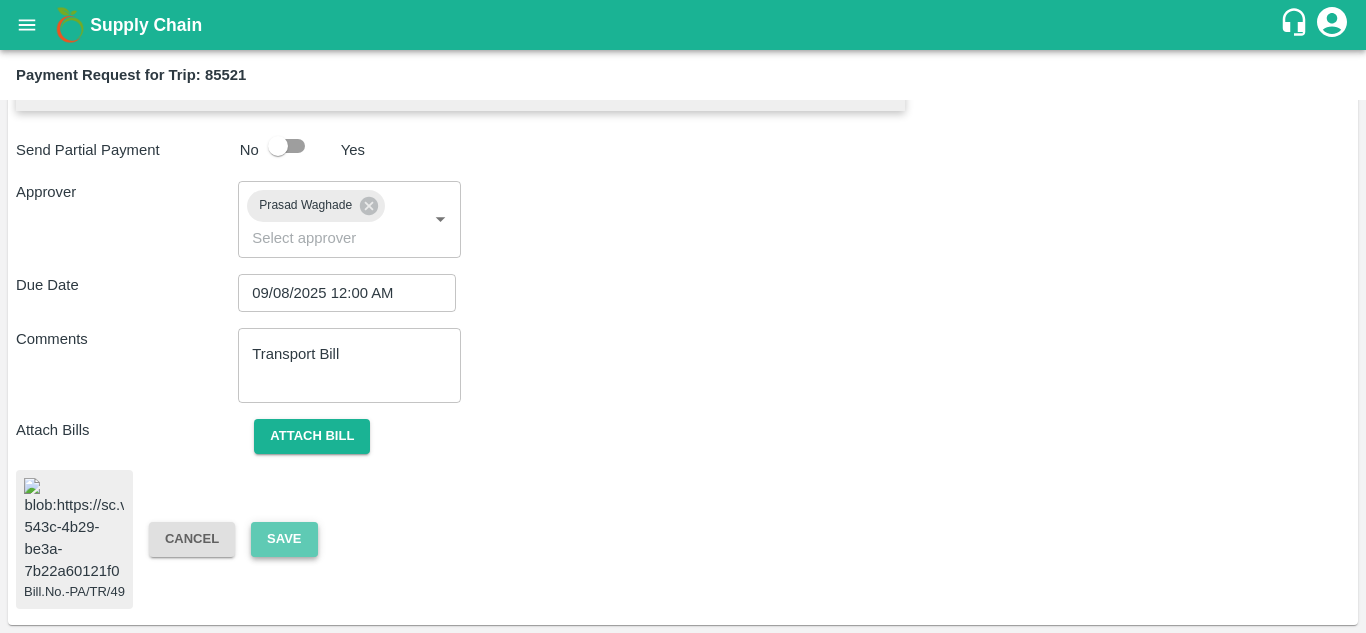 click on "Save" at bounding box center [284, 539] 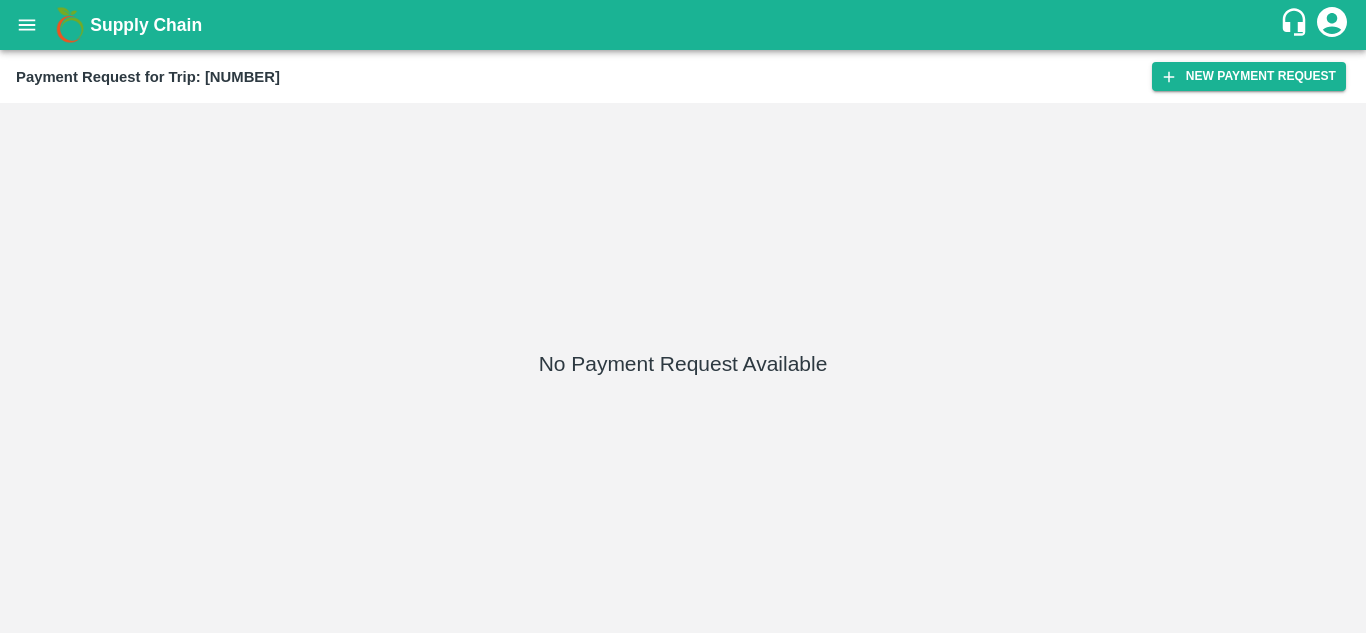 scroll, scrollTop: 0, scrollLeft: 0, axis: both 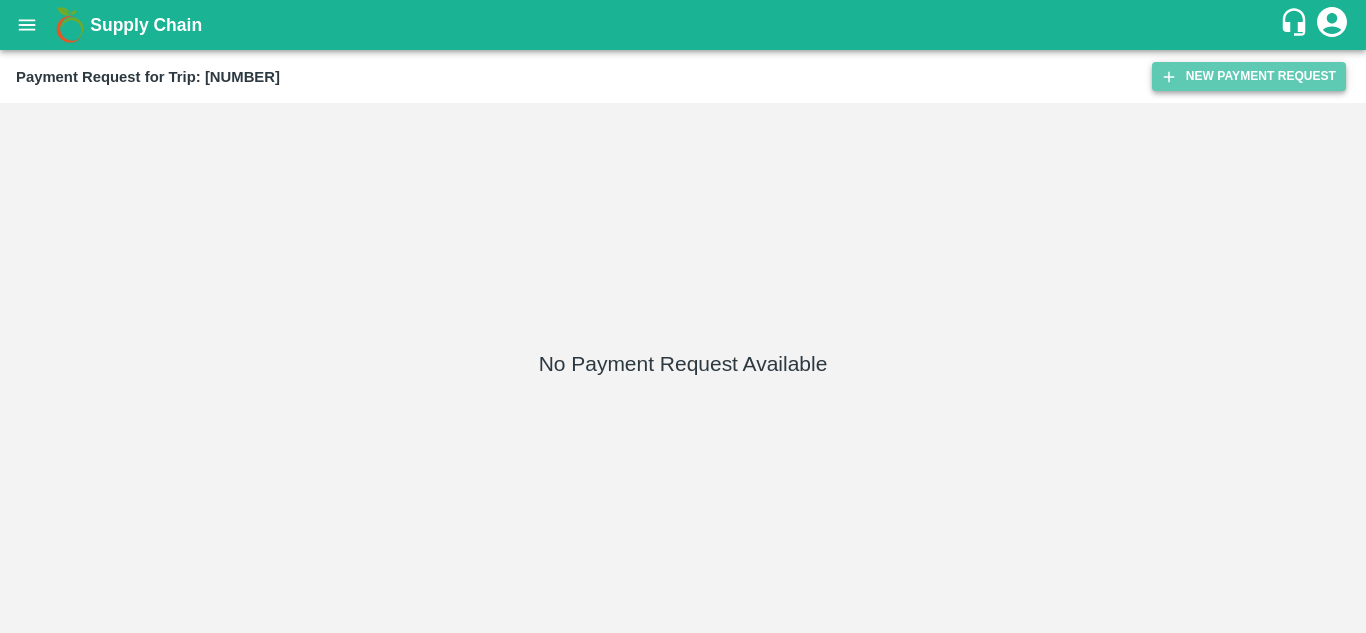 click on "New Payment Request" at bounding box center [1249, 76] 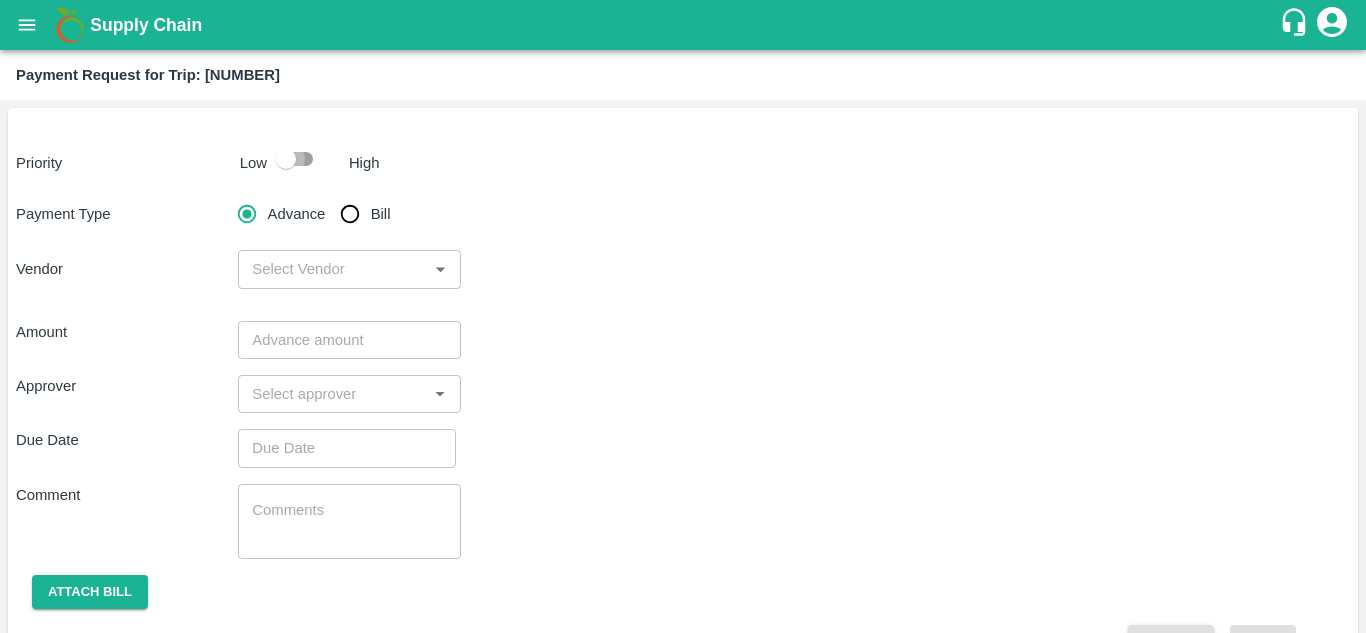 click at bounding box center [286, 159] 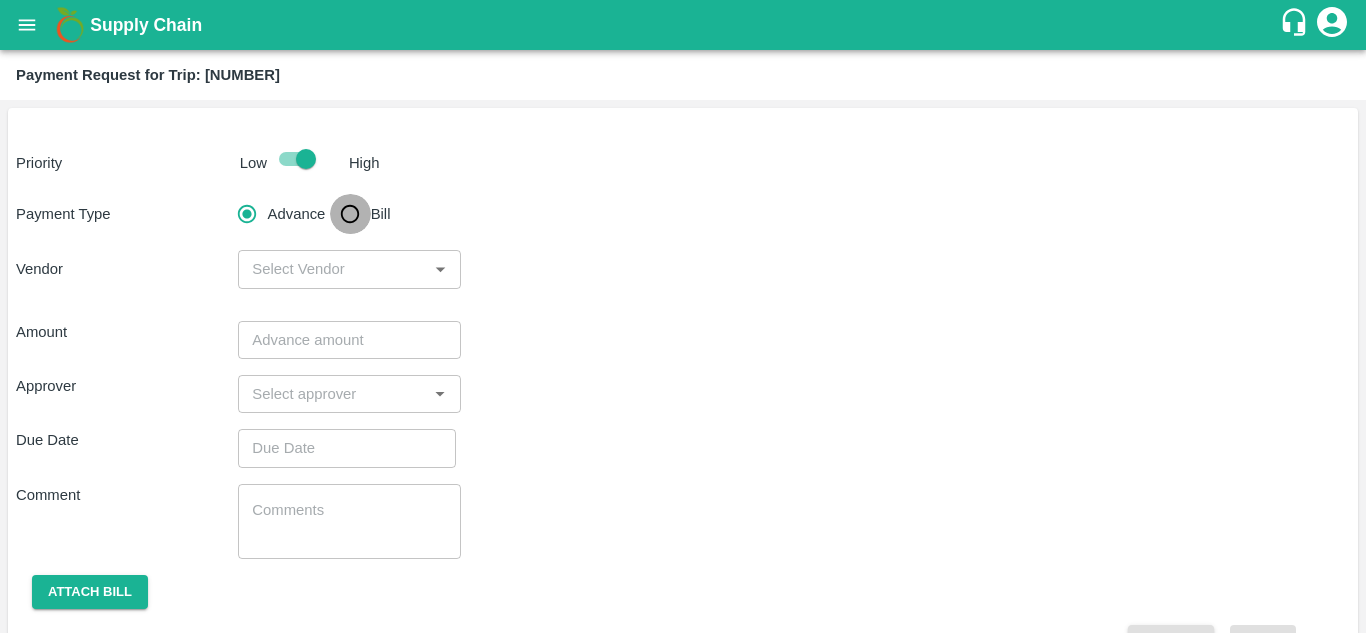 click on "Bill" at bounding box center (350, 214) 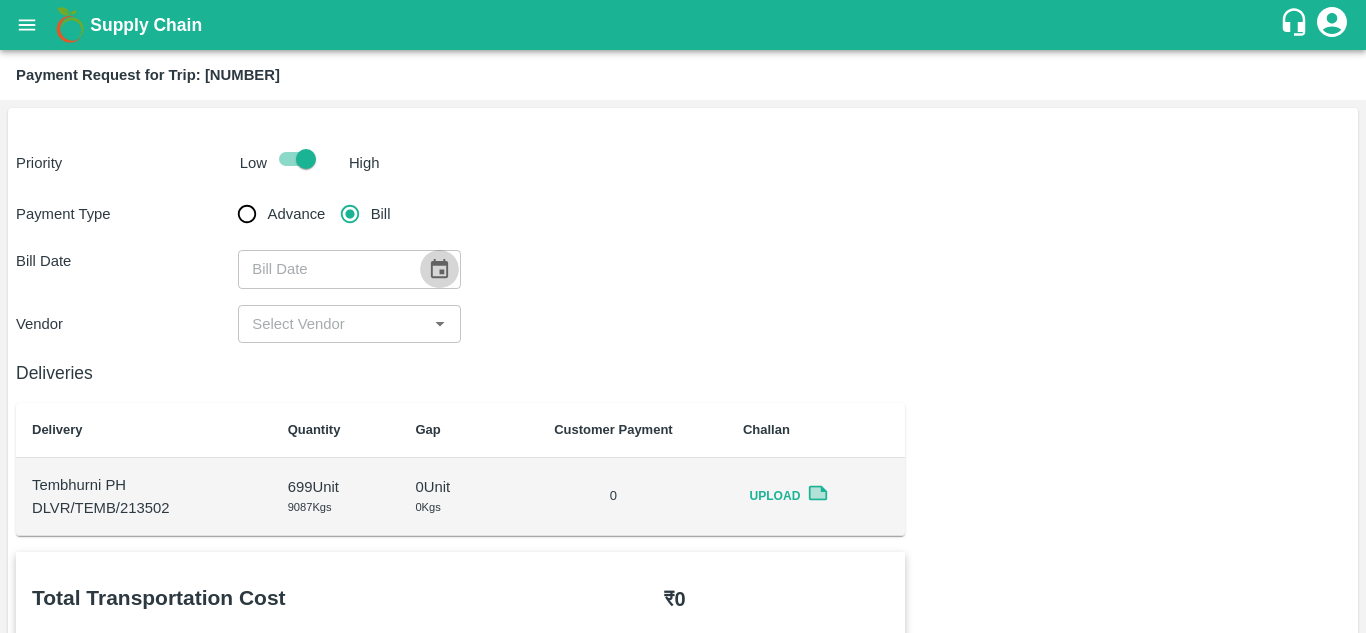 click 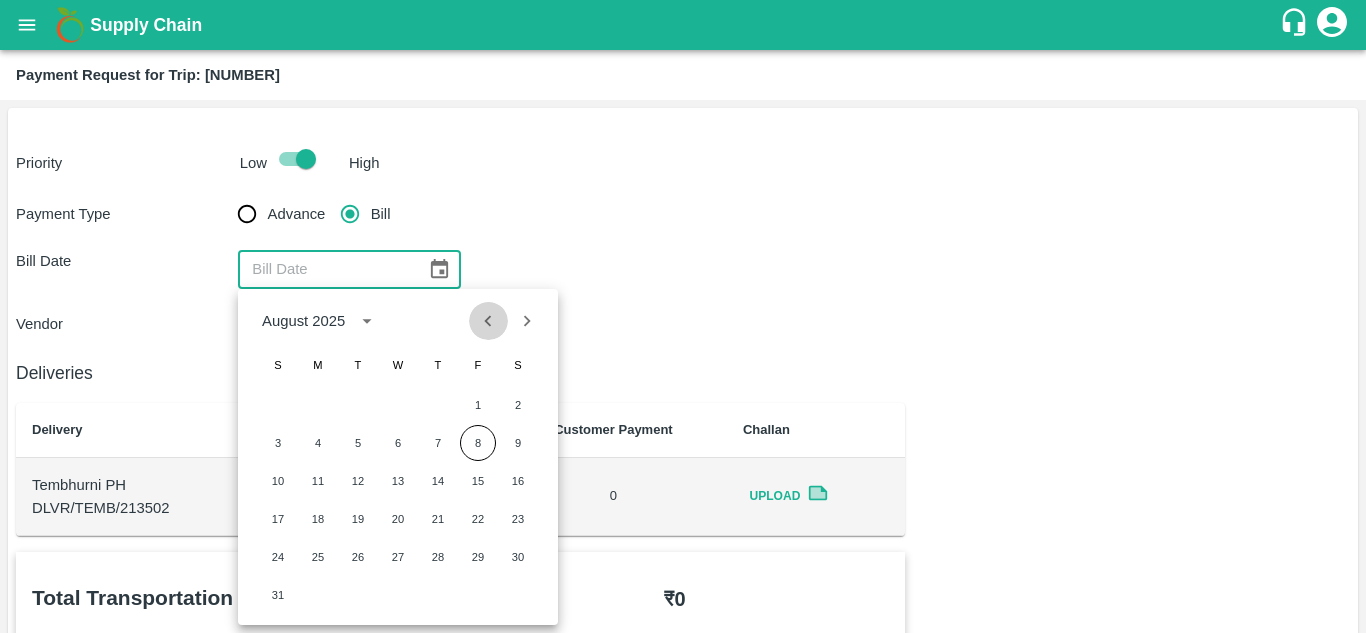 click 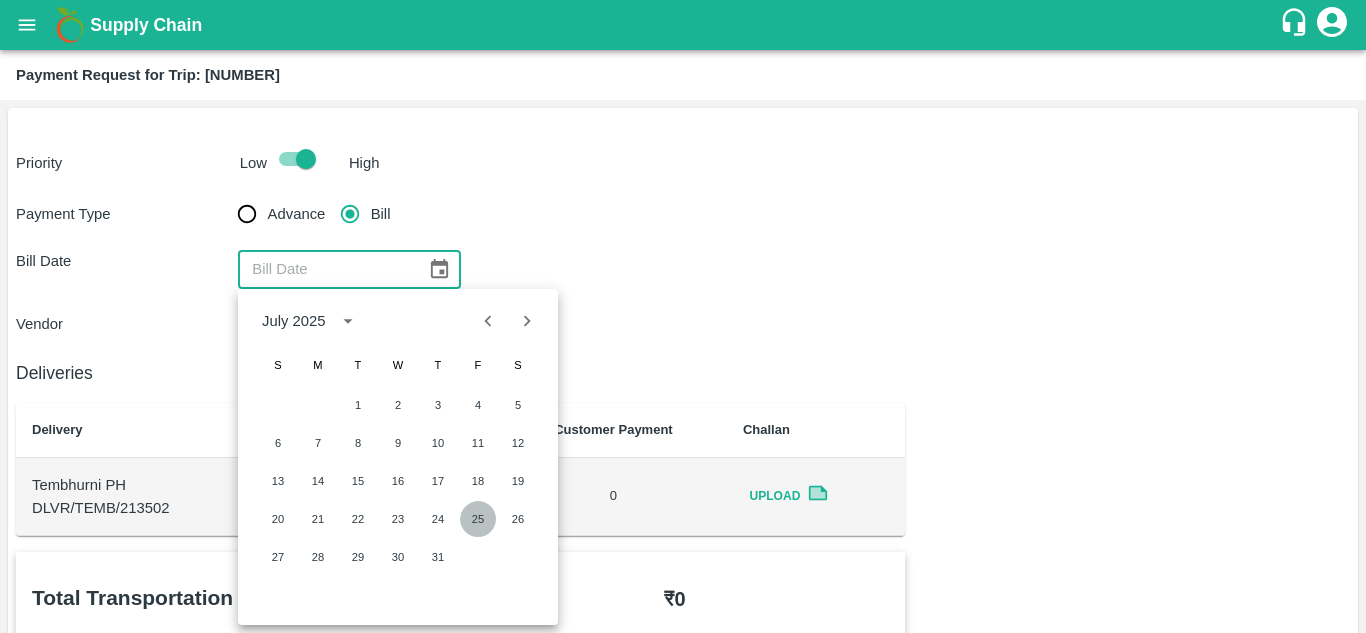 click on "25" at bounding box center (478, 519) 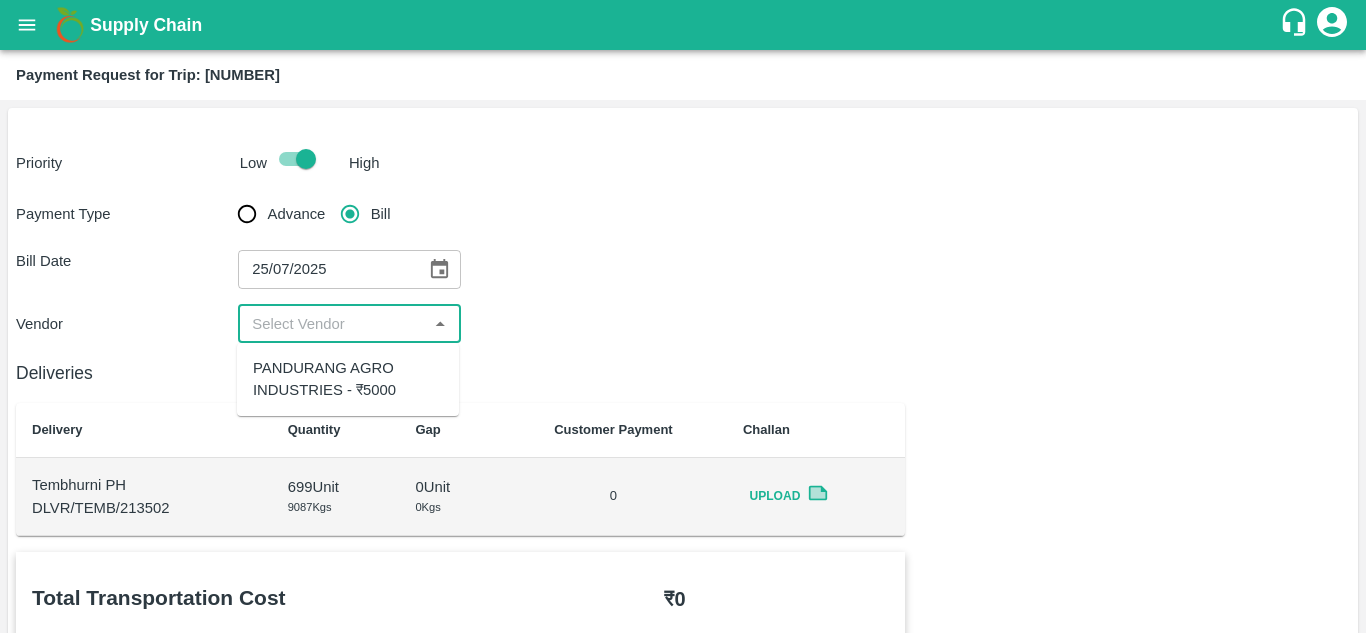 click at bounding box center (332, 324) 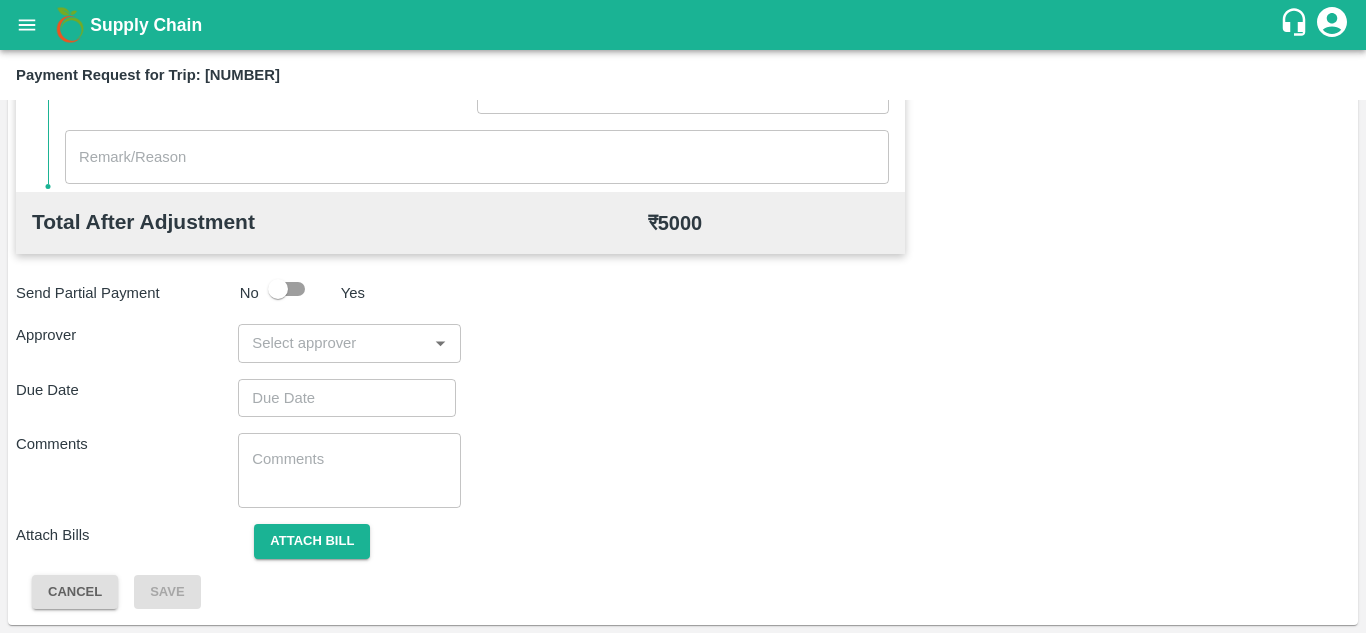scroll, scrollTop: 0, scrollLeft: 0, axis: both 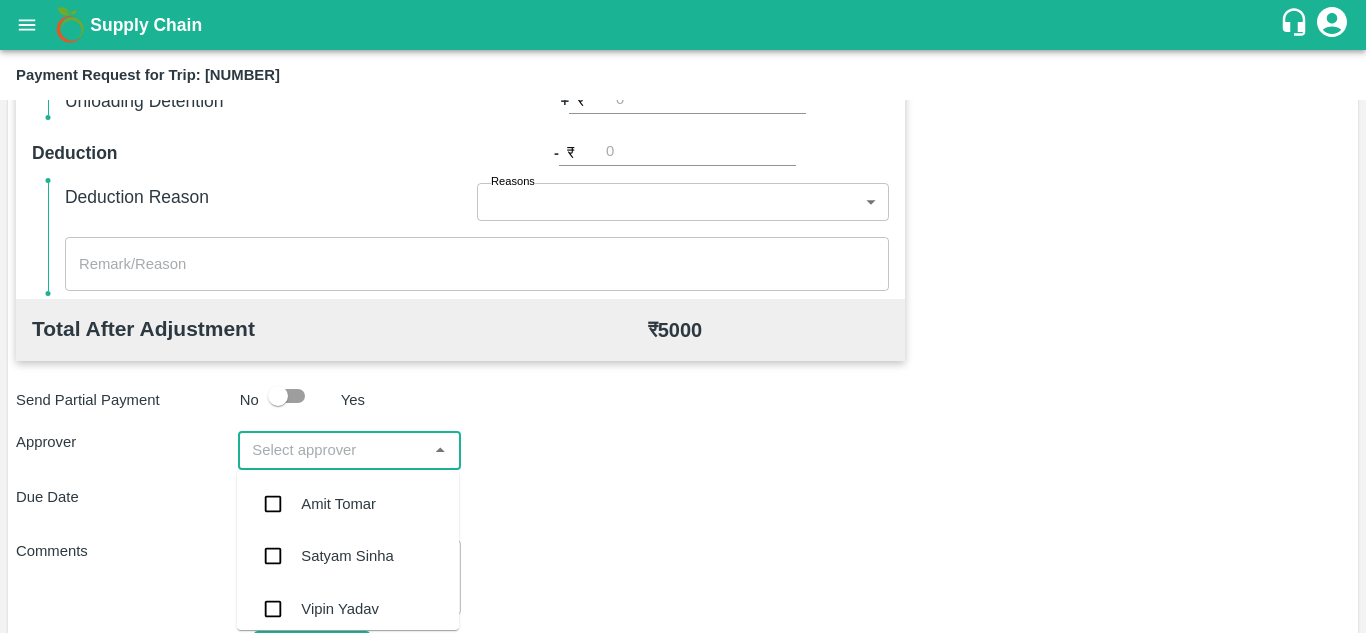 click at bounding box center (332, 450) 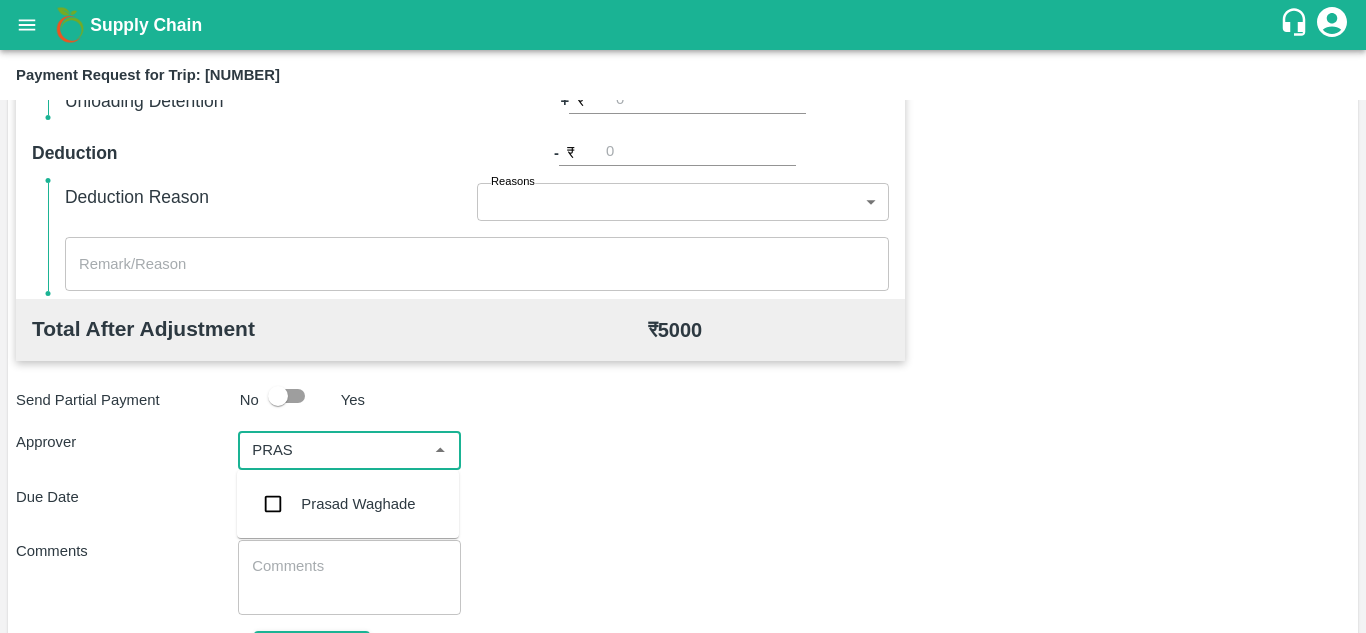 type on "PRASA" 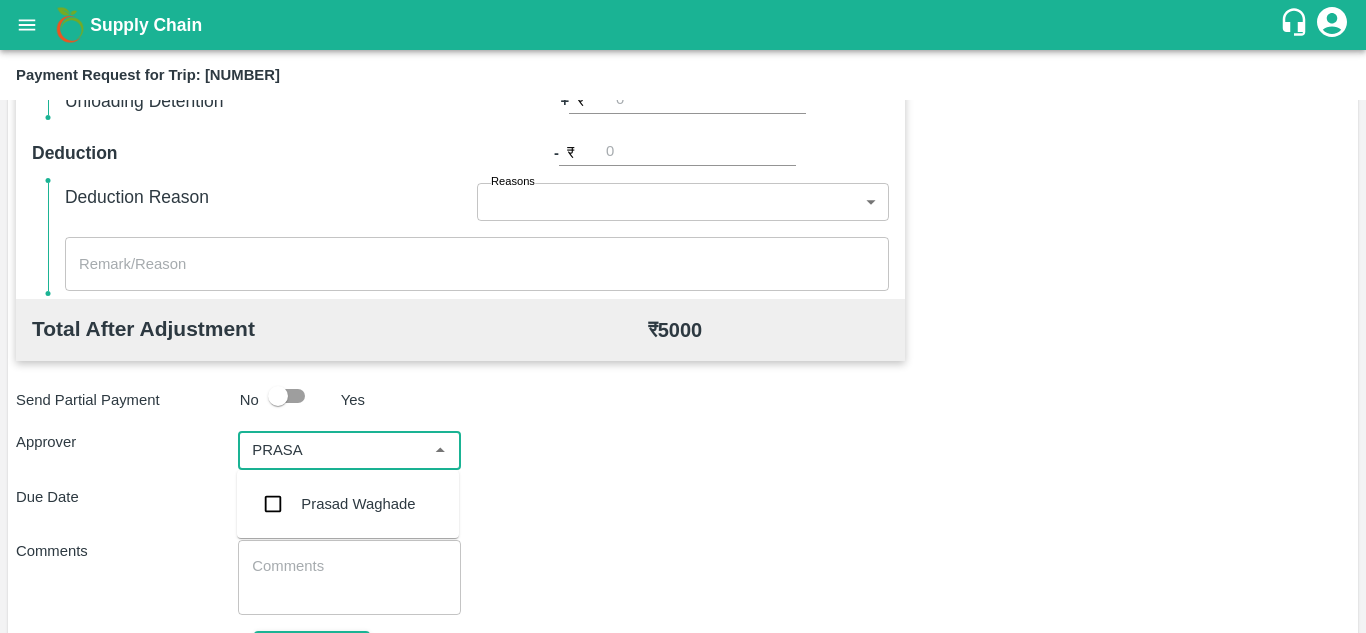 click on "Prasad Waghade" at bounding box center [358, 504] 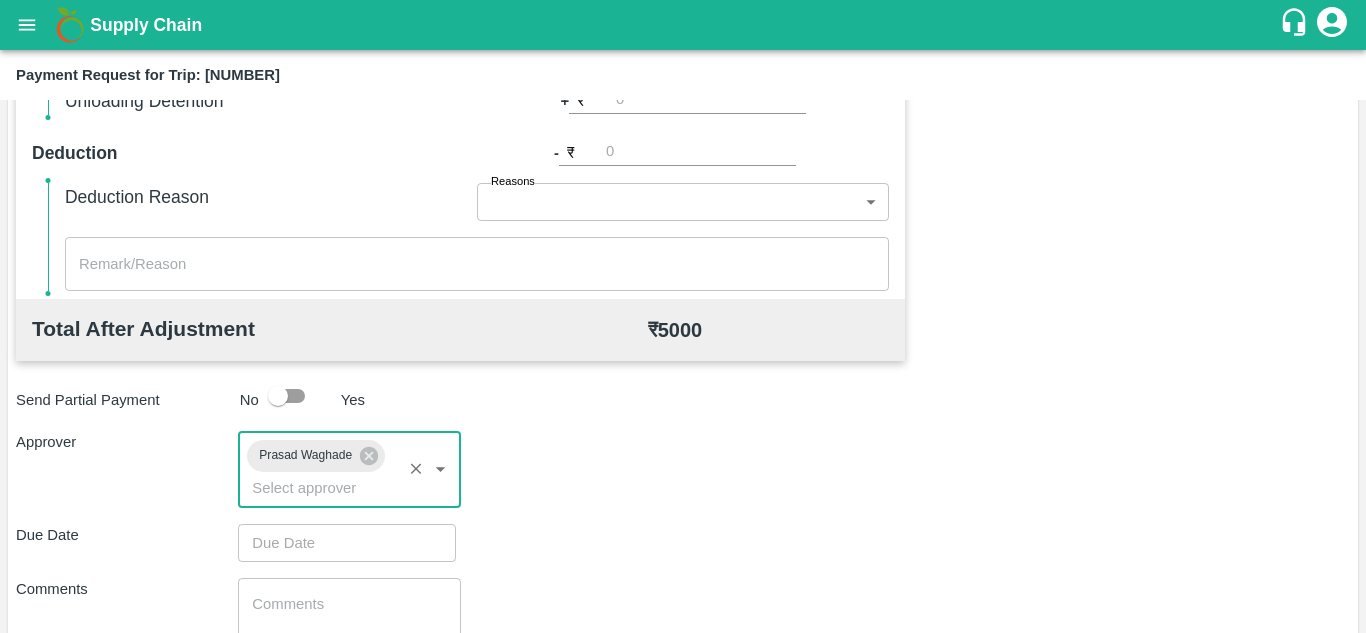 type on "DD/MM/YYYY hh:mm aa" 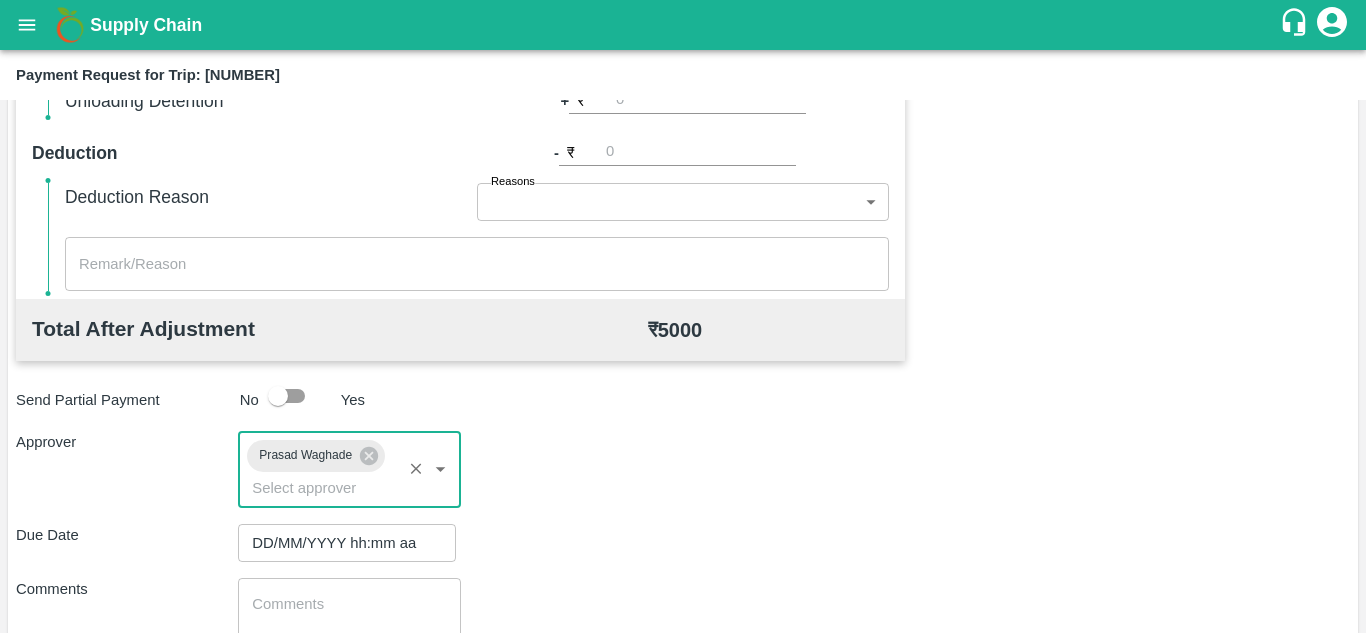click on "DD/MM/YYYY hh:mm aa" at bounding box center [340, 543] 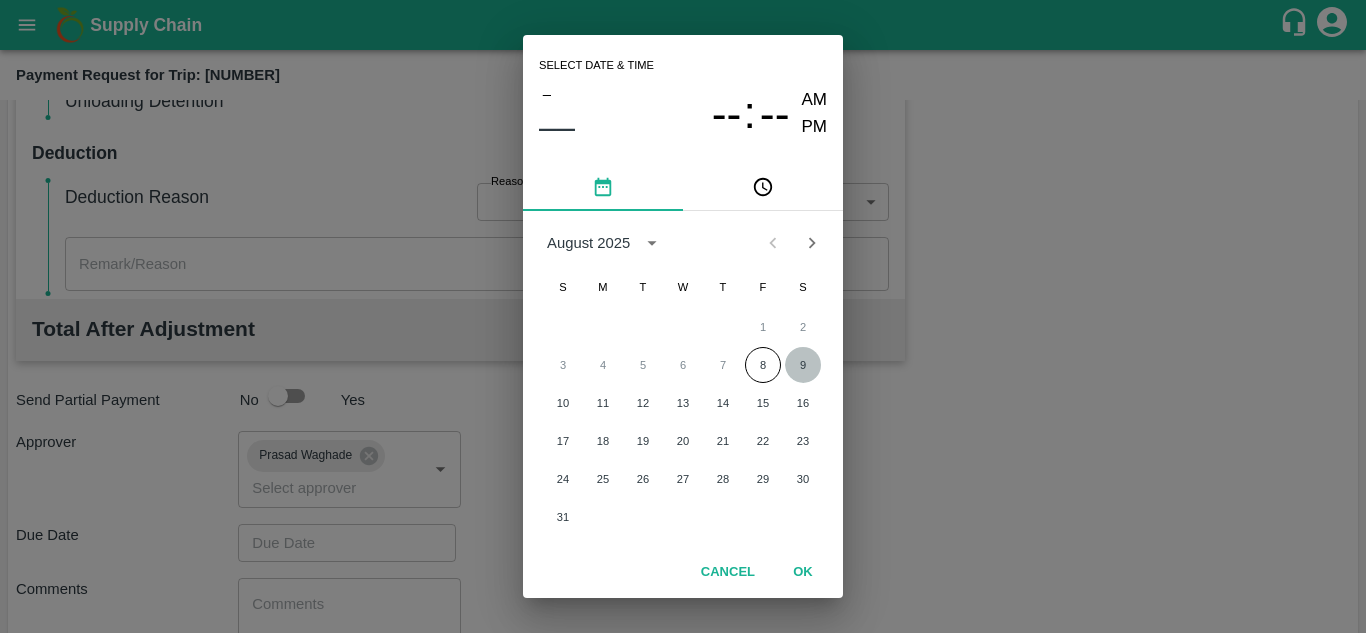 click on "9" at bounding box center (803, 365) 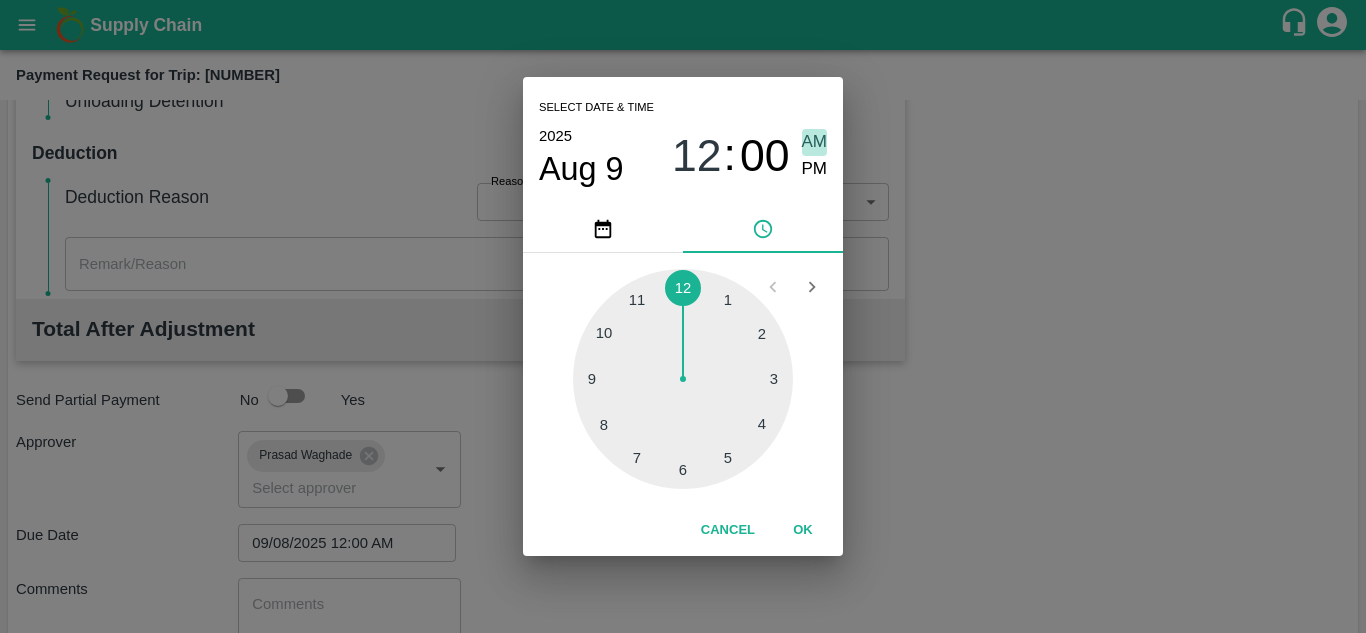 click on "AM" at bounding box center [815, 142] 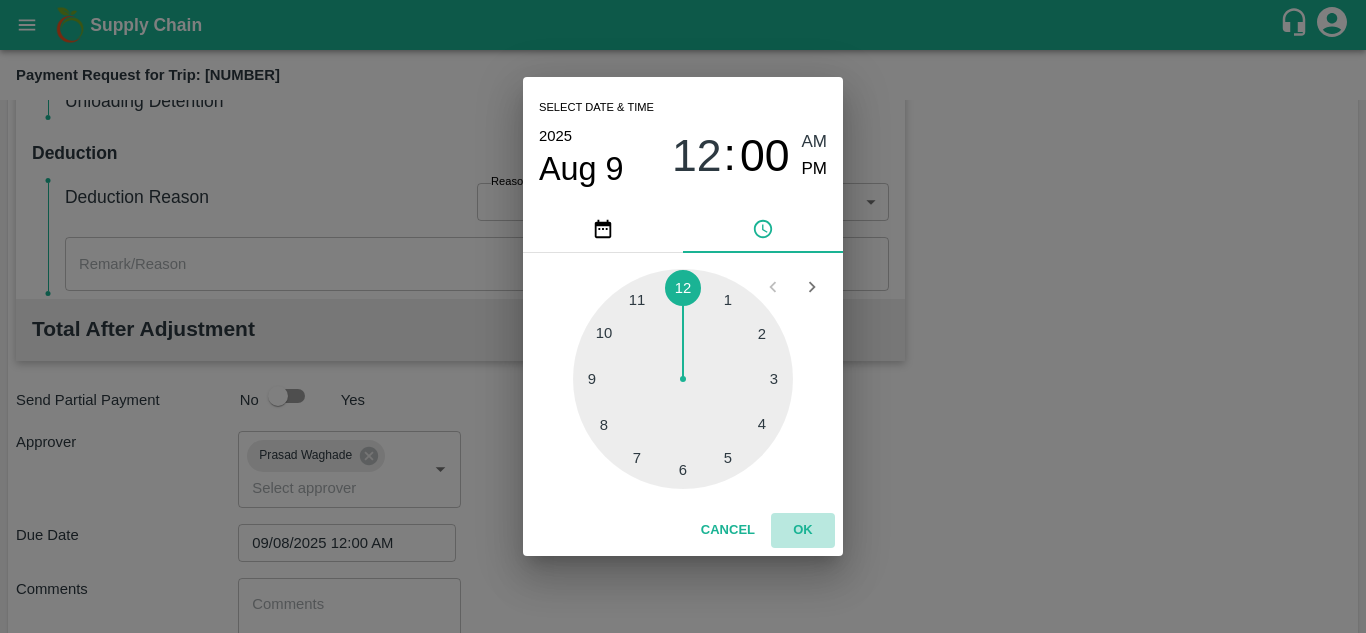 click on "OK" at bounding box center [803, 530] 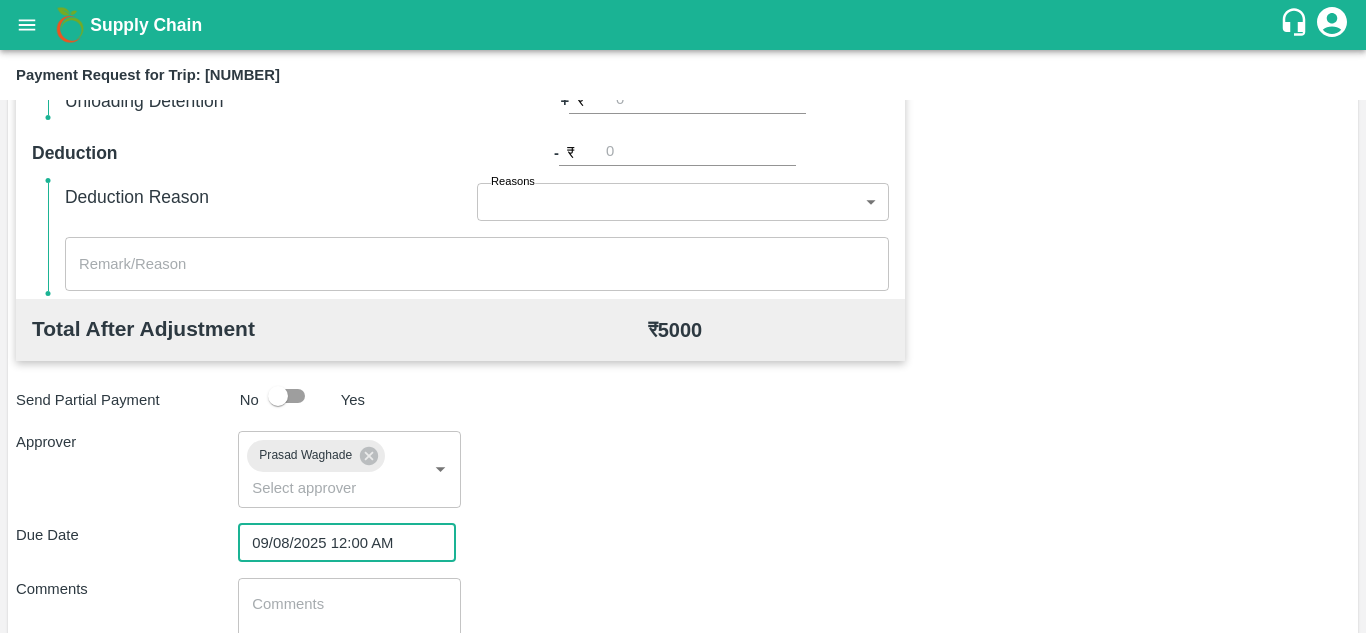 scroll, scrollTop: 948, scrollLeft: 0, axis: vertical 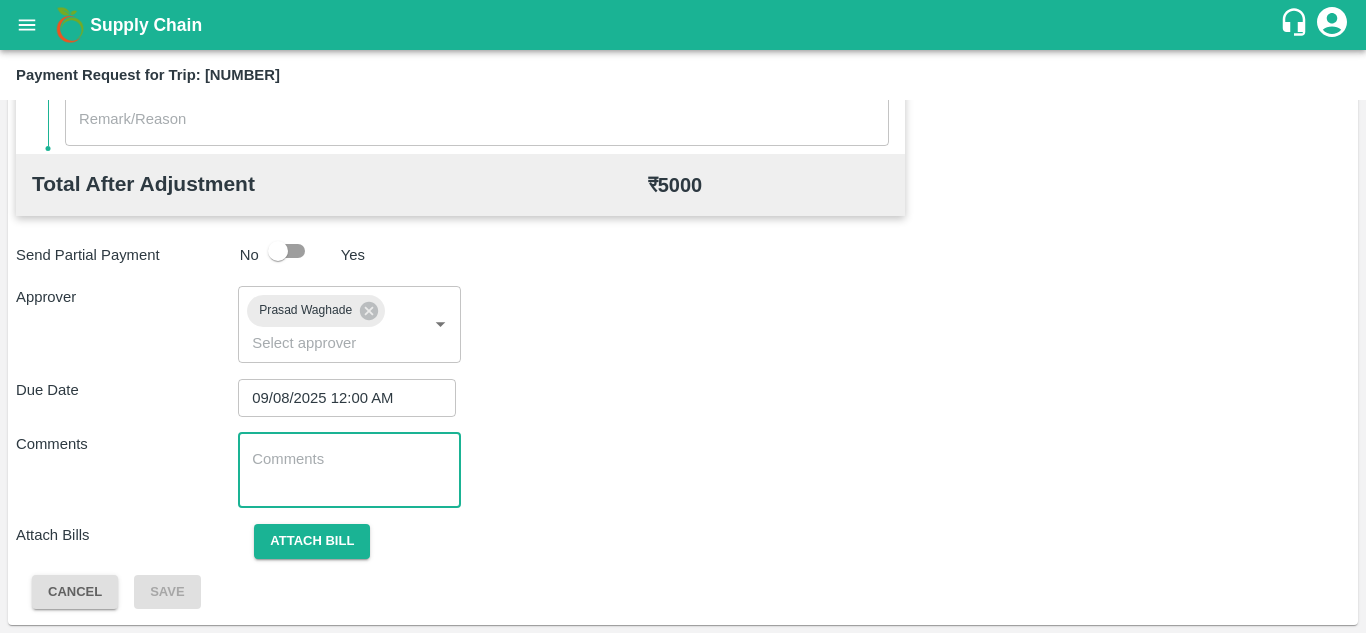 click at bounding box center (349, 470) 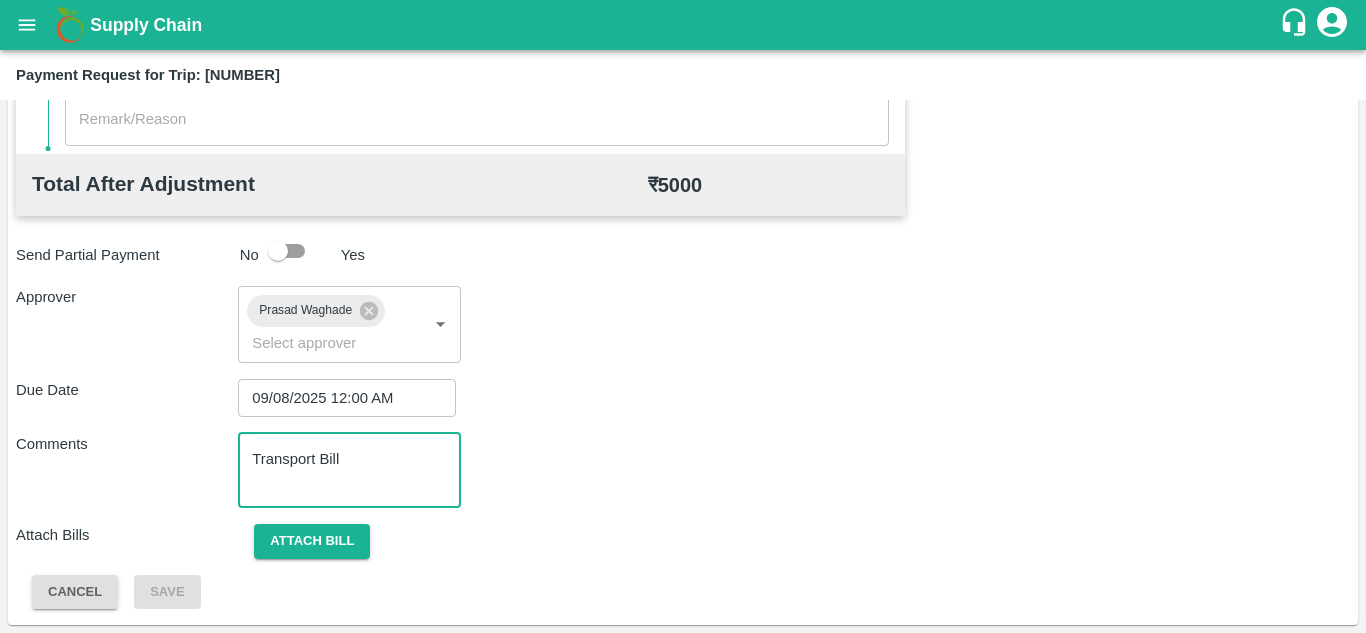 type on "Transport Bill" 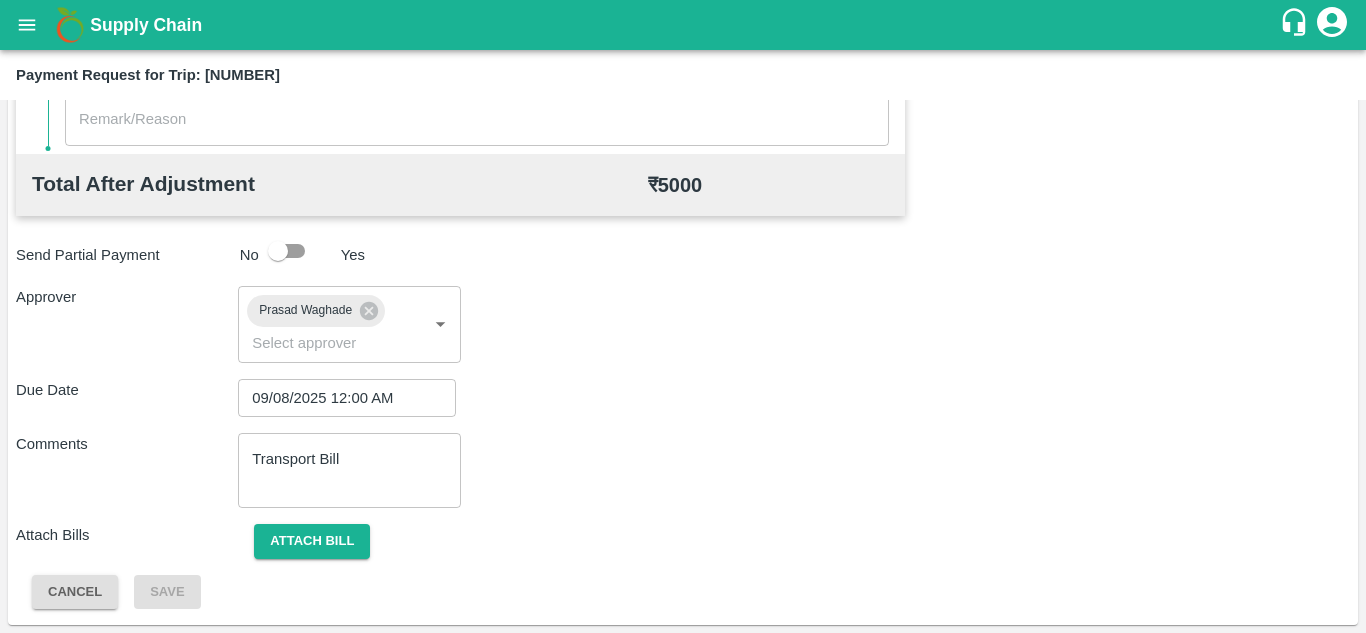 click on "Comments Transport Bill x ​" at bounding box center [683, 470] 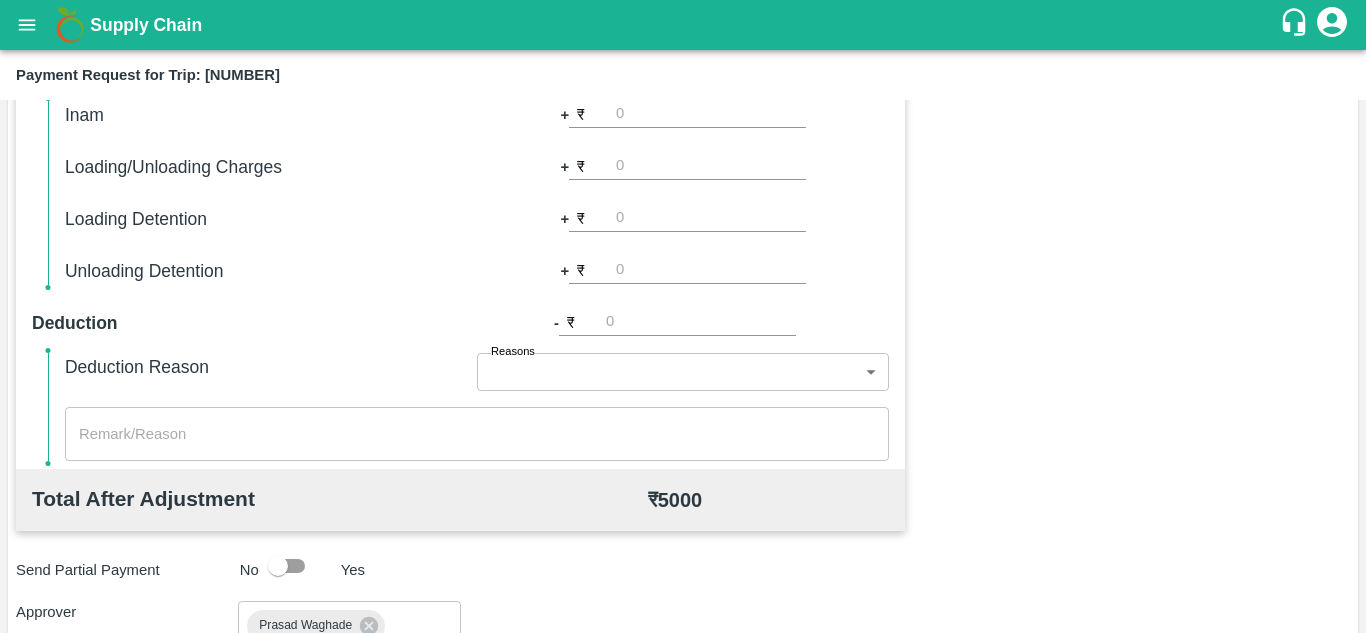 scroll, scrollTop: 948, scrollLeft: 0, axis: vertical 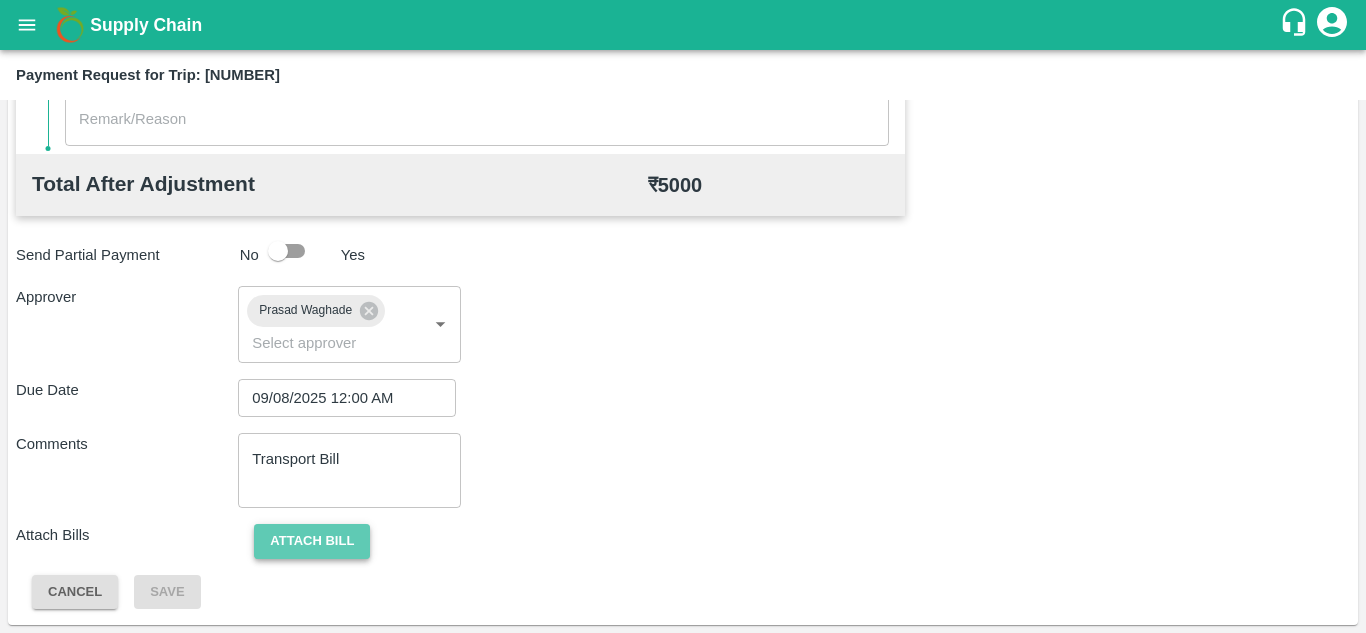 click on "Attach bill" at bounding box center (312, 541) 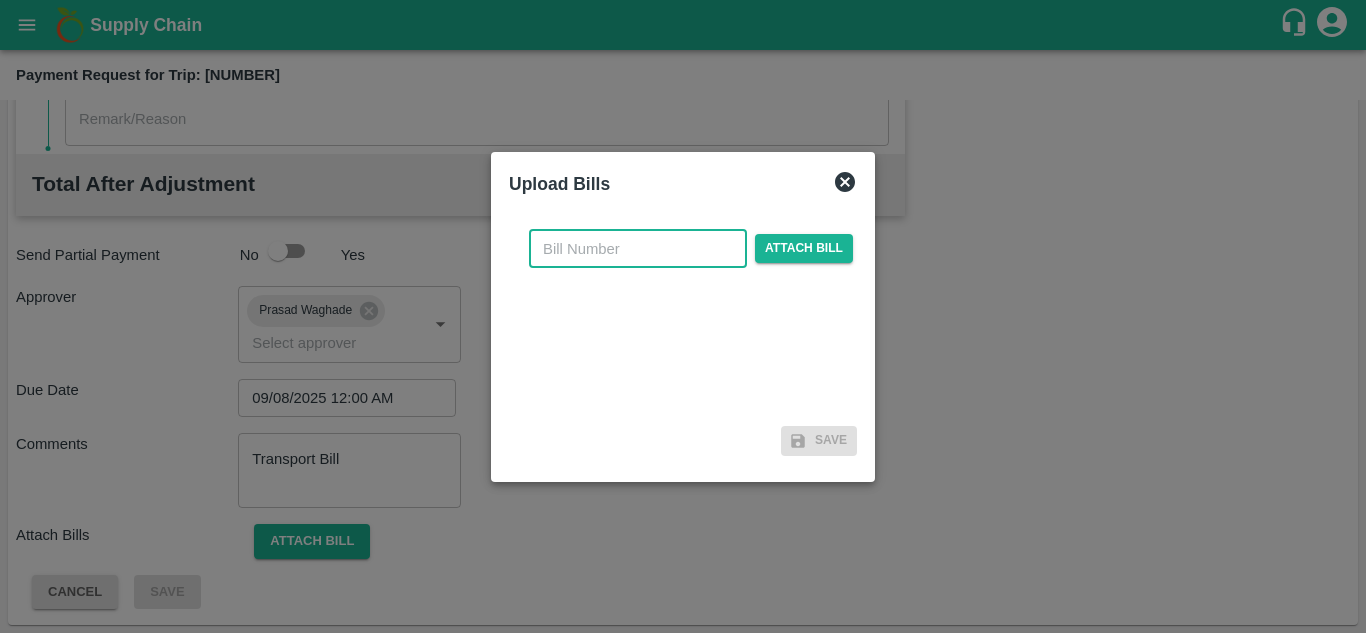 click at bounding box center [638, 249] 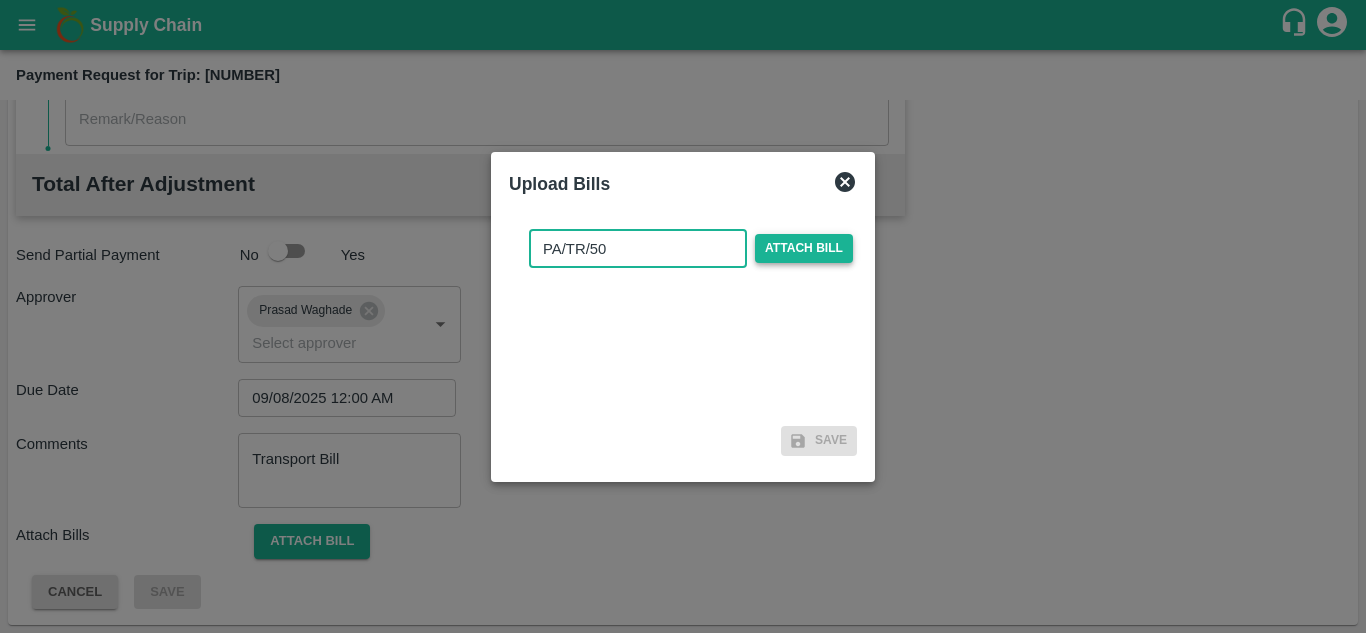 type on "PA/TR/50" 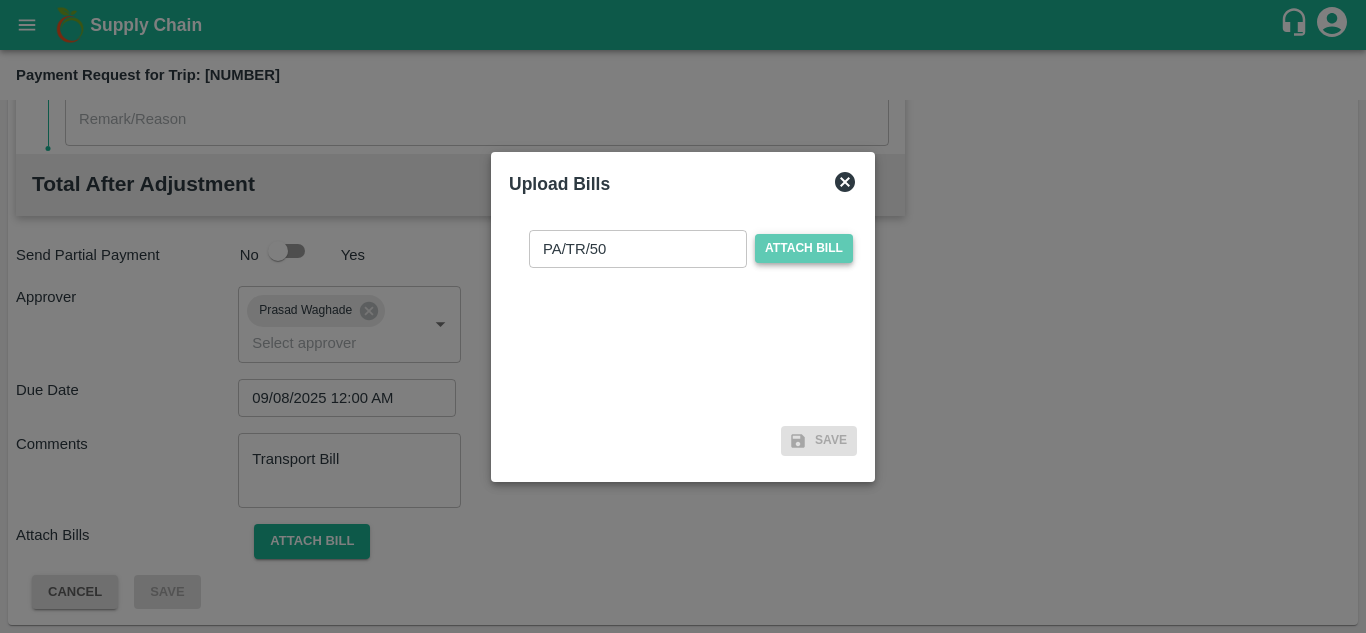 click on "Attach bill" at bounding box center (804, 248) 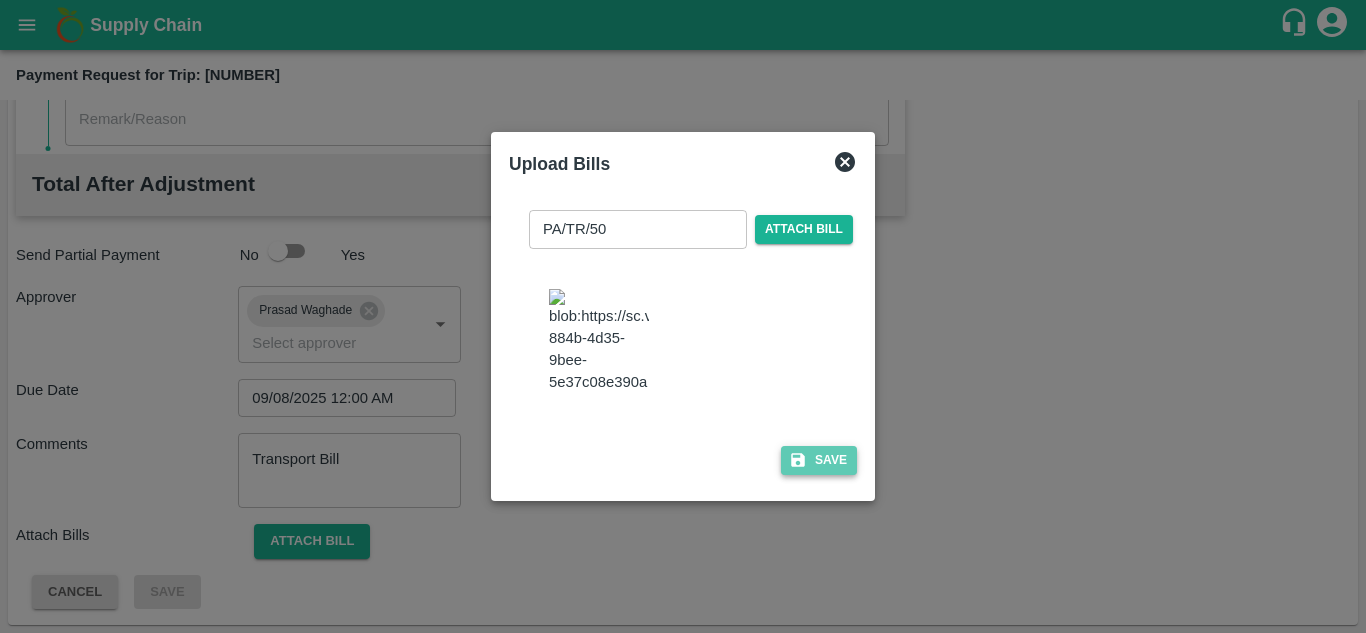 click on "Save" at bounding box center (819, 460) 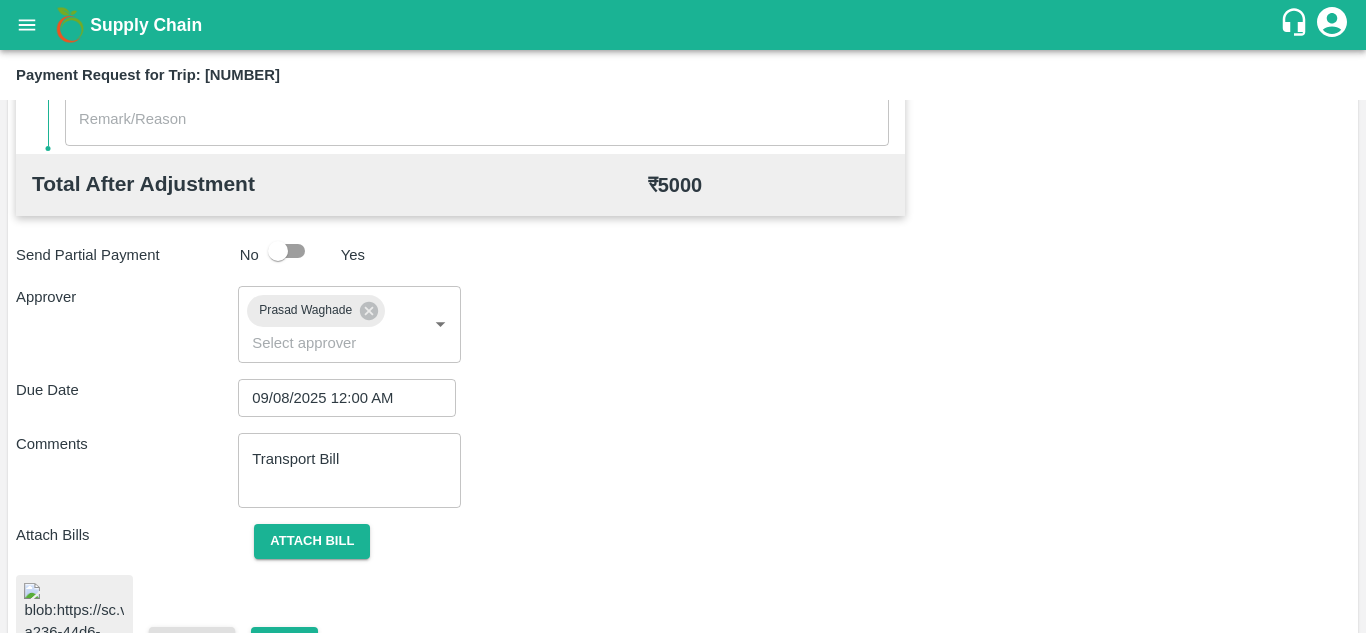 scroll, scrollTop: 1089, scrollLeft: 0, axis: vertical 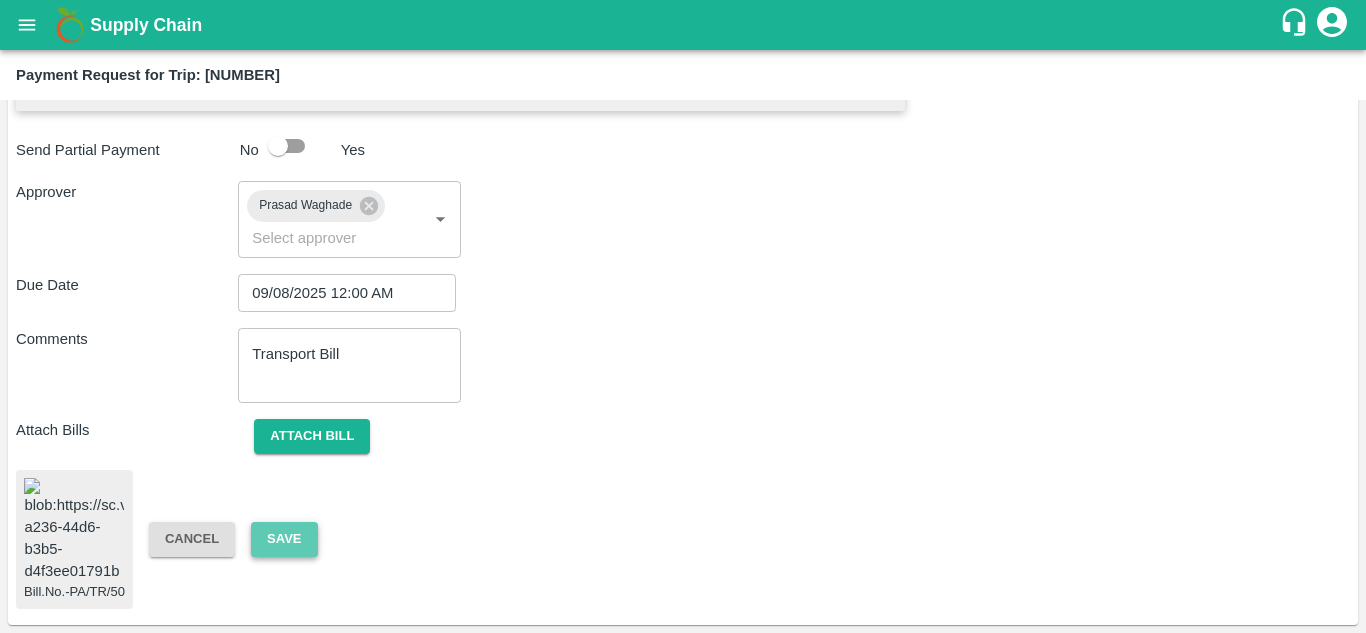 click on "Save" at bounding box center [284, 539] 